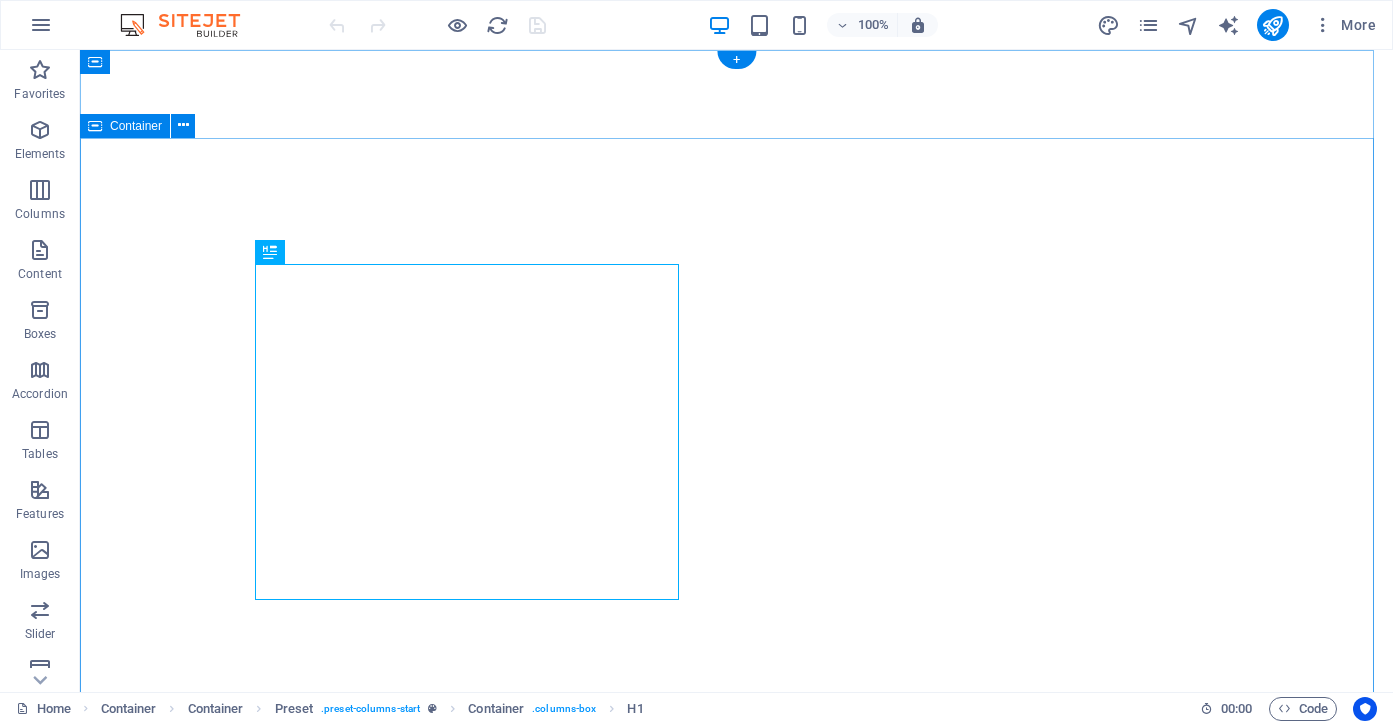 scroll, scrollTop: 0, scrollLeft: 0, axis: both 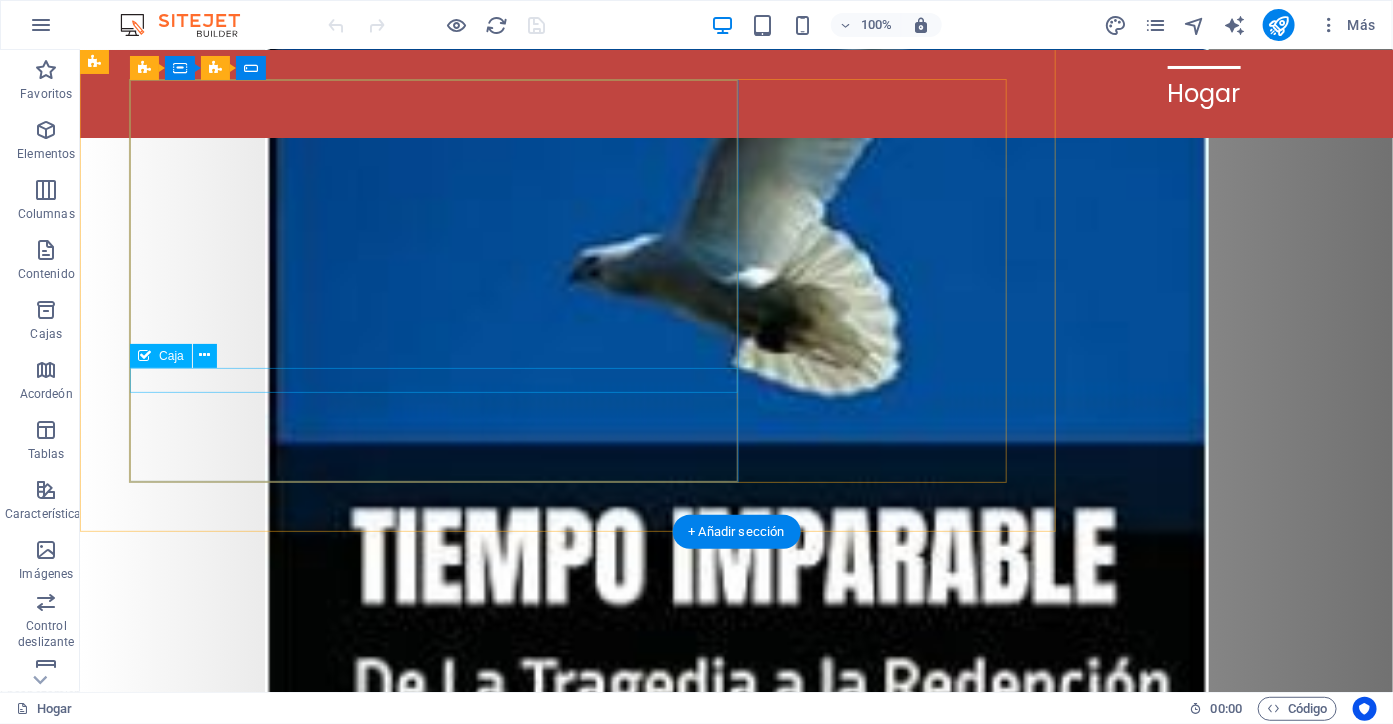 click on "He leído y comprendido la política de privacidad." 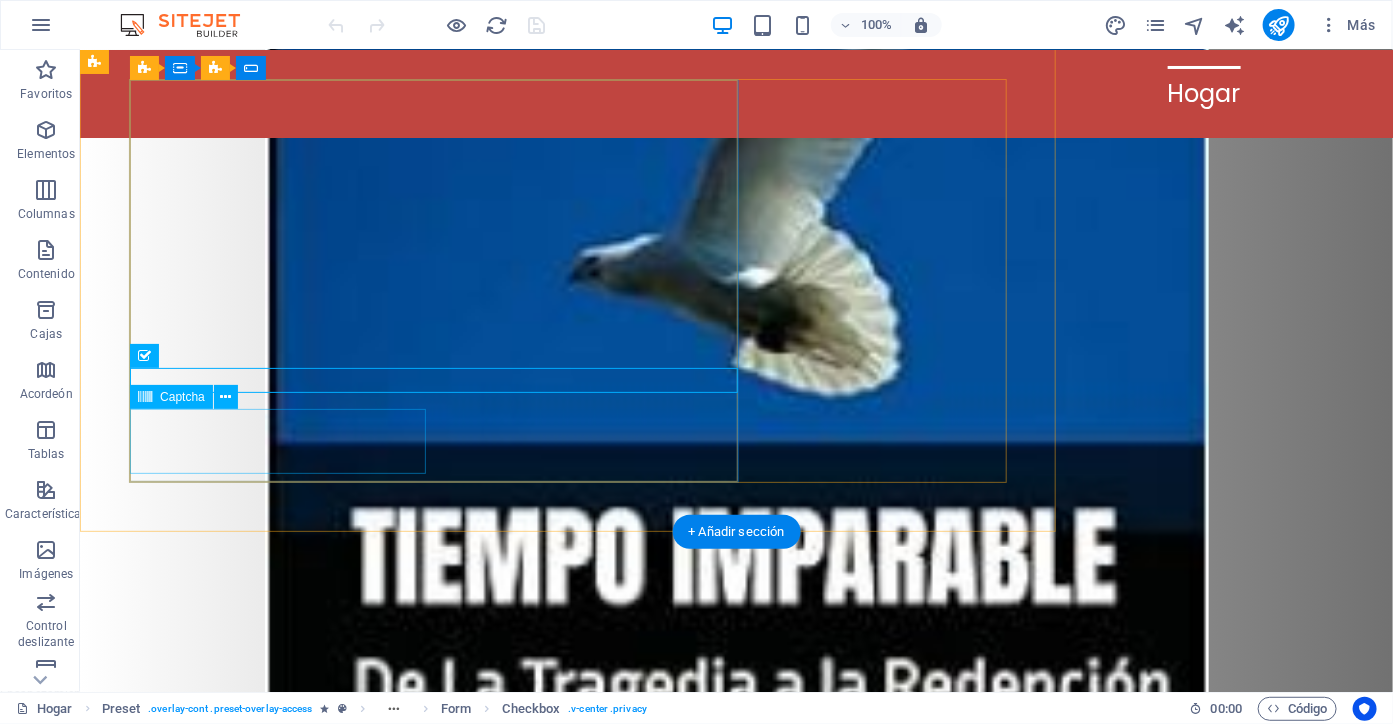 click on "¿Ilegible? Cargar nuevo" 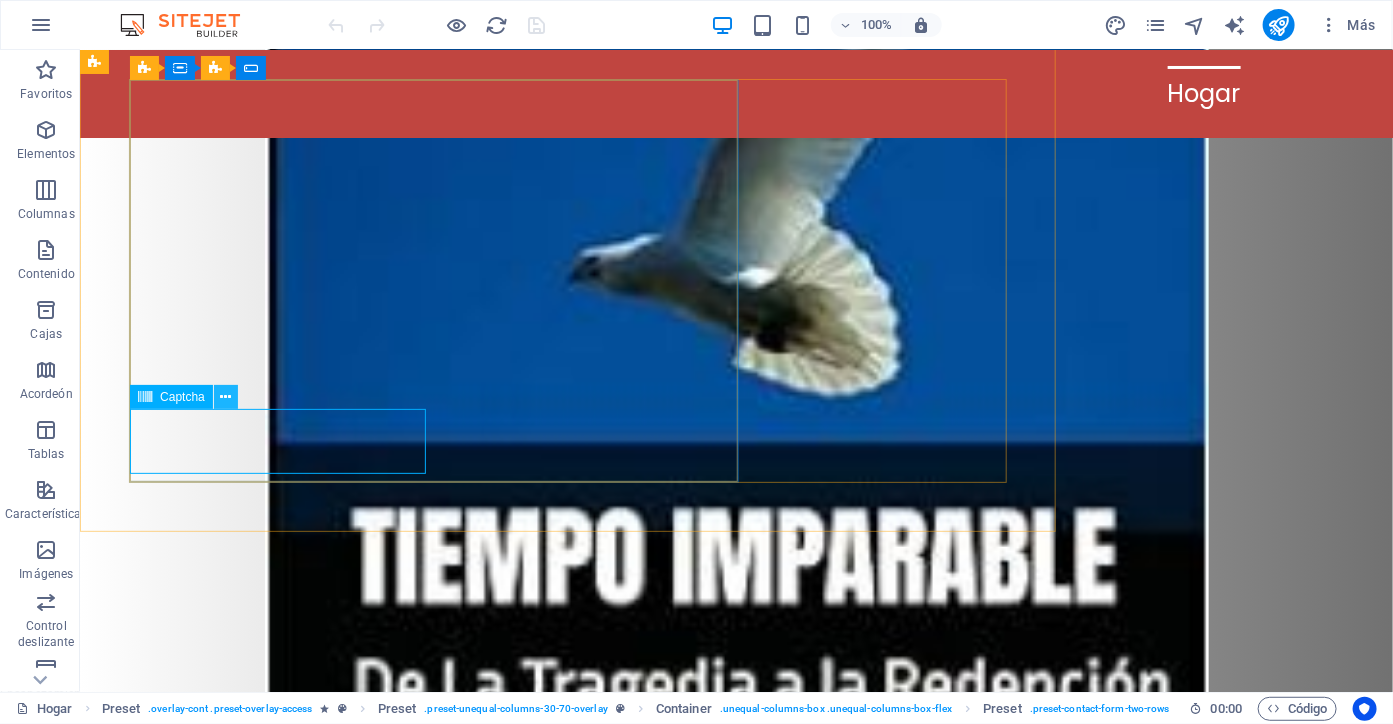 click at bounding box center (225, 397) 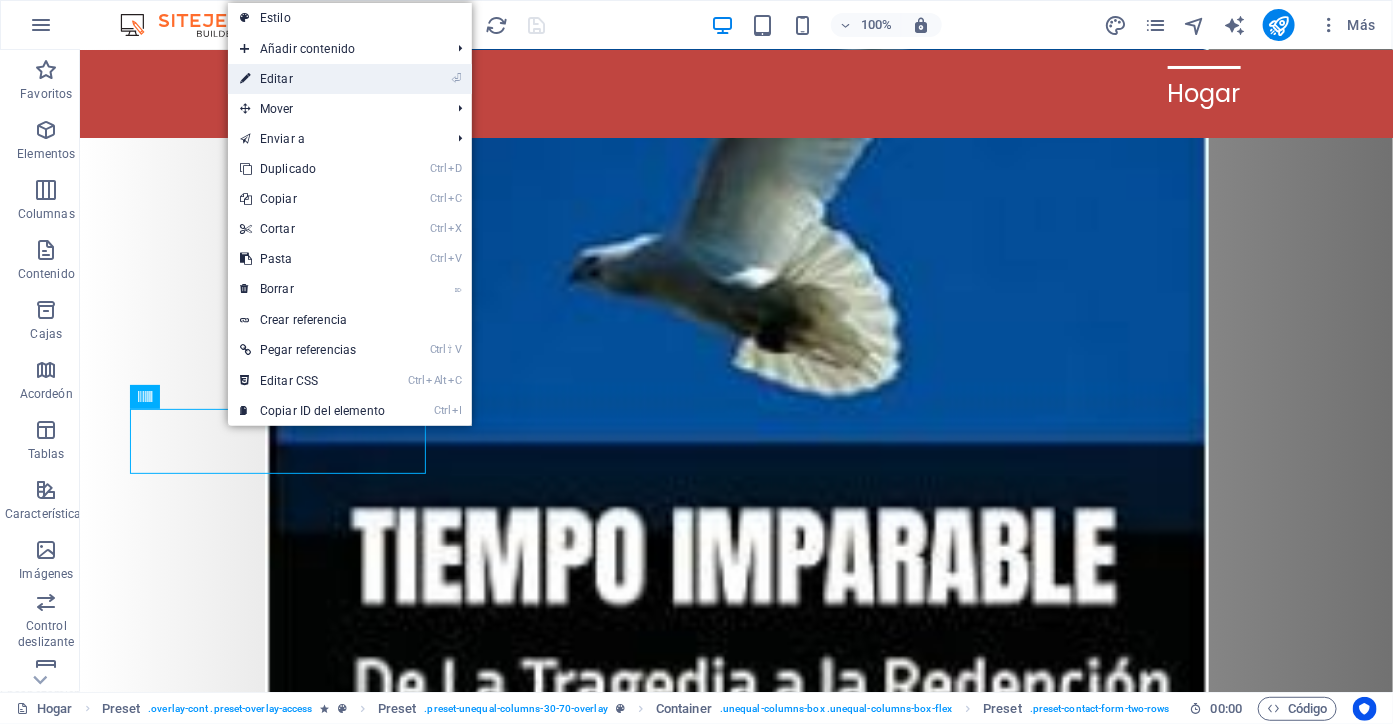 click on "⏎ Editar" at bounding box center (312, 79) 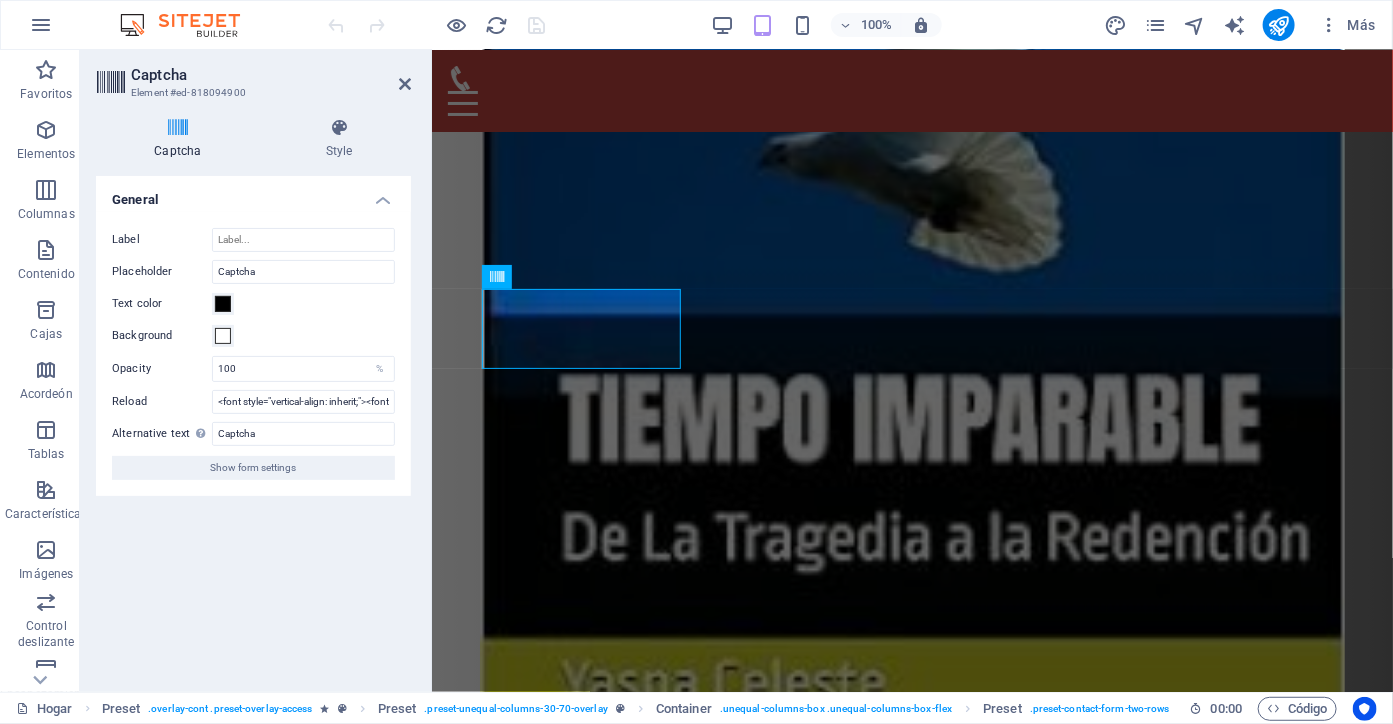 scroll, scrollTop: 887, scrollLeft: 0, axis: vertical 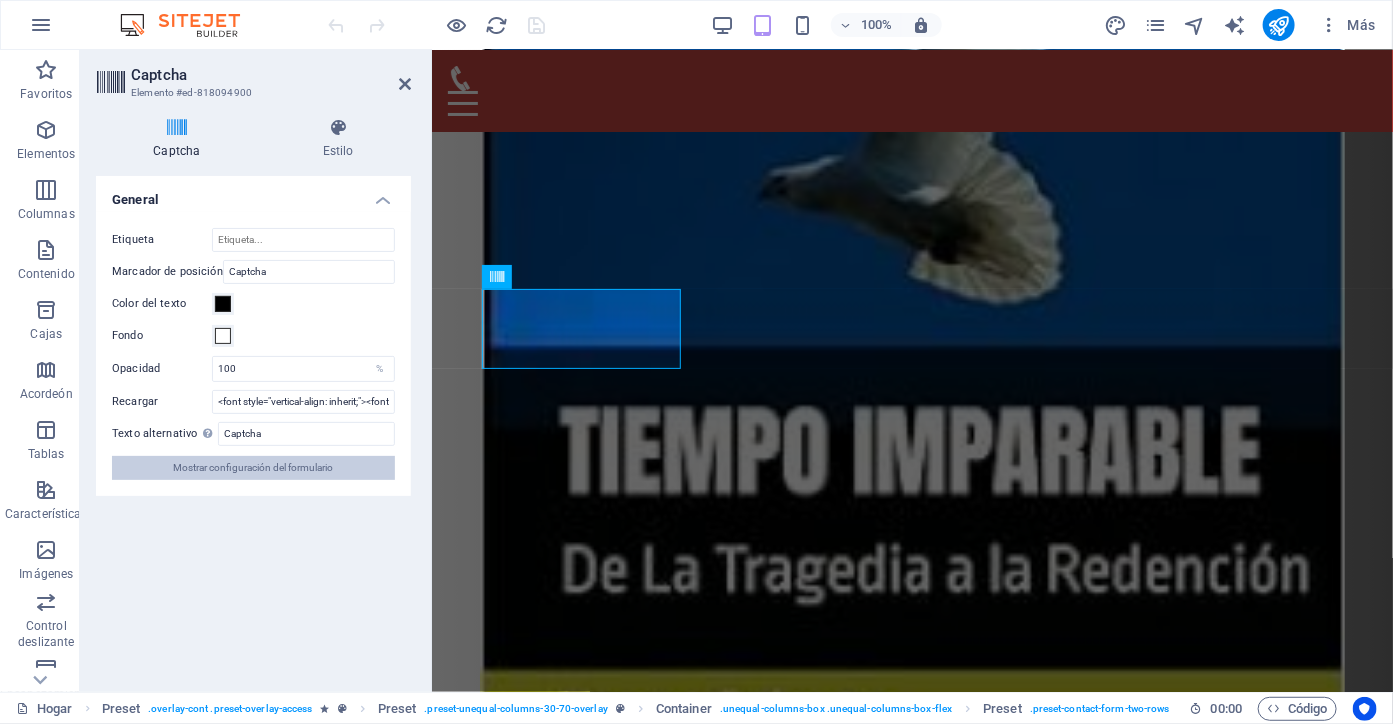 click on "Mostrar configuración del formulario" at bounding box center [254, 467] 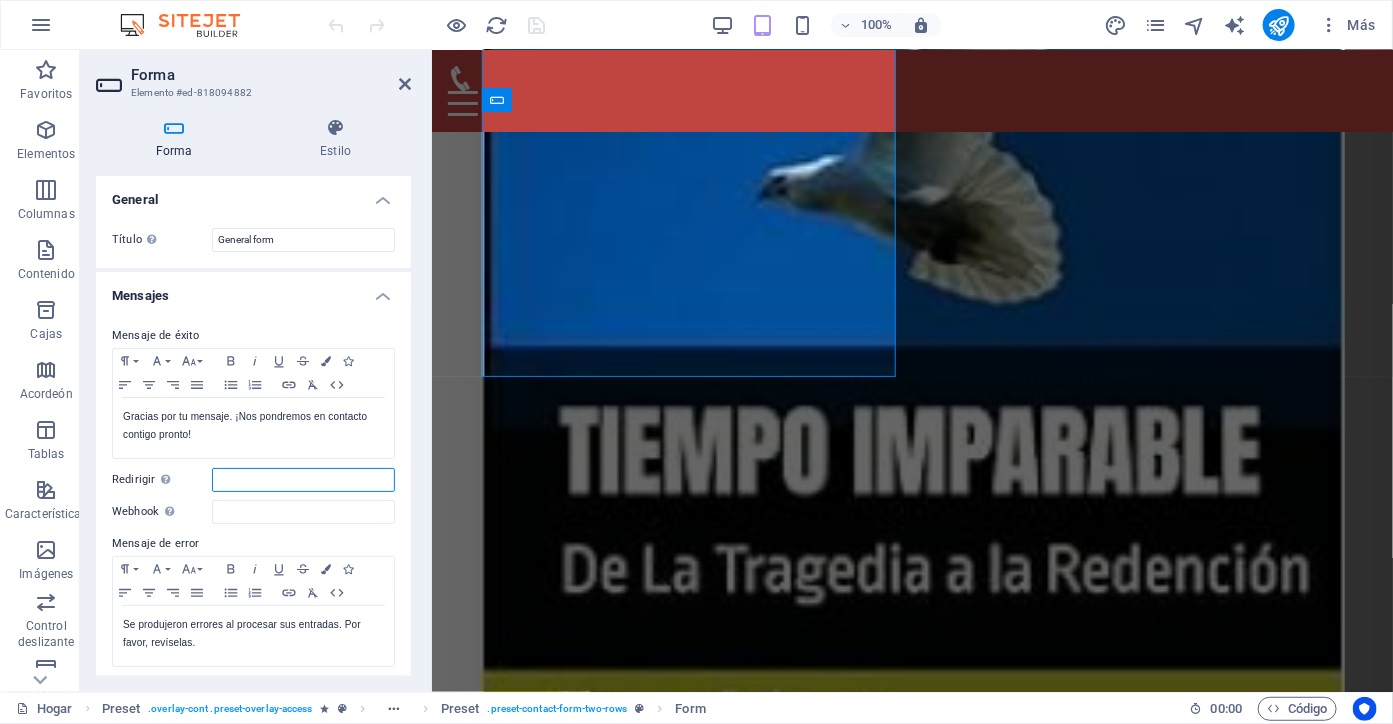 click on "Redirigir Defina un objetivo de redireccionamiento tras el envío exitoso del formulario; por ejemplo, una página de éxito." at bounding box center (303, 480) 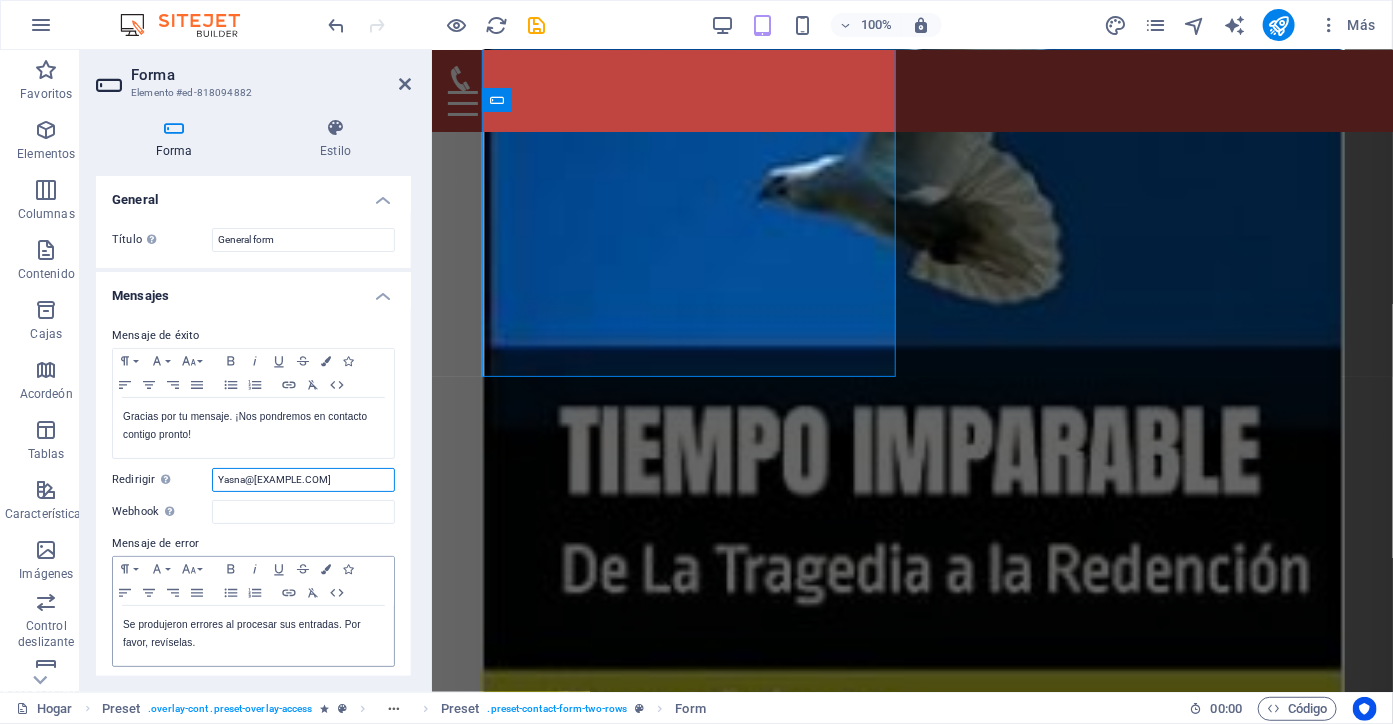 type on "Yasna@[EXAMPLE.COM]" 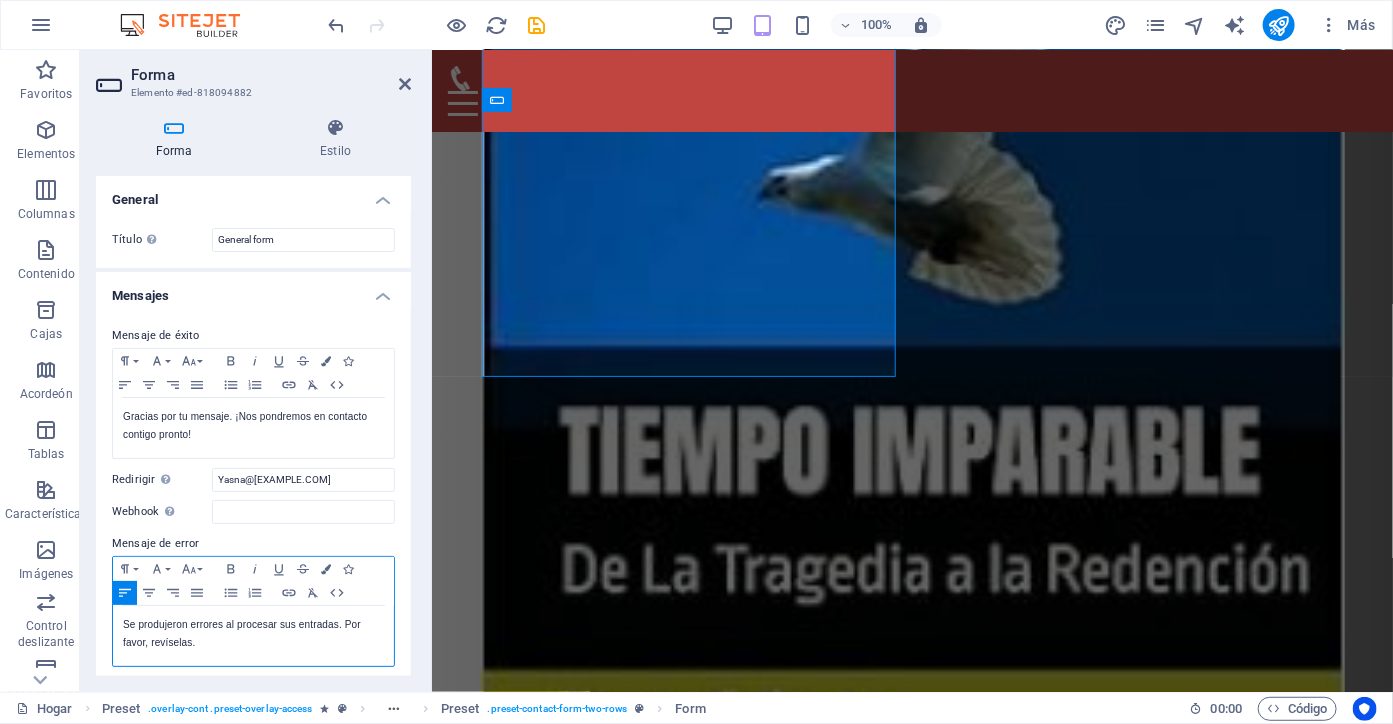 click on "Se produjeron errores al procesar sus entradas. Por favor, revíselas." at bounding box center [253, 634] 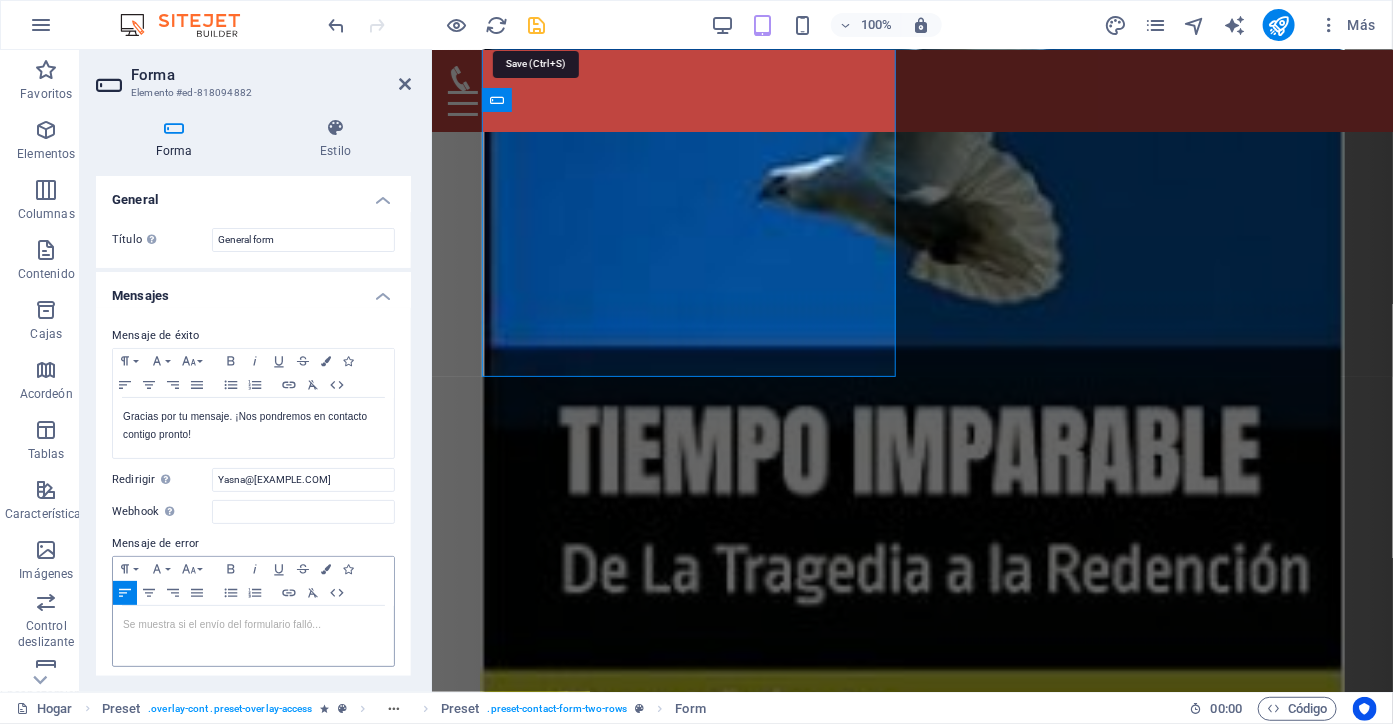 click at bounding box center [537, 25] 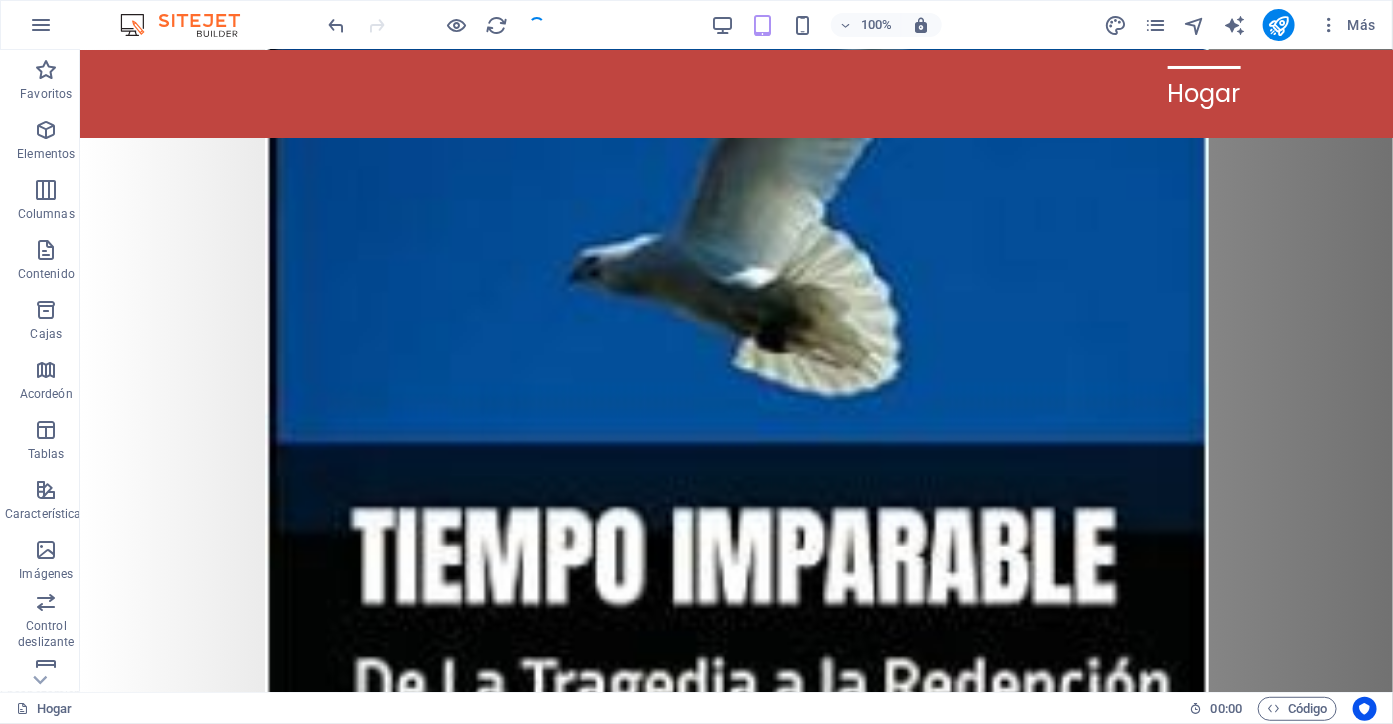 scroll, scrollTop: 918, scrollLeft: 0, axis: vertical 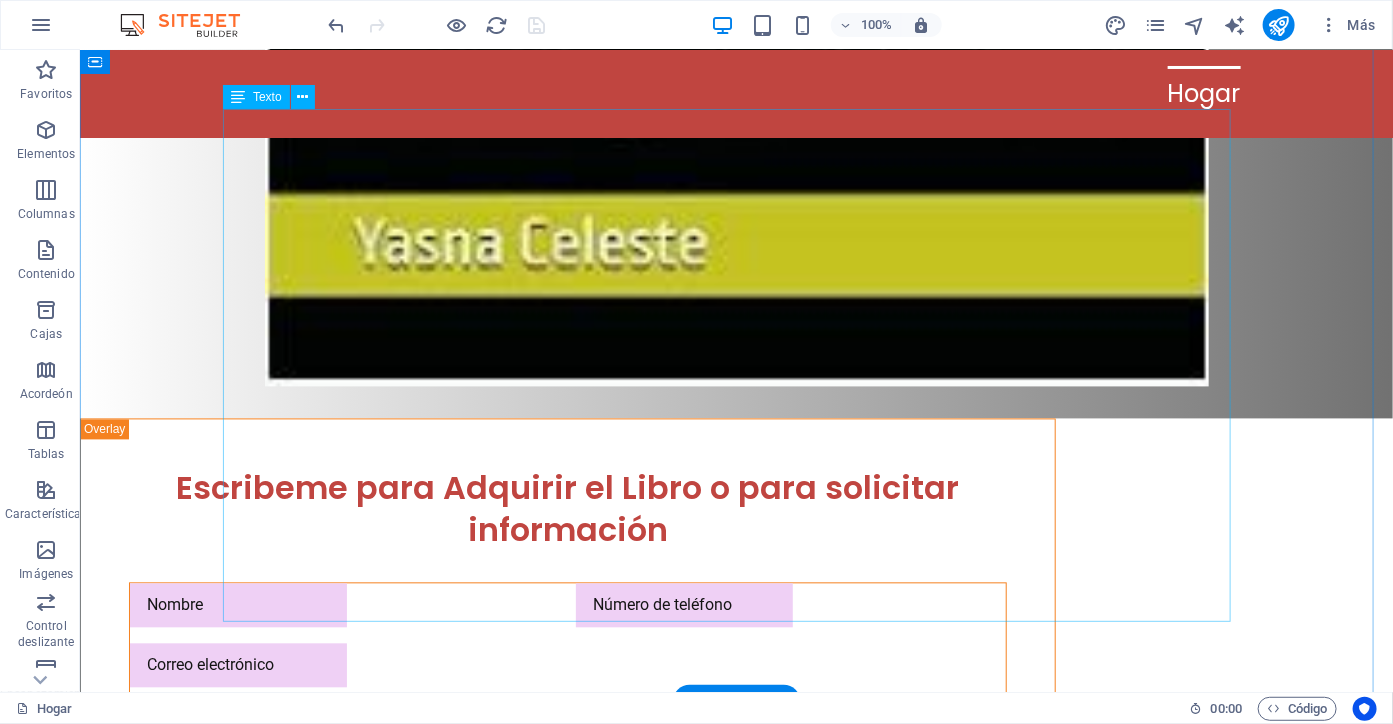 click on "📚  RECOMENDACIÓN IMPERDIBLE: “TIEMPO IMPARABLE” de [PERSON]  🌟 Si te atraen los libros que mezclan lo real con lo sobrenatural, donde la fe, los milagros y lo inexplicable se cruzan con lo cotidiano… entonces  “Tiempo Imparable”  es una lectura que no puedes dejar pasar. Desde su nacimiento marcado por una luz celestial, hasta experiencias espirituales en hospitales, caídas que desafían la muerte y encuentros con seres de luz, este libro nos lleva por un viaje  intenso, conmovedor y profundamente humano  . Es más que un testimonio: es un llamado al alma.  ✍️ Escrito con honestidad brutal, sensibilidad y una narrativa que te atrapa desde la primera página. 🔹 Ideal para quienes han vivido lo imposible.  🔹 Perfecto si estás buscando una historia que deje huella.  🔹 Recomendado para lectores de espiritualidad, memorias reales y milagros documentados. ✨ Te aseguro que “Tiempo Imparable”  no solo se lee… se siente.     Pídelo por amazon:" at bounding box center (736, 2781) 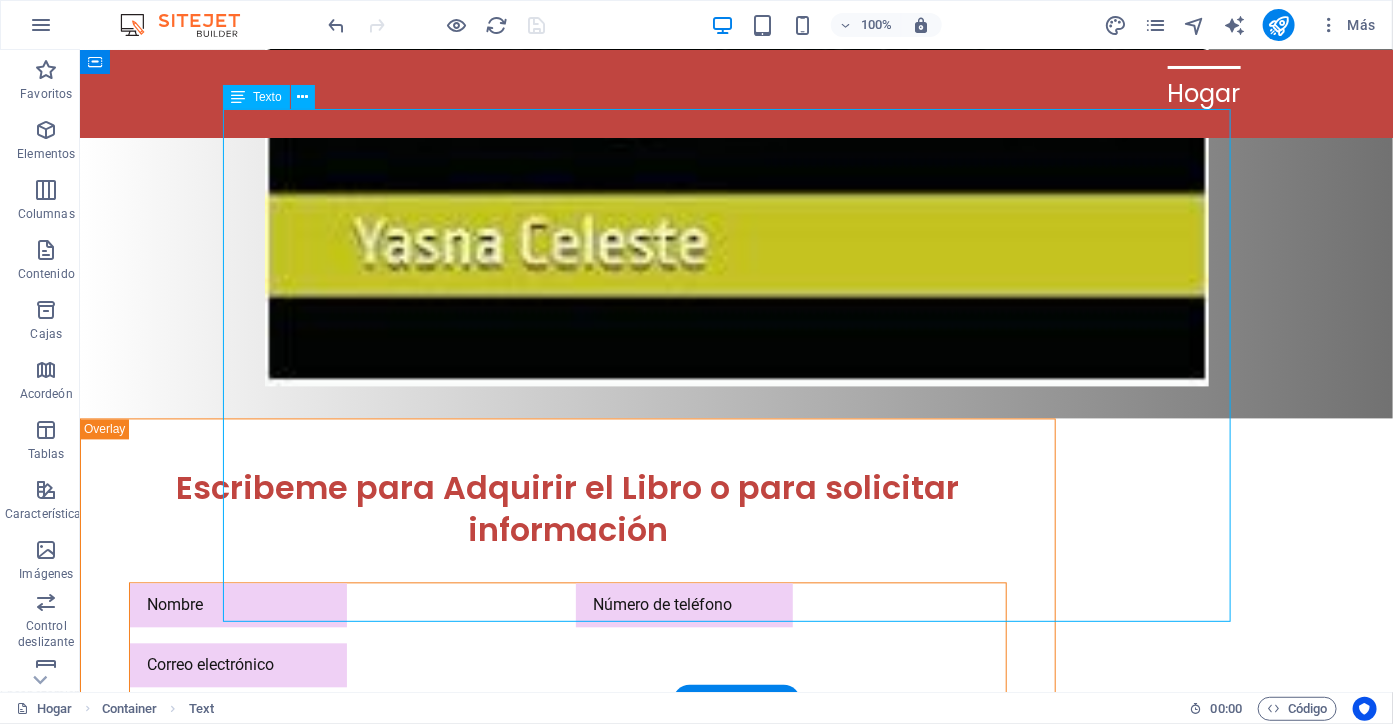 click on "📚  RECOMENDACIÓN IMPERDIBLE: “TIEMPO IMPARABLE” de [PERSON]  🌟 Si te atraen los libros que mezclan lo real con lo sobrenatural, donde la fe, los milagros y lo inexplicable se cruzan con lo cotidiano… entonces  “Tiempo Imparable”  es una lectura que no puedes dejar pasar. Desde su nacimiento marcado por una luz celestial, hasta experiencias espirituales en hospitales, caídas que desafían la muerte y encuentros con seres de luz, este libro nos lleva por un viaje  intenso, conmovedor y profundamente humano  . Es más que un testimonio: es un llamado al alma.  ✍️ Escrito con honestidad brutal, sensibilidad y una narrativa que te atrapa desde la primera página. 🔹 Ideal para quienes han vivido lo imposible.  🔹 Perfecto si estás buscando una historia que deje huella.  🔹 Recomendado para lectores de espiritualidad, memorias reales y milagros documentados. ✨ Te aseguro que “Tiempo Imparable”  no solo se lee… se siente.     Pídelo por amazon:" at bounding box center [736, 2781] 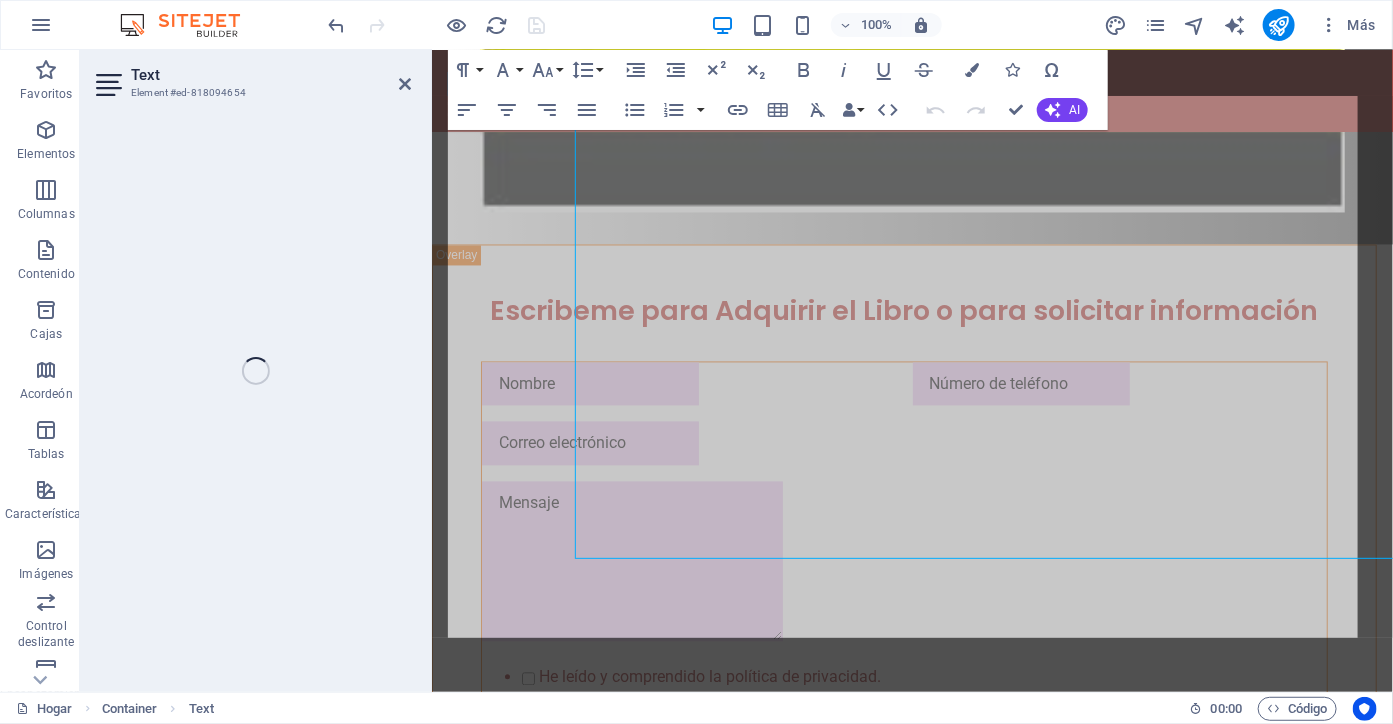 scroll, scrollTop: 1584, scrollLeft: 0, axis: vertical 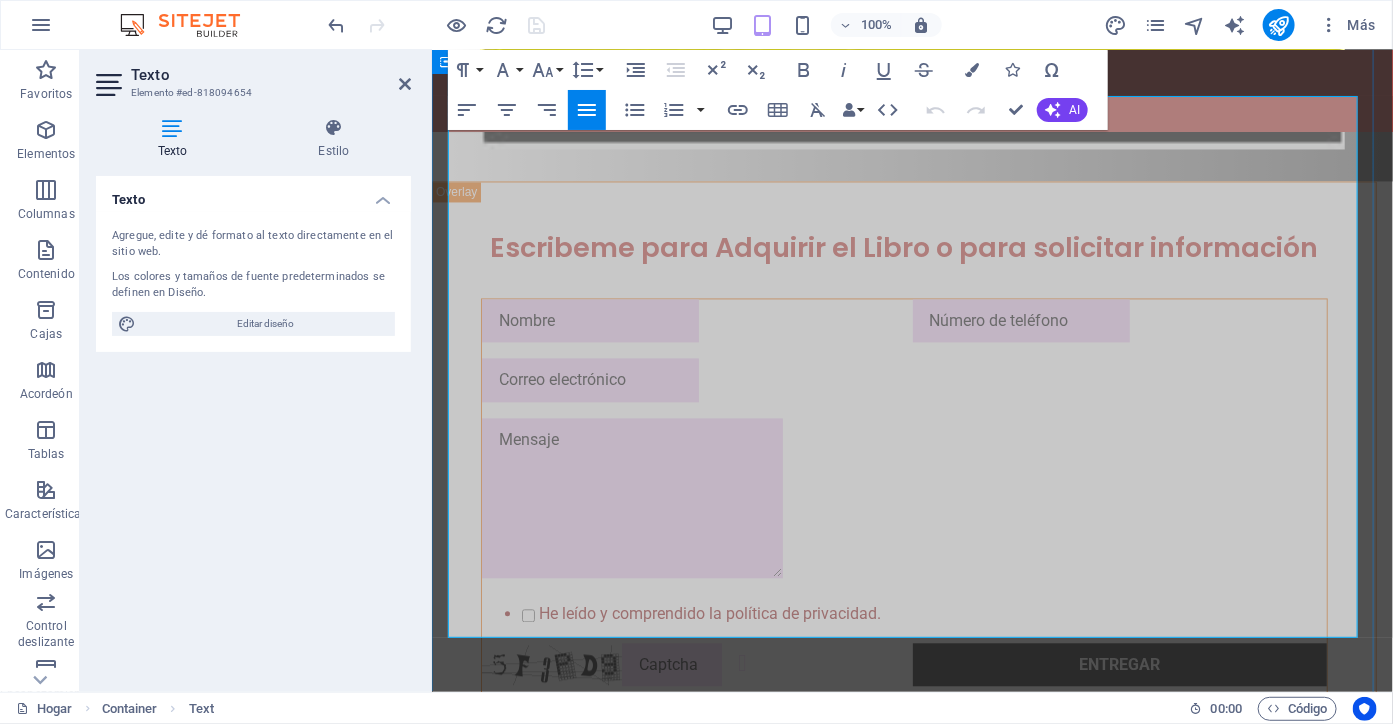 click 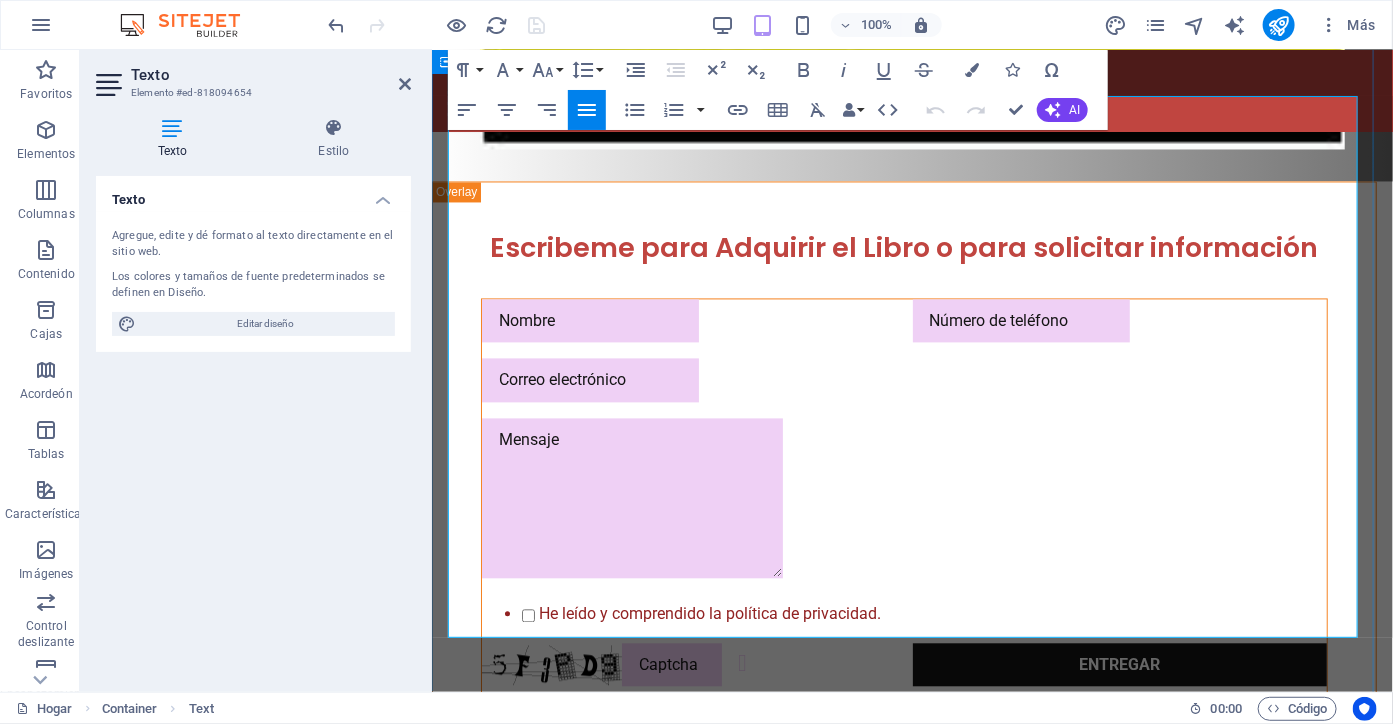 click 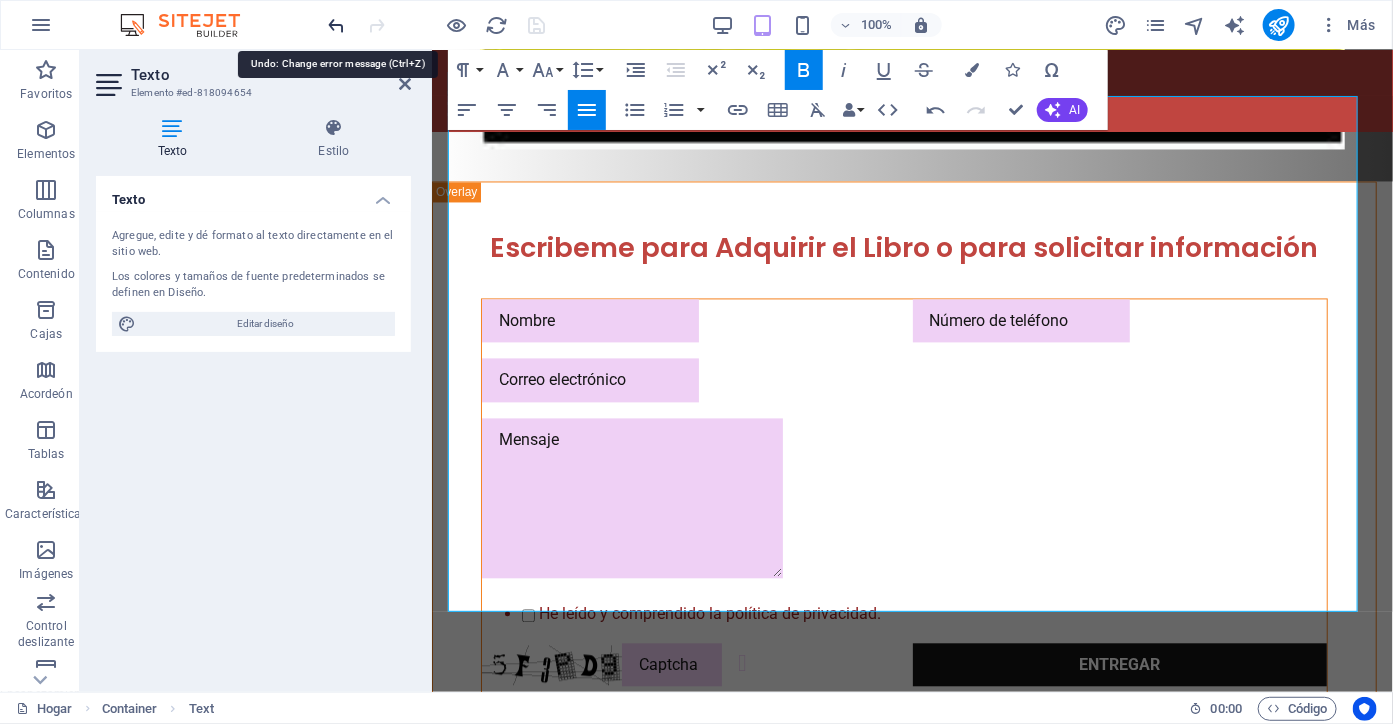 click at bounding box center (337, 25) 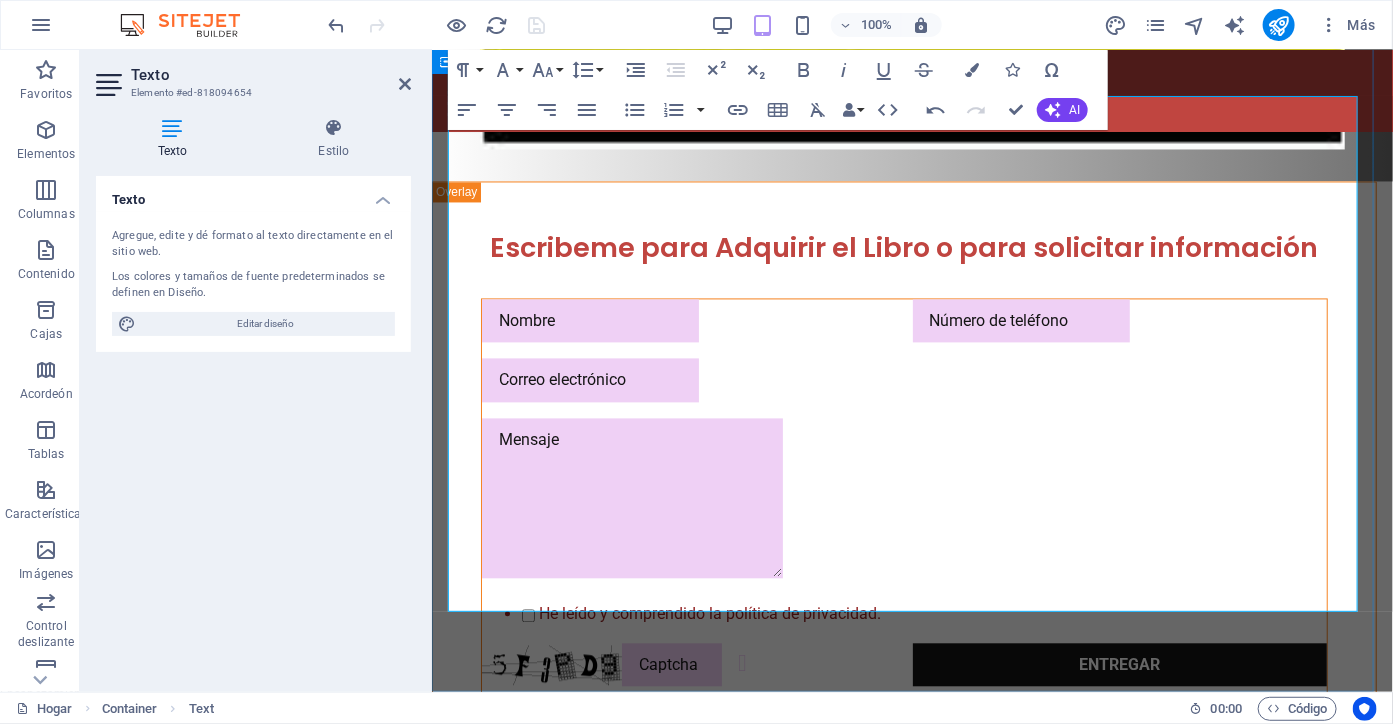 click 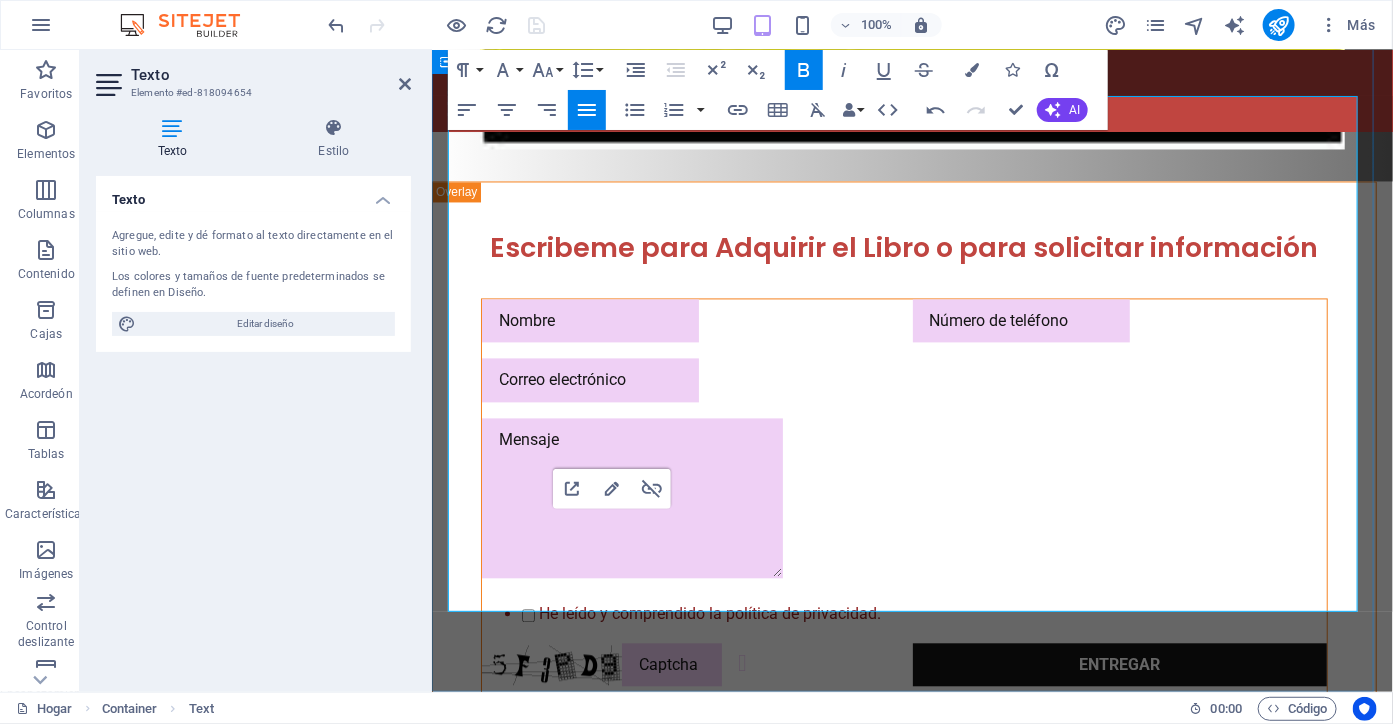 type 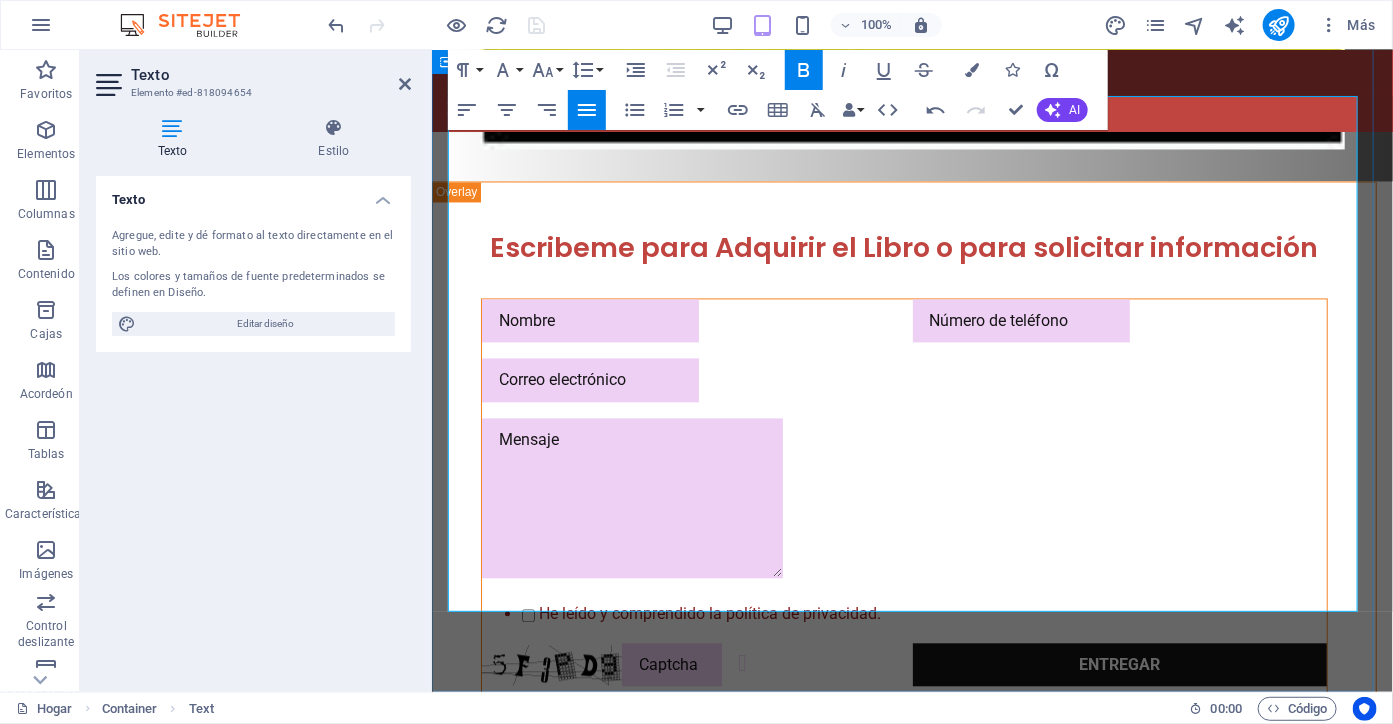 click on "https://www.amazon.com/dp/B0F9HPX5" at bounding box center (911, 2623) 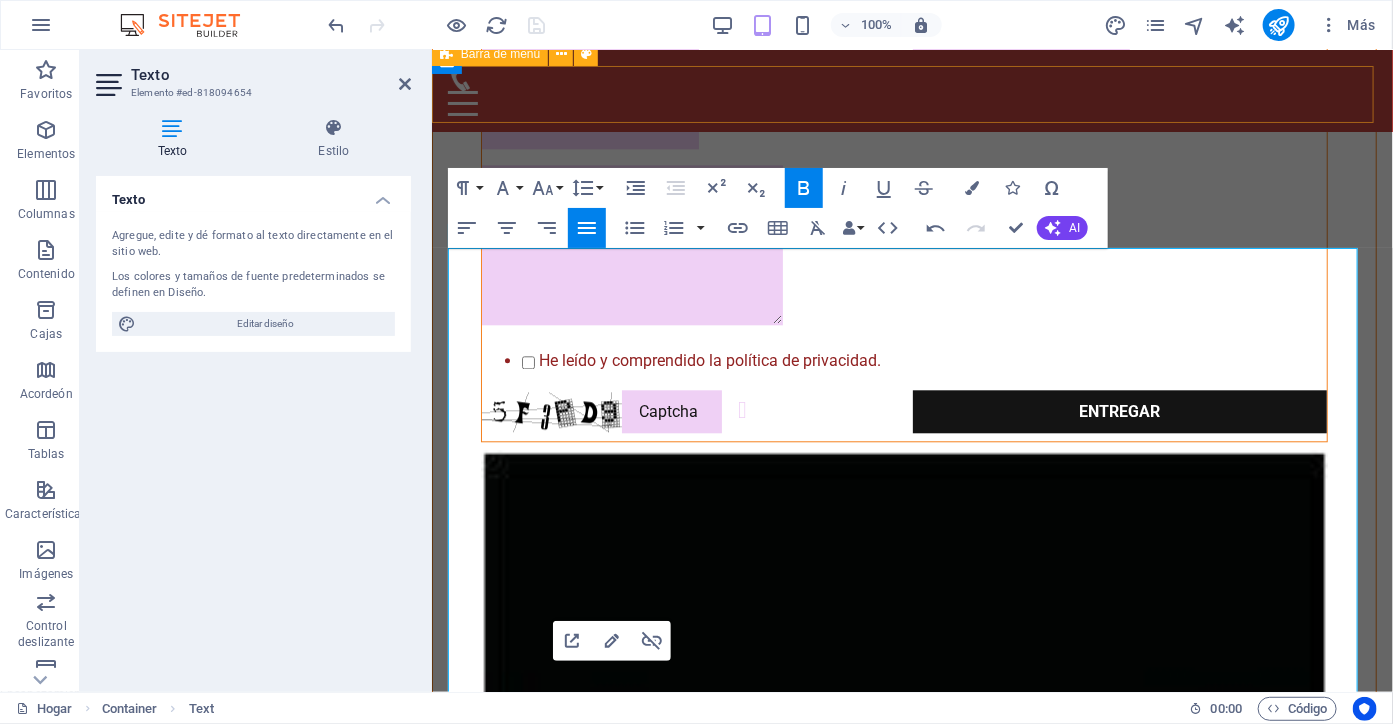 scroll, scrollTop: 1432, scrollLeft: 0, axis: vertical 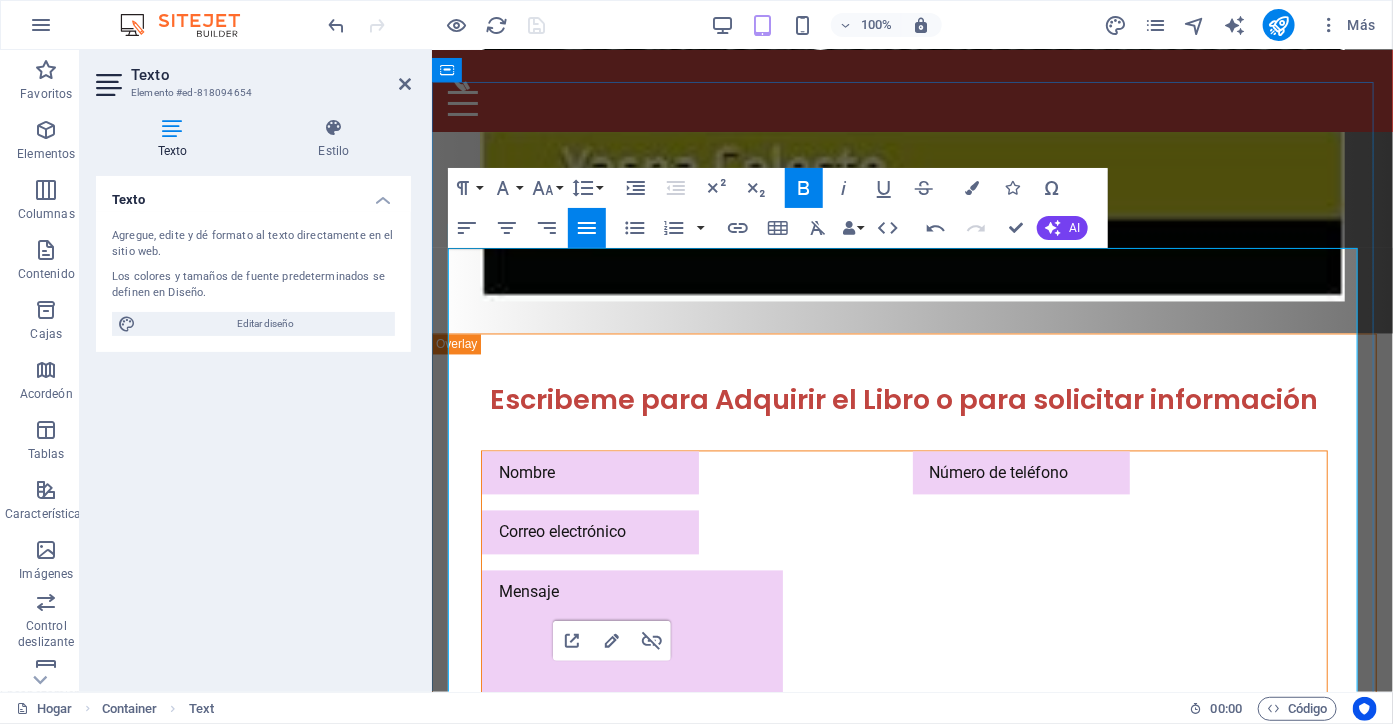 drag, startPoint x: 446, startPoint y: 160, endPoint x: 979, endPoint y: 670, distance: 737.69165 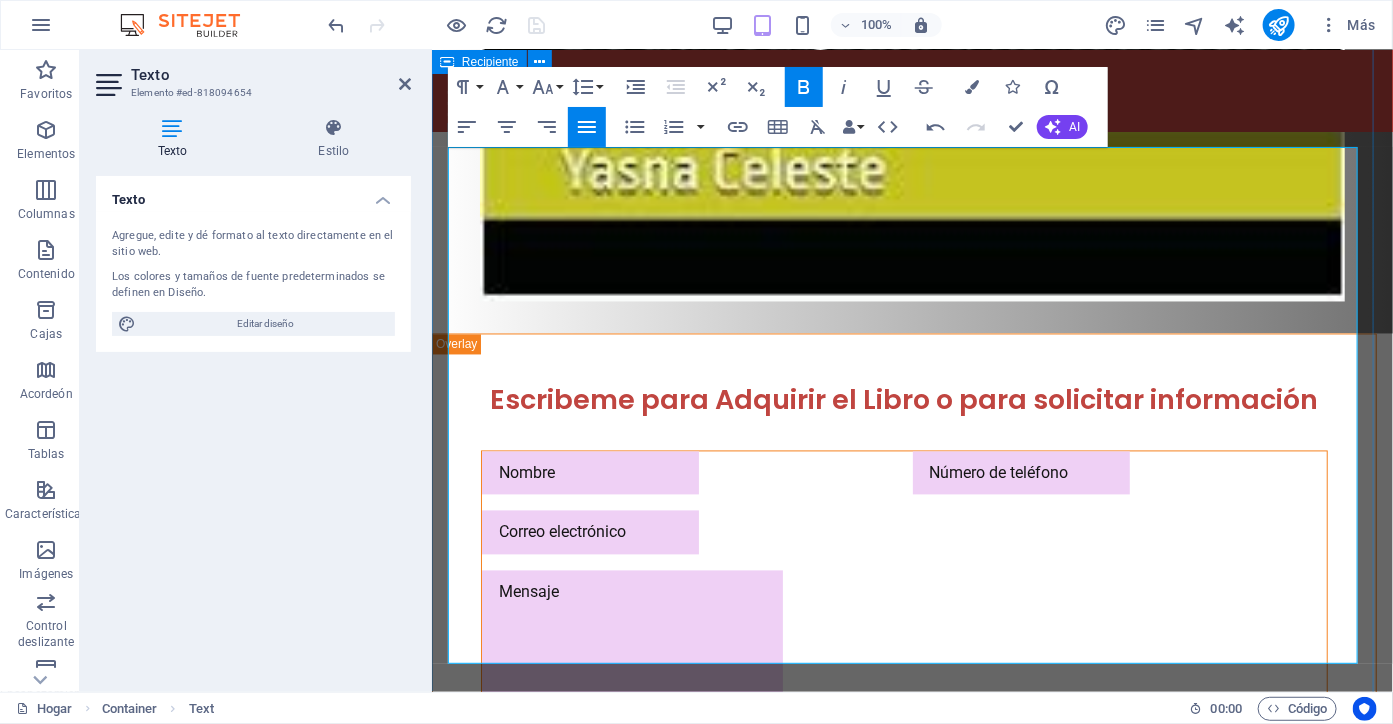 scroll, scrollTop: 1533, scrollLeft: 0, axis: vertical 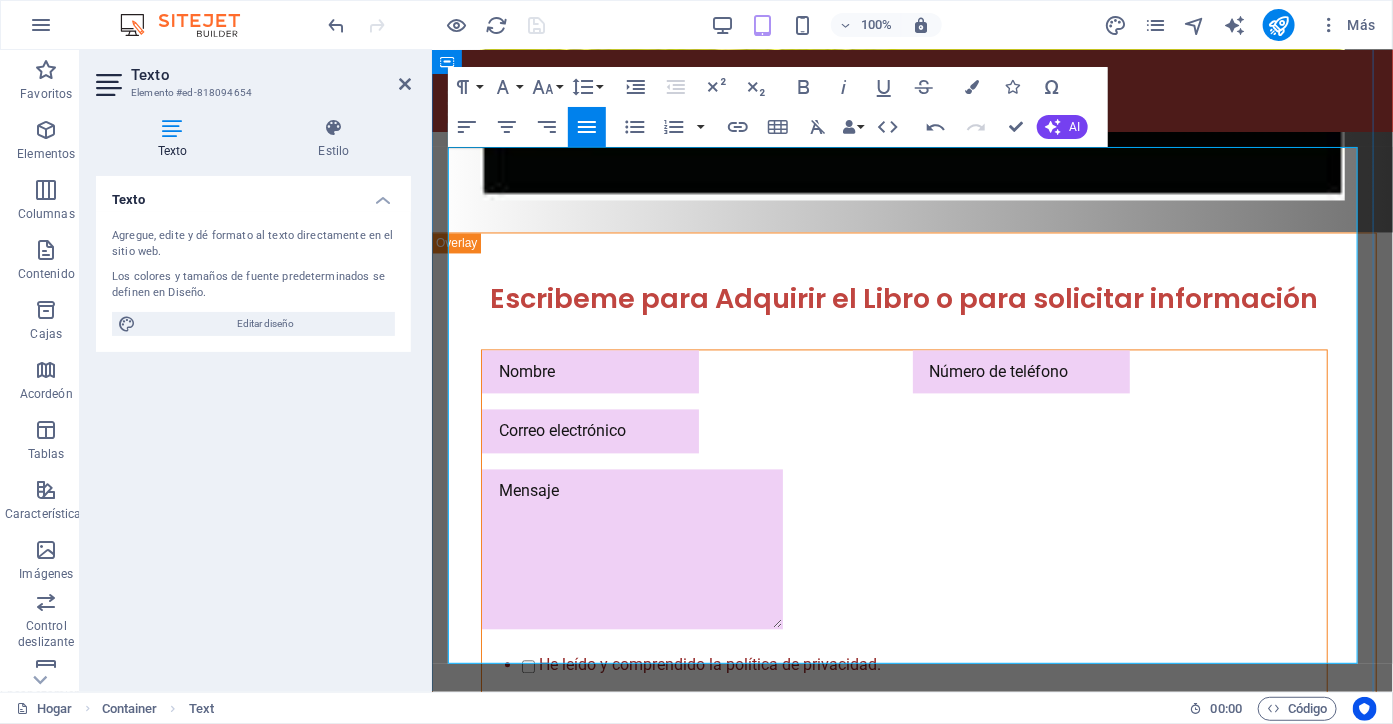 copy on "Si te atraen los libros que mezclan lo real con lo sobrenatural, donde la fe, los milagros y lo inexplicable se cruzan con lo cotidiano… entonces  “Tiempo Imparable”  es una lectura que no puedes dejar pasar. Desde su nacimiento marcado por una luz celestial, hasta experiencias espirituales en hospitales, caídas que desafían la muerte y encuentros con seres de luz, este libro nos lleva por un viaje  intenso, conmovedor y profundamente humano  . Es más que un testimonio: es un llamado al alma.  ✍️ Escrito con honestidad brutal, sensibilidad y una narrativa que te atrapa desde la primera página. 🔹 Ideal para quienes han vivido lo imposible.  🔹 Perfecto si estás buscando una historia que deje huella.  🔹 Recomendado para lectores de espiritualidad, memorias reales y milagros documentados. ✨ Te aseguro que “Tiempo Imparable”  no solo se lee… se siente.     Pídelo por amazon: https://www.amazon.com/dp/B0F9HPX5" 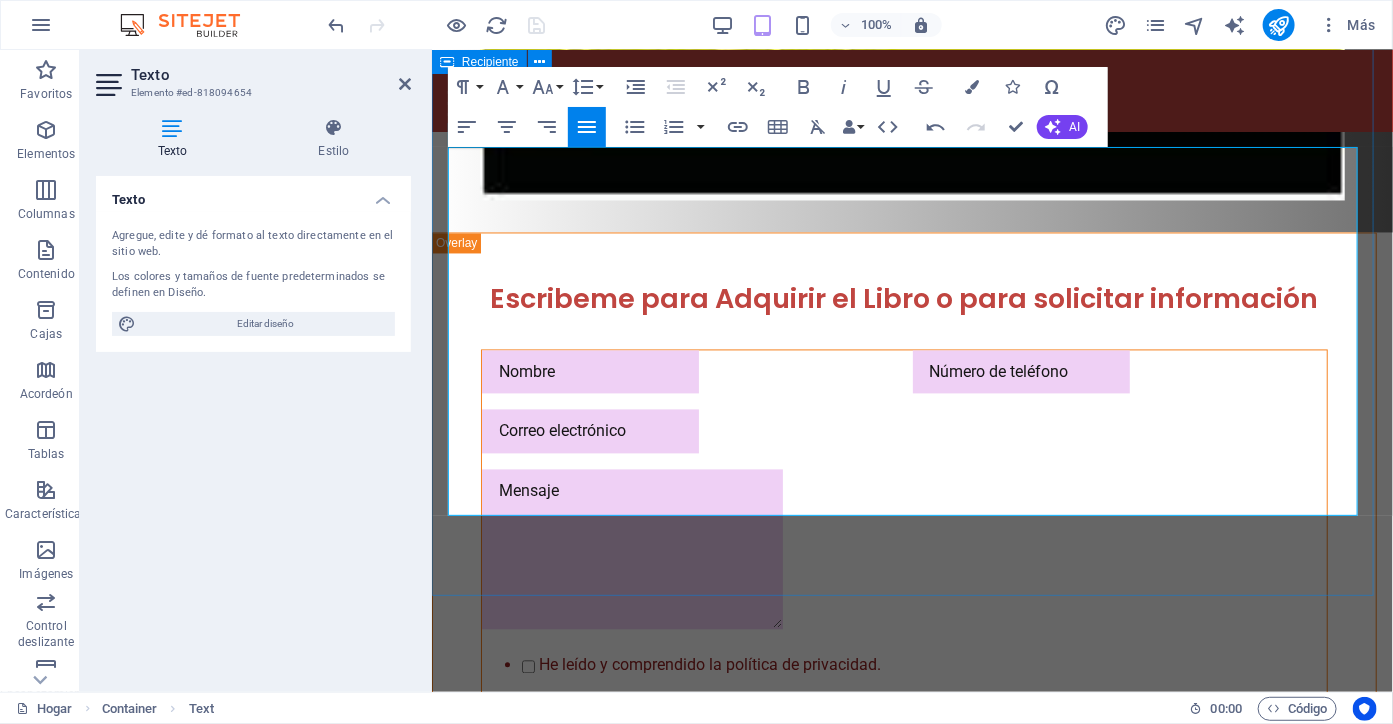 click on "“TIEMPO IMPARABLE” de Yasna" at bounding box center (911, 2372) 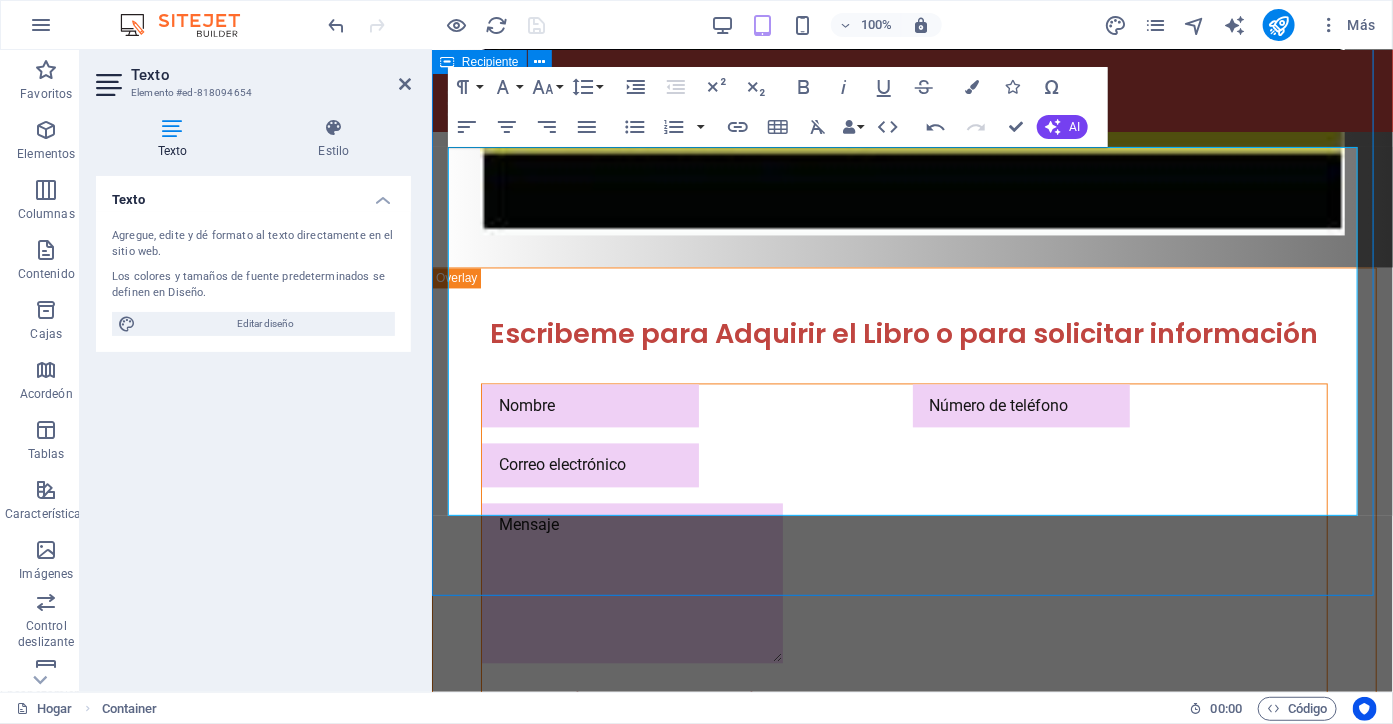 scroll, scrollTop: 1469, scrollLeft: 0, axis: vertical 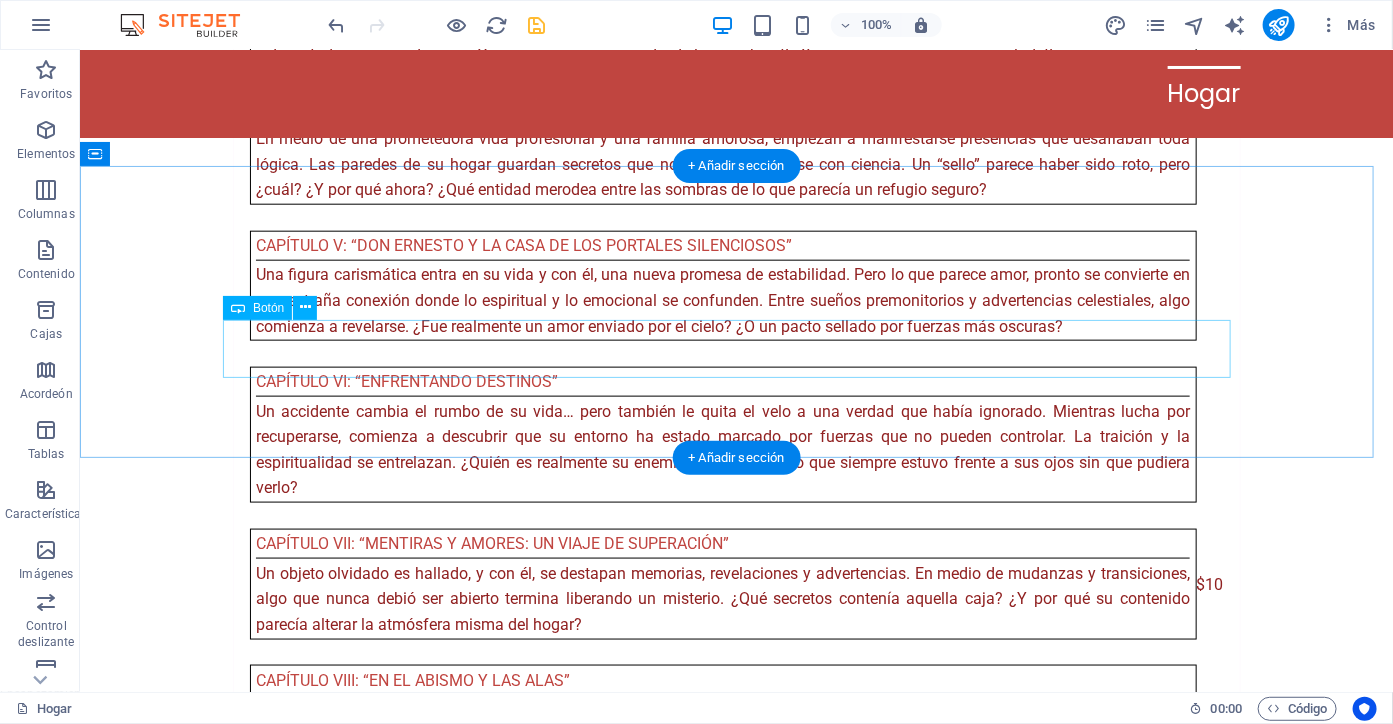 click on "leer más" at bounding box center (736, 3217) 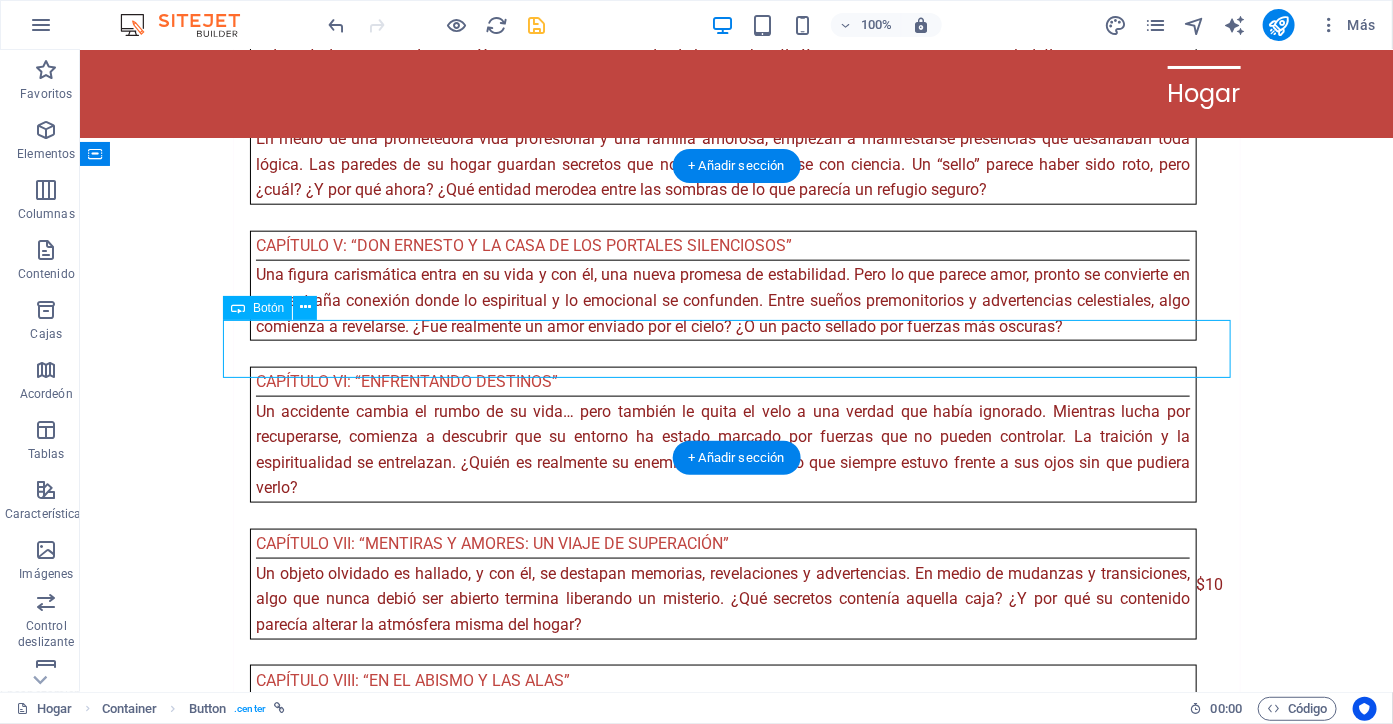 click on "leer más" at bounding box center (736, 3217) 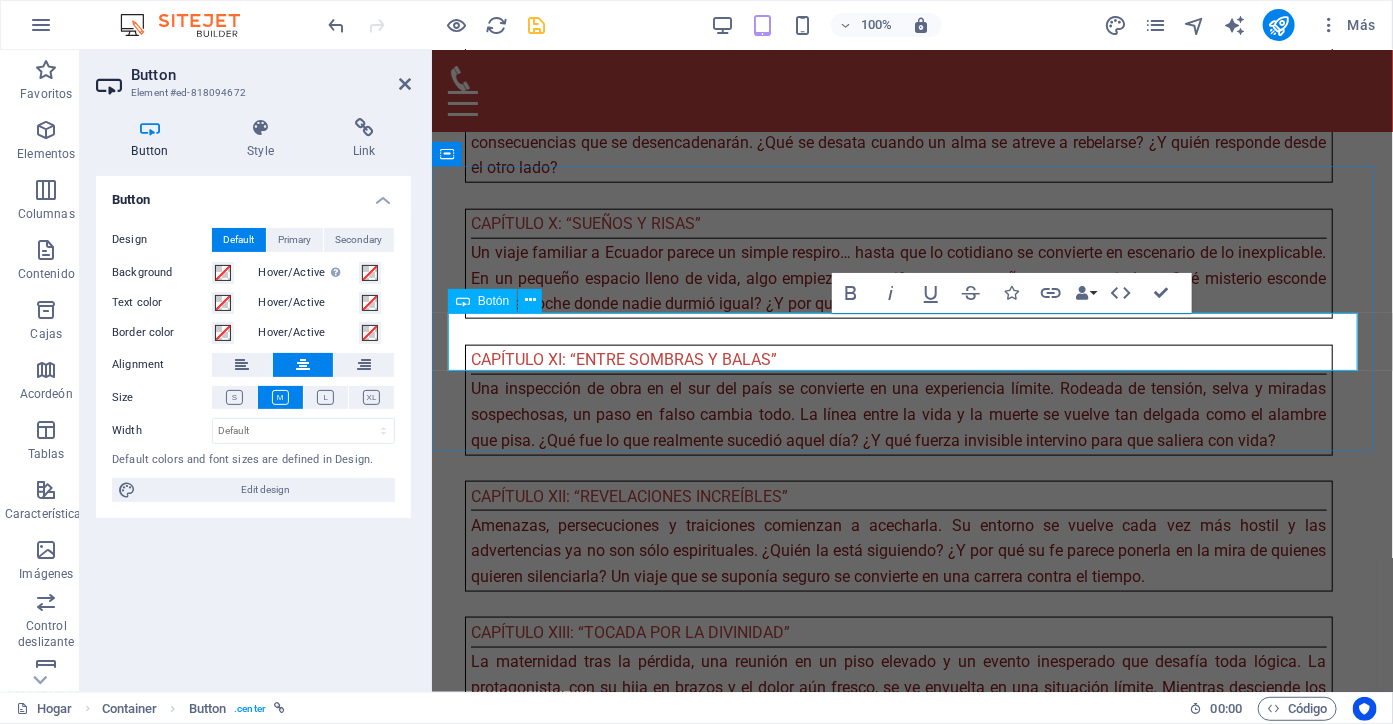 scroll, scrollTop: 7085, scrollLeft: 0, axis: vertical 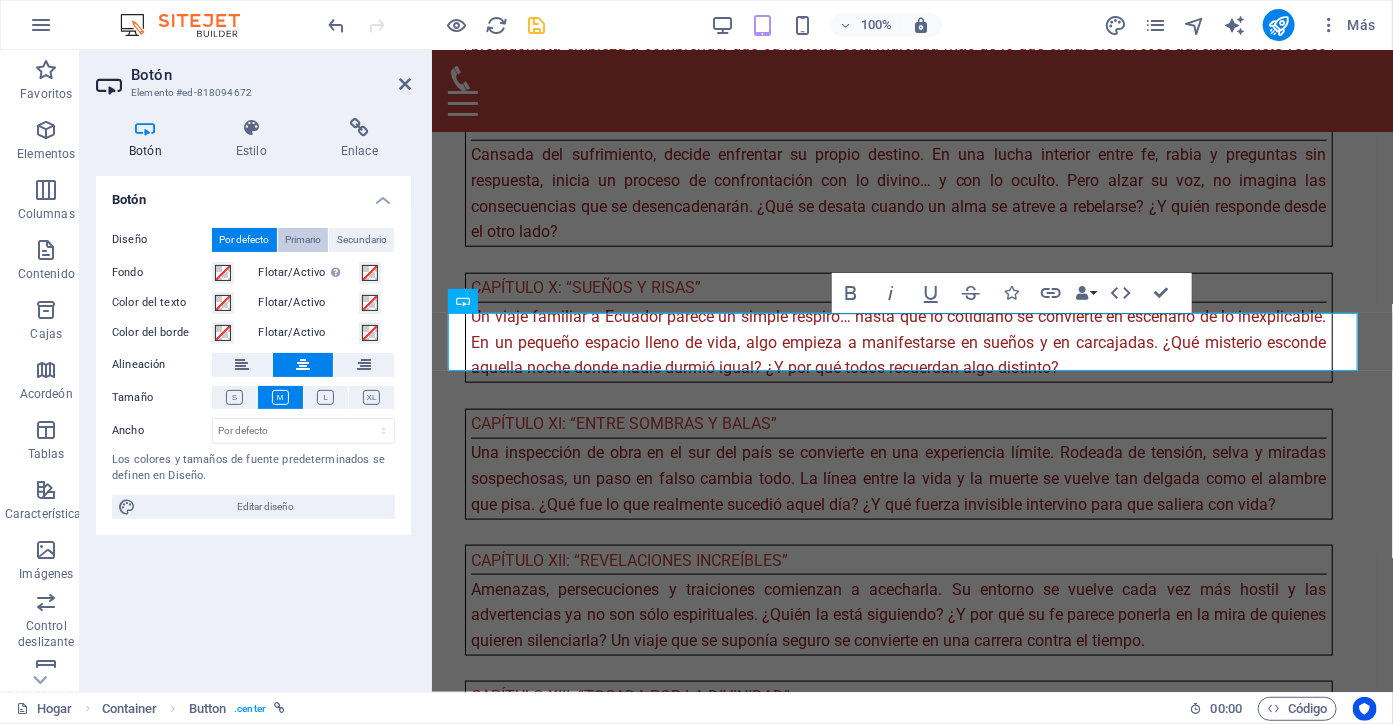 click on "Primario" at bounding box center (303, 239) 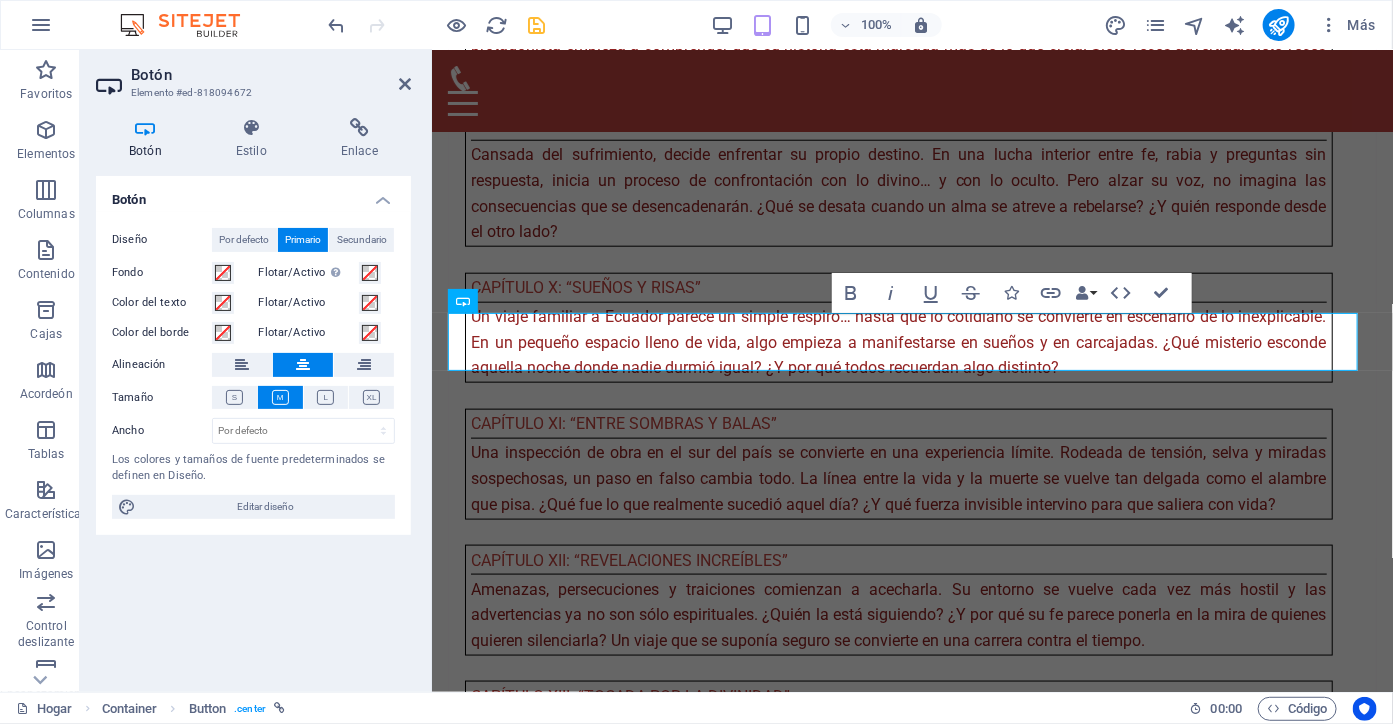 click on "Primario" at bounding box center [303, 239] 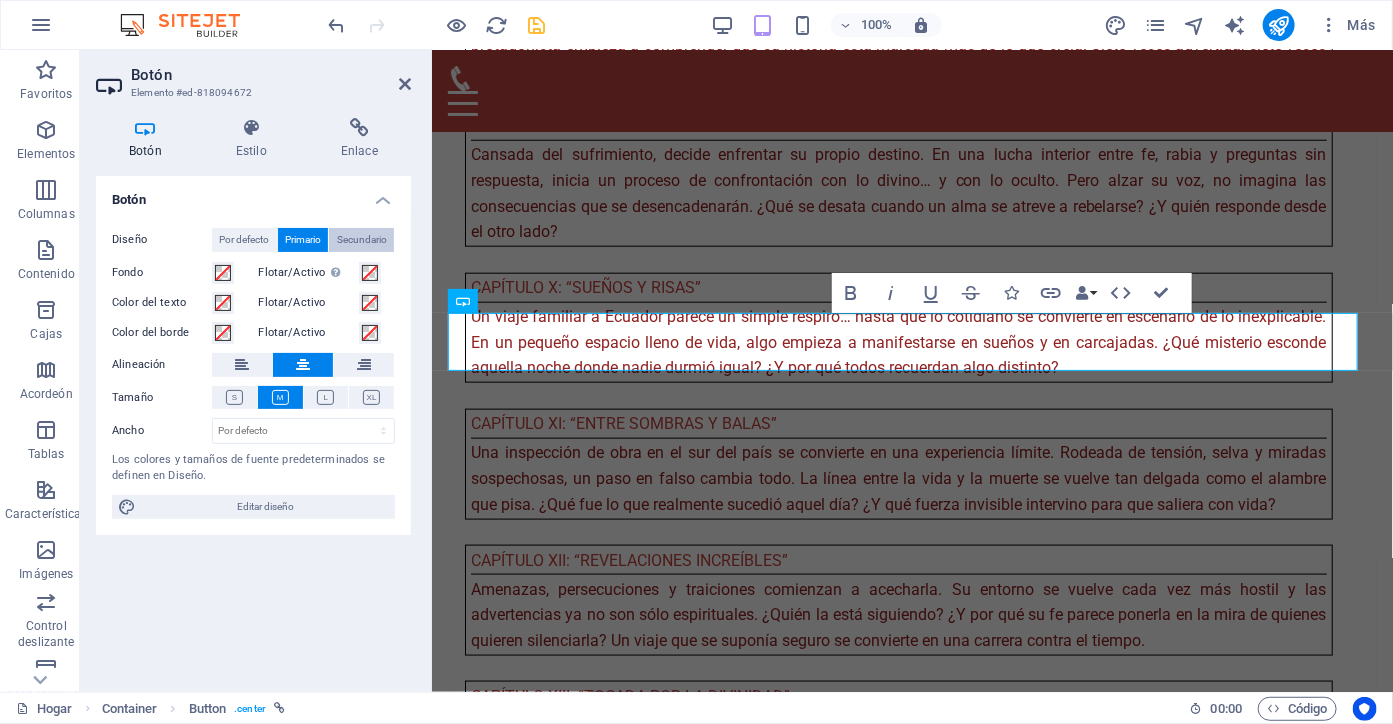 click on "Secundario" at bounding box center (362, 239) 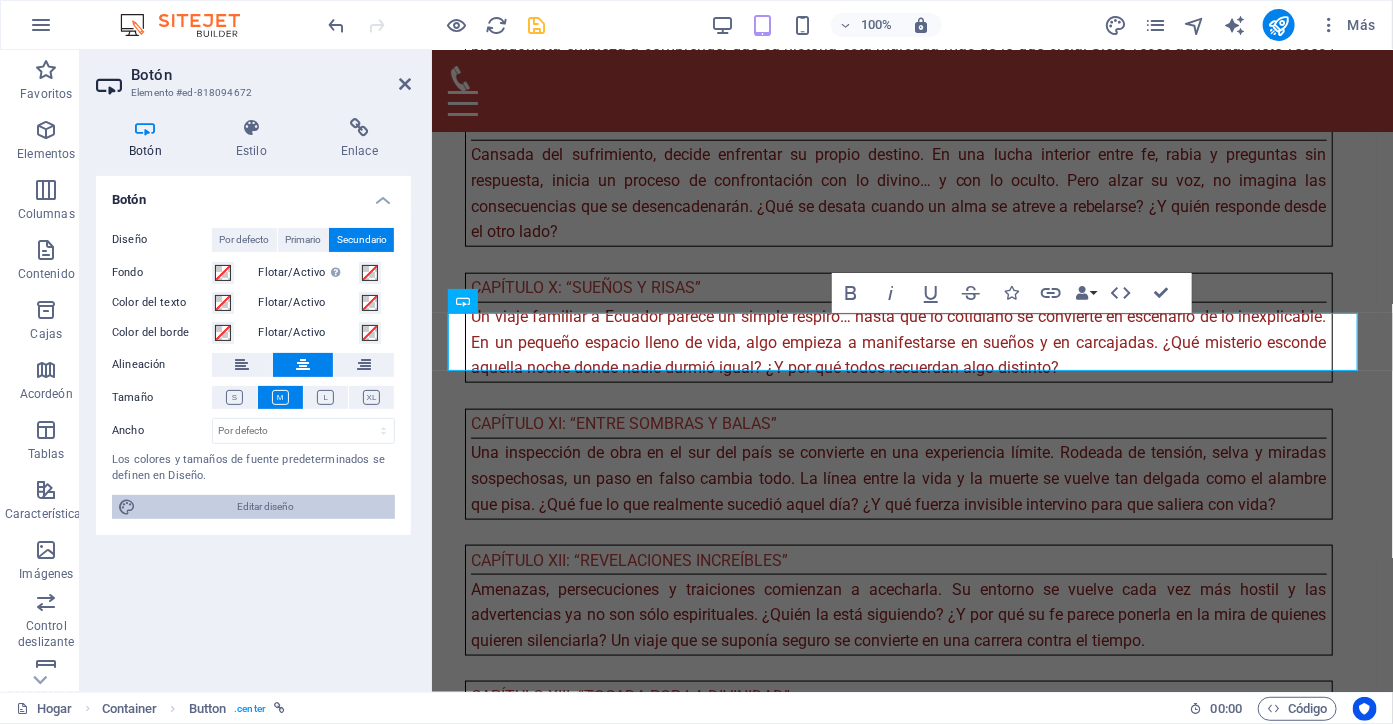 click on "Editar diseño" at bounding box center [265, 507] 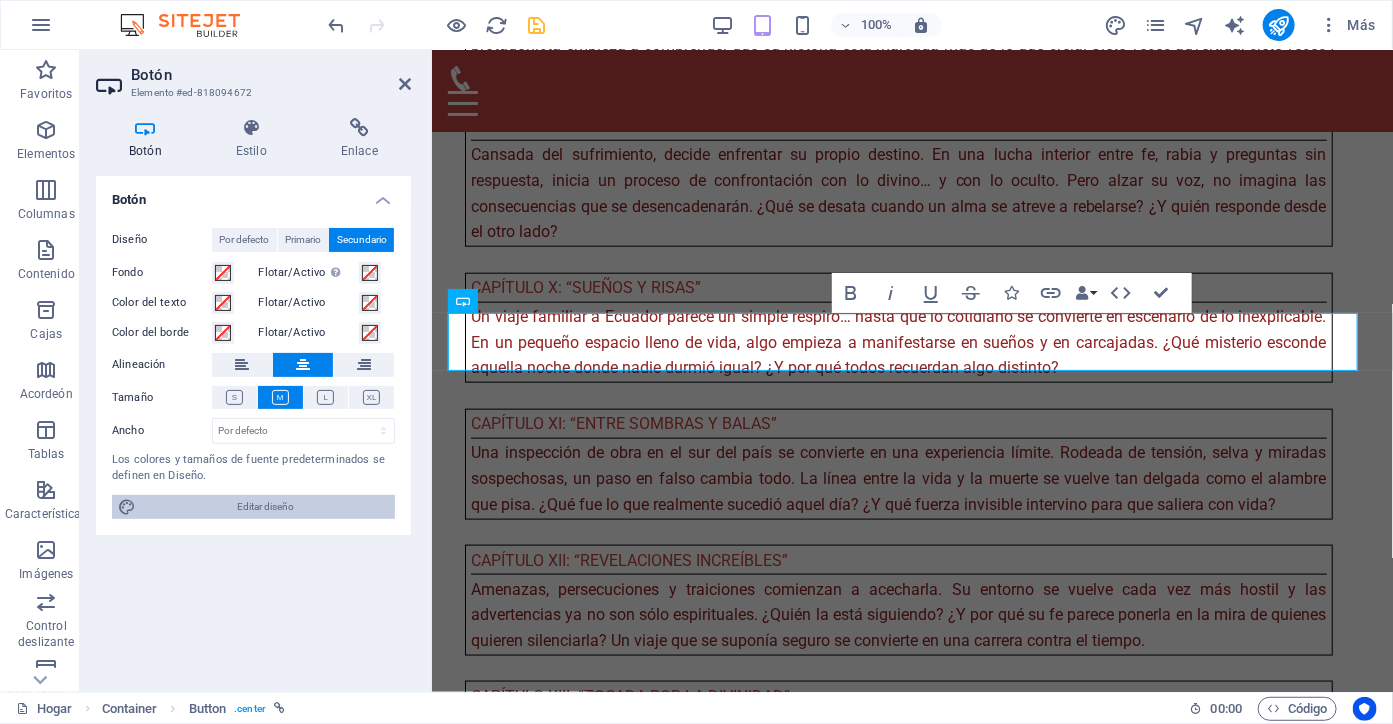 select on "400" 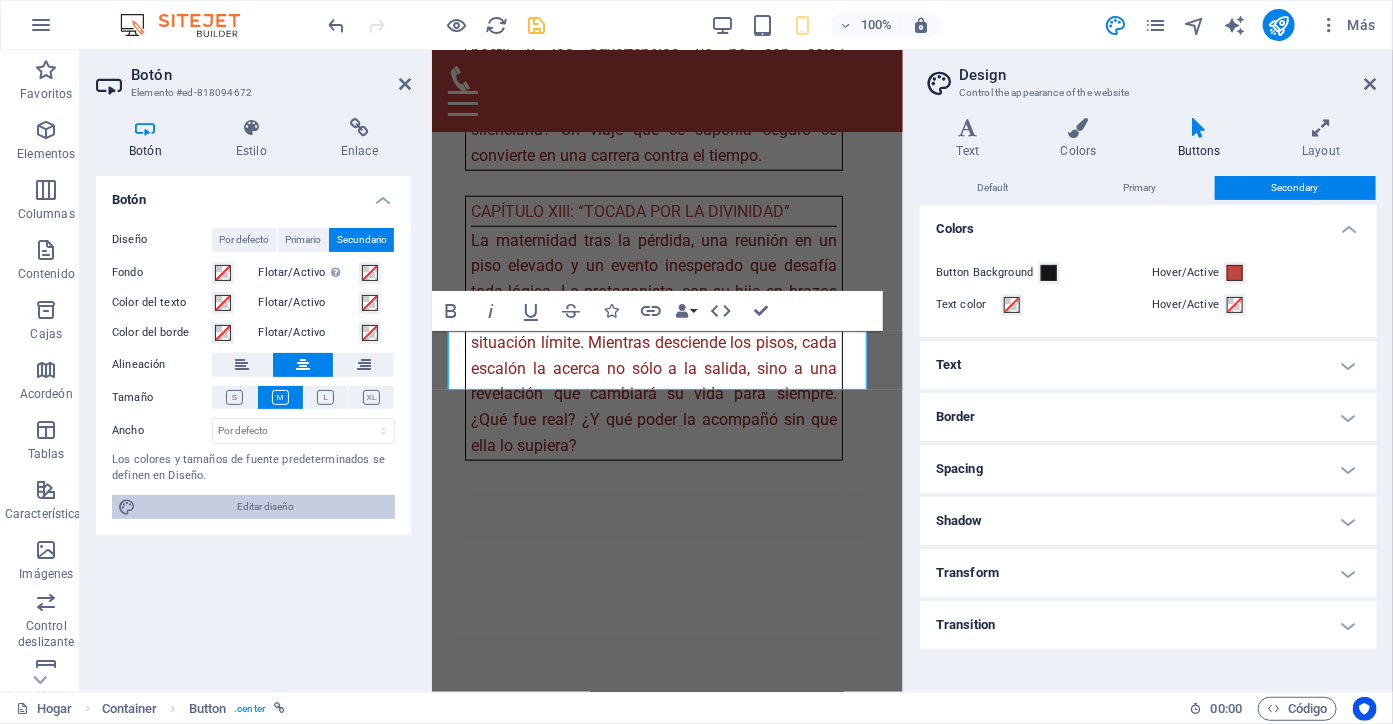 scroll, scrollTop: 8500, scrollLeft: 0, axis: vertical 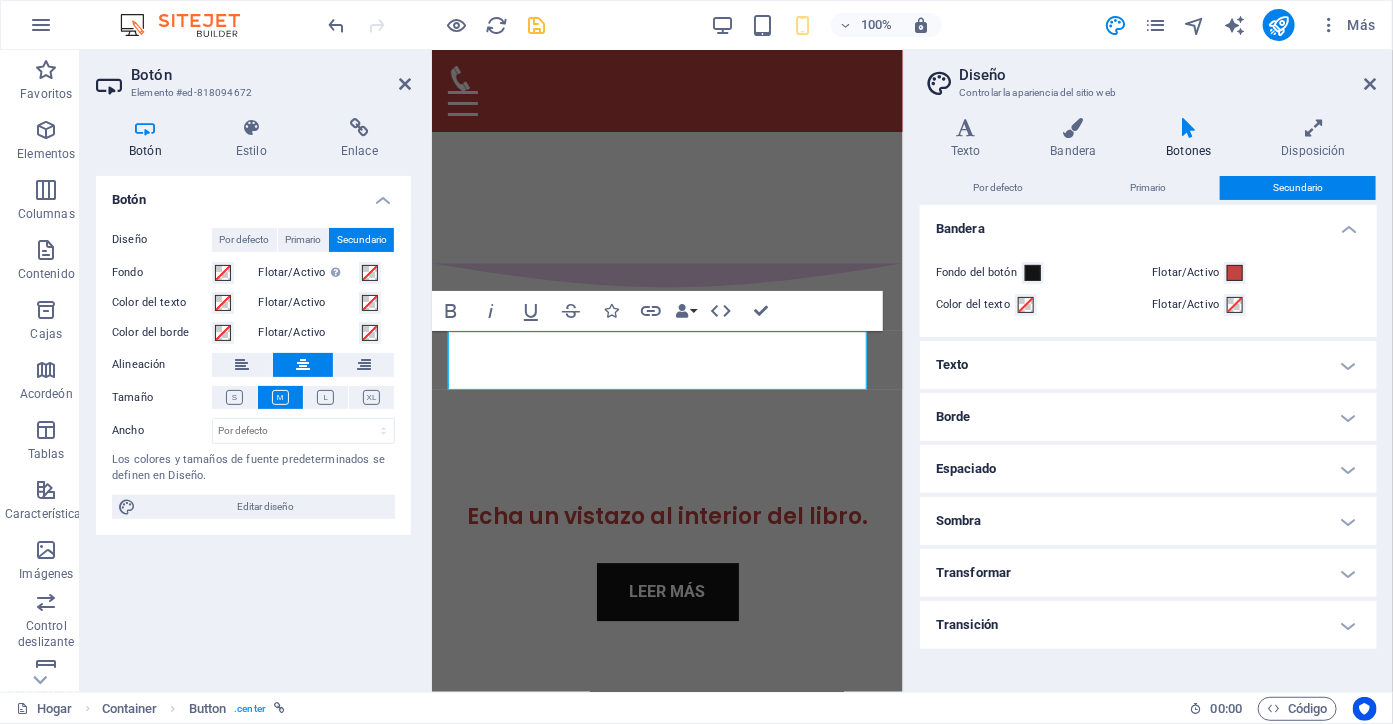 click on "Transformar" at bounding box center (1148, 573) 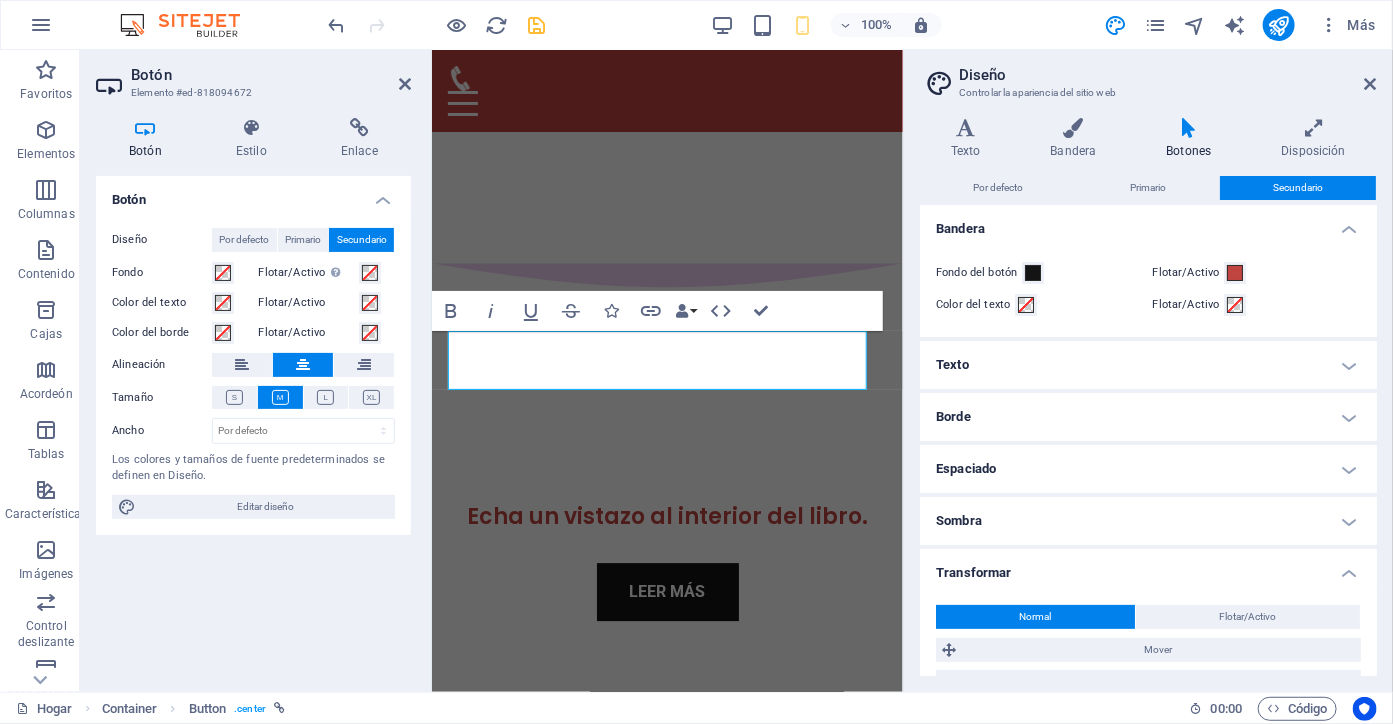 click on "Texto" at bounding box center [1148, 365] 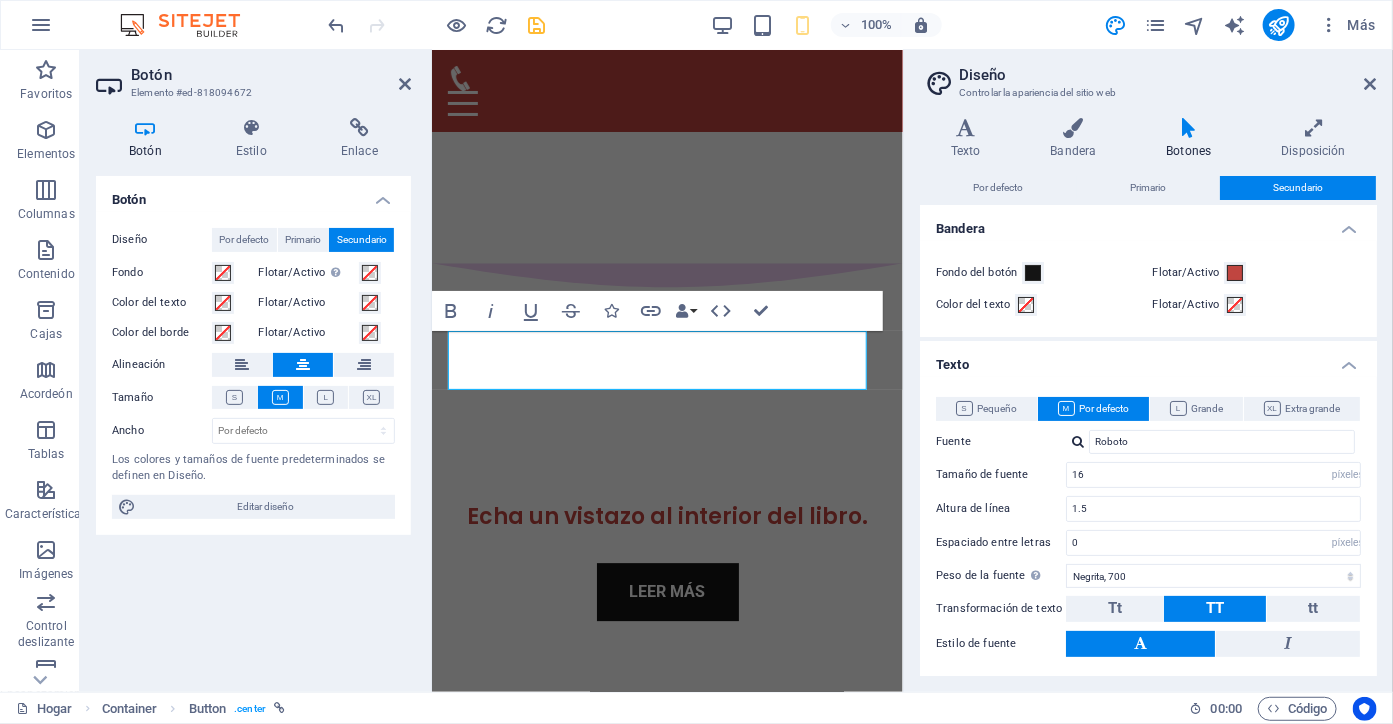 drag, startPoint x: 1378, startPoint y: 422, endPoint x: 1379, endPoint y: 454, distance: 32.01562 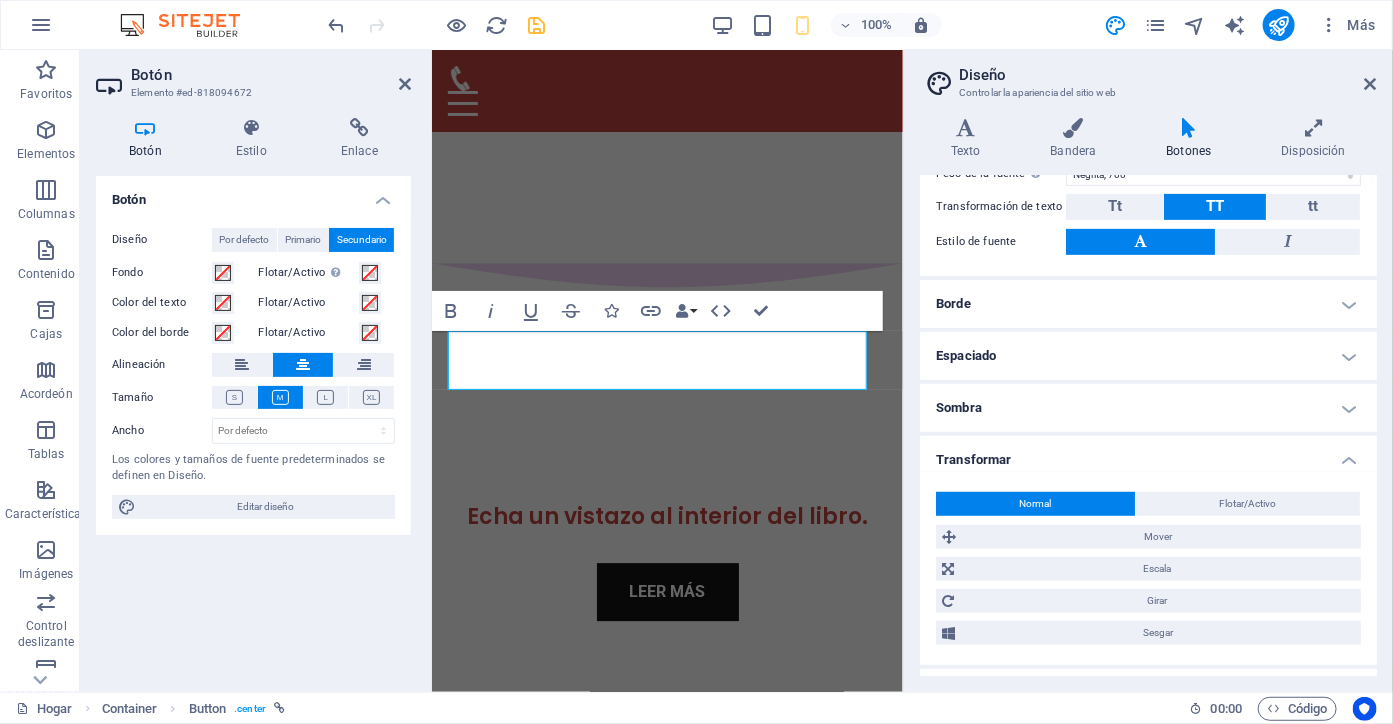 scroll, scrollTop: 439, scrollLeft: 0, axis: vertical 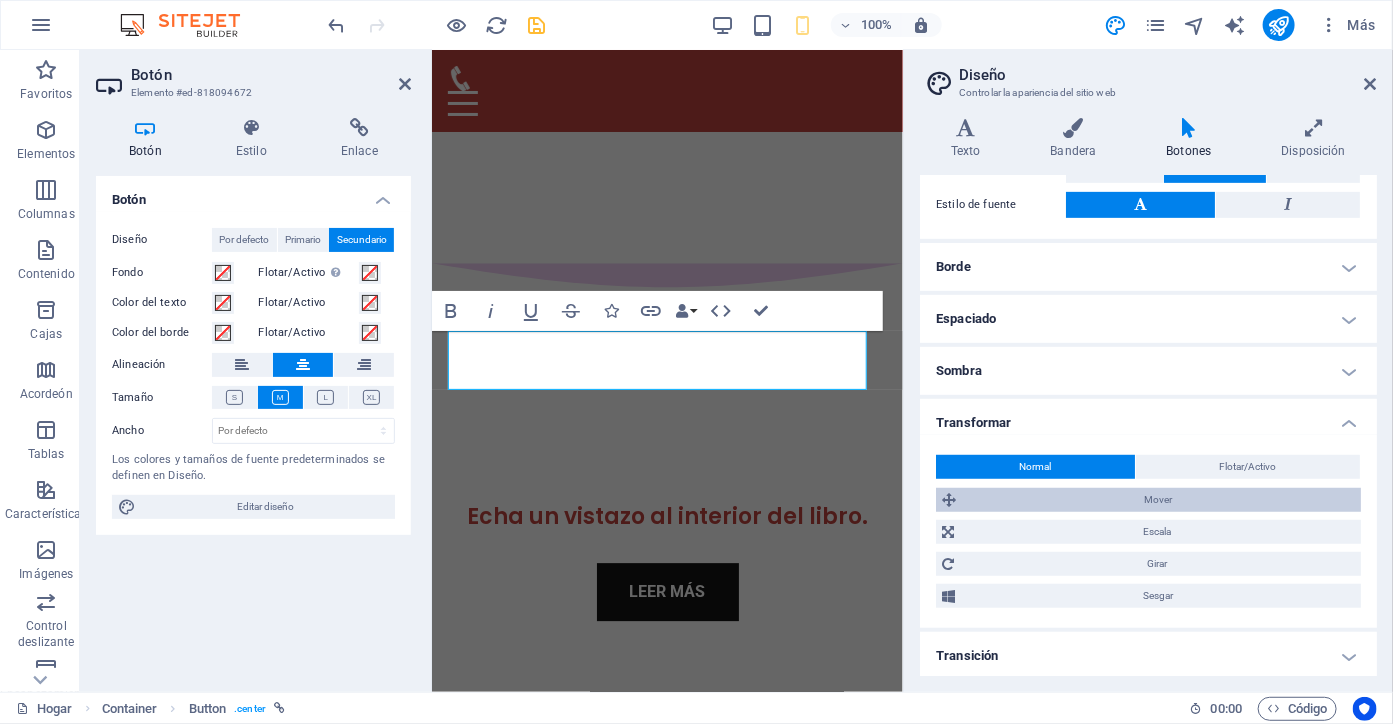 click on "Mover" at bounding box center (1158, 500) 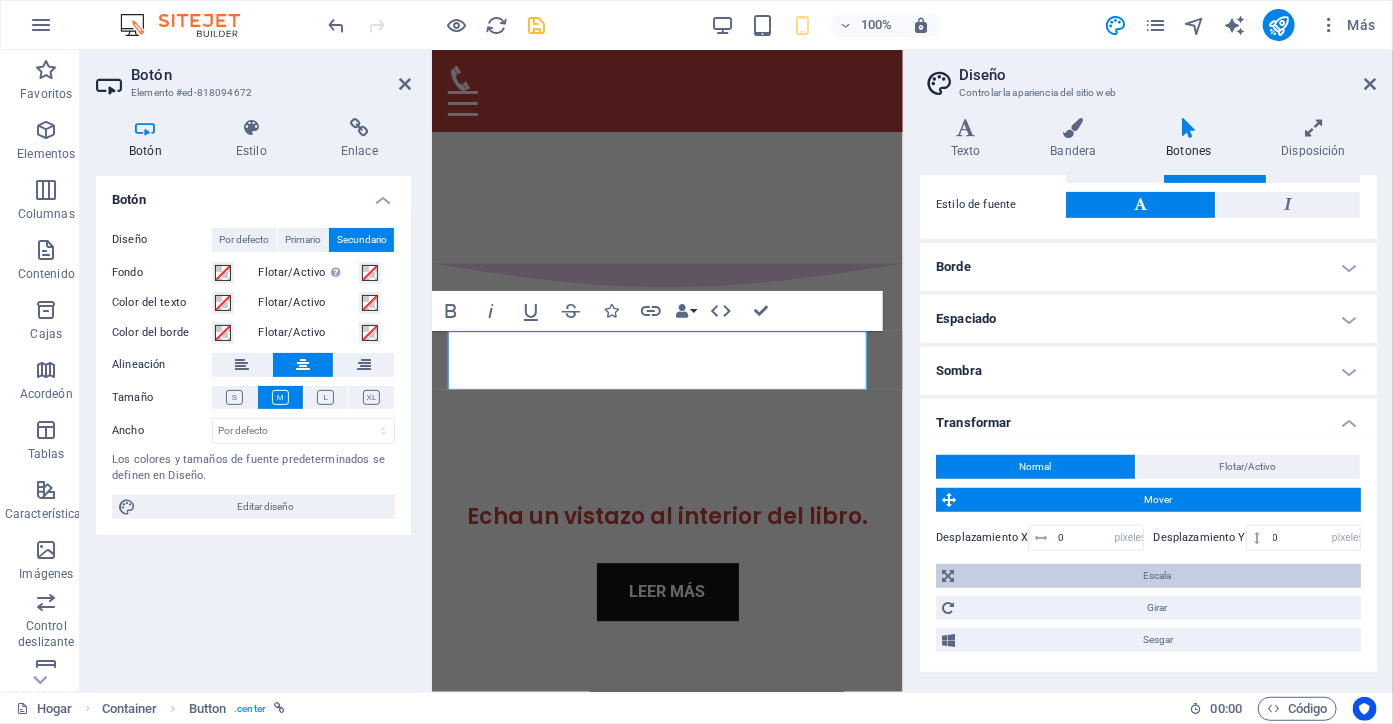 click on "Escala" at bounding box center [1158, 575] 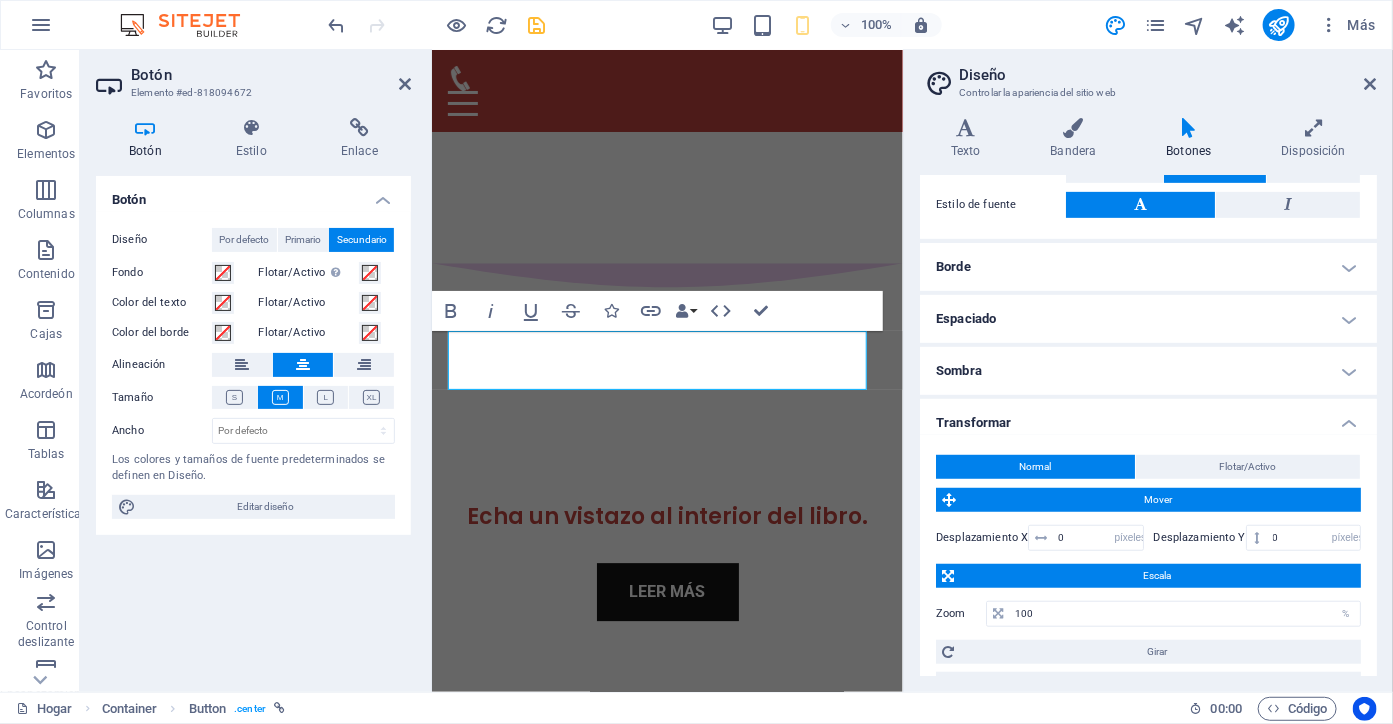 drag, startPoint x: 1373, startPoint y: 463, endPoint x: 1380, endPoint y: 559, distance: 96.25487 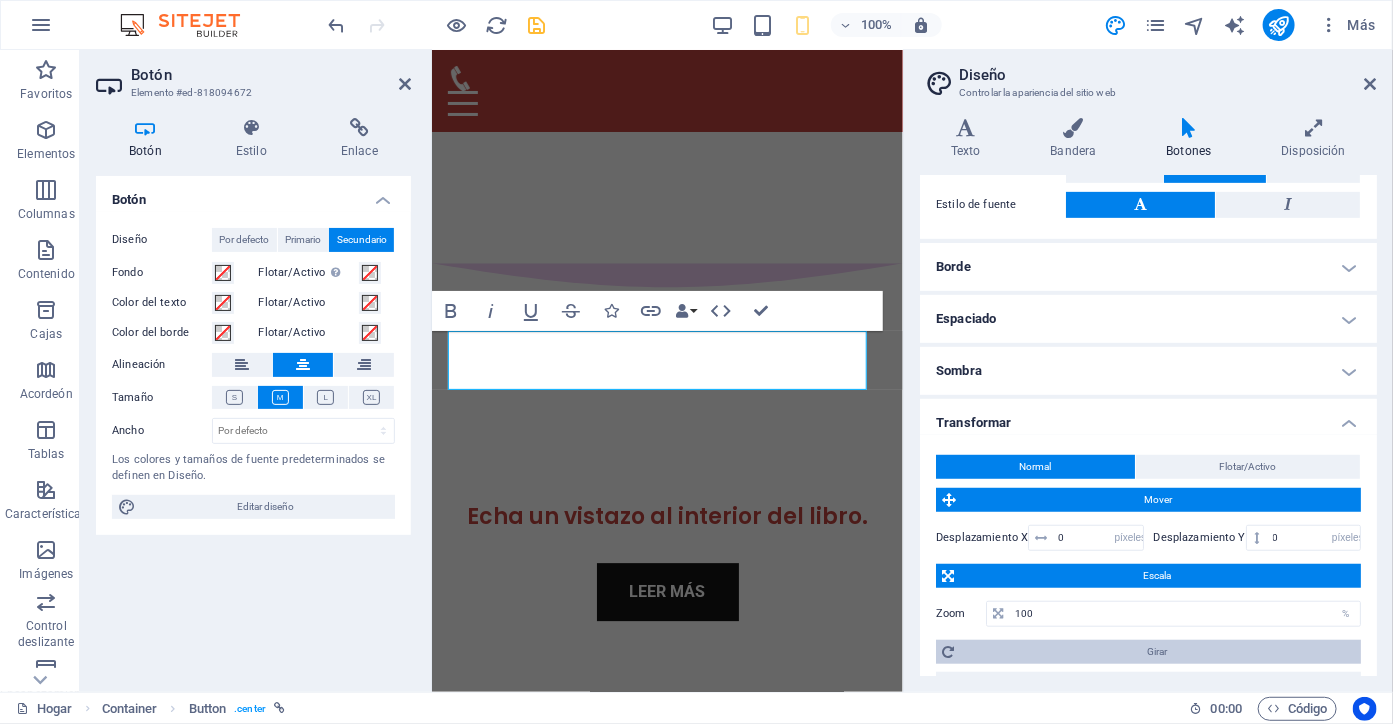 click on "Girar" at bounding box center (1157, 652) 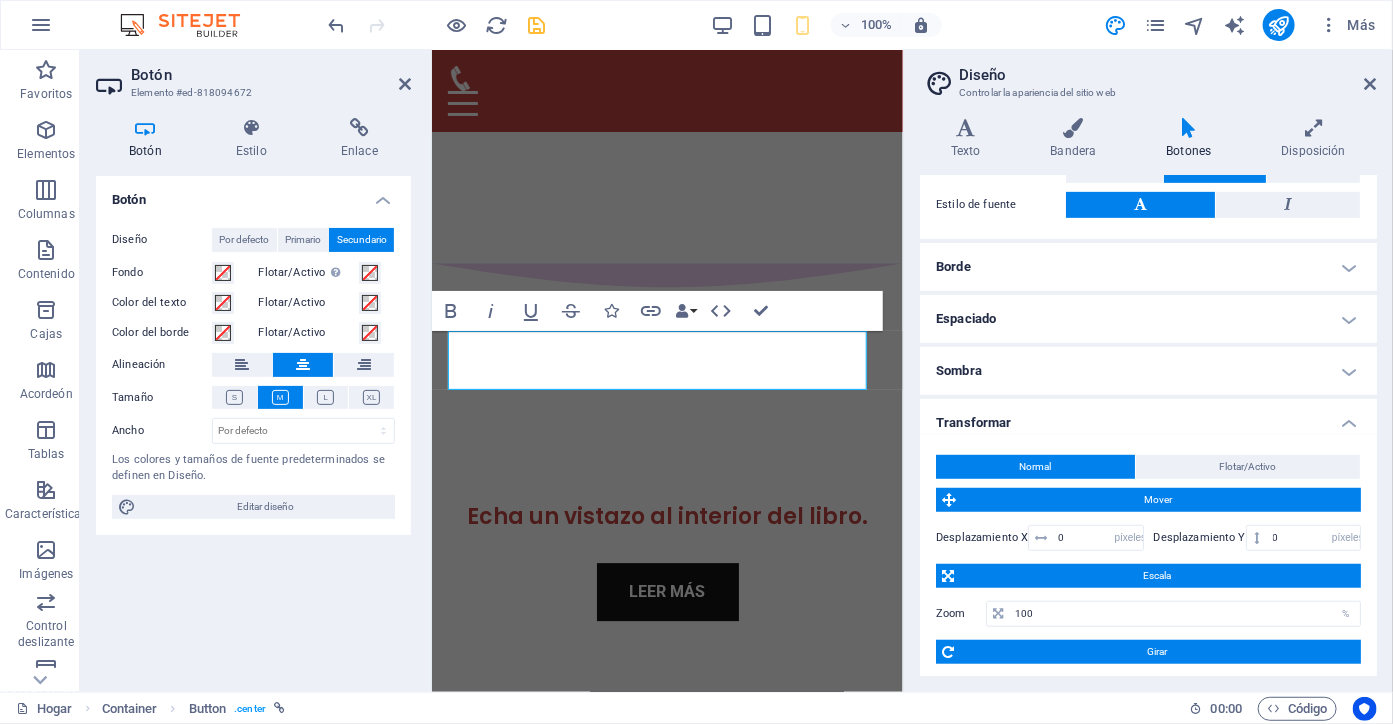drag, startPoint x: 1373, startPoint y: 396, endPoint x: 1393, endPoint y: 497, distance: 102.96116 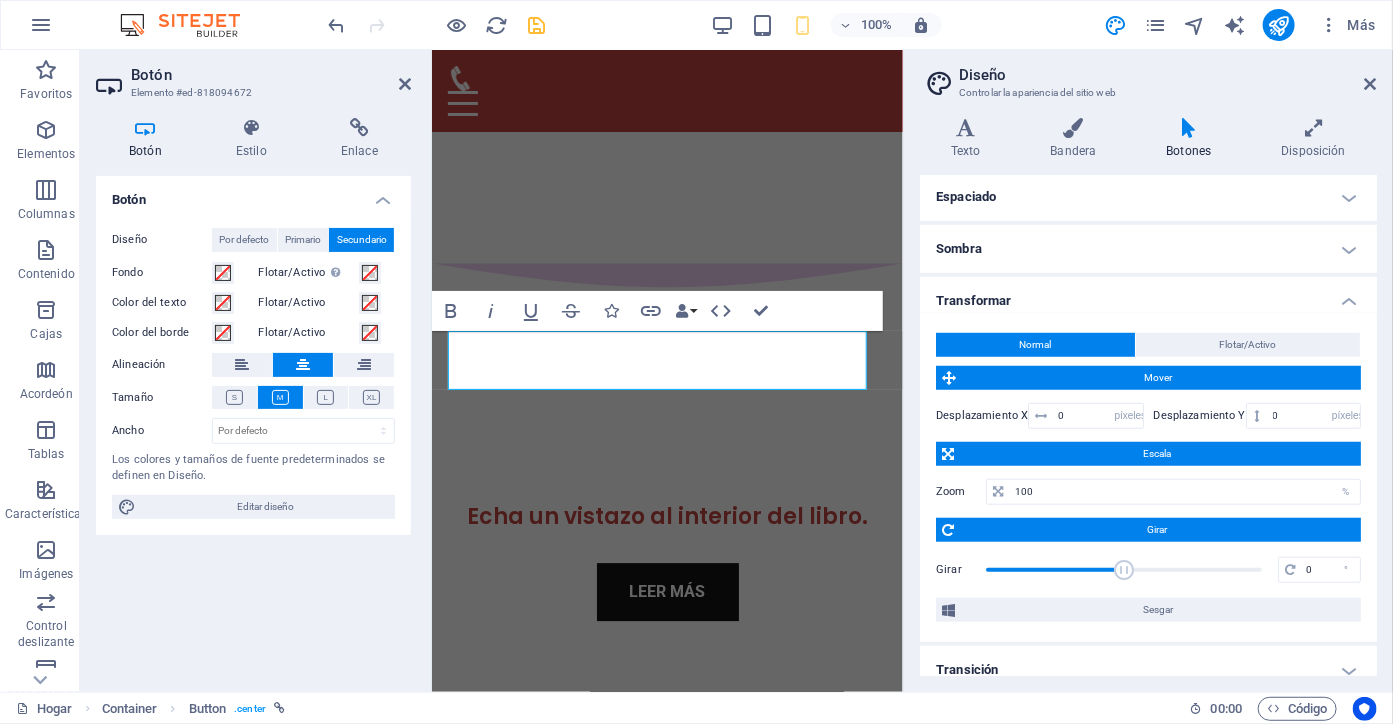 scroll, scrollTop: 575, scrollLeft: 0, axis: vertical 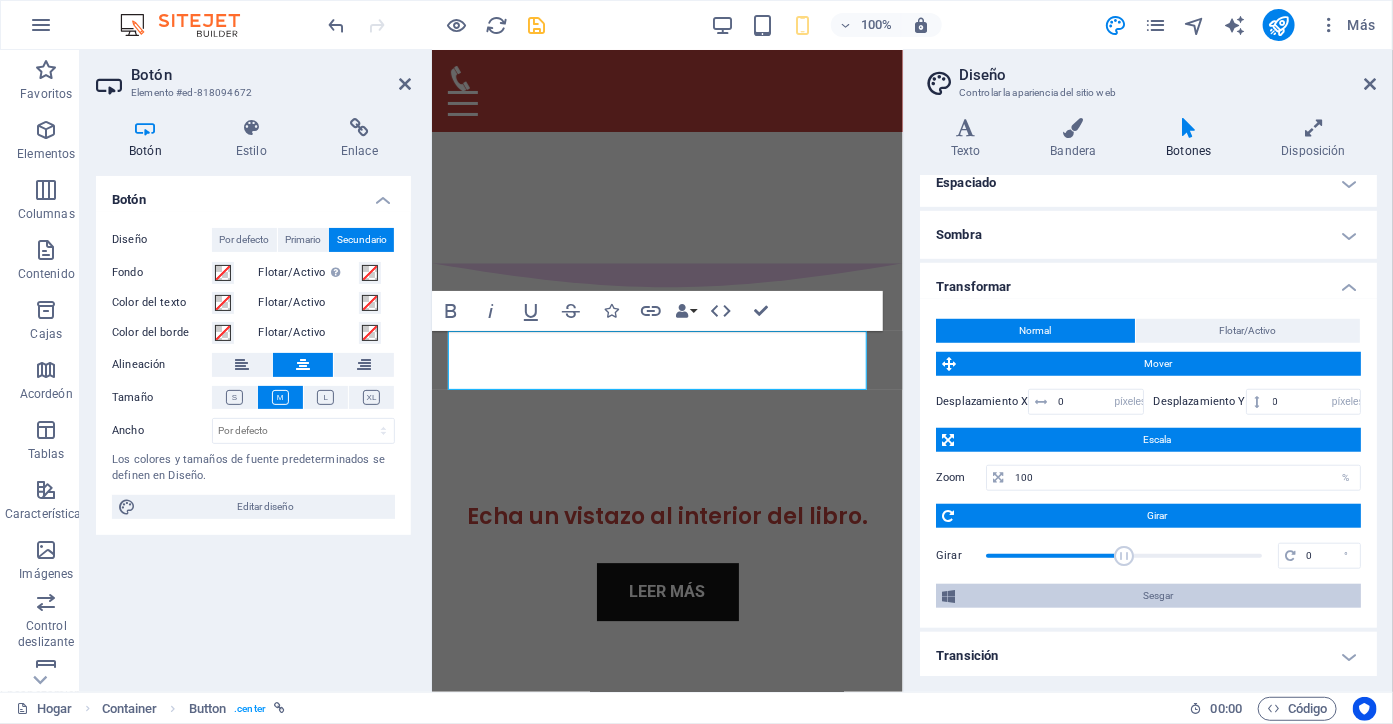 click on "Sesgar" at bounding box center (1158, 596) 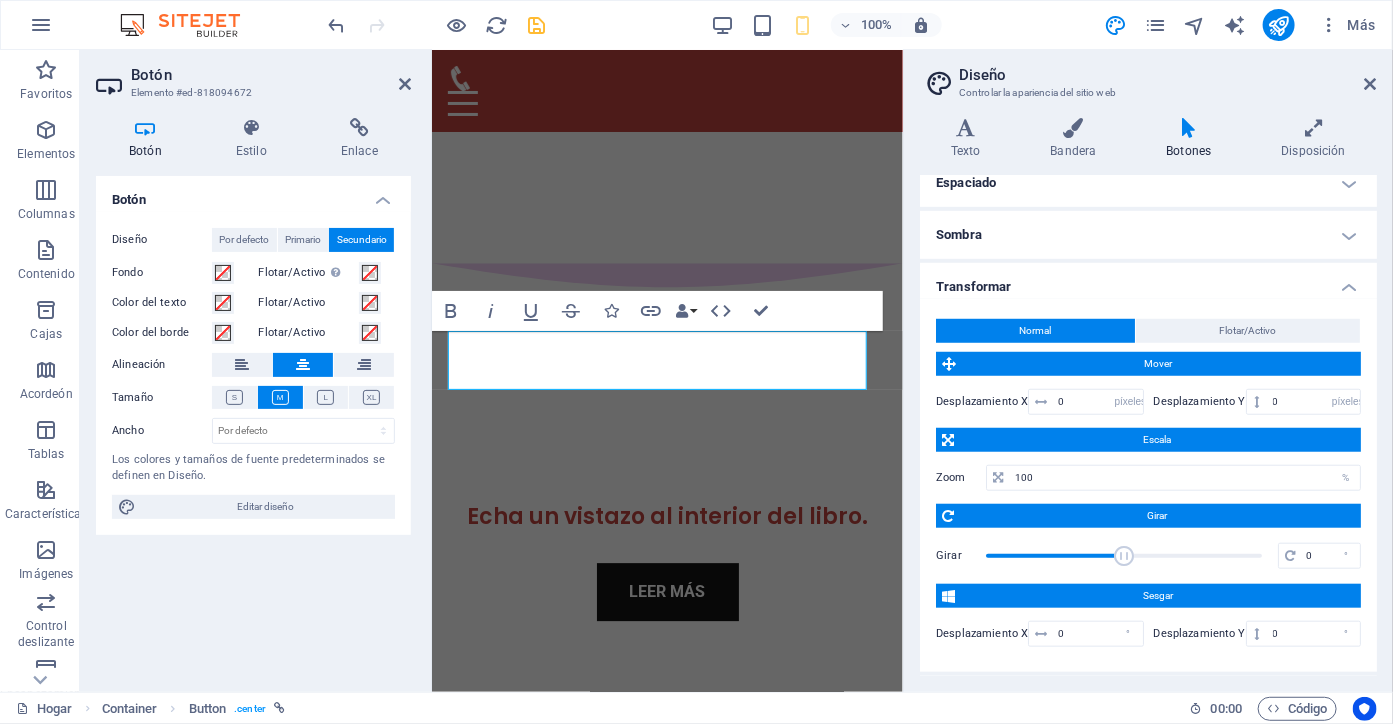 drag, startPoint x: 1372, startPoint y: 583, endPoint x: 1383, endPoint y: 686, distance: 103.58572 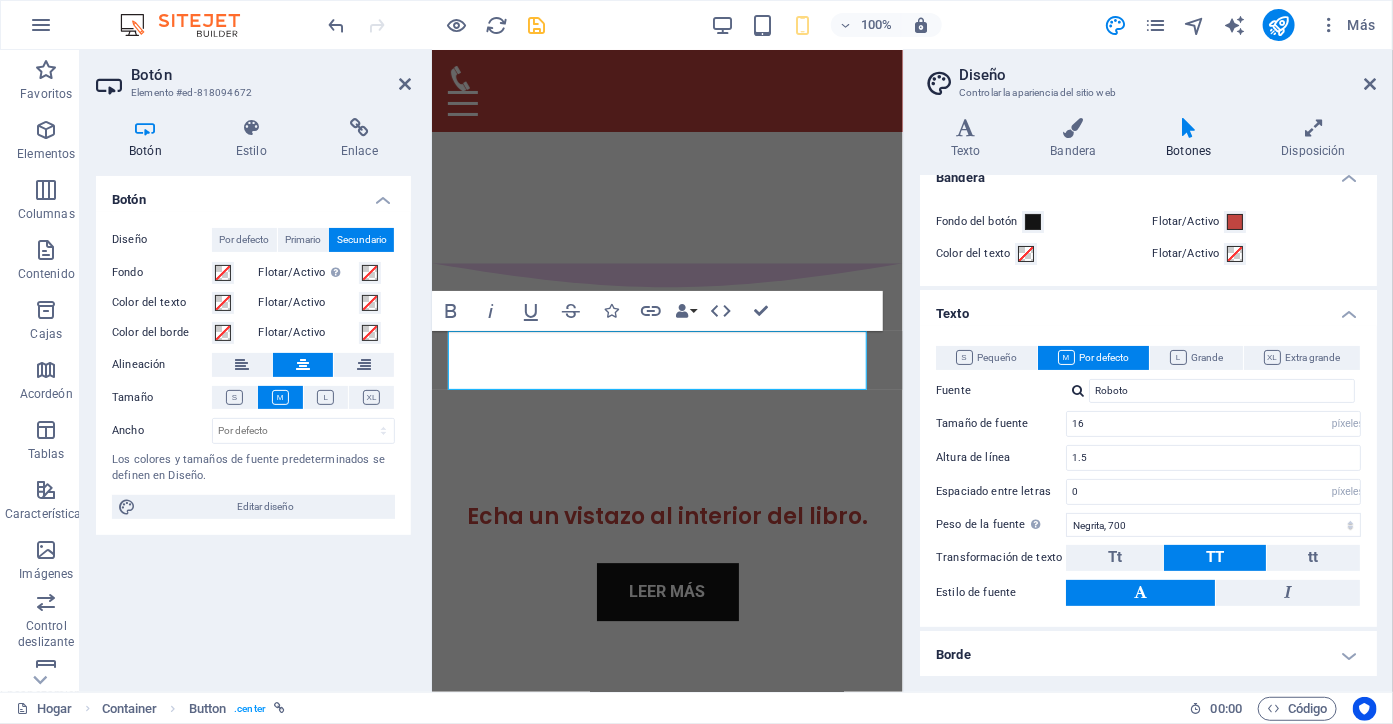 scroll, scrollTop: 0, scrollLeft: 0, axis: both 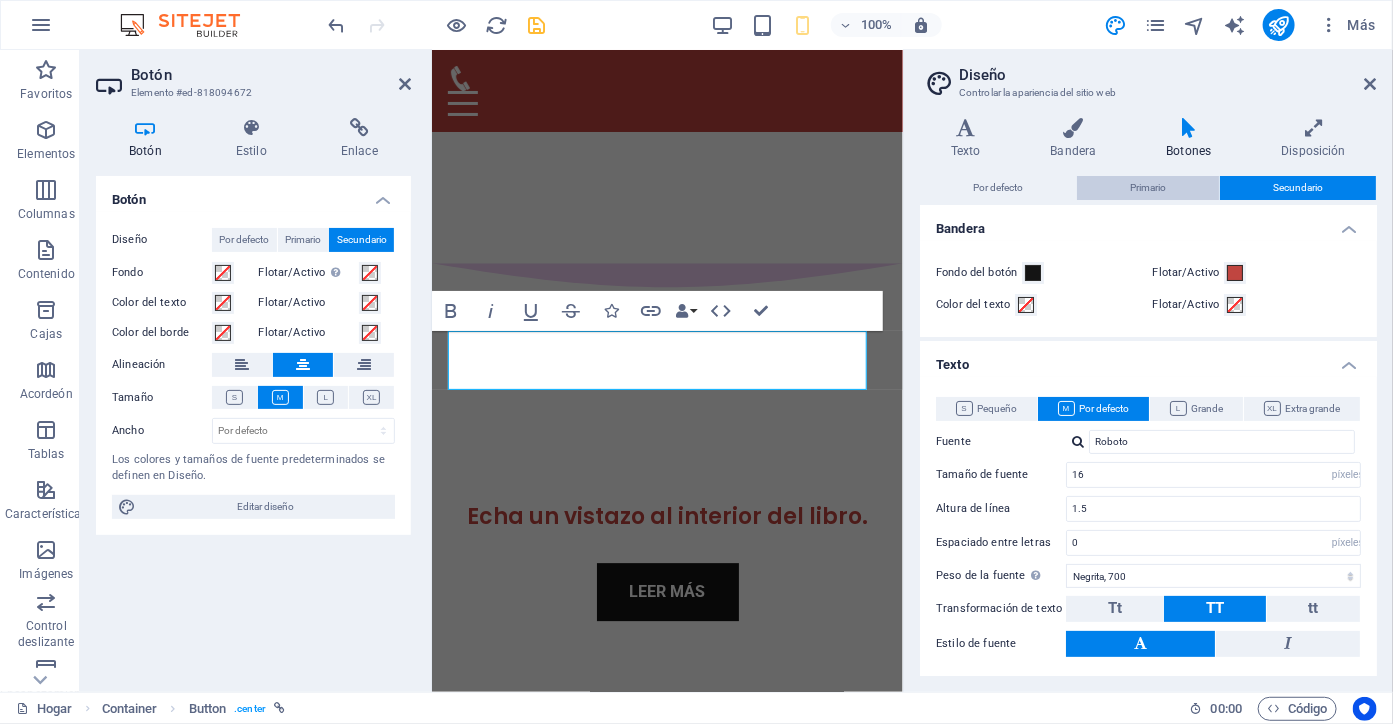 click on "Primario" at bounding box center [1148, 187] 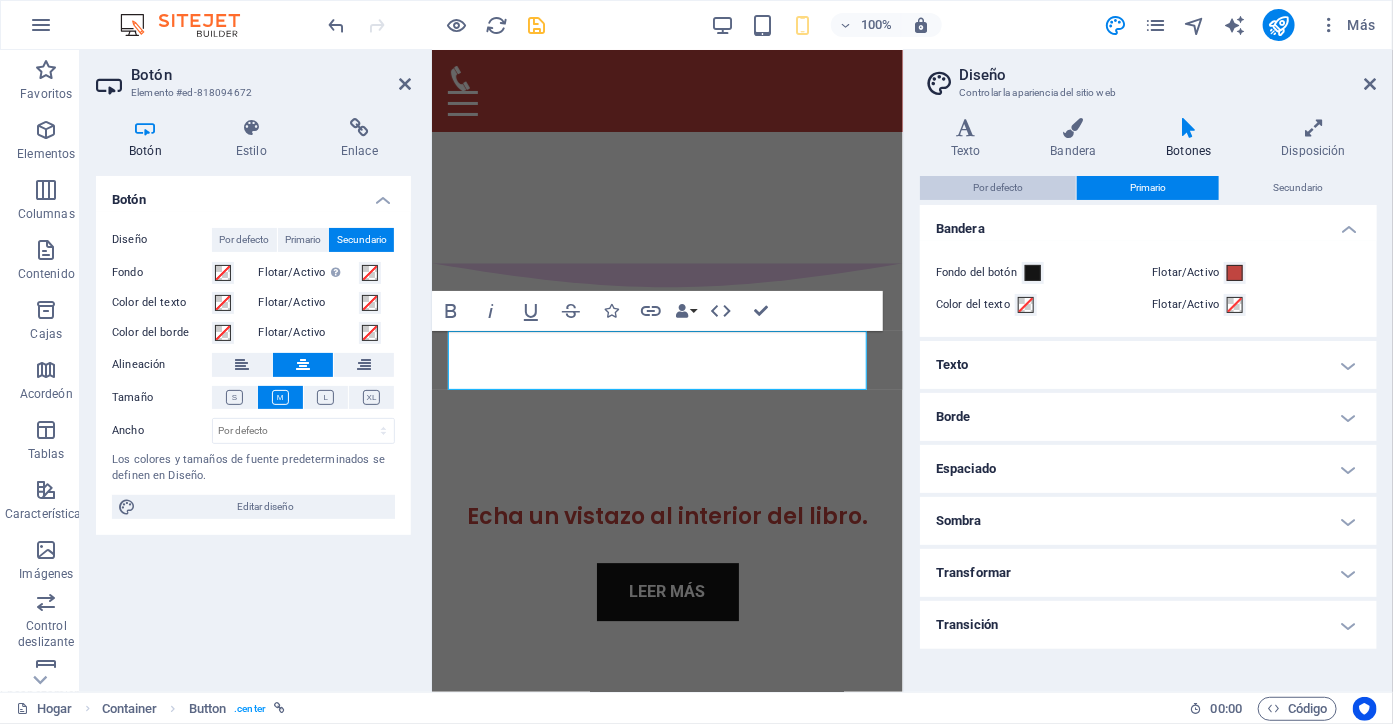 click on "Por defecto" at bounding box center (998, 187) 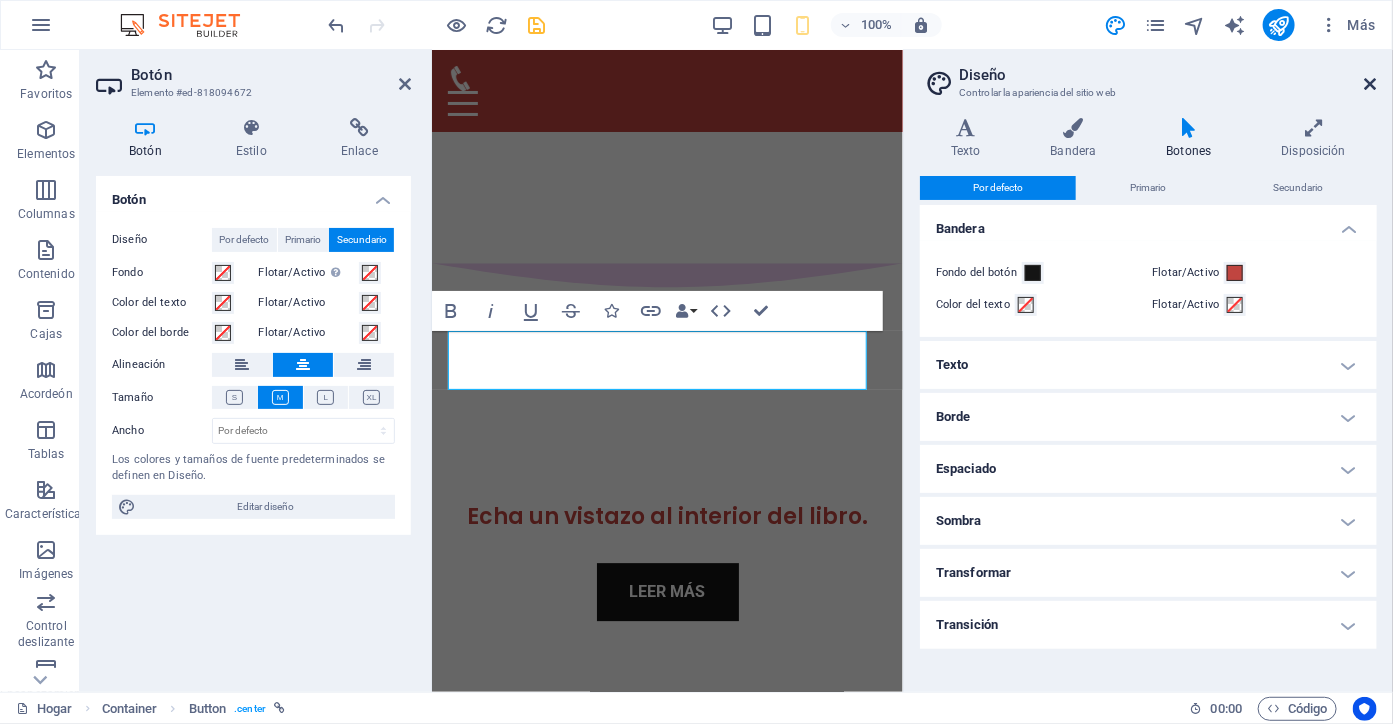 click at bounding box center [1371, 84] 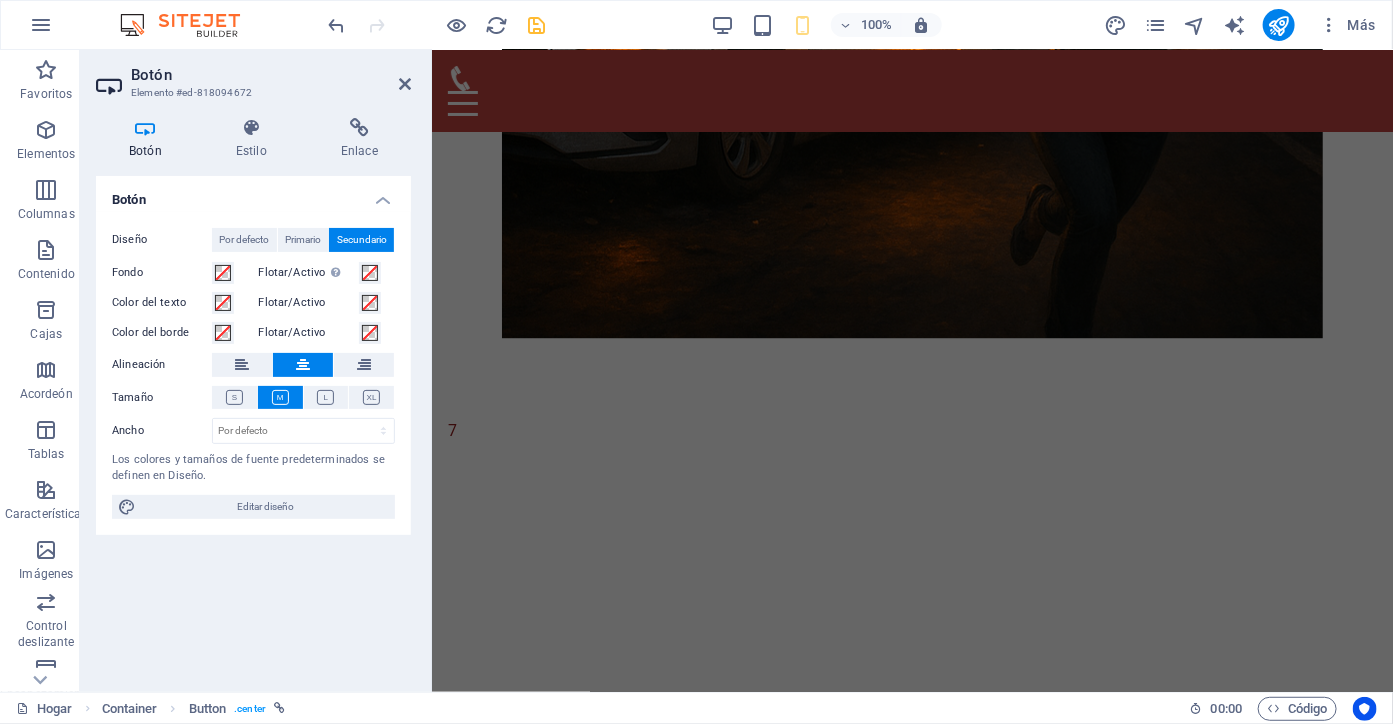 scroll, scrollTop: 7012, scrollLeft: 0, axis: vertical 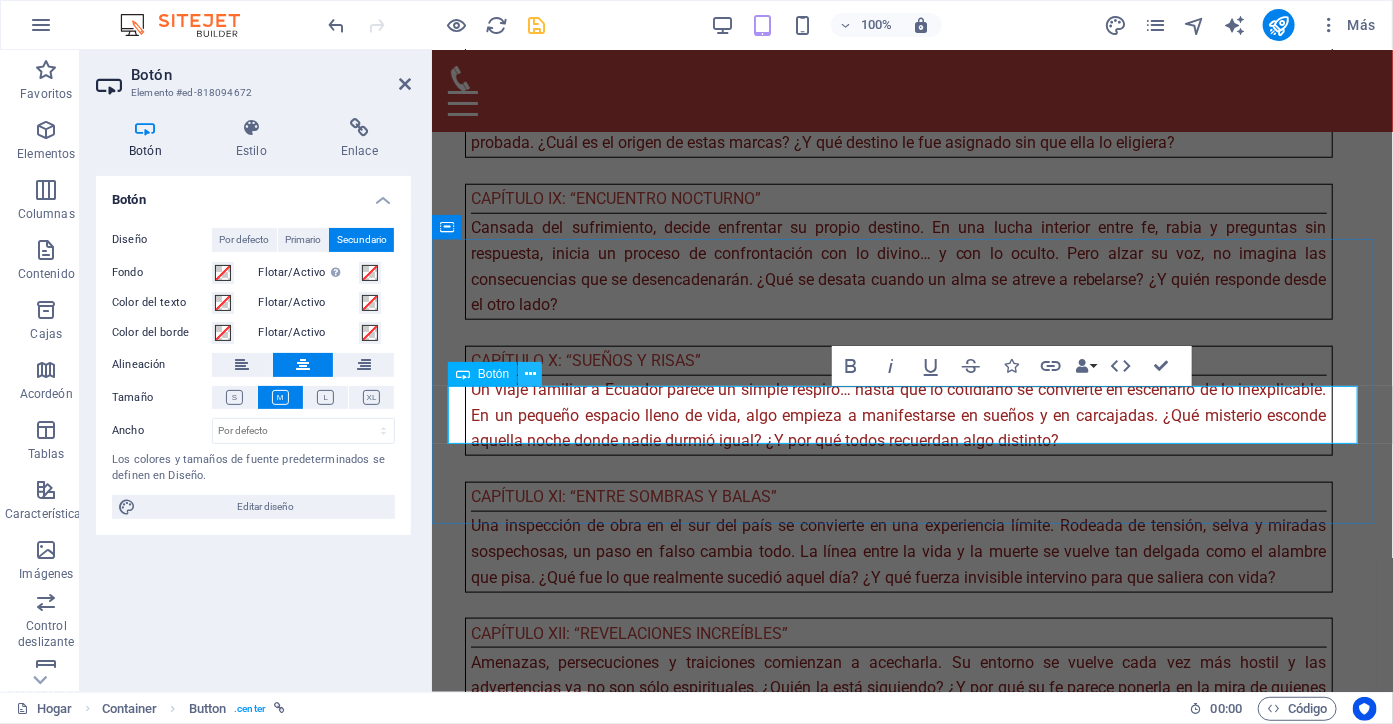 click at bounding box center [530, 374] 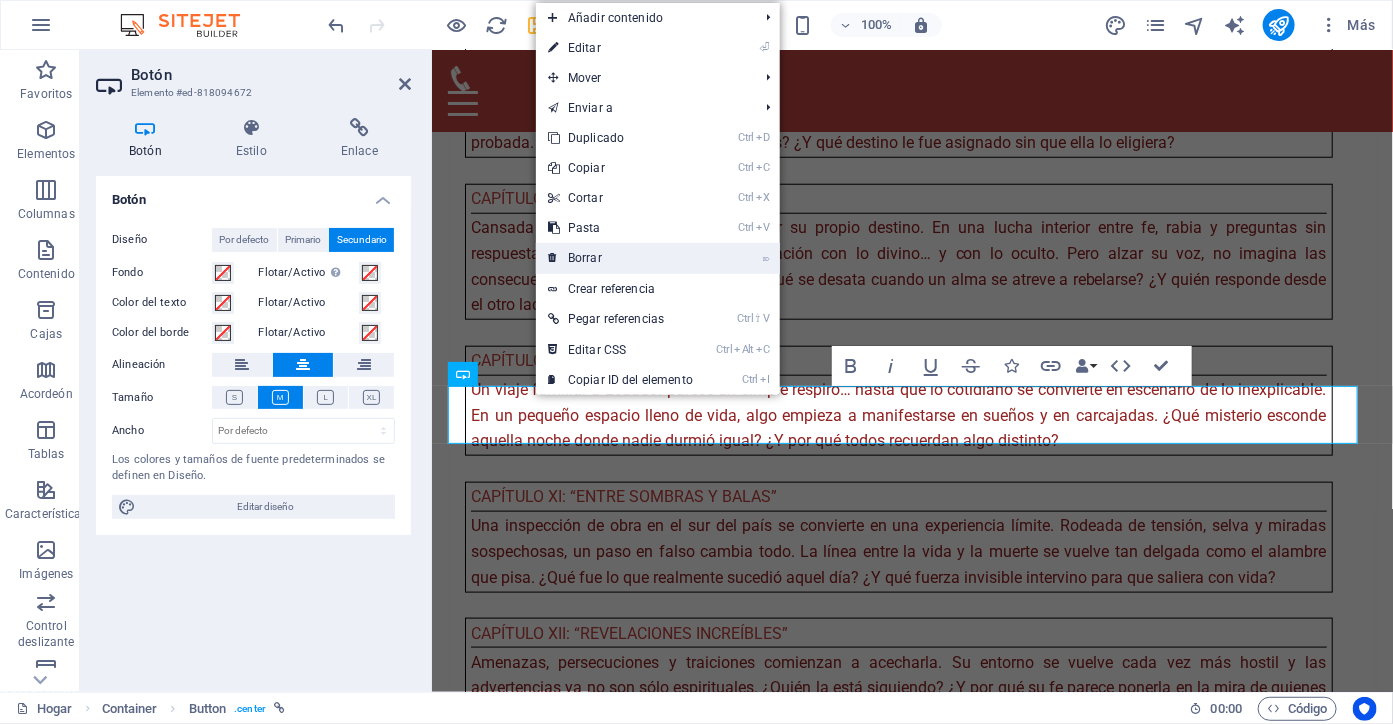 click on "Borrar" at bounding box center [585, 258] 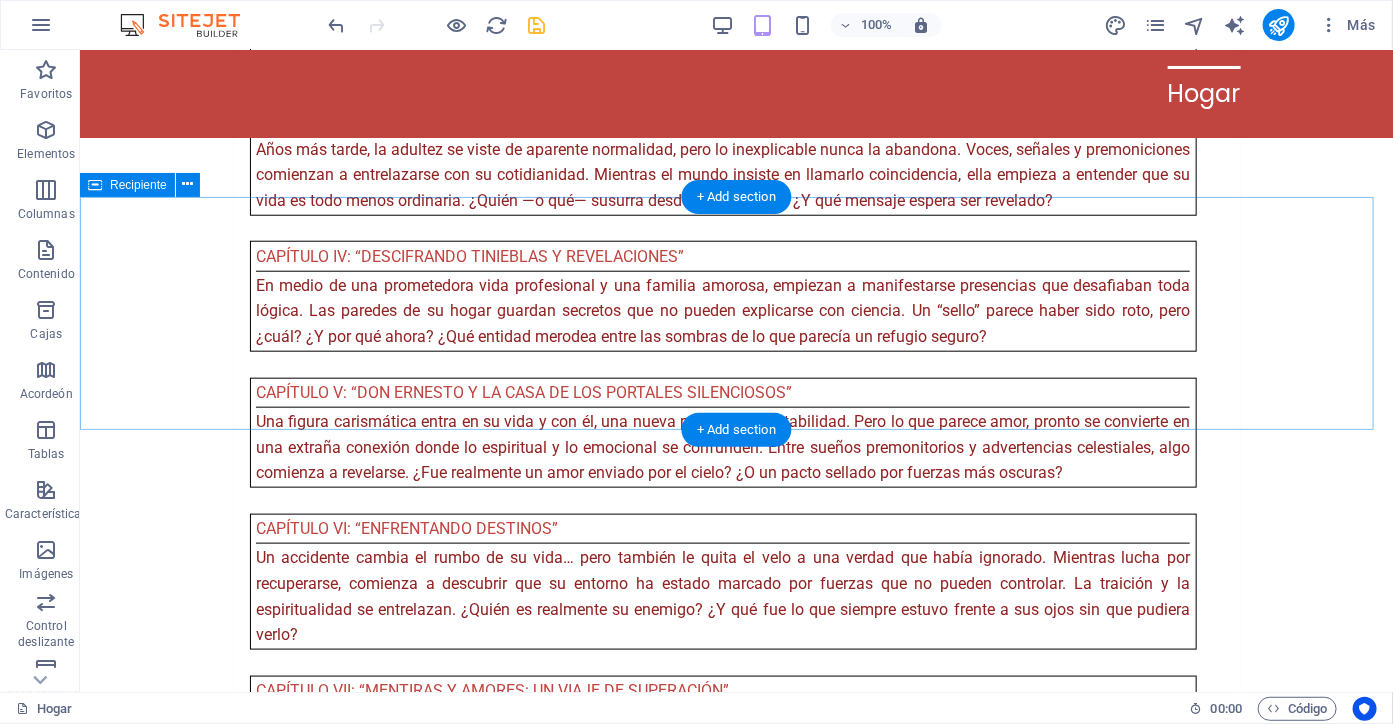 scroll, scrollTop: 7111, scrollLeft: 0, axis: vertical 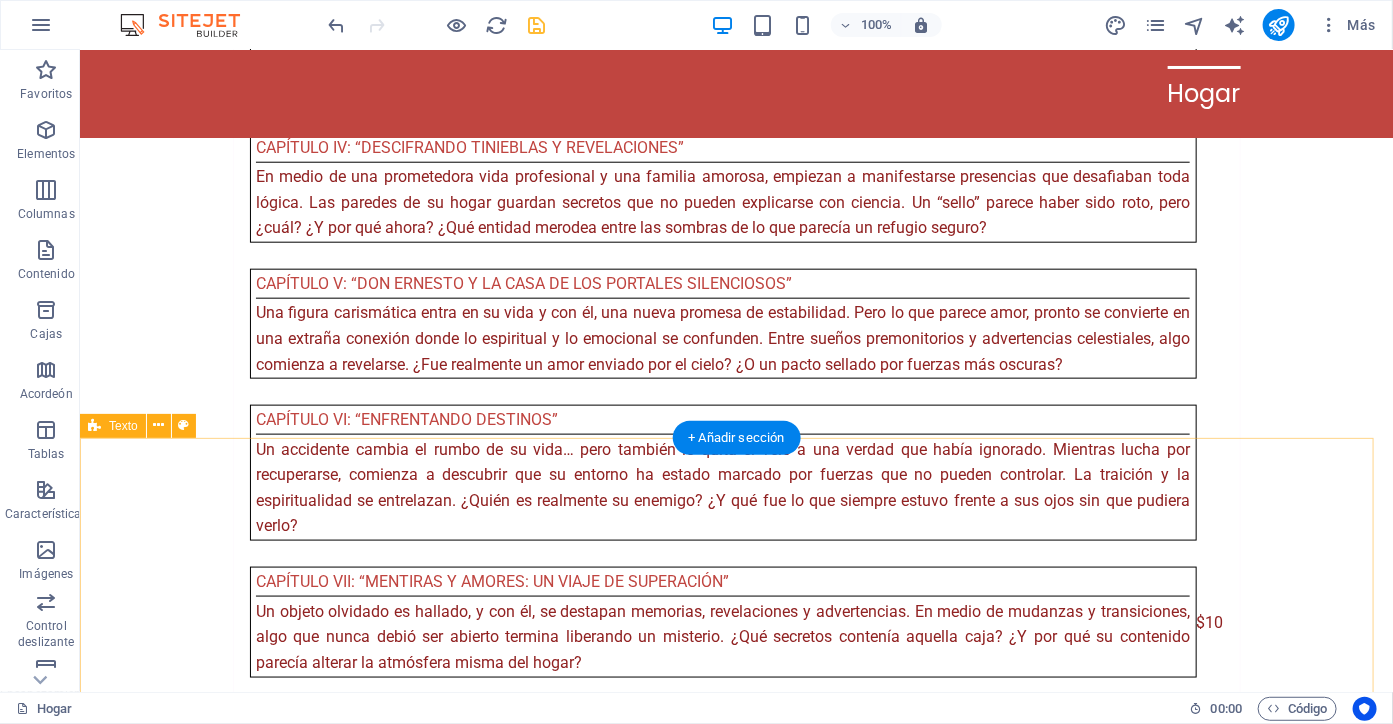 click on "🌟  Beneficios de leer  Tiempo Imparable  : Inspiración para superar lo imposible  Cada capítulo muestra cómo una mujer enfrentó el dolor, la pérdida, la injusticia y el miedo… y logró salir fortalecida. El lector se siente acompañado en su propio camino de lucha. Testimonio real de fe y milagros  Es una obra llena de experiencias extraordinarias y milagrosas, donde lo espiritual se entrelaza con la vida cotidiana, despertando una nueva visión sobre la fe, lo divino y el propósito personal. Fortalece la resiliencia y la esperanza  El libro enseña a no rendirse nunca, incluso en medio de la oscuridad más profunda. Cada página ayuda a reconstruirse emocionalmente y encontrar luz en medio del caos. Conexión con lo sobrenatural y lo divino  Las experiencias vividas por la protagonista revelan una dimensión espiritual intensa que motiva al lector a reflexionar sobre su propia conexión con Dios, los ángeles y lo invisible. Rompe el silencio de quienes han sufrido en silencio Tiempo Imparable" at bounding box center [735, 3637] 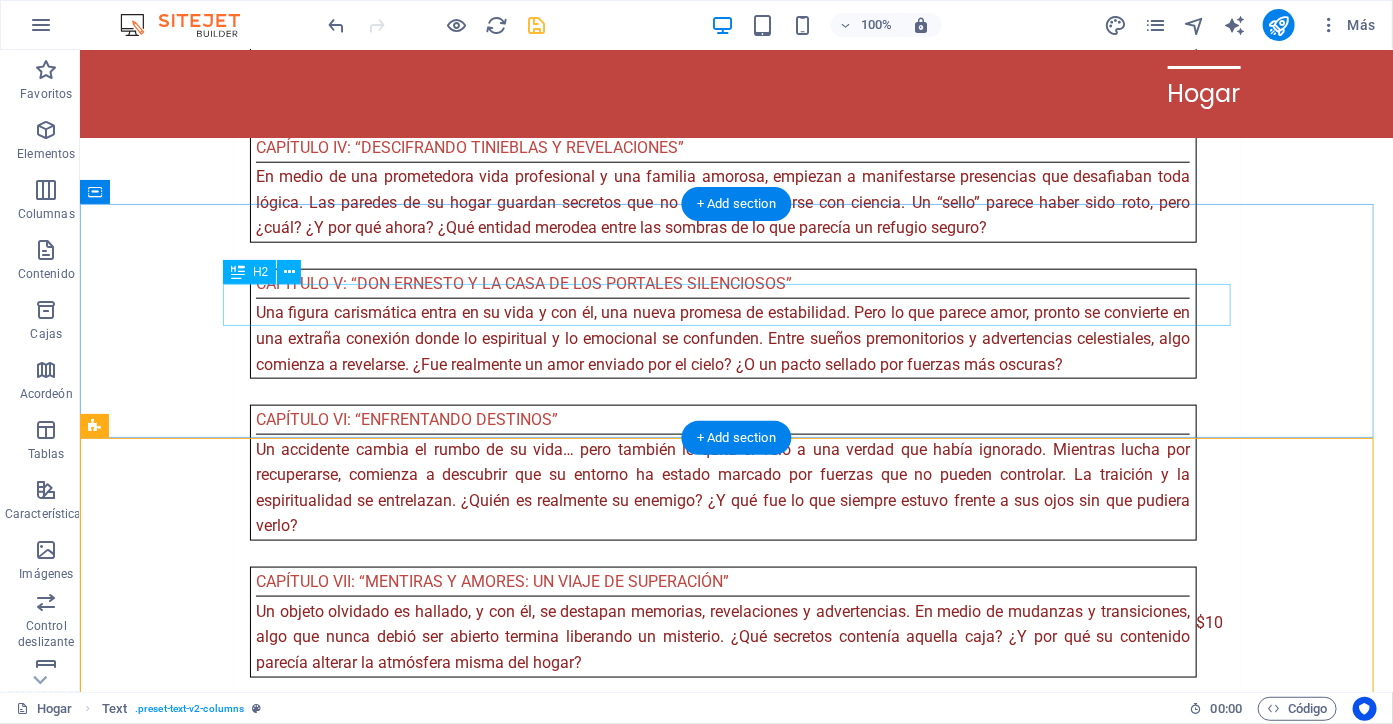click on "Echa un vistazo al interior del libro." at bounding box center [736, 3174] 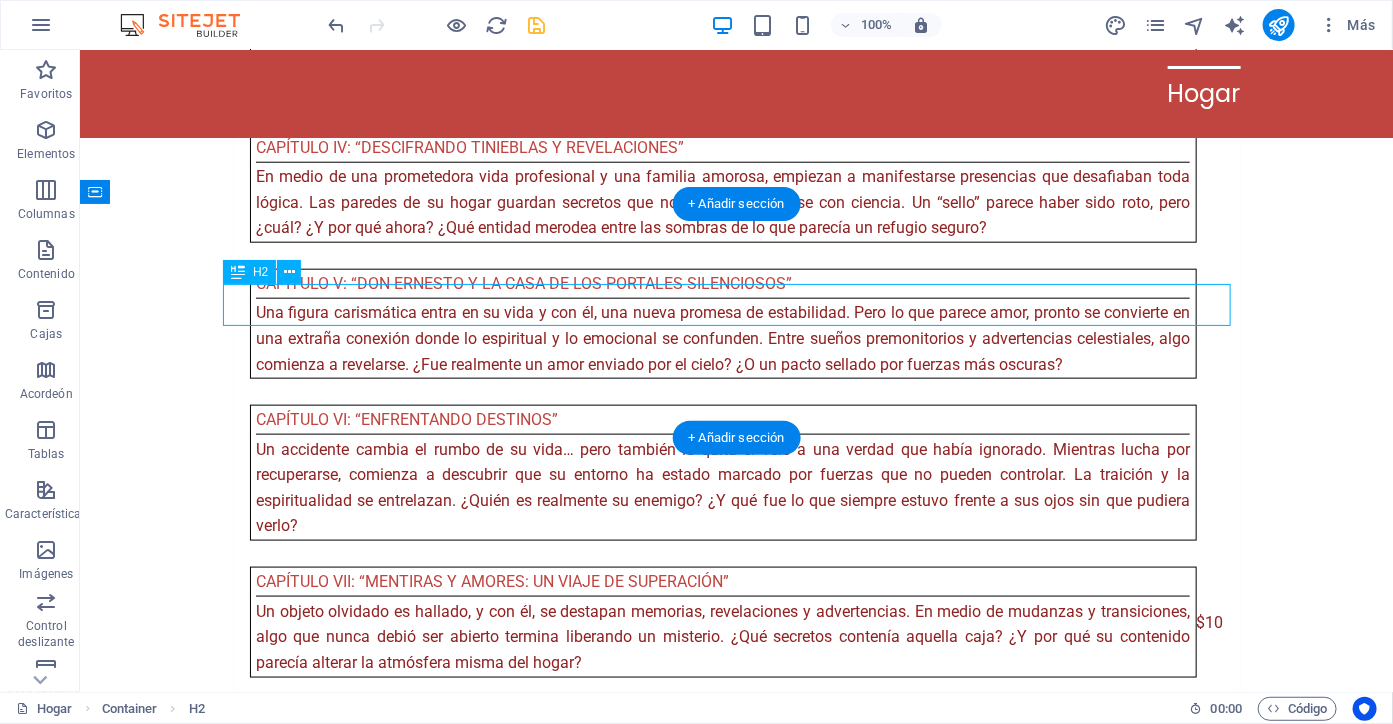 click on "Echa un vistazo al interior del libro." at bounding box center (736, 3174) 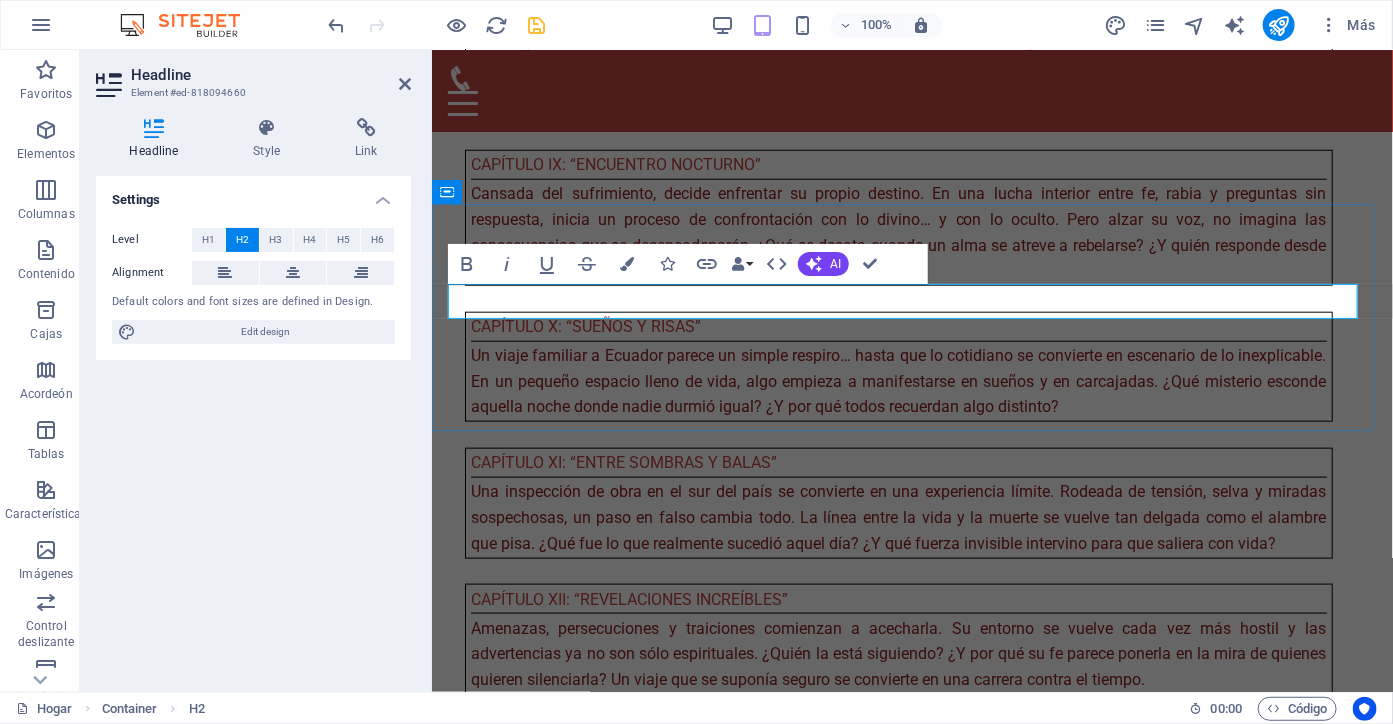 click on "Echa un vistazo al interior del libro." at bounding box center (911, 2458) 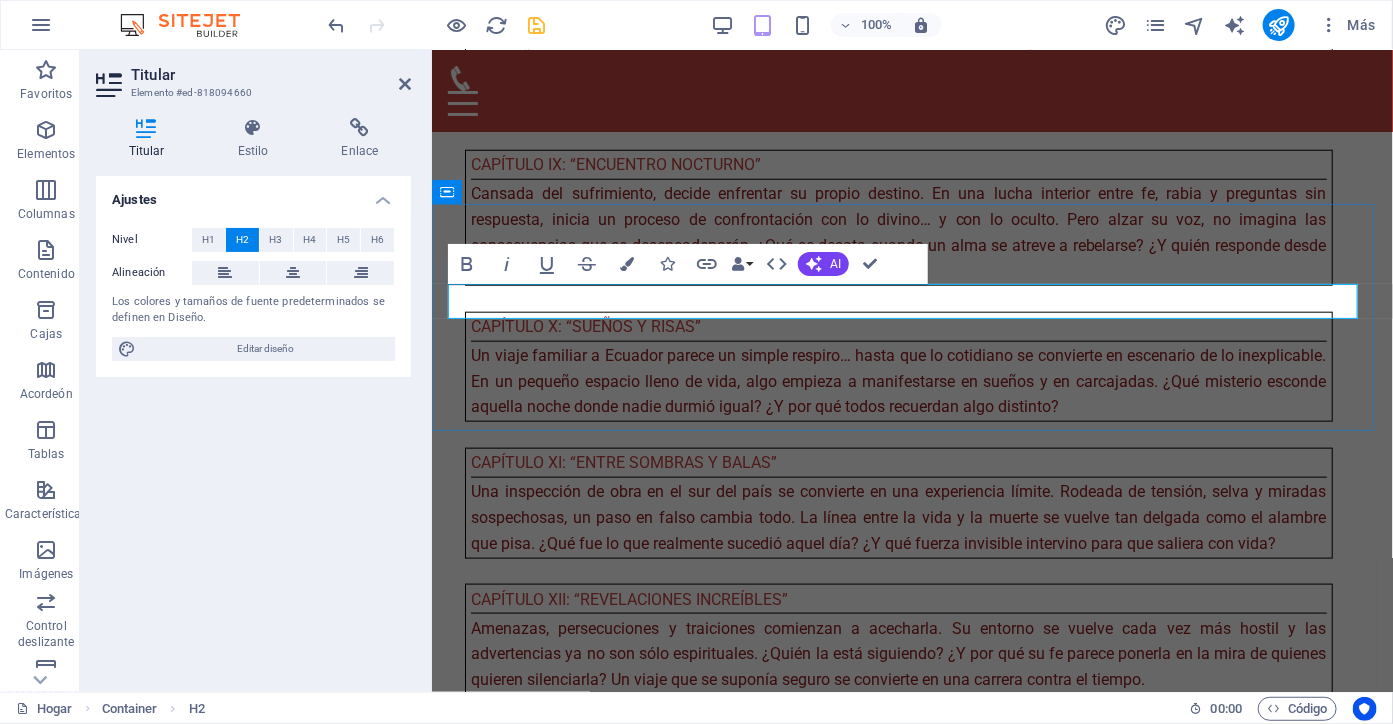 type 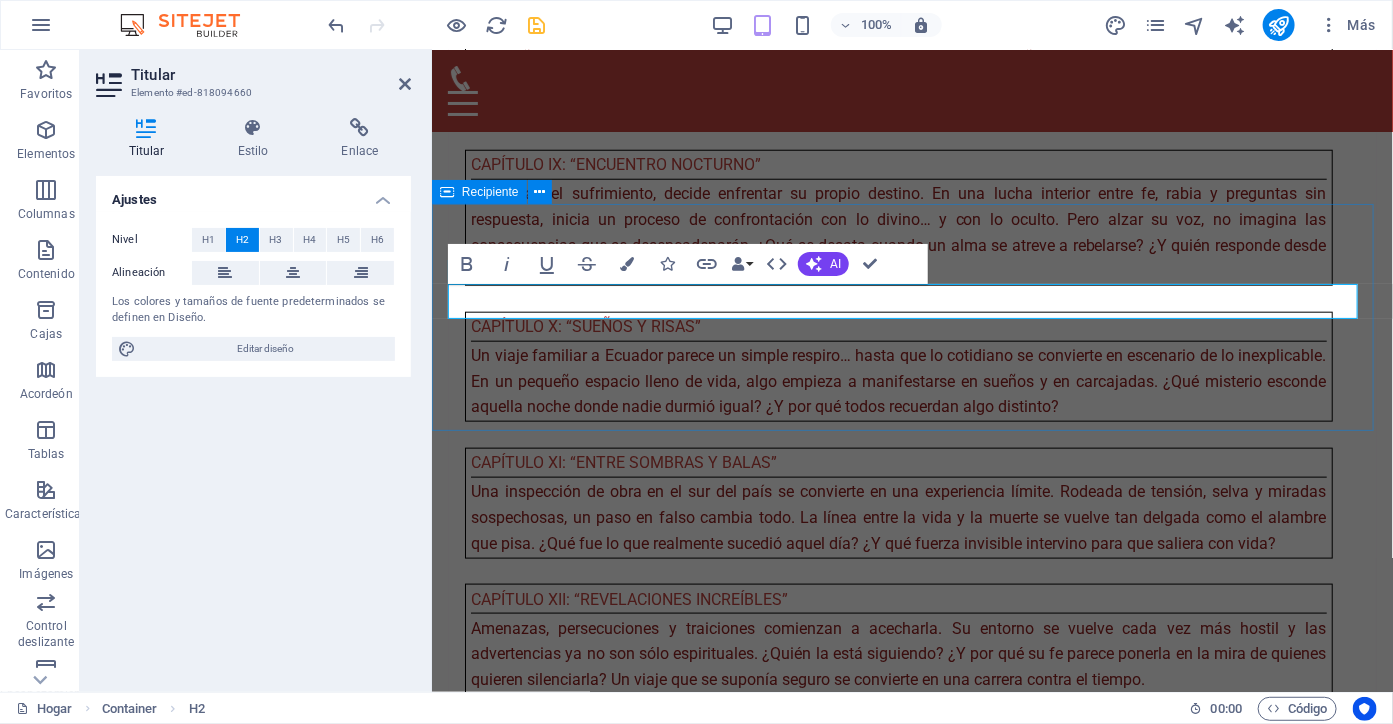 click on "Echa un vistazo al interior del libro en amazon:" at bounding box center [911, 2474] 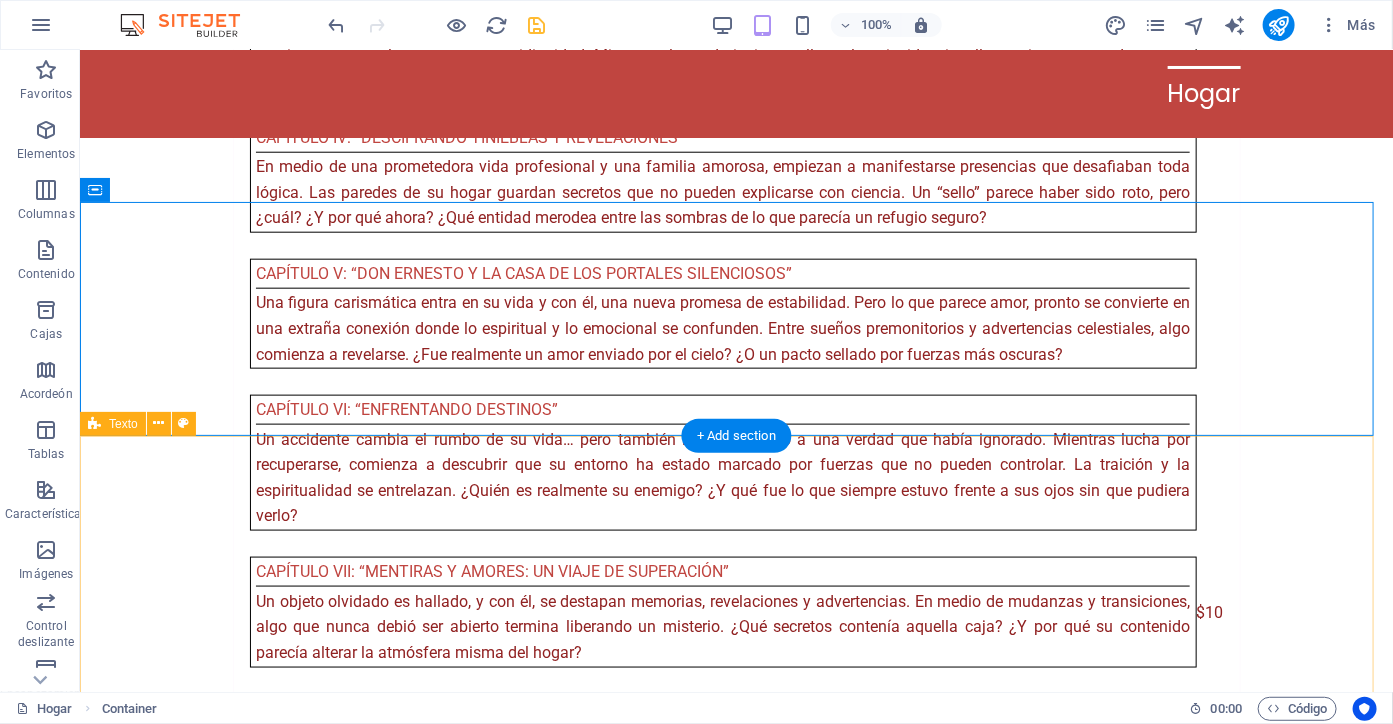 scroll, scrollTop: 7111, scrollLeft: 0, axis: vertical 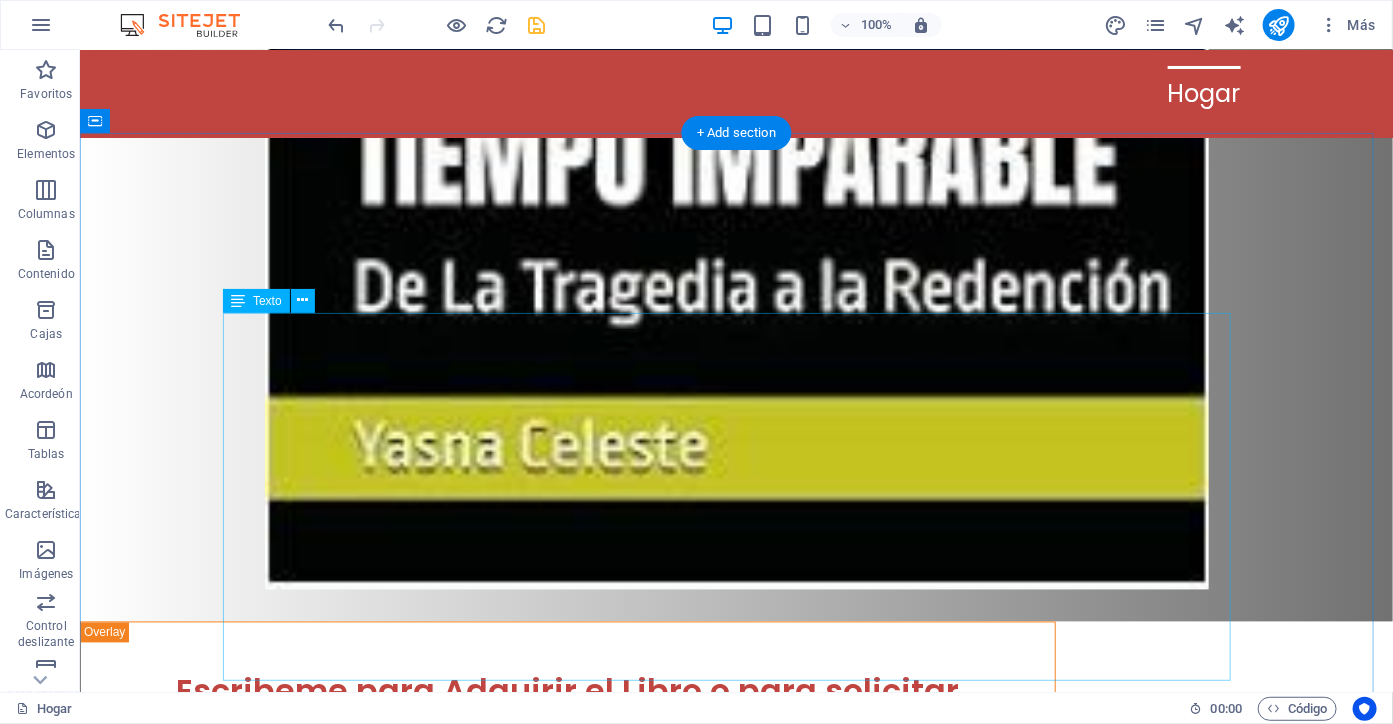 click on "“TIEMPO IMPARABLE” de Yasna" at bounding box center [736, 2912] 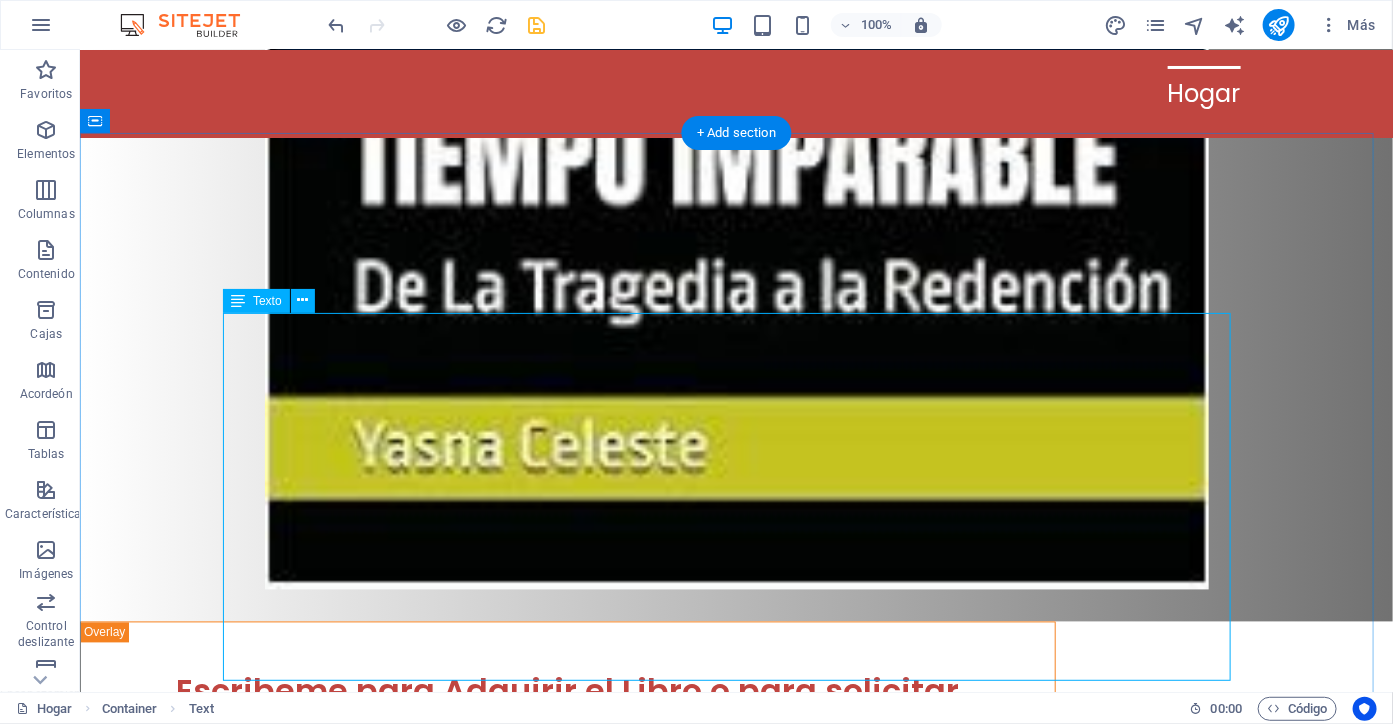 click on "“TIEMPO IMPARABLE” de Yasna" at bounding box center (736, 2912) 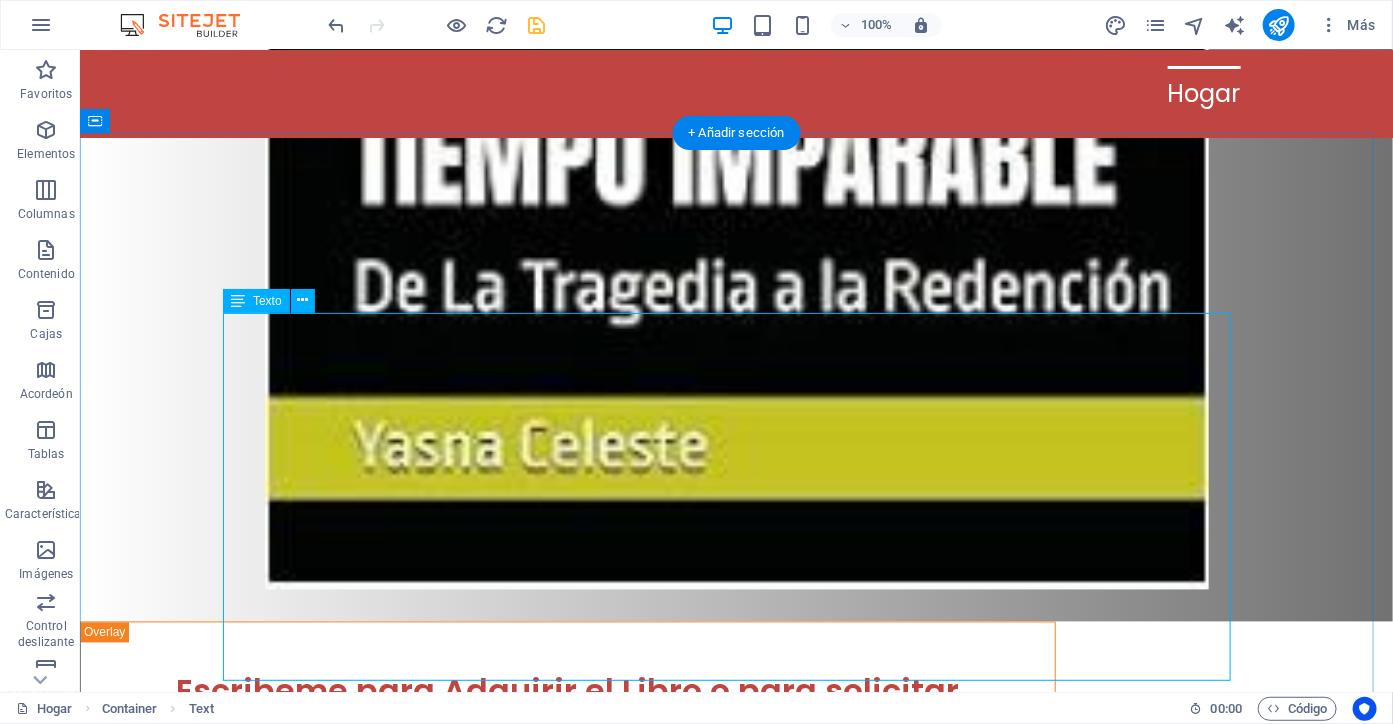 click on "“TIEMPO IMPARABLE” de Yasna" at bounding box center [736, 2912] 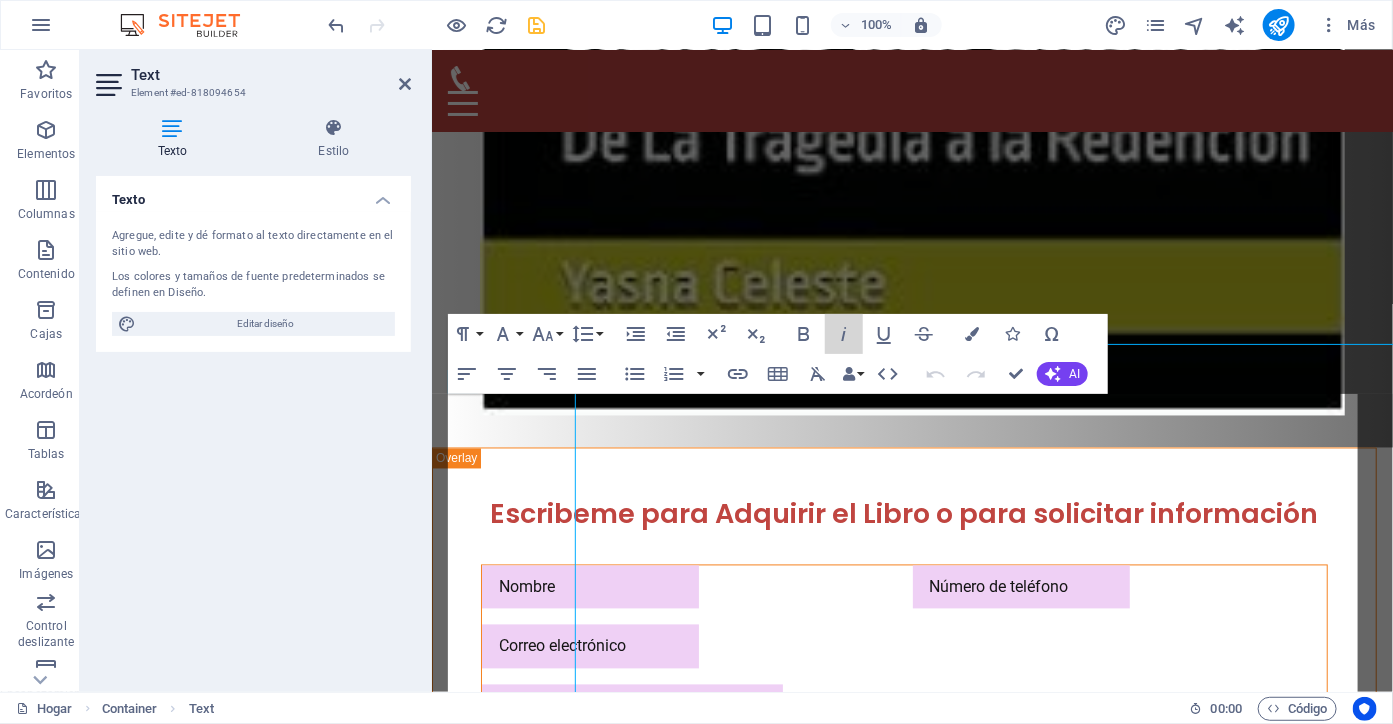 click 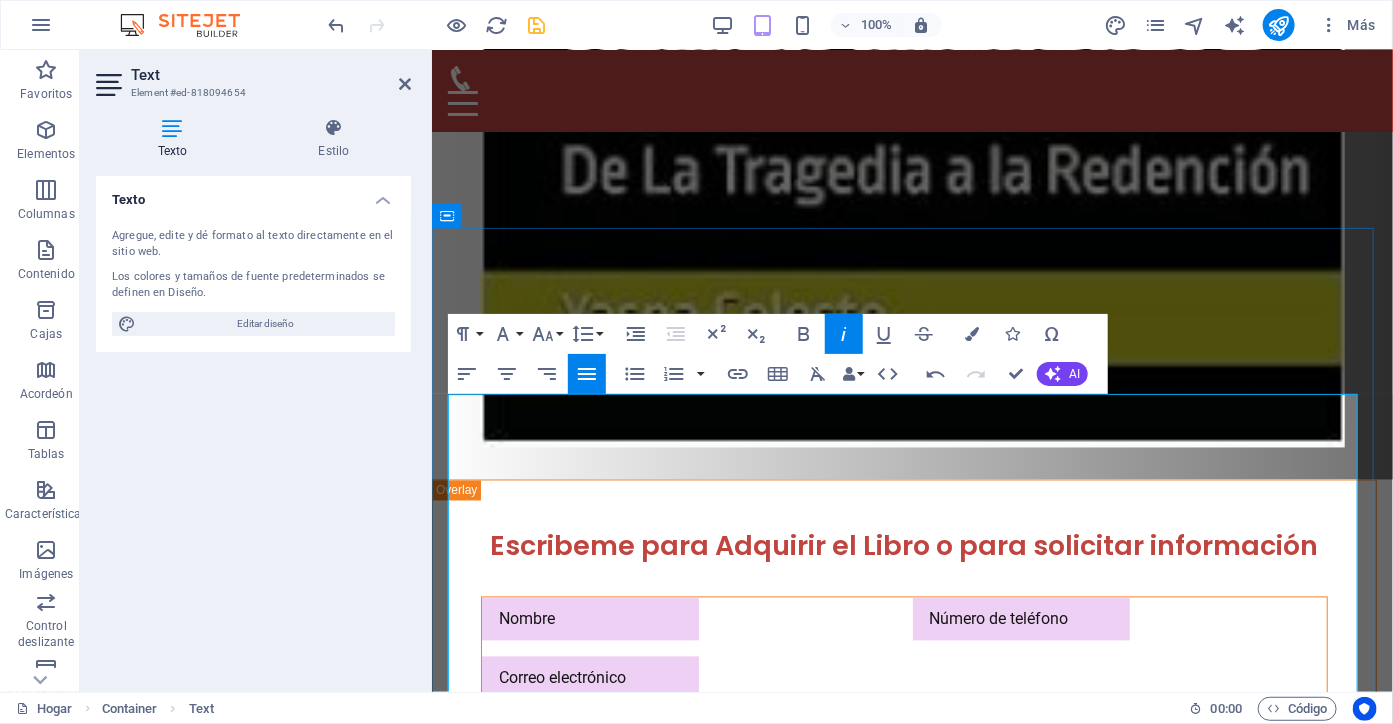 click at bounding box center (911, 2520) 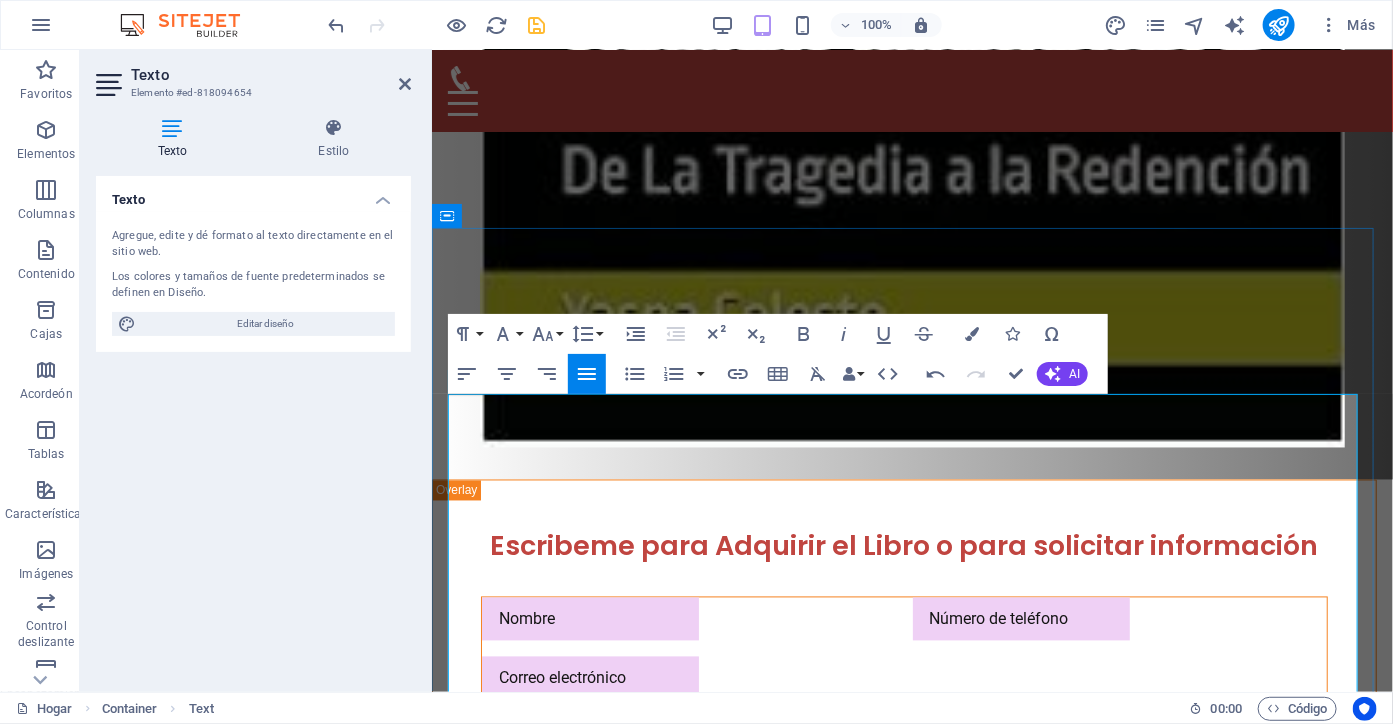 click at bounding box center (911, 2546) 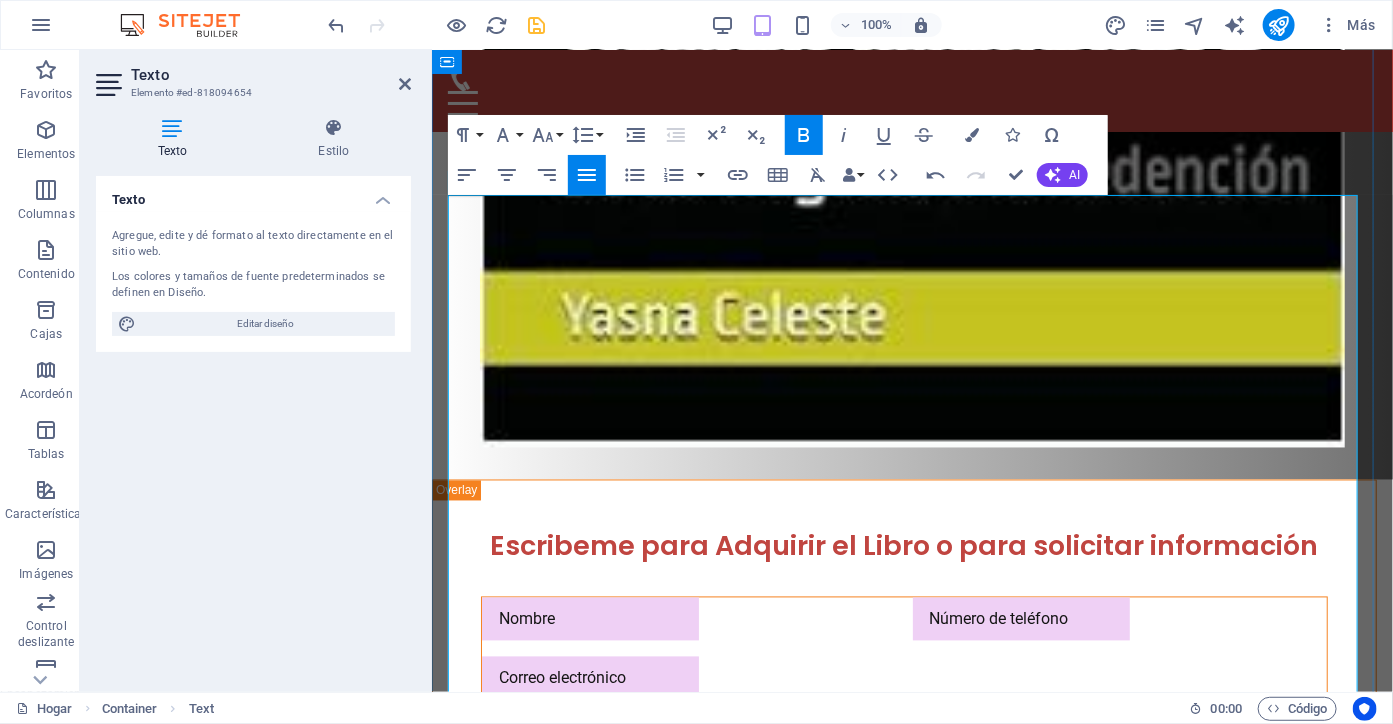 scroll, scrollTop: 1485, scrollLeft: 0, axis: vertical 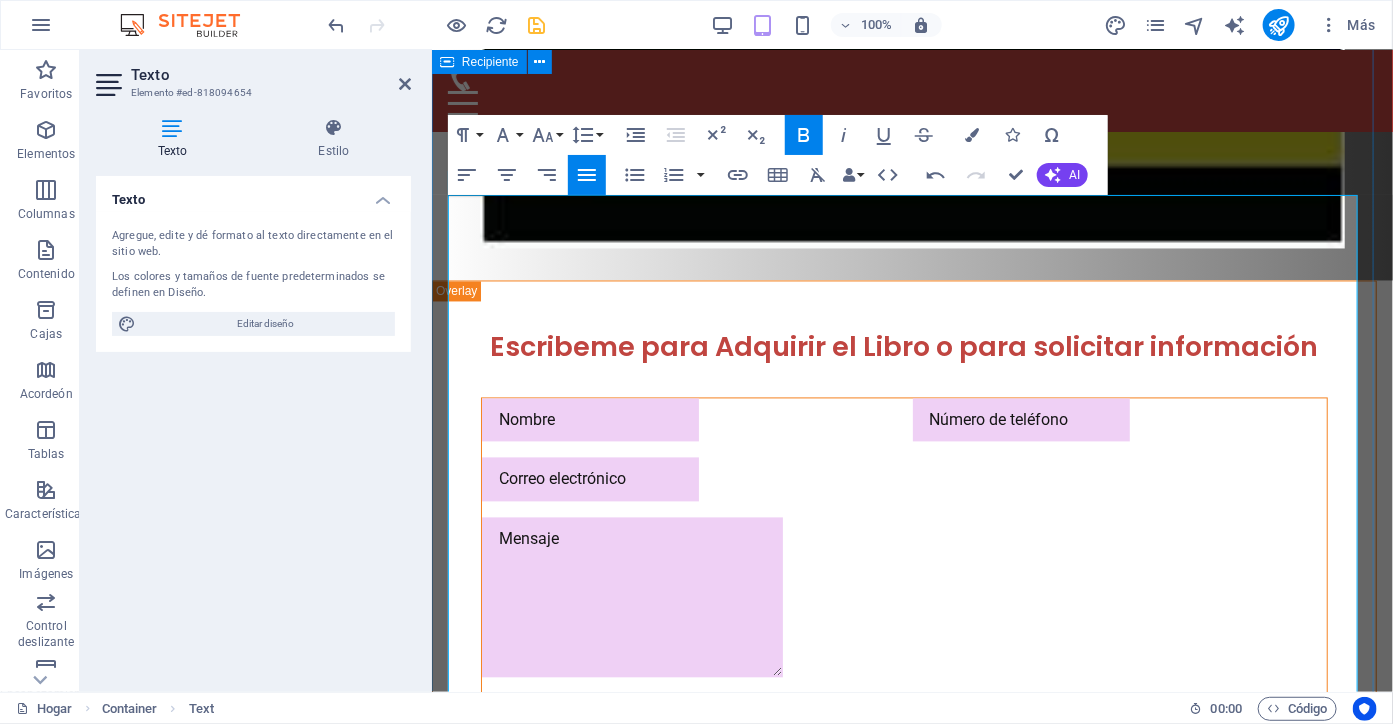 drag, startPoint x: 783, startPoint y: 637, endPoint x: 439, endPoint y: 644, distance: 344.07123 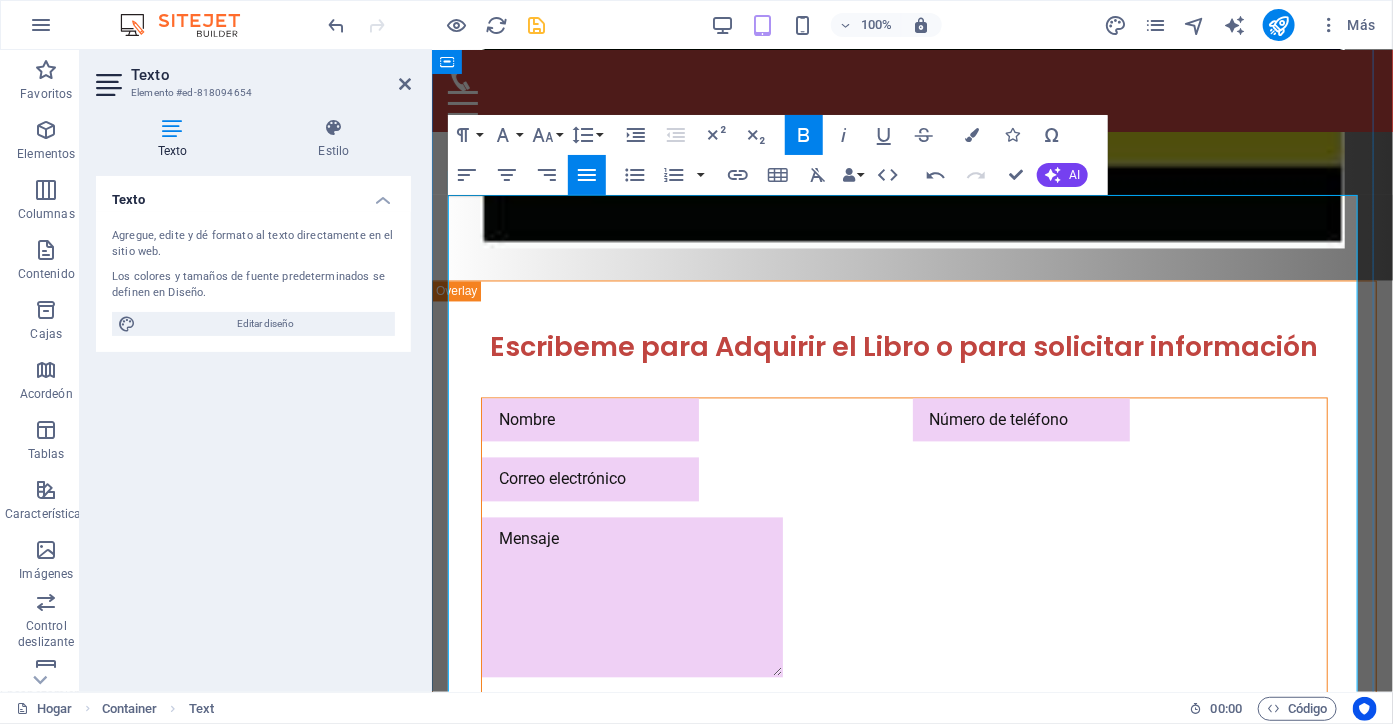 copy on "https://www.amazon.com/dp/B0F9HPX5" 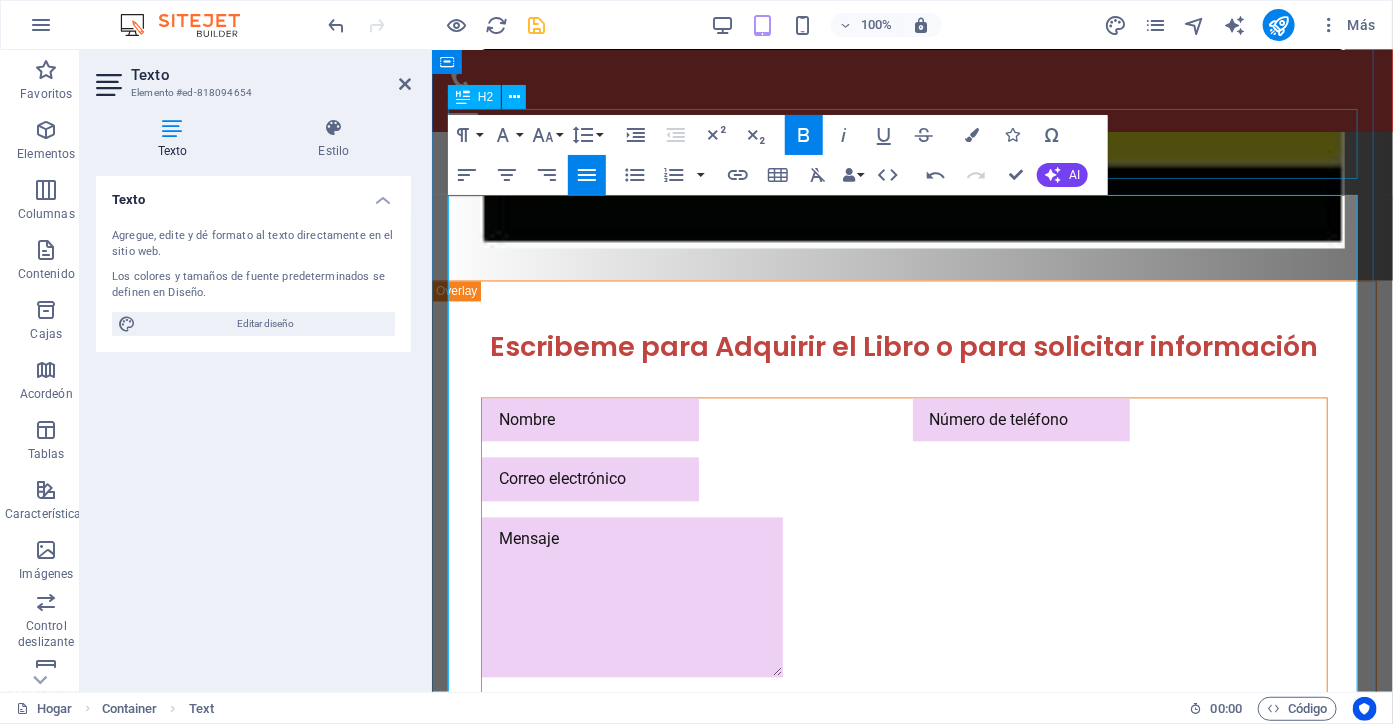 click on ""No importa cuán rota parezca tu vida... si estás respirando, aún tienes un propósito."" at bounding box center (911, 2228) 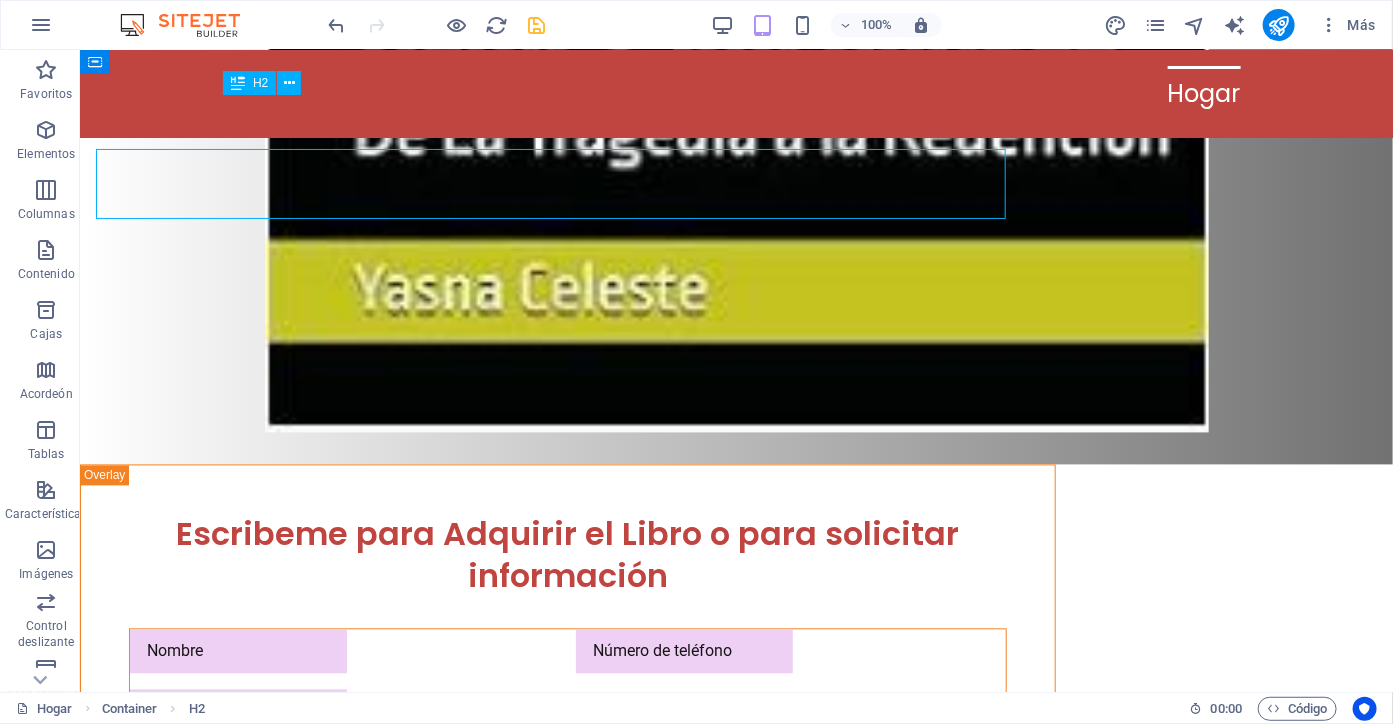 scroll, scrollTop: 1434, scrollLeft: 0, axis: vertical 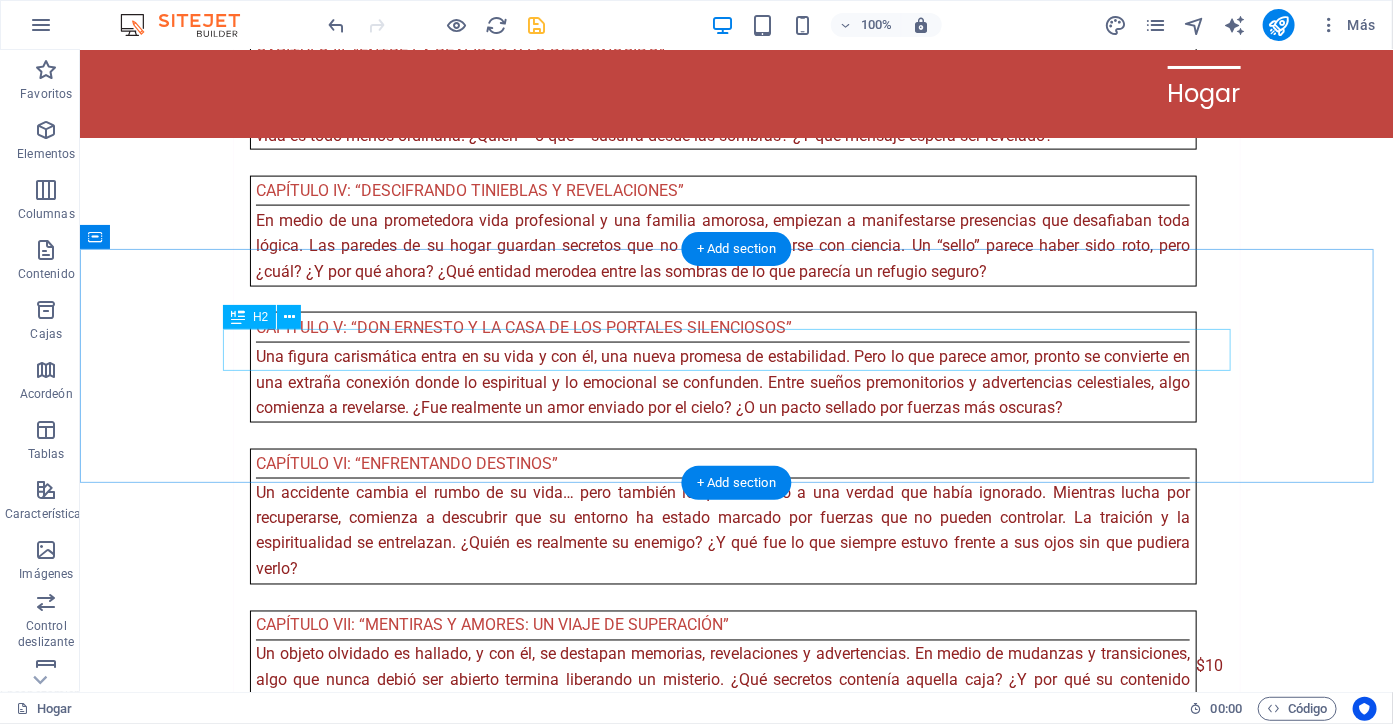 click on "Echa un vistazo al interior del libro en amazon:" at bounding box center (736, 3217) 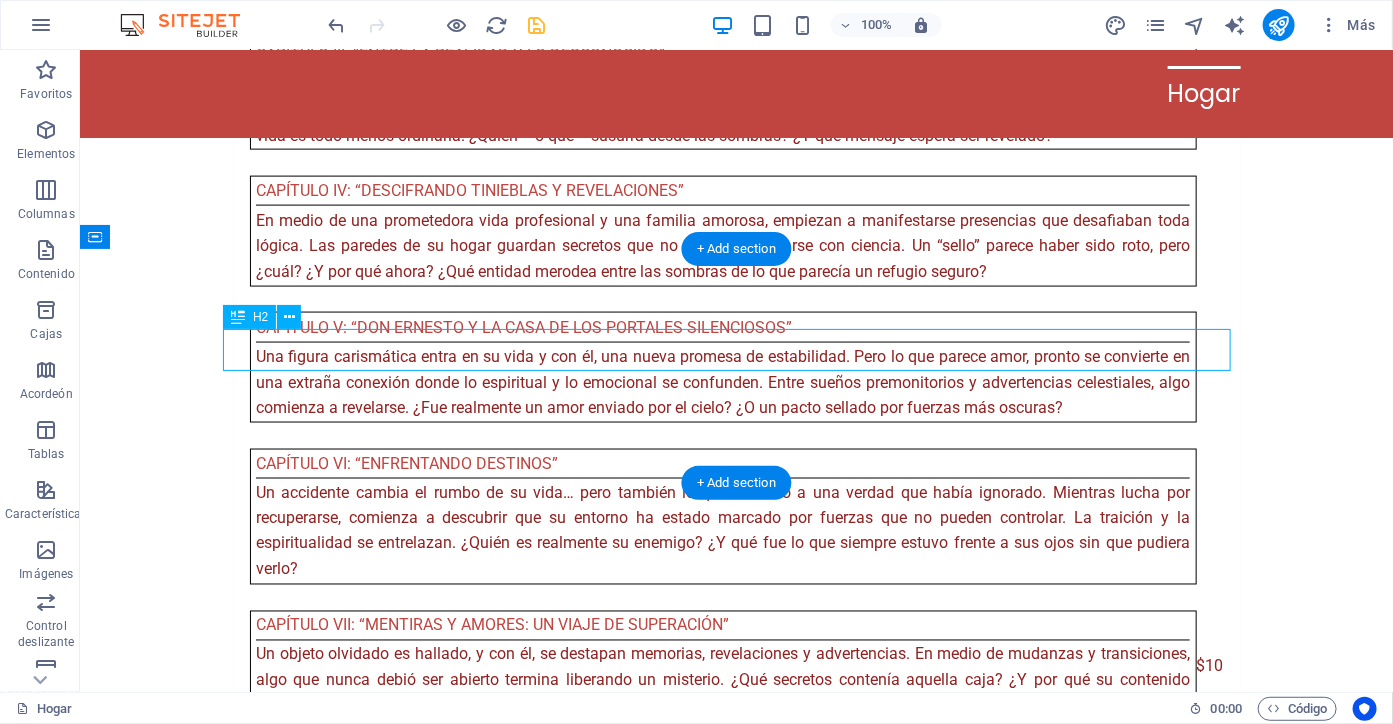 click on "Echa un vistazo al interior del libro en amazon:" at bounding box center (736, 3217) 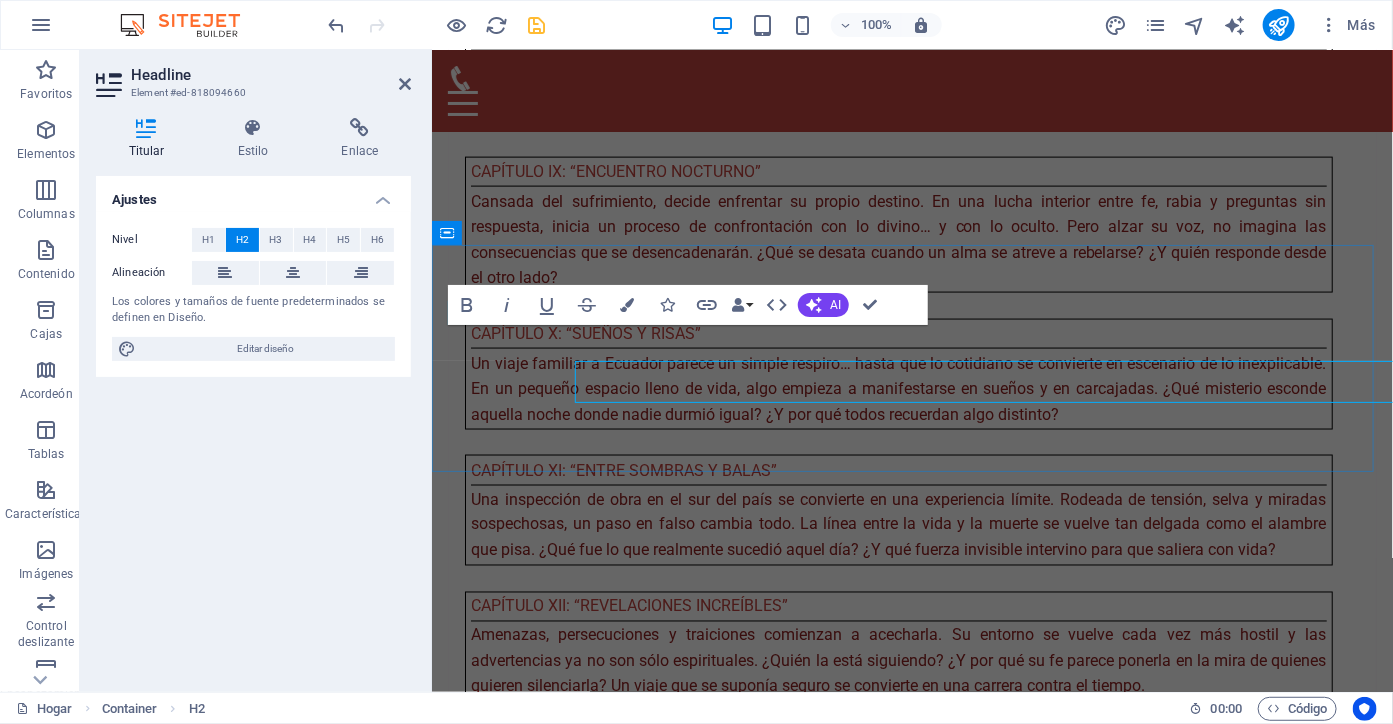 scroll, scrollTop: 7381, scrollLeft: 0, axis: vertical 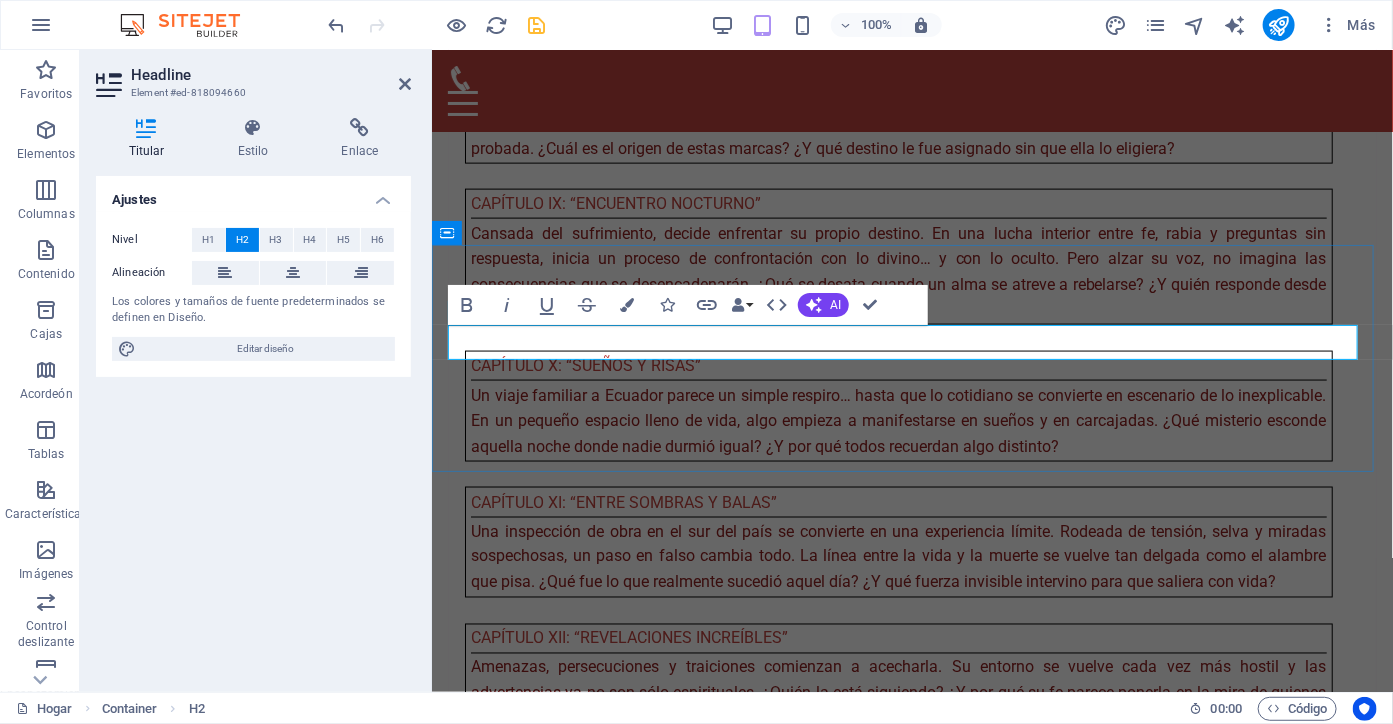 click on "Echa un vistazo al interior del libro en amazon:" at bounding box center (911, 2497) 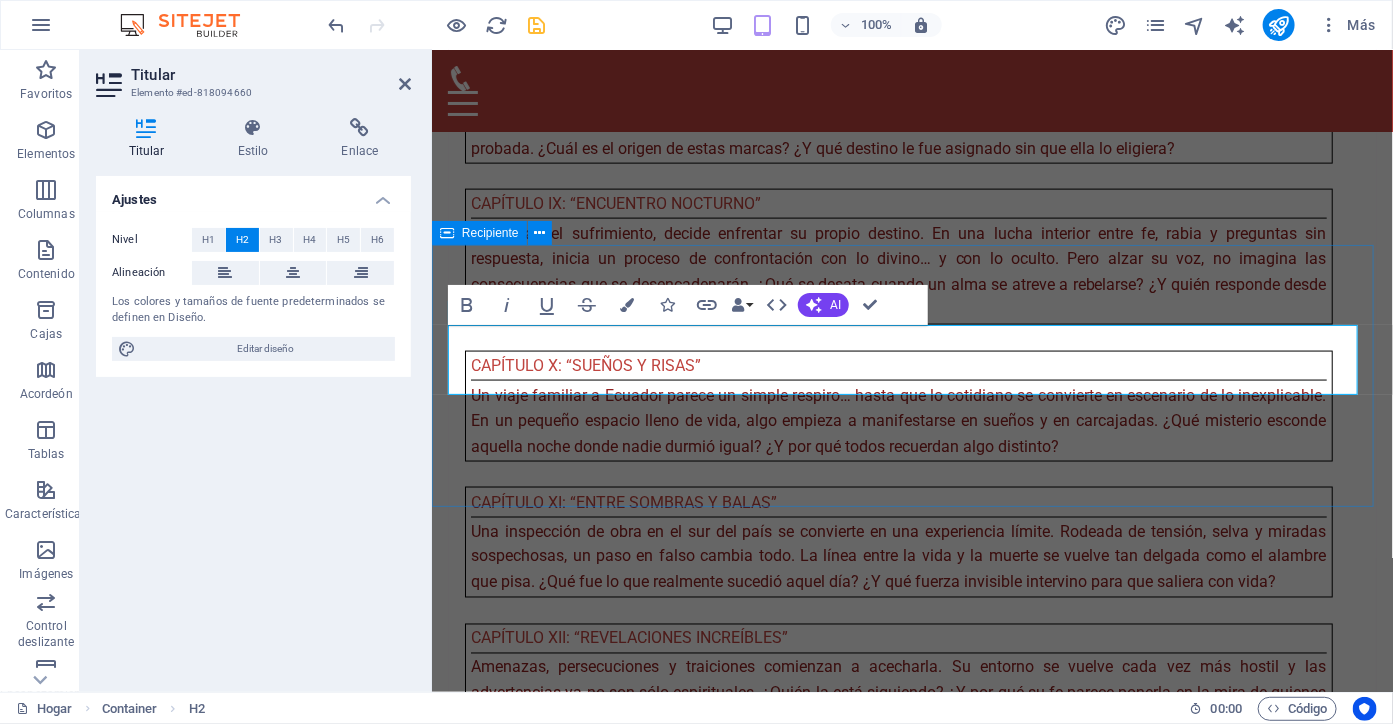 click on "Echa un vistazo al interior del libro en amazon: https://www.amazon.com/dp/B0F9HPX5" at bounding box center (911, 2531) 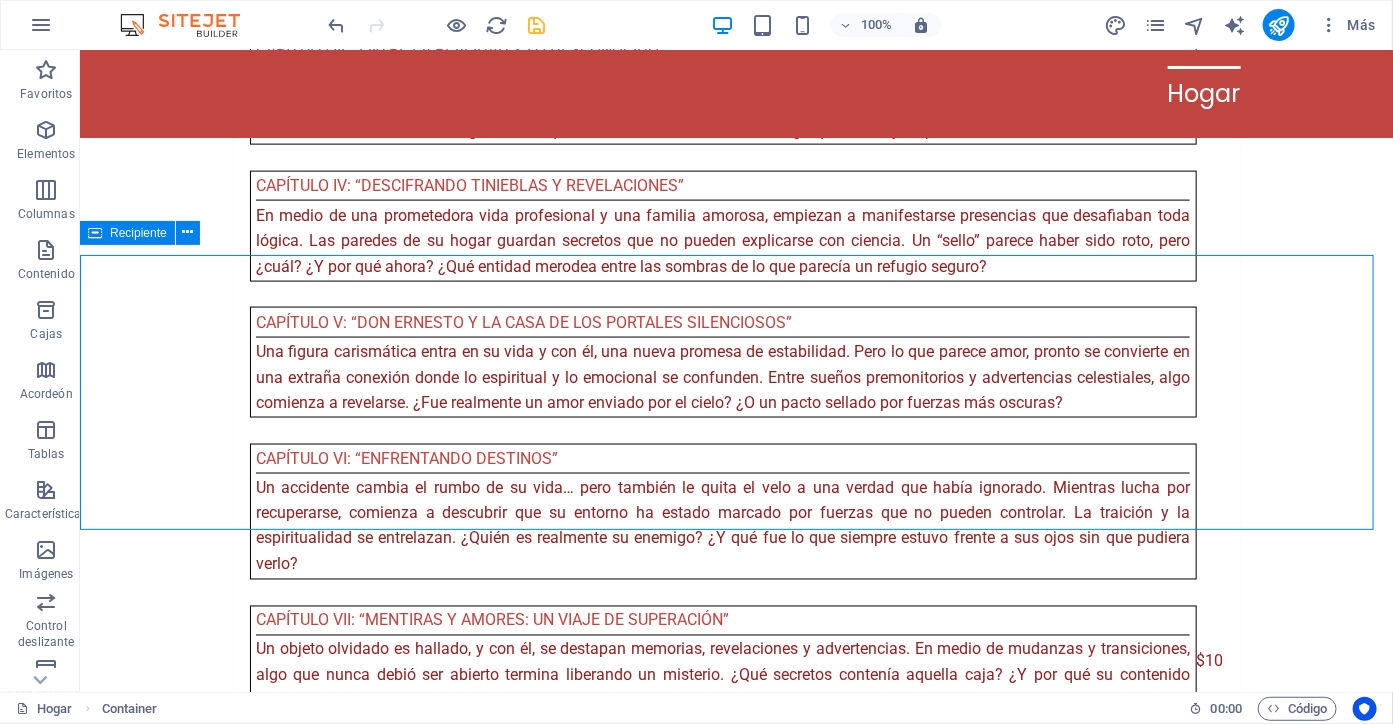 scroll, scrollTop: 7417, scrollLeft: 0, axis: vertical 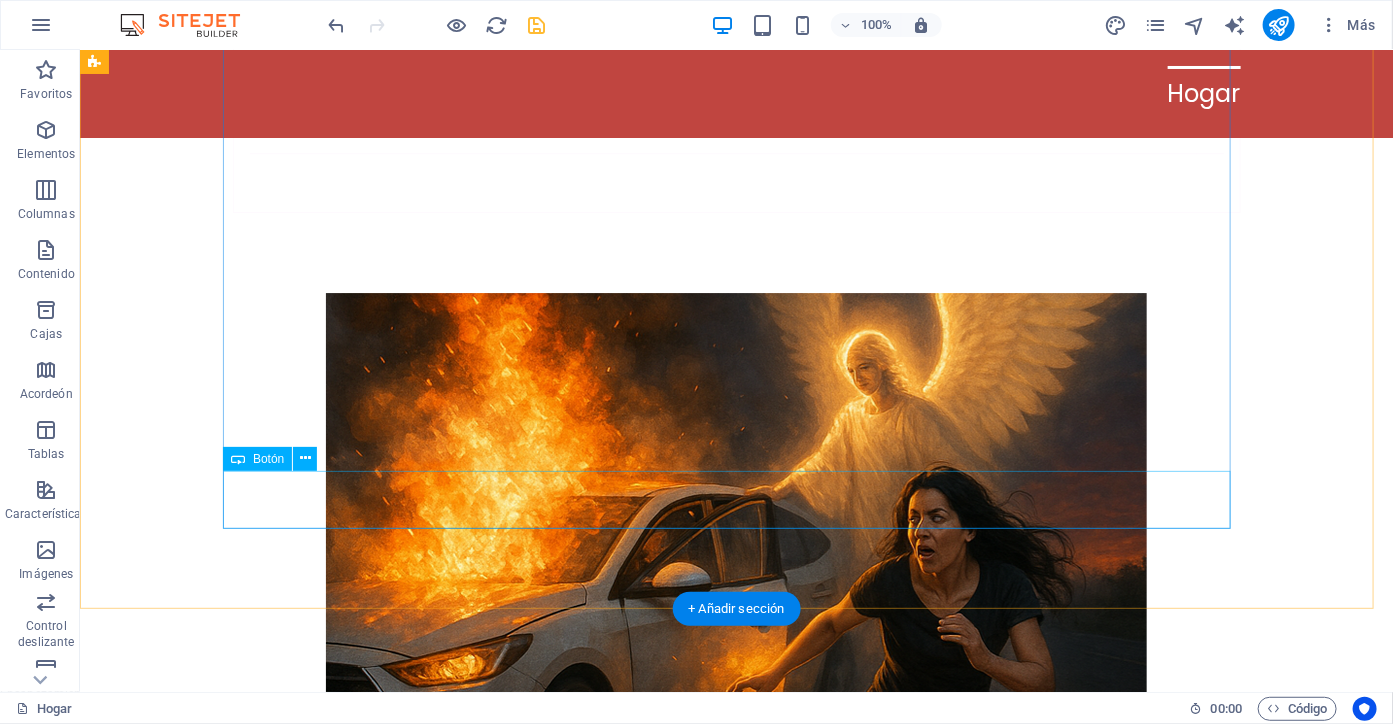 click on "disfruta del libro completo" at bounding box center [736, 3367] 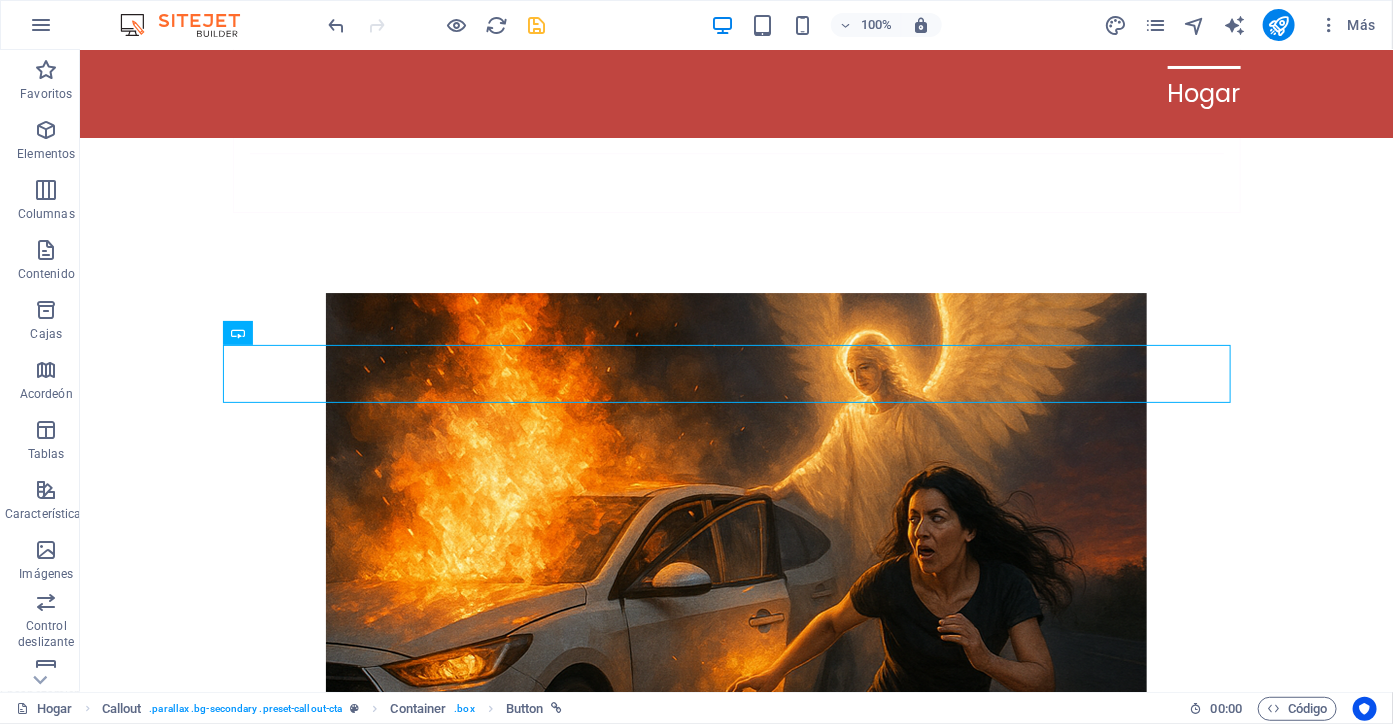 scroll, scrollTop: 9159, scrollLeft: 0, axis: vertical 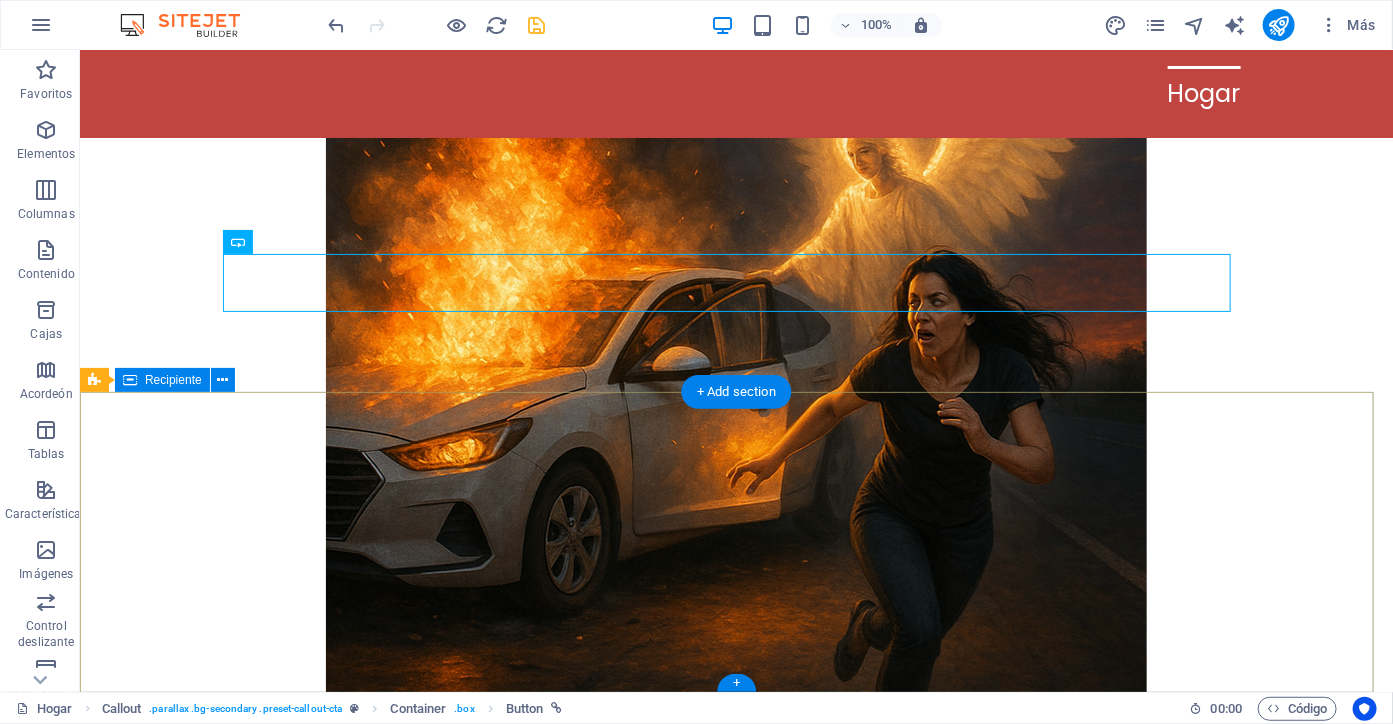 click on "Contacto marketingdigitalelite369@[EXAMPLE.COM] Social https://www.facebook.com/VidaconProposito23/ https://www.threads.com/@comerciodigital17?xmt=AQF0XLPR3QOTT1qfTa-eWZCVi1hrgngWUV6mZhoVCRXMR3c" at bounding box center [735, 3418] 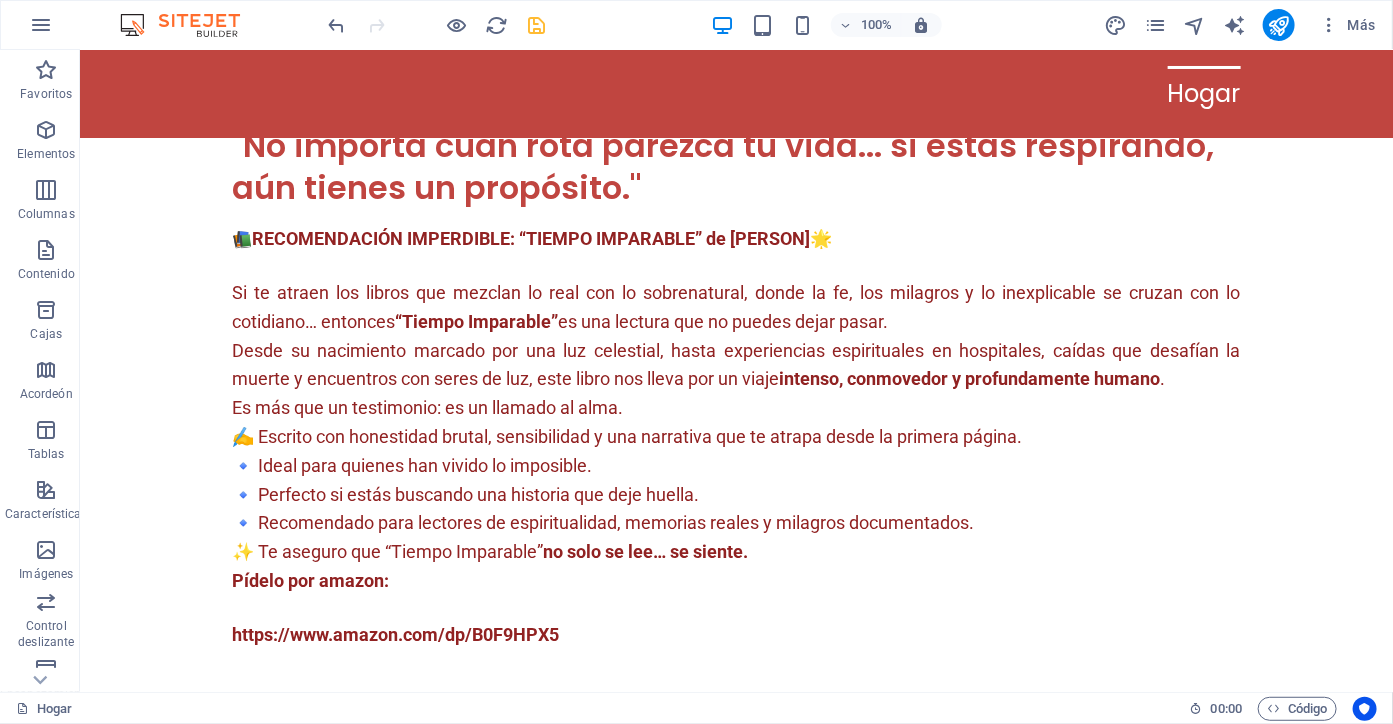 scroll, scrollTop: 3606, scrollLeft: 0, axis: vertical 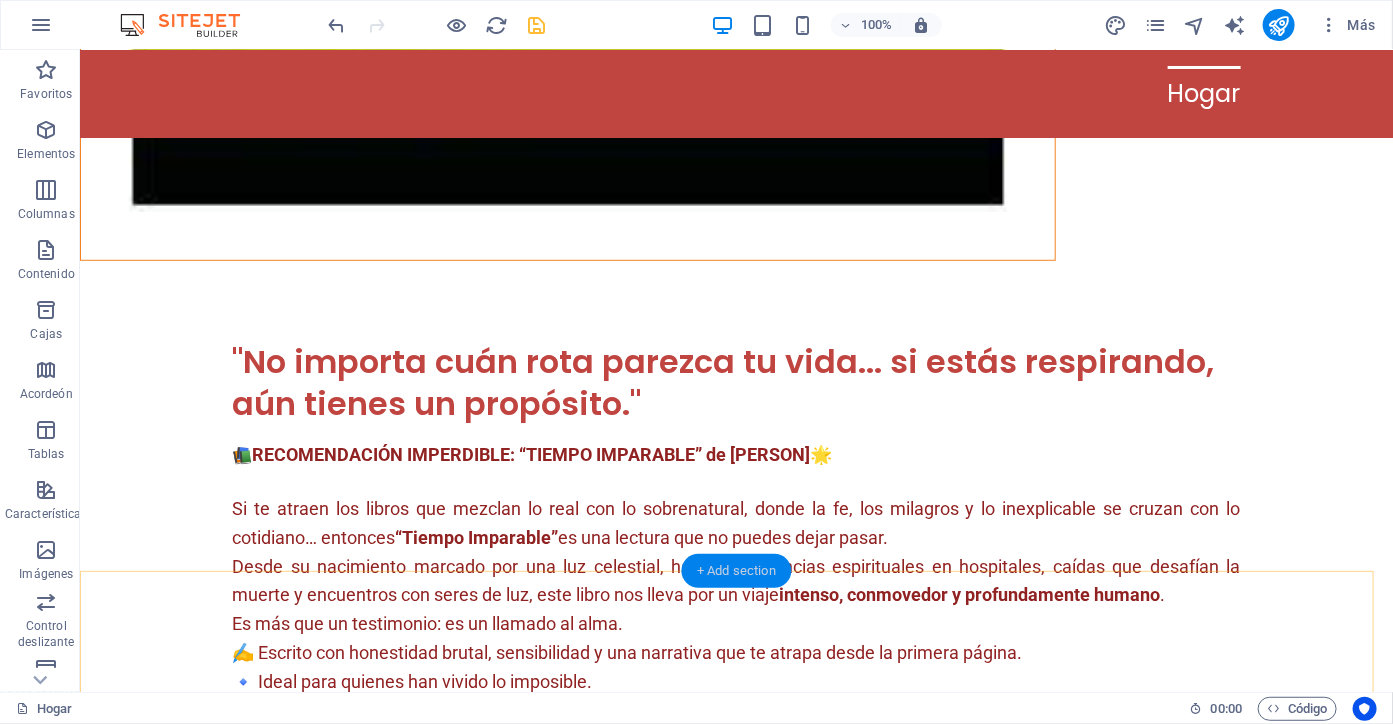 click on "+ Add section" at bounding box center (736, 571) 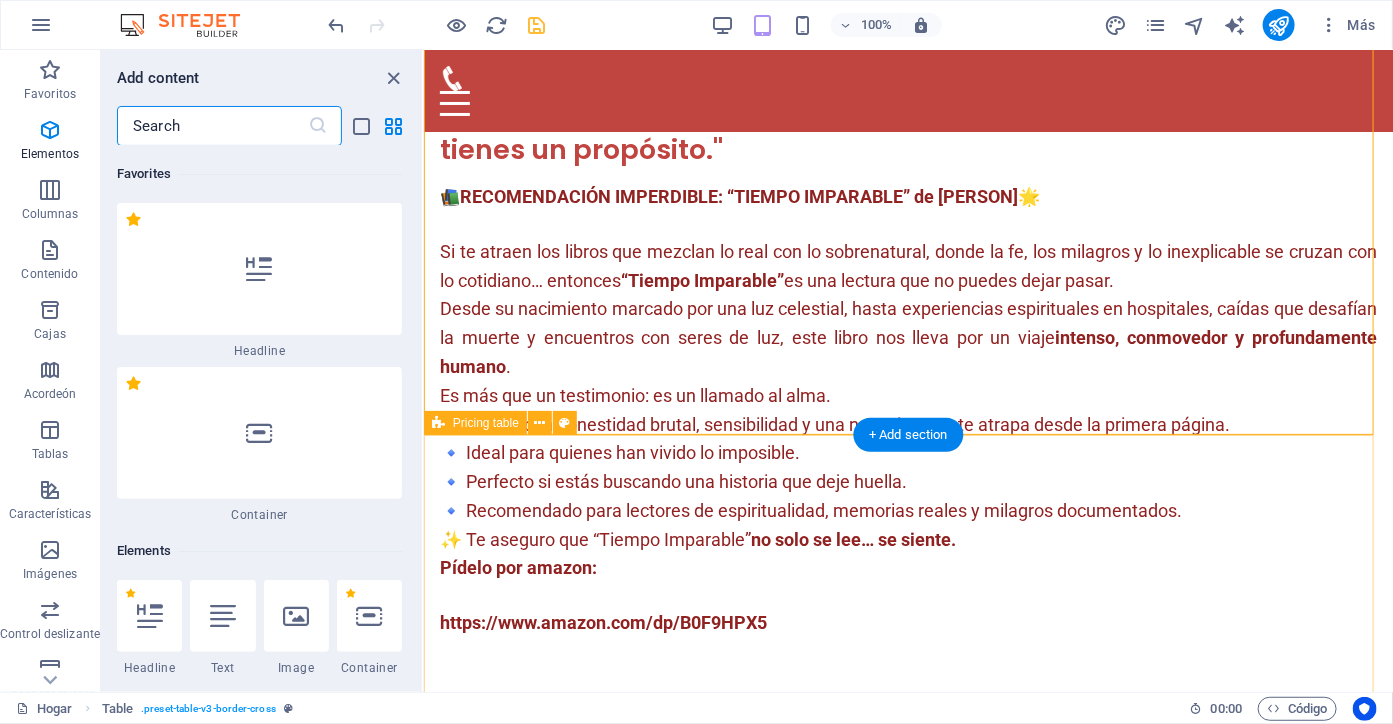 scroll, scrollTop: 6122, scrollLeft: 0, axis: vertical 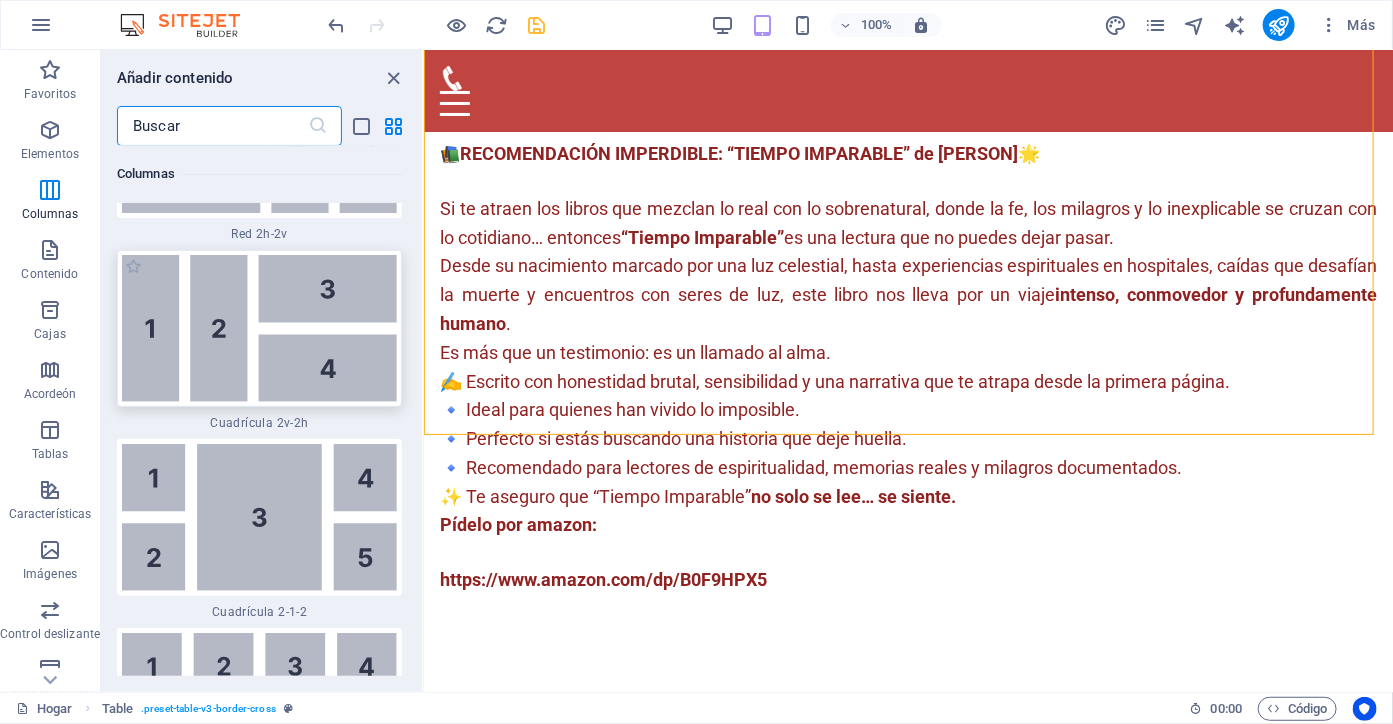 click at bounding box center (259, 328) 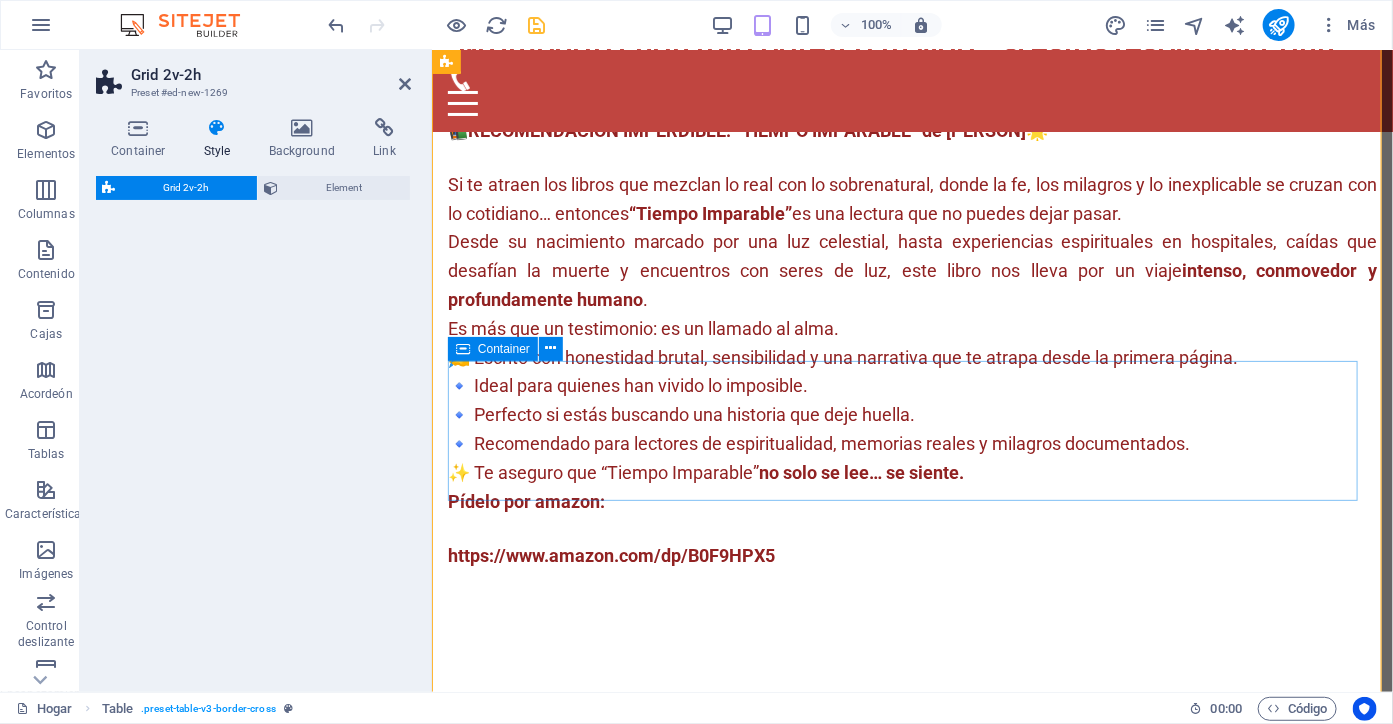scroll, scrollTop: 4061, scrollLeft: 0, axis: vertical 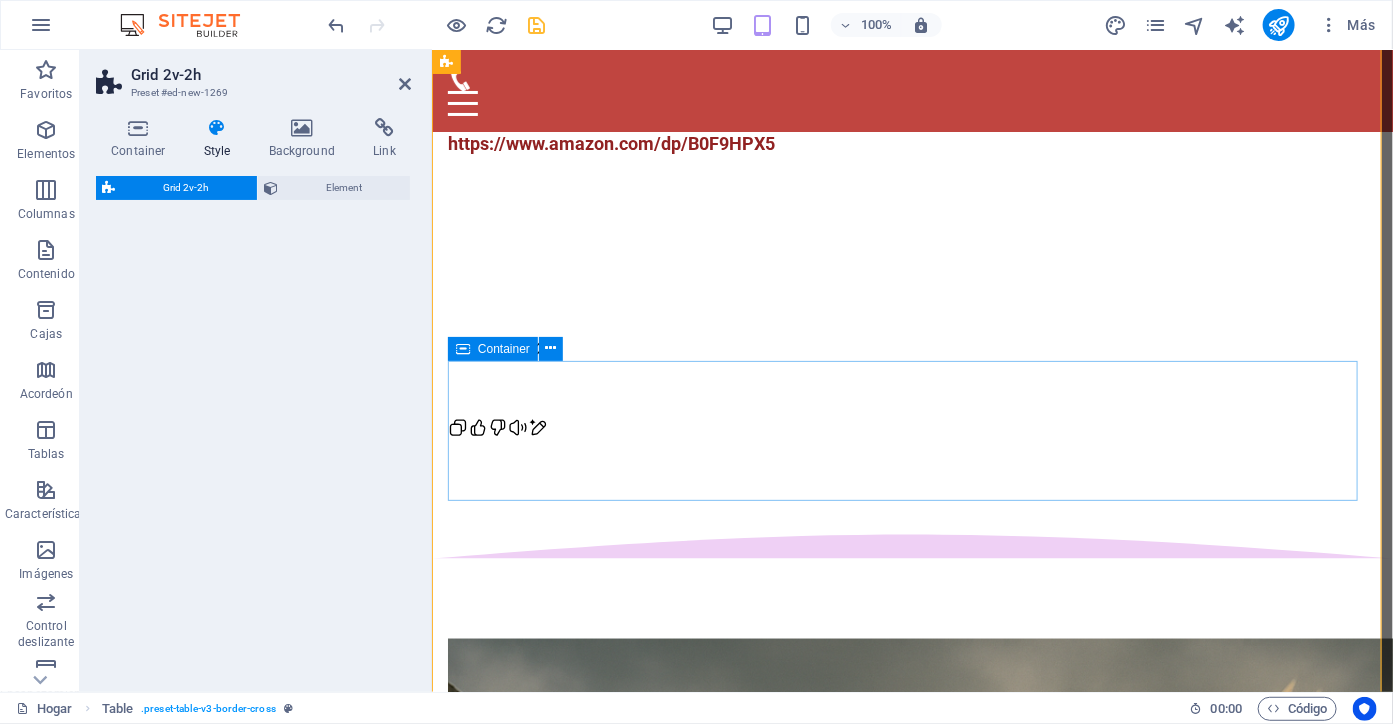 select on "rem" 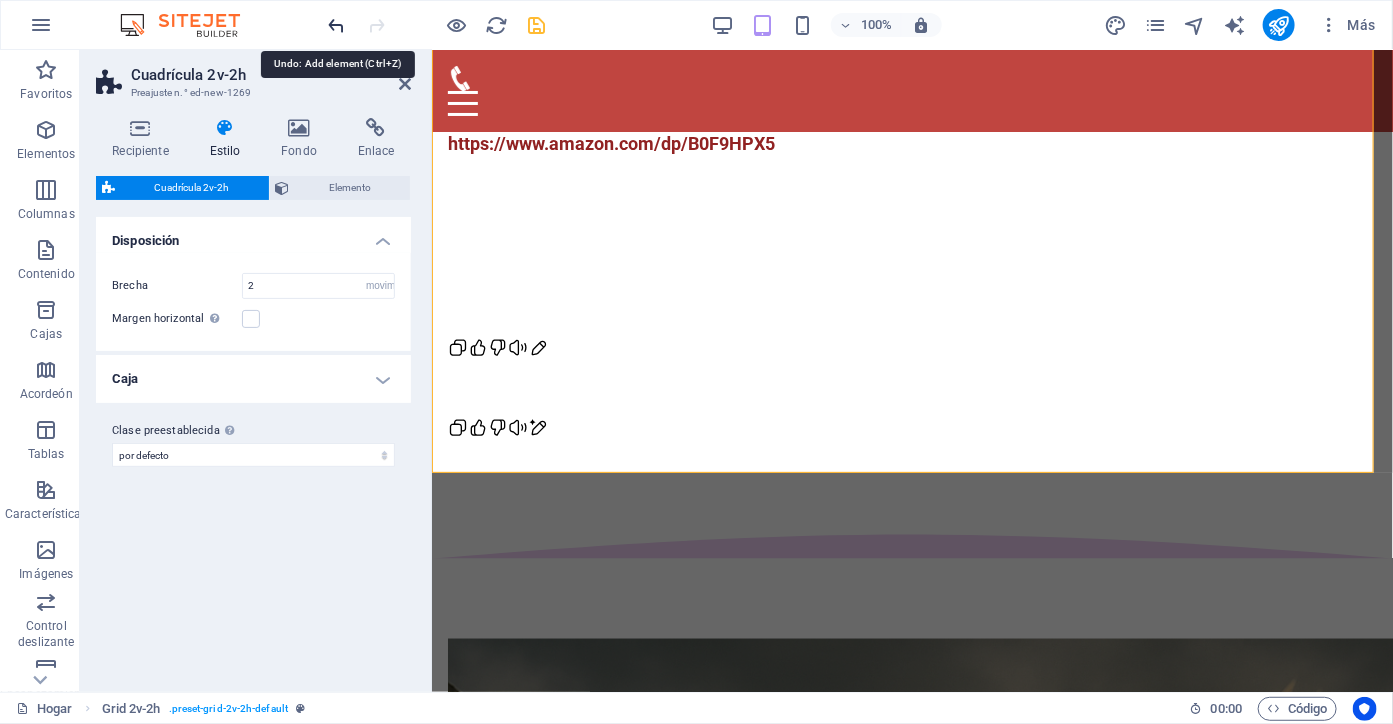 click at bounding box center (337, 25) 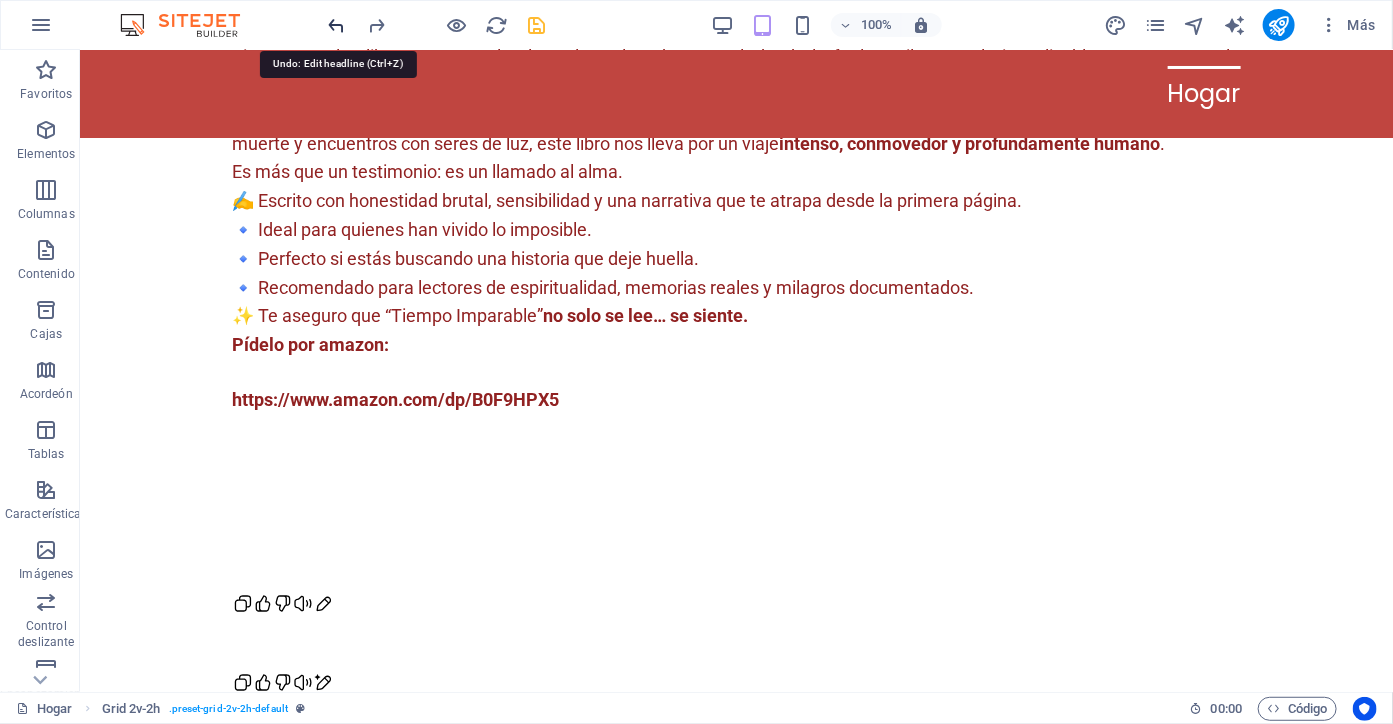 scroll, scrollTop: 3706, scrollLeft: 0, axis: vertical 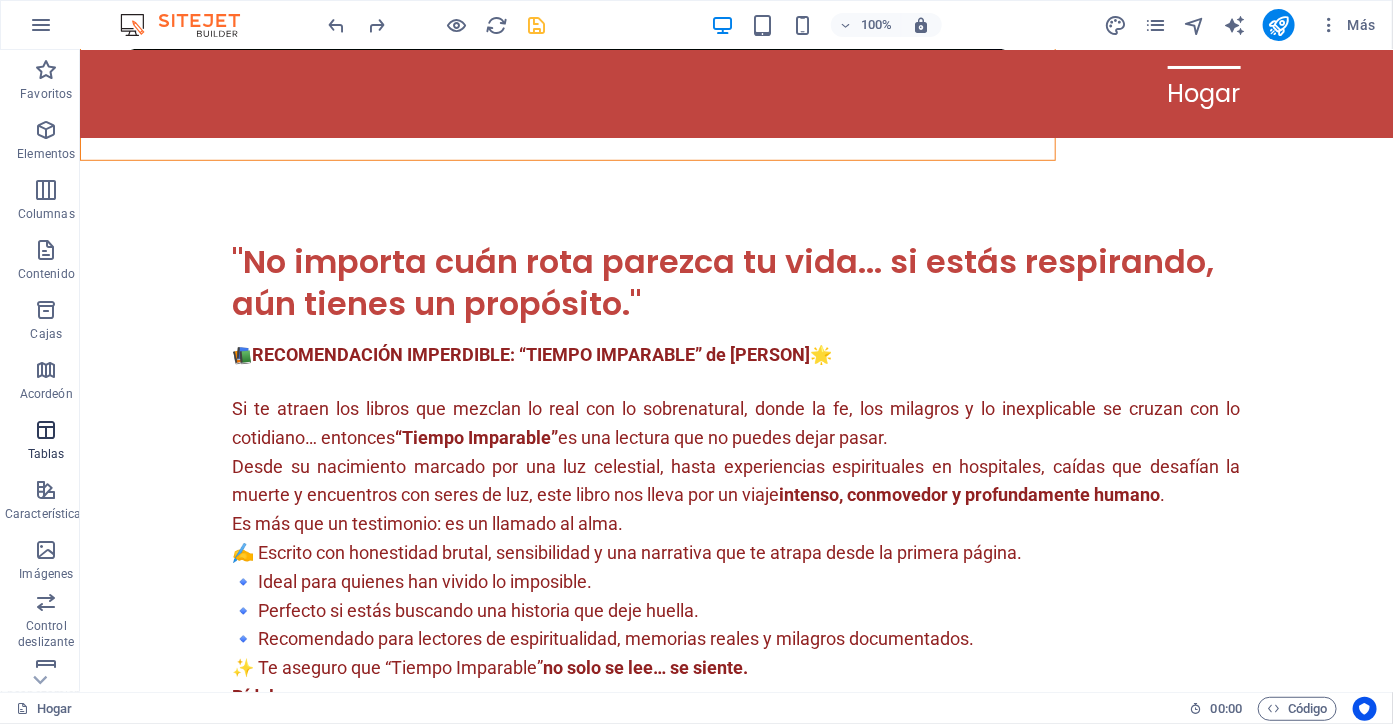 click at bounding box center [46, 430] 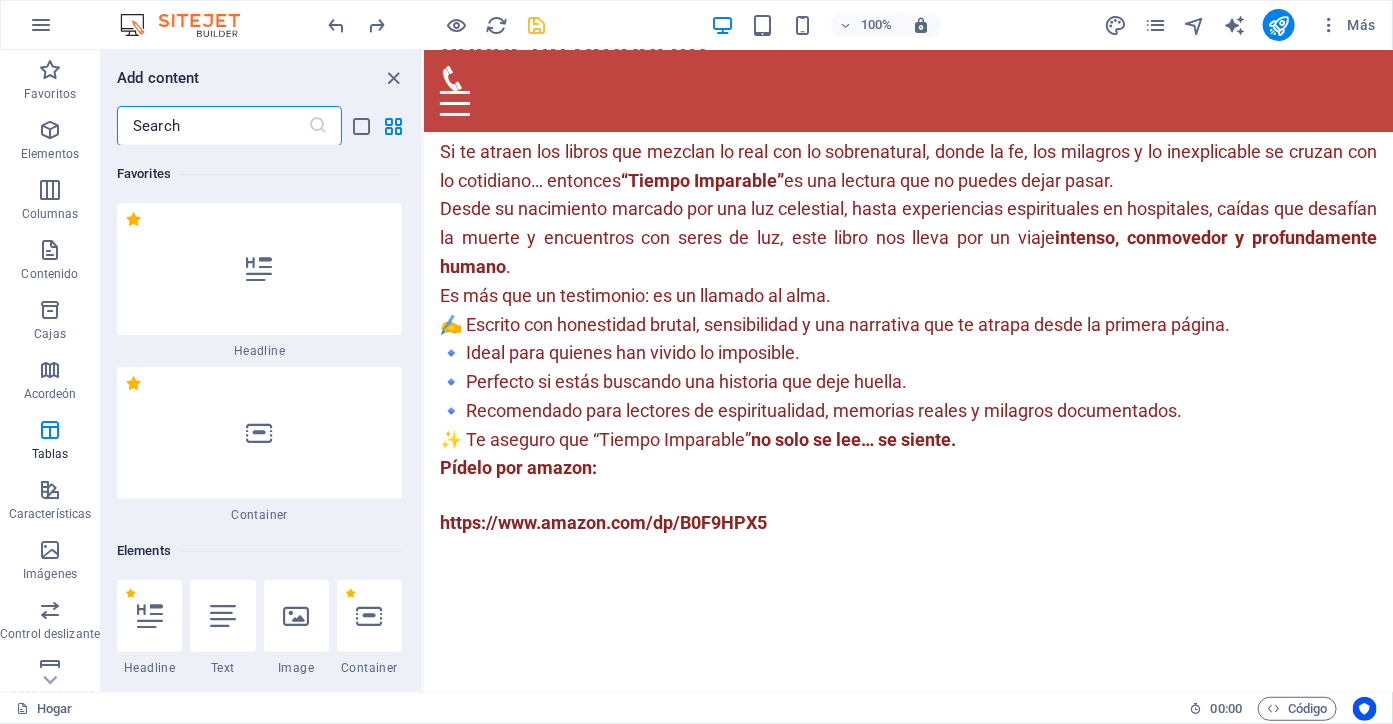 scroll, scrollTop: 3612, scrollLeft: 0, axis: vertical 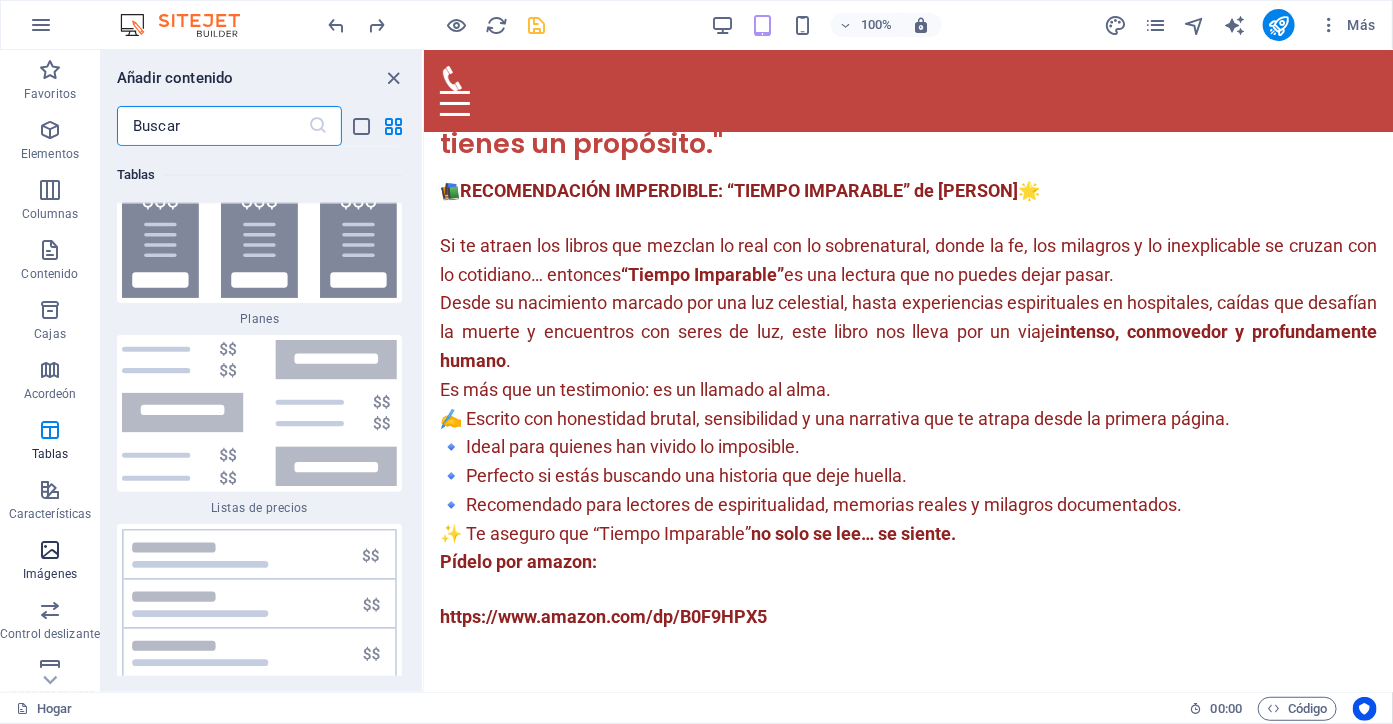 click at bounding box center (50, 550) 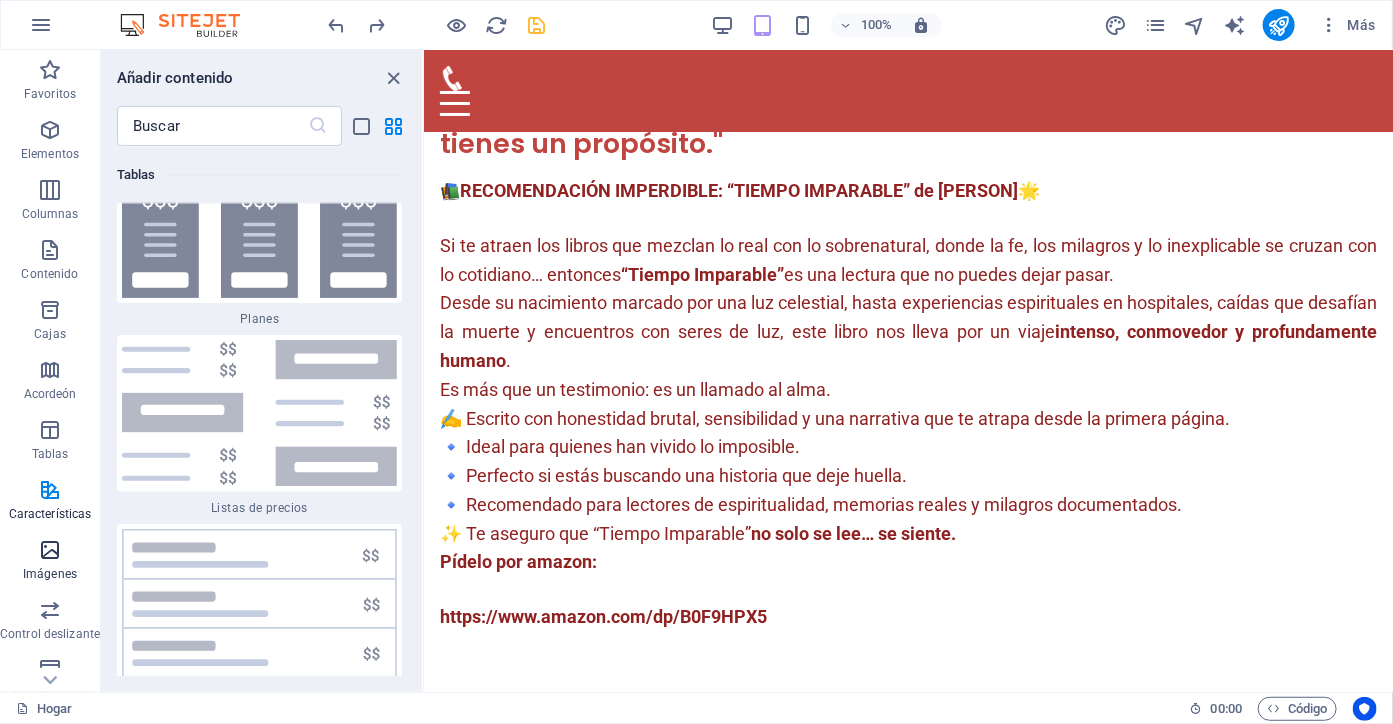 scroll, scrollTop: 20165, scrollLeft: 0, axis: vertical 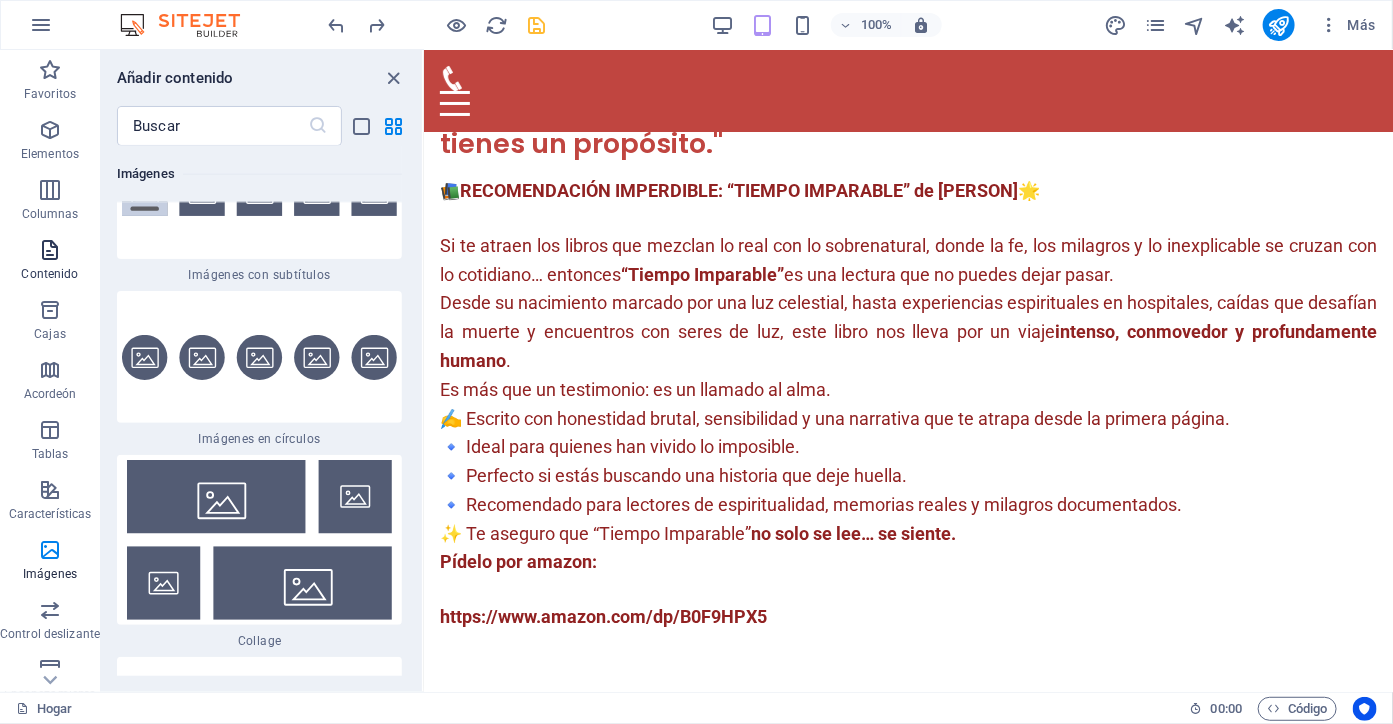 click at bounding box center [50, 250] 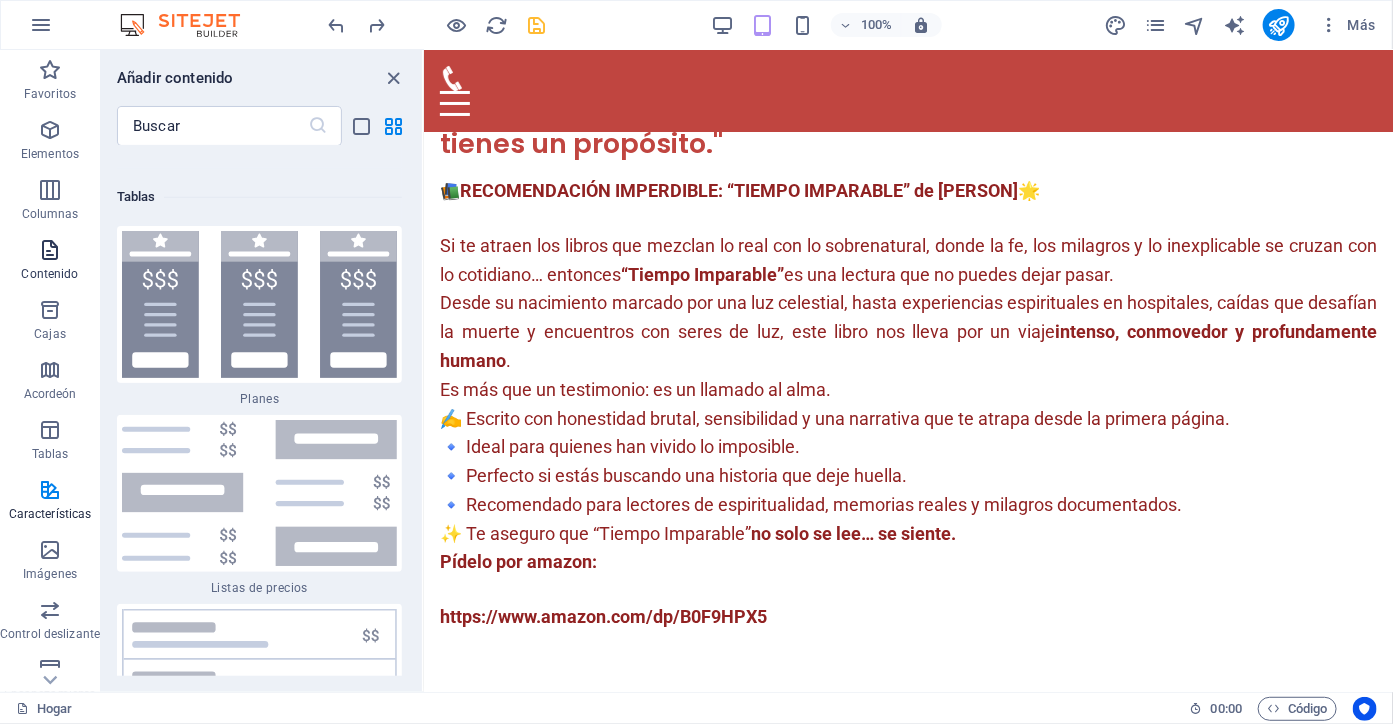 scroll, scrollTop: 6820, scrollLeft: 0, axis: vertical 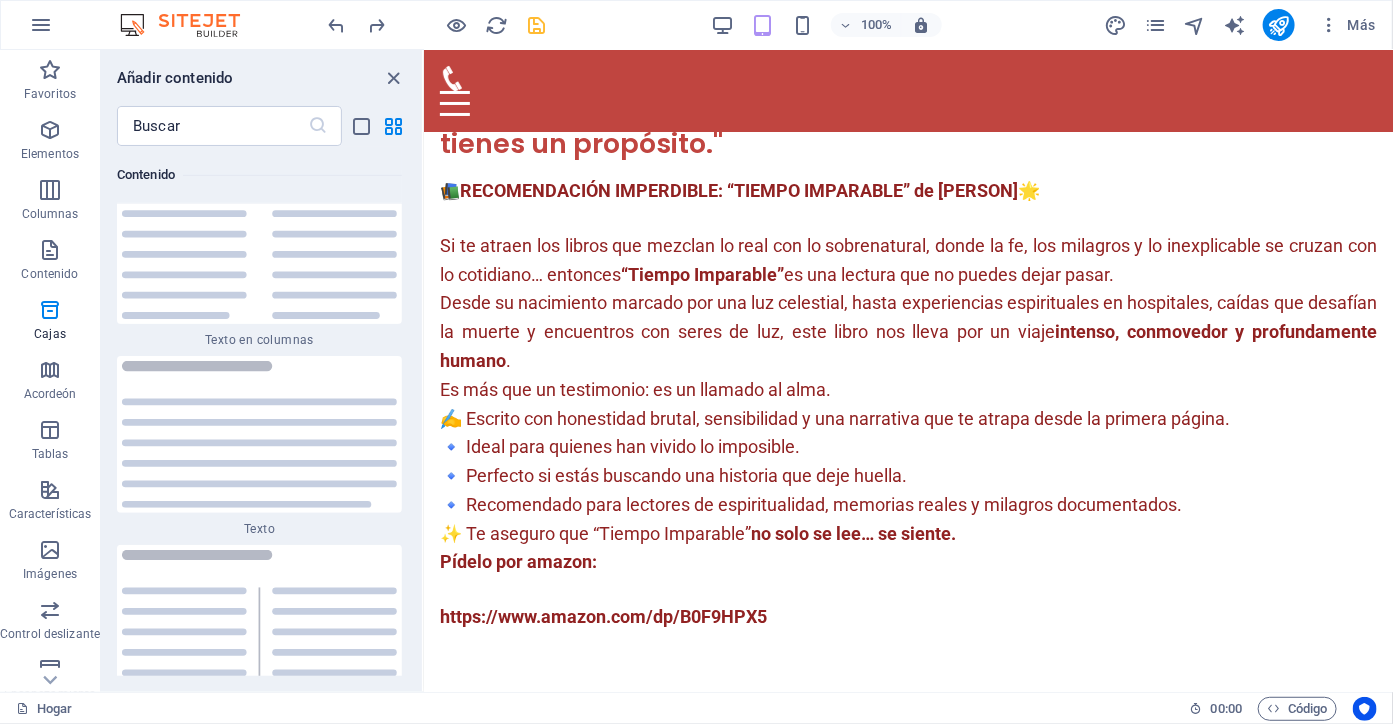 type 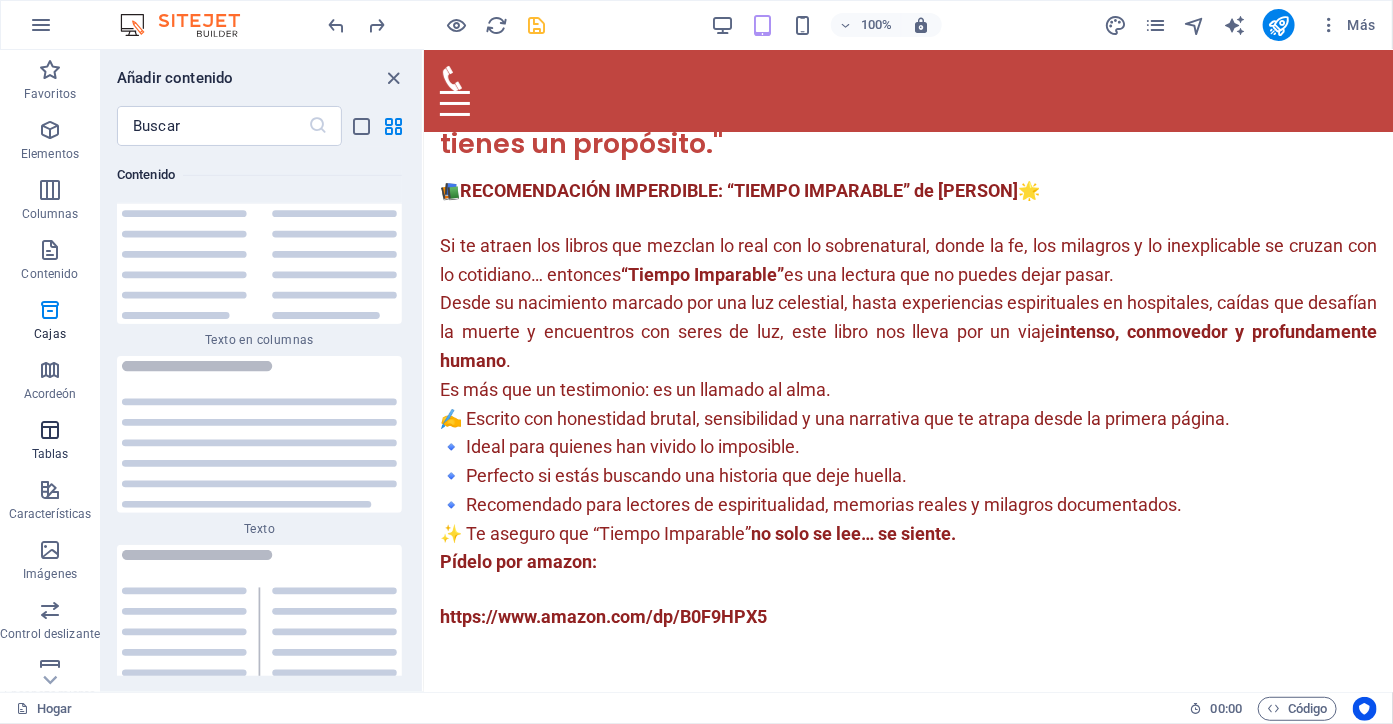 drag, startPoint x: 106, startPoint y: 253, endPoint x: 98, endPoint y: 414, distance: 161.19864 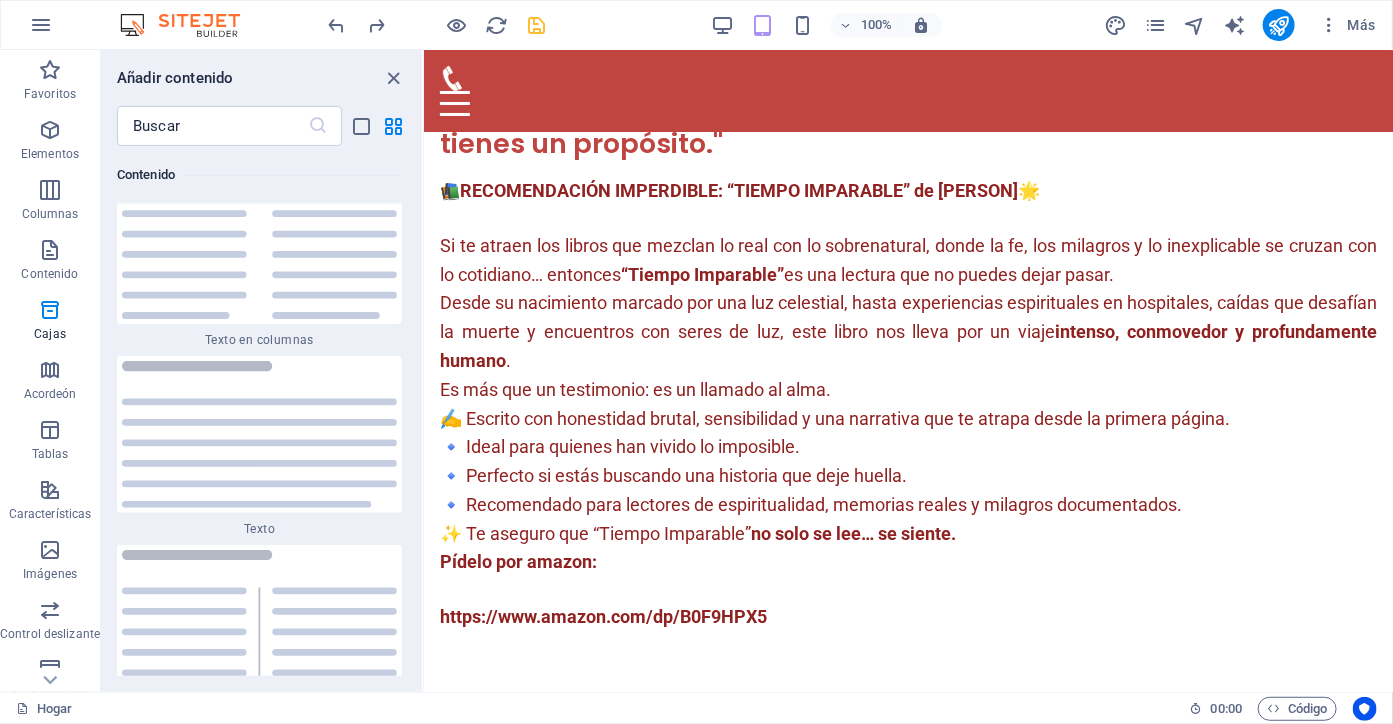 drag, startPoint x: 108, startPoint y: 645, endPoint x: 108, endPoint y: 681, distance: 36 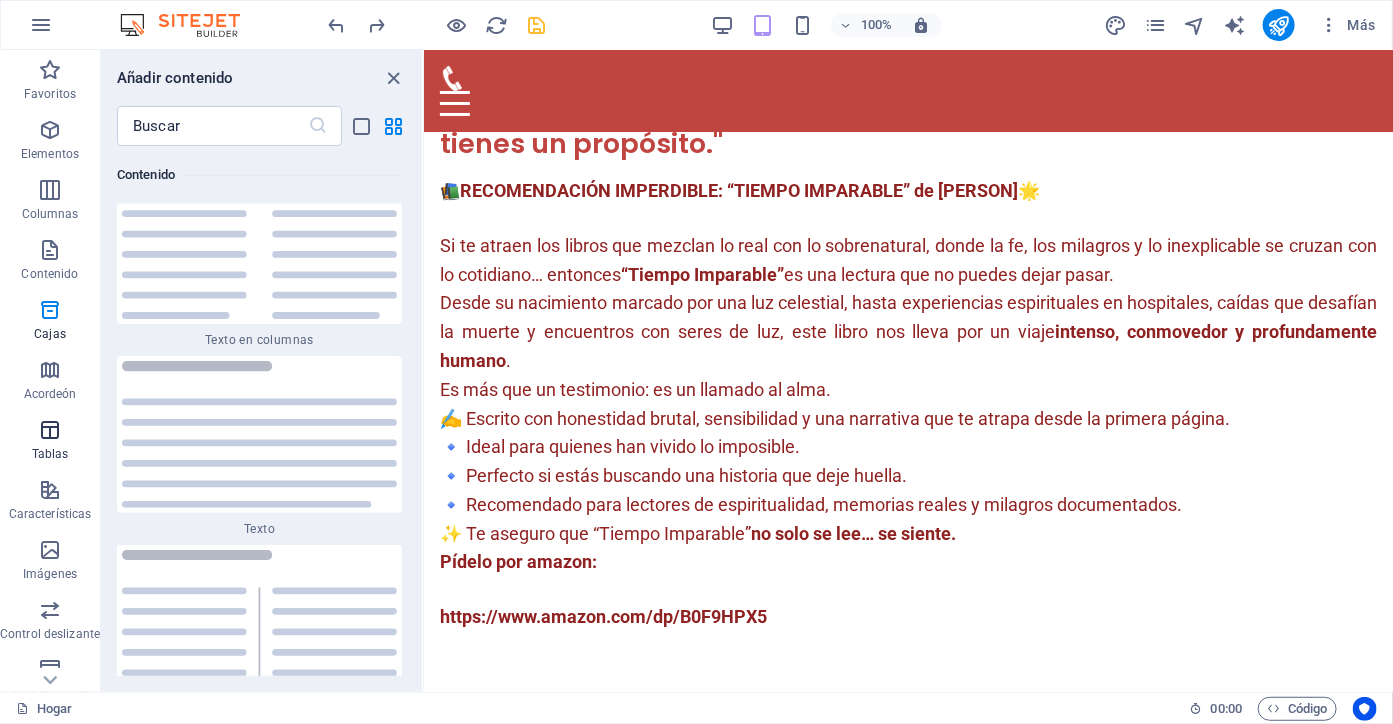 click at bounding box center (50, 430) 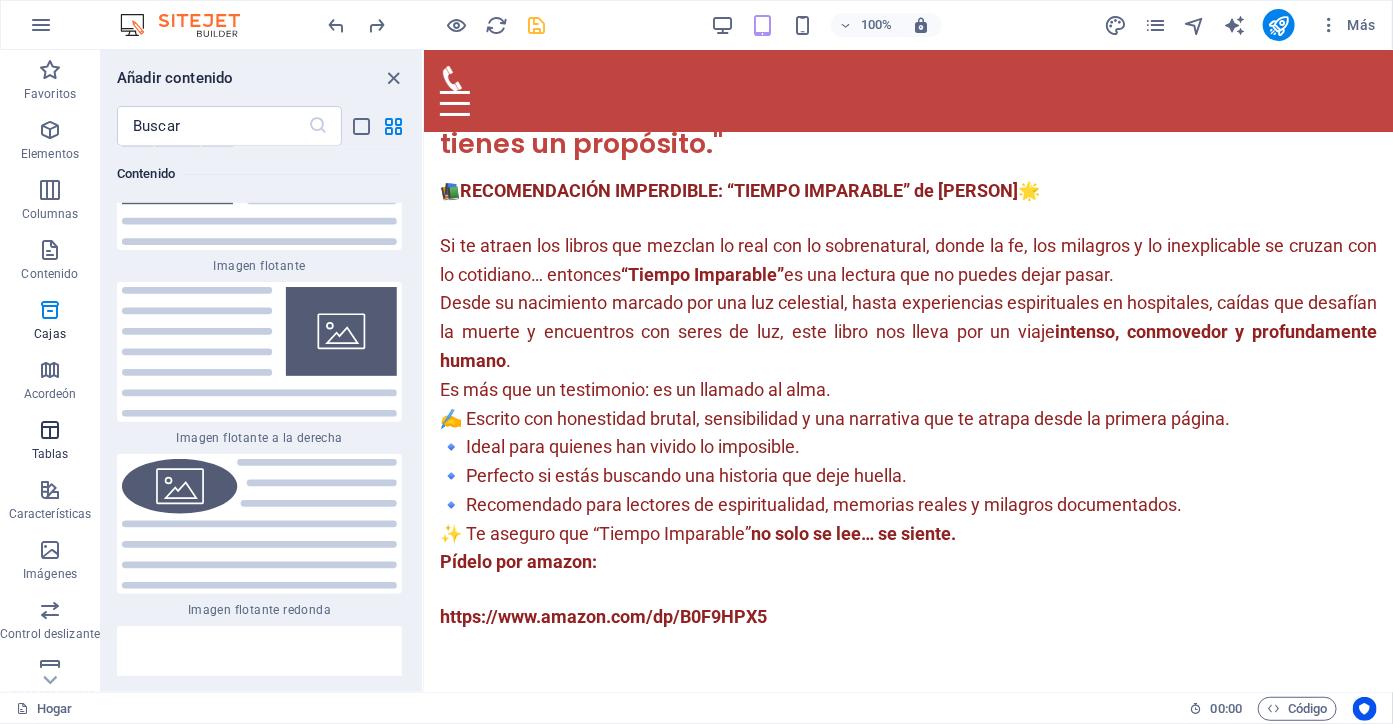 scroll, scrollTop: 13596, scrollLeft: 0, axis: vertical 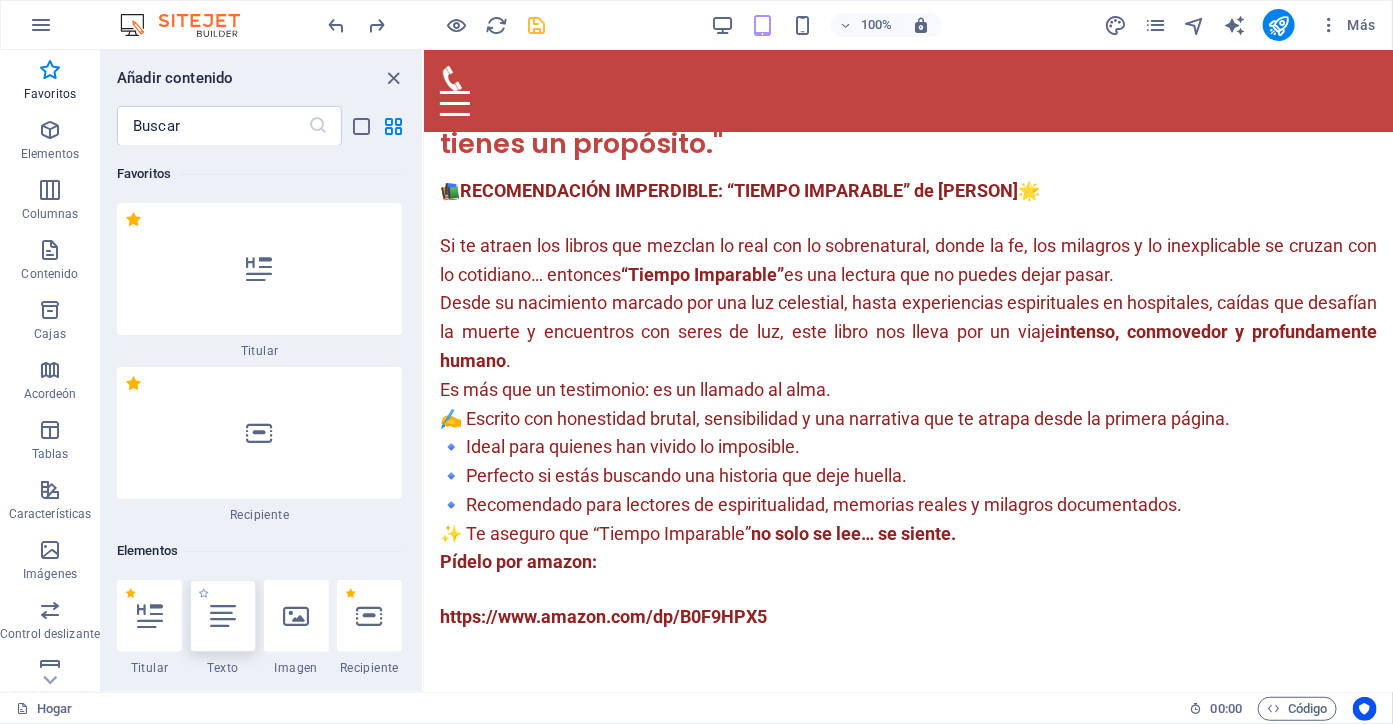 click at bounding box center (223, 616) 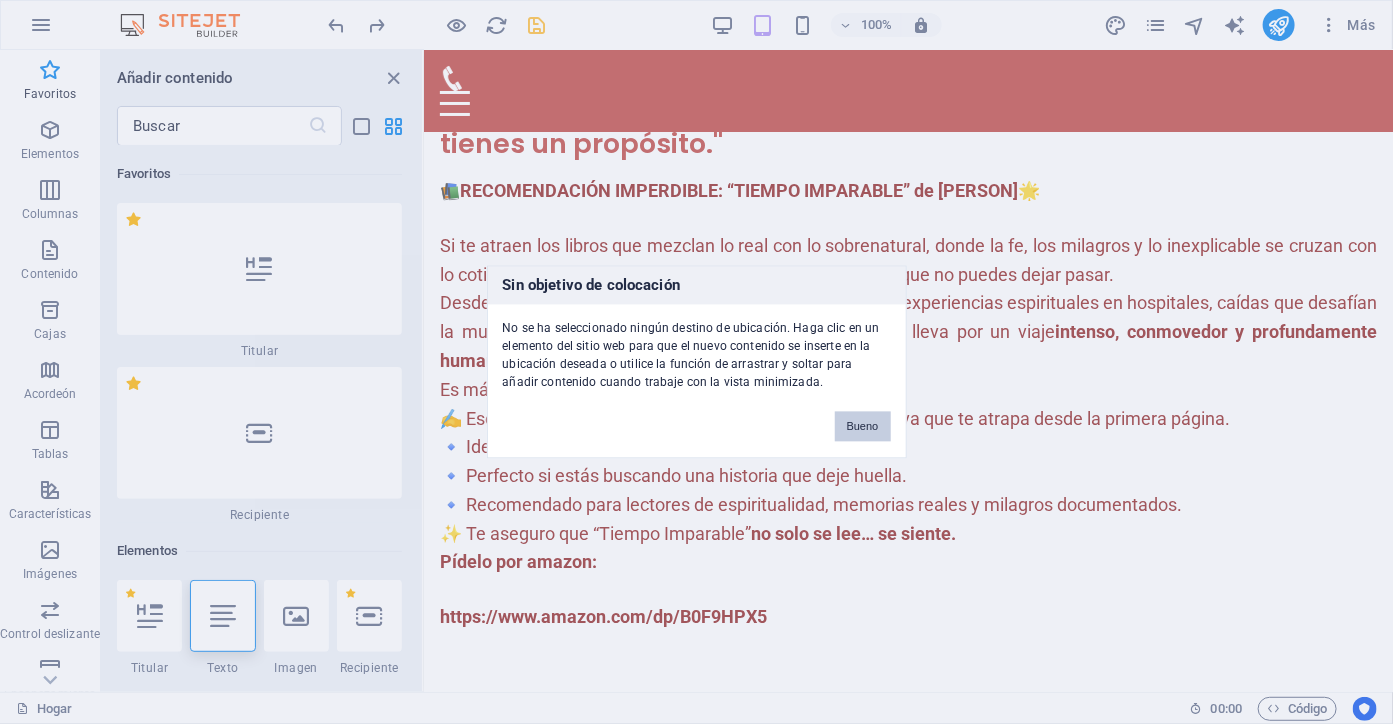 click on "Bueno" at bounding box center (863, 427) 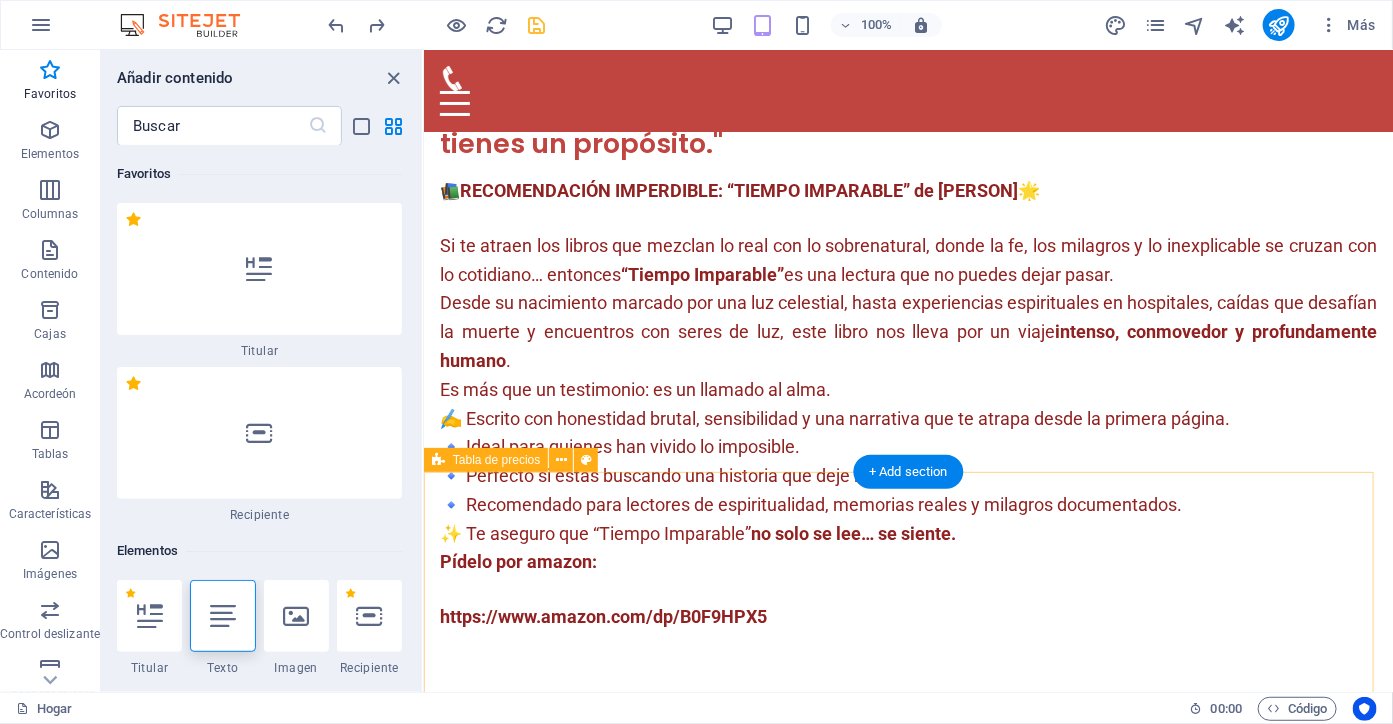 click on "CAPÍTULO II: “Luces en La Noche” La infancia no fue juego, fue lucha. Enfermedades sin diagnóstico, diagnósticos sin explicación y una sensación constante de no pertenecer al mundo terrestre. Entre patios de concreto y sueños rotos, algo en su interior se niega a rendirse. Mientras la ciencia fallaba, su espíritu comenzaba a despertar. ¿Qué la sostuvo en pie cuando todo parecía perdido? ¿Y por qué sentía que no estaba sola en su sufrimiento? CAPÍTULO III: “Entre la Realidad y lo Desconocido” $10" at bounding box center [907, 3788] 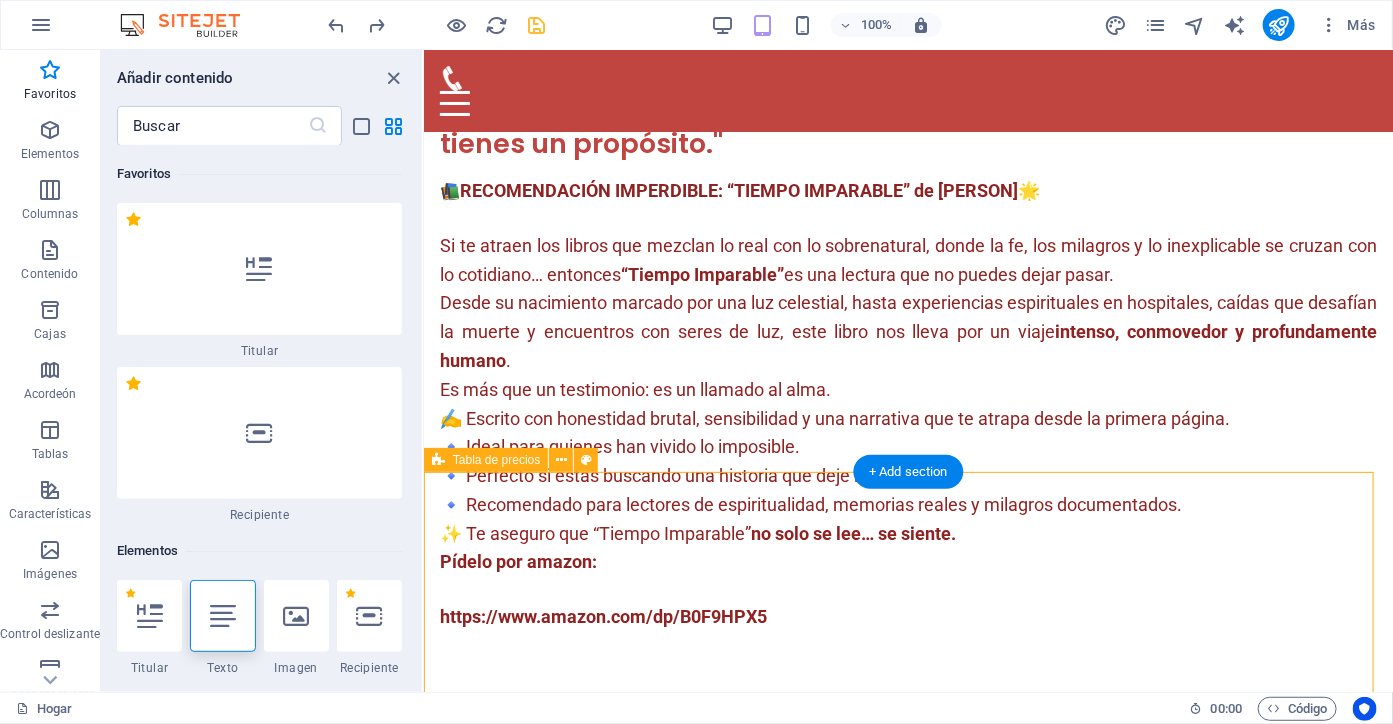 click on "CAPÍTULO II: “Luces en La Noche” La infancia no fue juego, fue lucha. Enfermedades sin diagnóstico, diagnósticos sin explicación y una sensación constante de no pertenecer al mundo terrestre. Entre patios de concreto y sueños rotos, algo en su interior se niega a rendirse. Mientras la ciencia fallaba, su espíritu comenzaba a despertar. ¿Qué la sostuvo en pie cuando todo parecía perdido? ¿Y por qué sentía que no estaba sola en su sufrimiento? CAPÍTULO III: “Entre la Realidad y lo Desconocido” $10" at bounding box center [907, 3788] 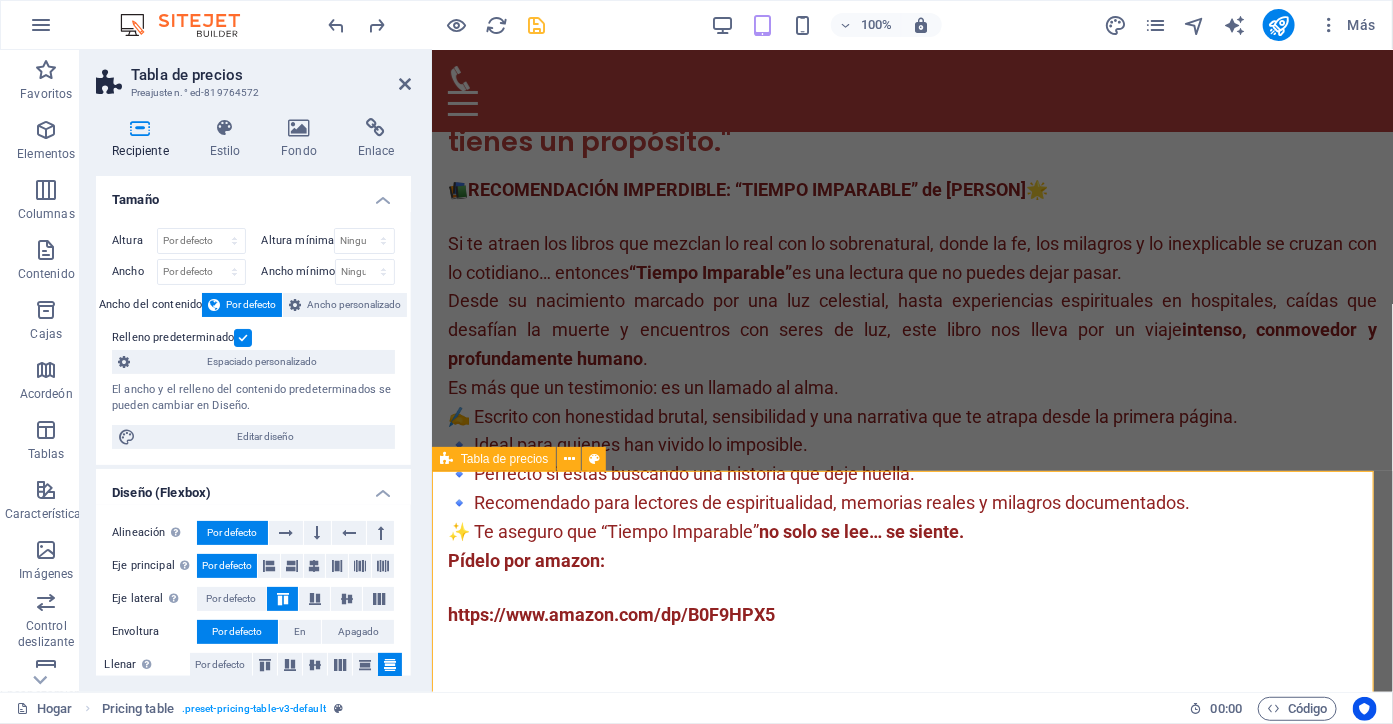 click on "CAPÍTULO II: “Luces en La Noche” La infancia no fue juego, fue lucha. Enfermedades sin diagnóstico, diagnósticos sin explicación y una sensación constante de no pertenecer al mundo terrestre. Entre patios de concreto y sueños rotos, algo en su interior se niega a rendirse. Mientras la ciencia fallaba, su espíritu comenzaba a despertar. ¿Qué la sostuvo en pie cuando todo parecía perdido? ¿Y por qué sentía que no estaba sola en su sufrimiento? CAPÍTULO III: “Entre la Realidad y lo Desconocido” $10" at bounding box center (911, 3787) 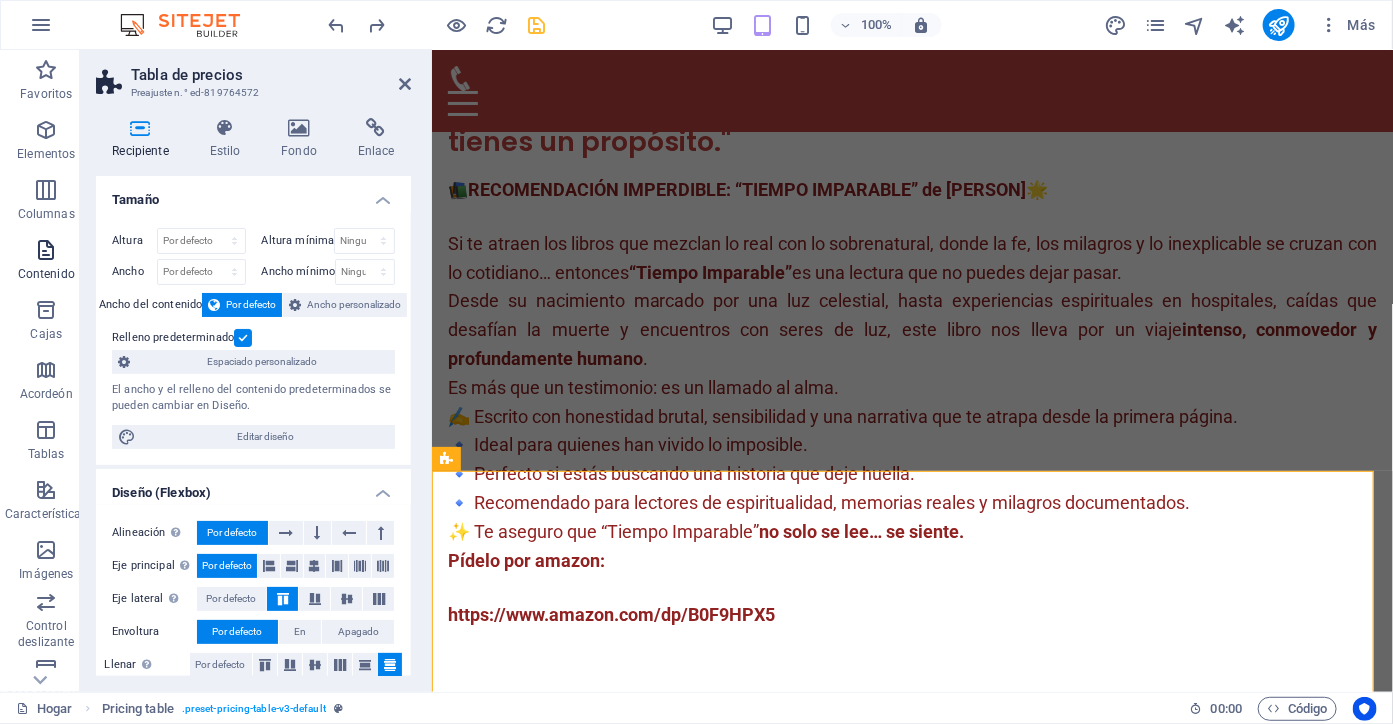 click at bounding box center (46, 250) 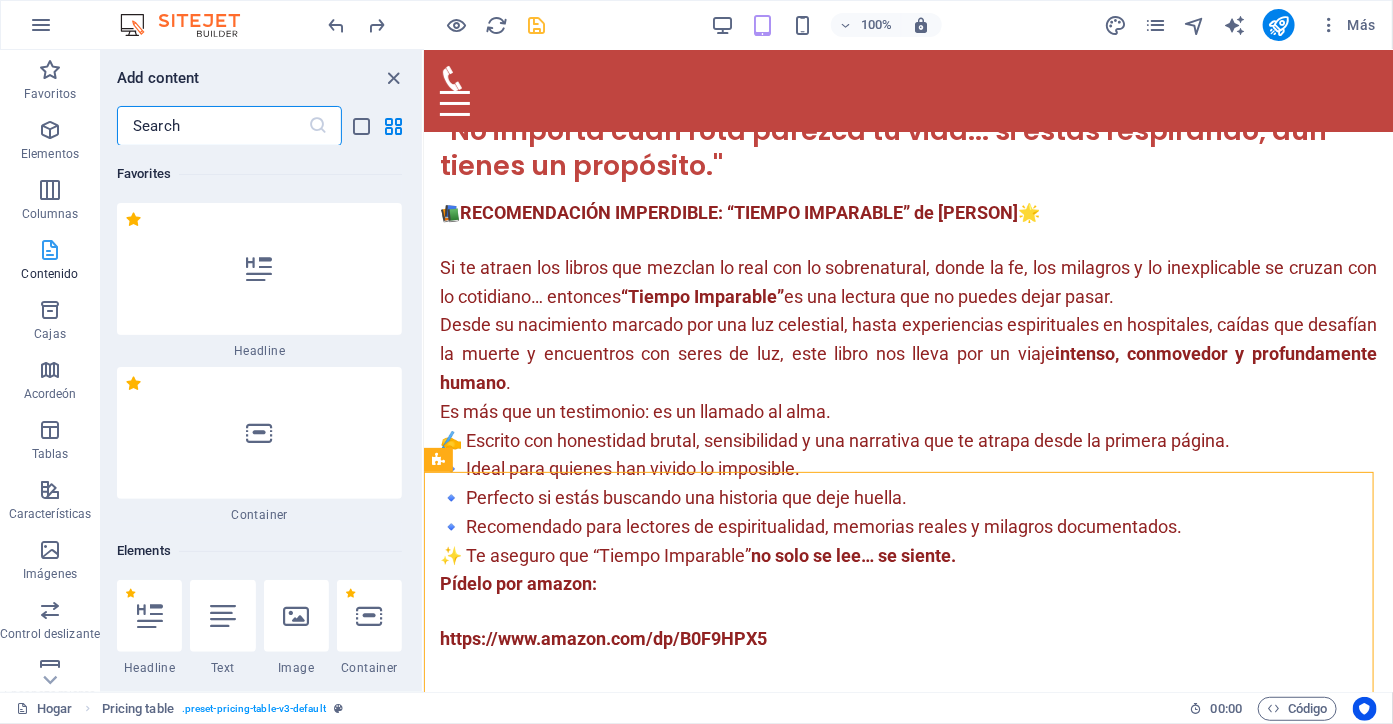 scroll, scrollTop: 3612, scrollLeft: 0, axis: vertical 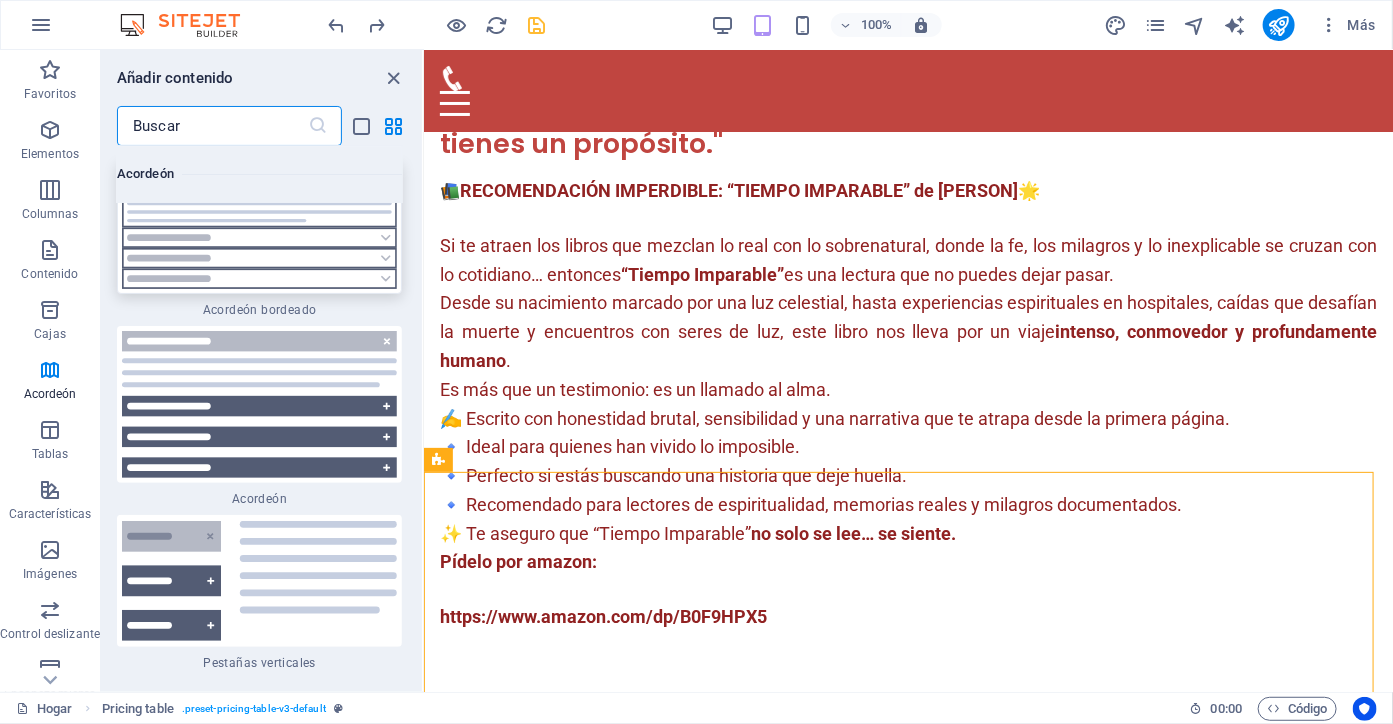 click at bounding box center [259, 227] 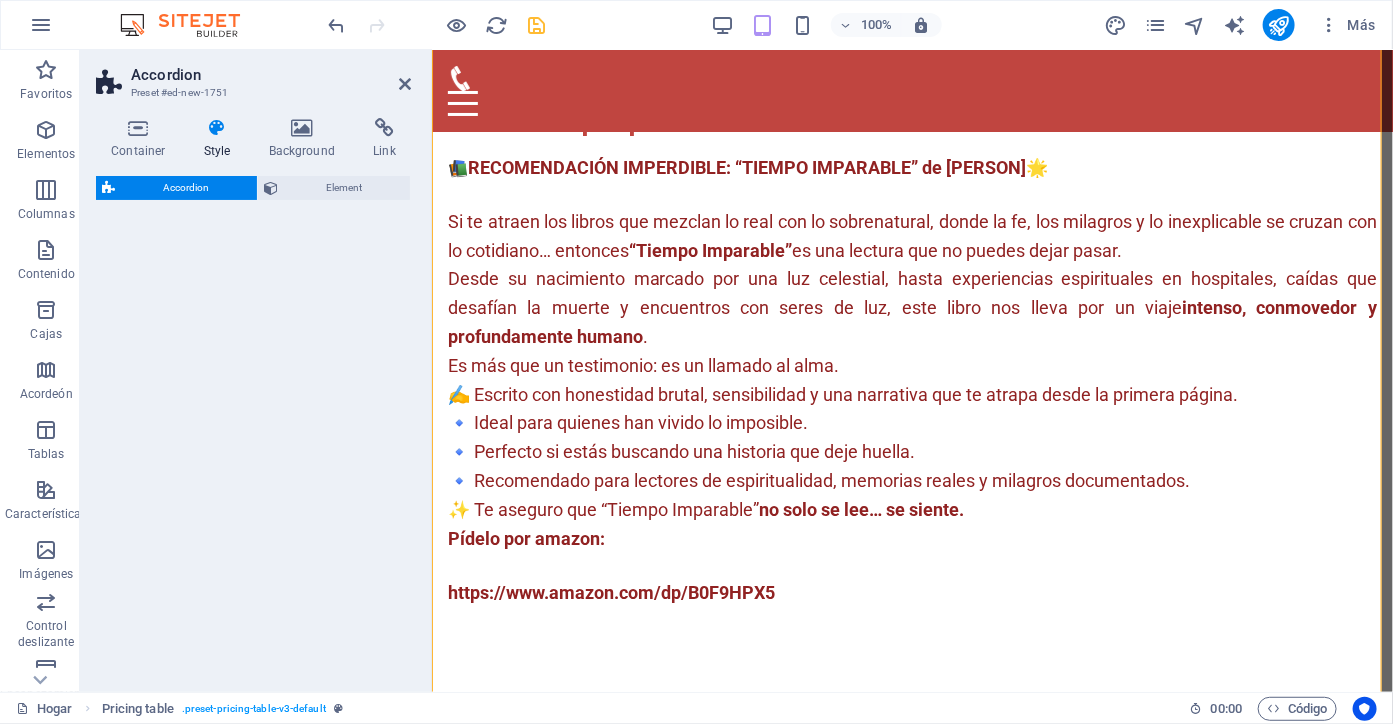 select on "rem" 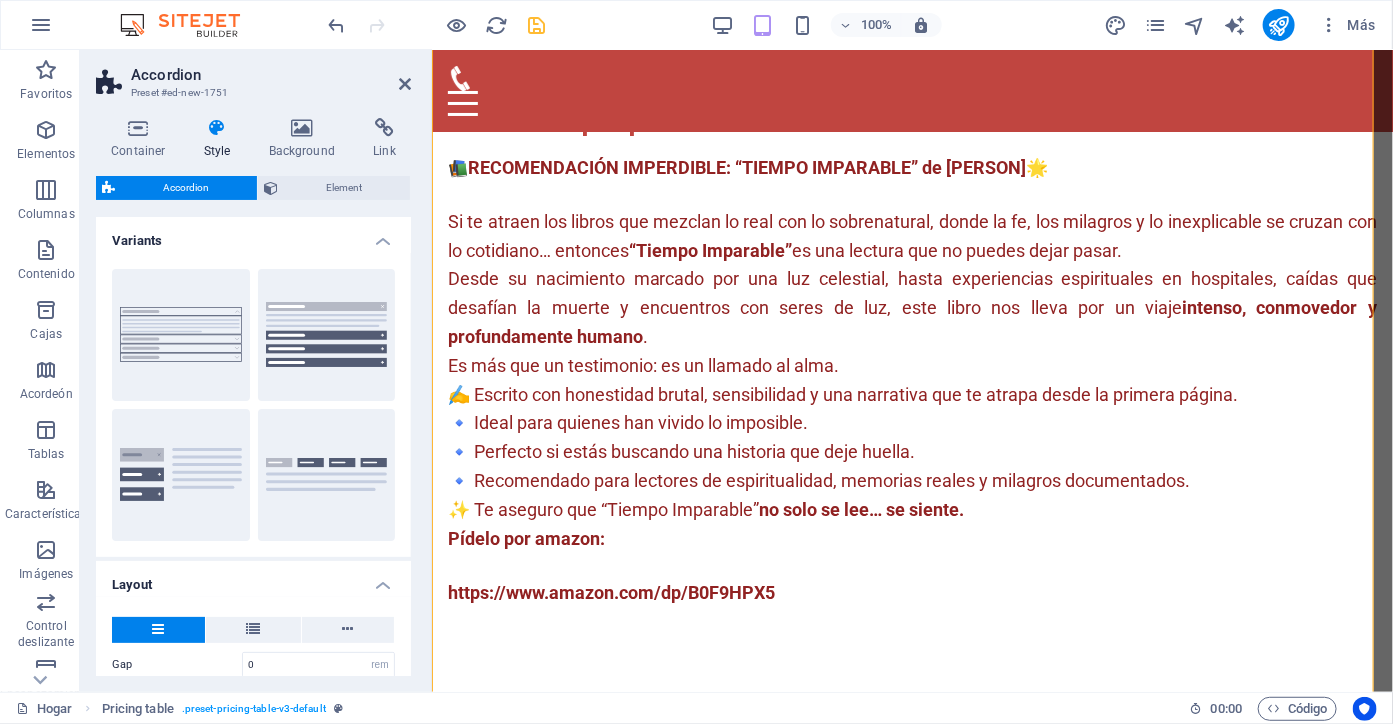 scroll, scrollTop: 6489, scrollLeft: 0, axis: vertical 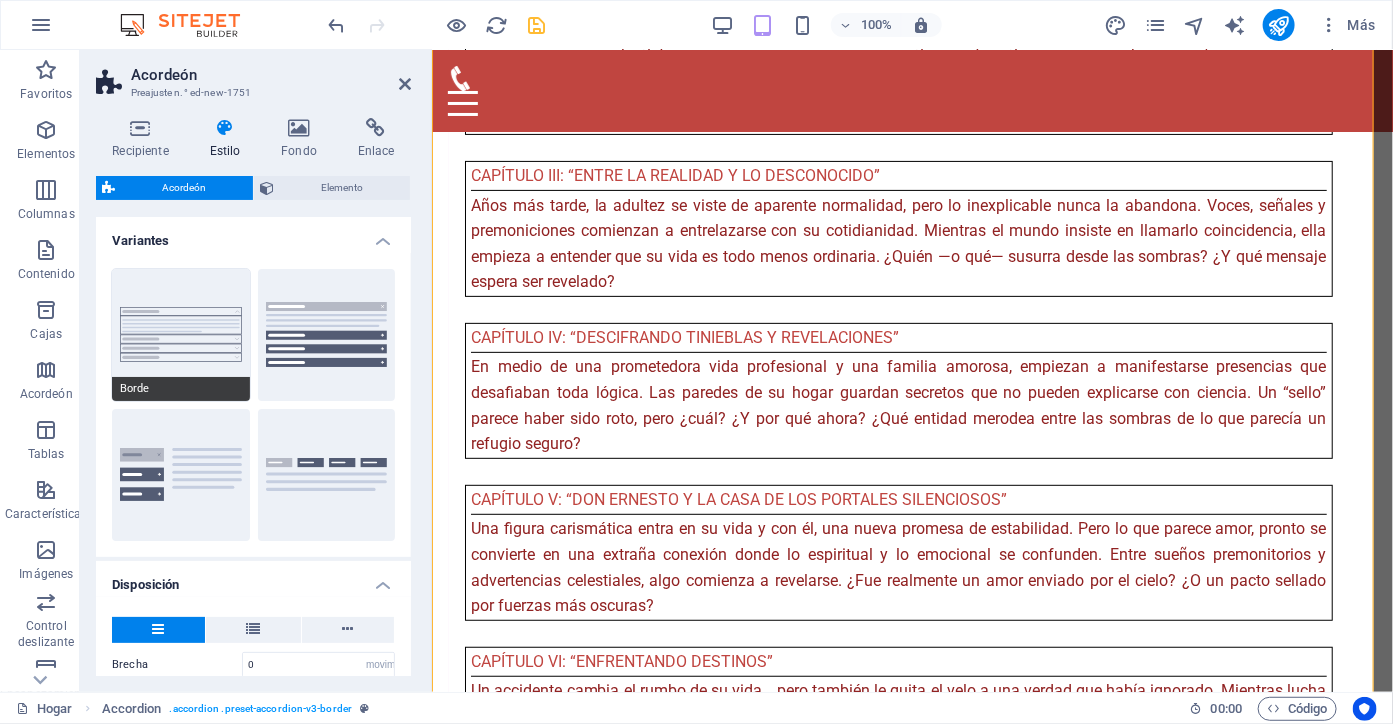 click on "Borde" at bounding box center [181, 335] 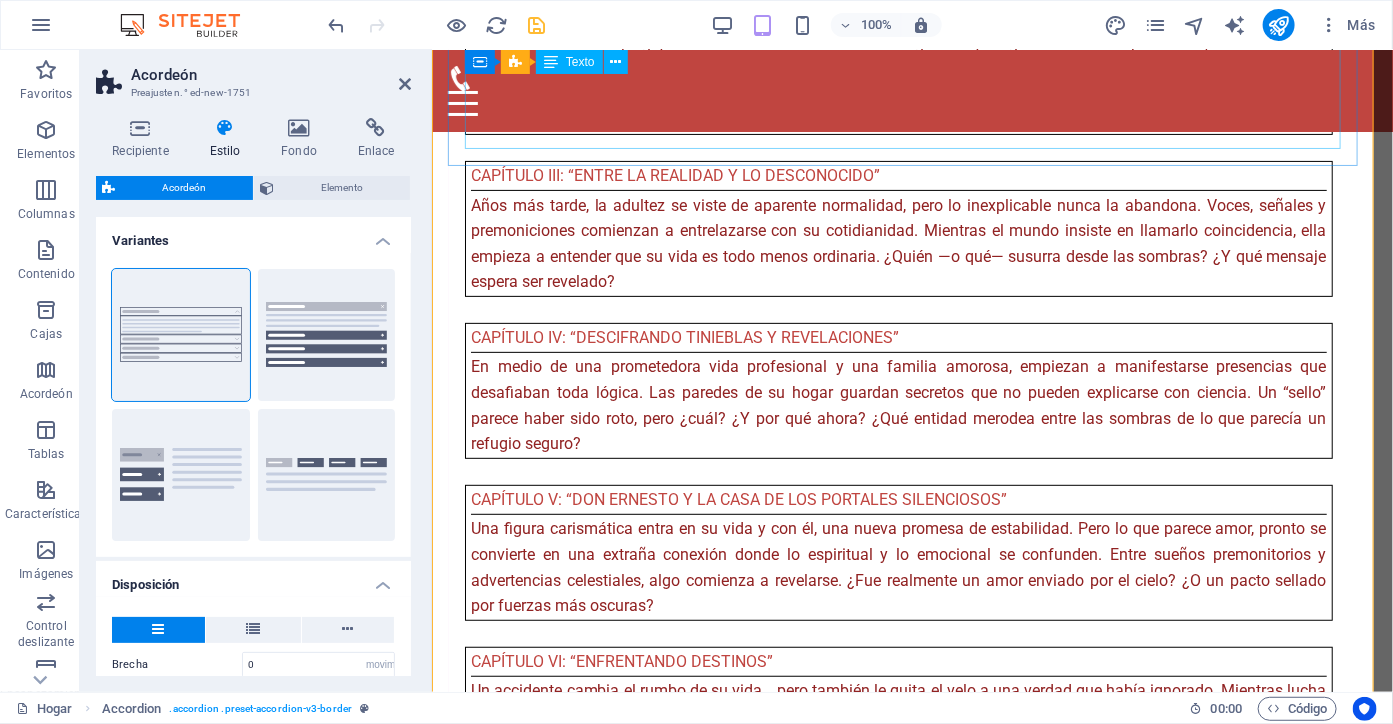 click on "Lorem ipsum dolor sit amet, consectetur adipisicing elit. Maiores ipsum repellat minus nihil. Labore, delectus, nam dignissimos ea repudiandae minima voluptatum magni pariatur possimus quia accusamus harum facilis corporis animi nisi. Enim, pariatur, impedit quia repellat harum ipsam laboriosam voluptas dicta illum nisi obcaecati reprehenderit quis placeat recusandae tenetur aperiam." at bounding box center [911, 2252] 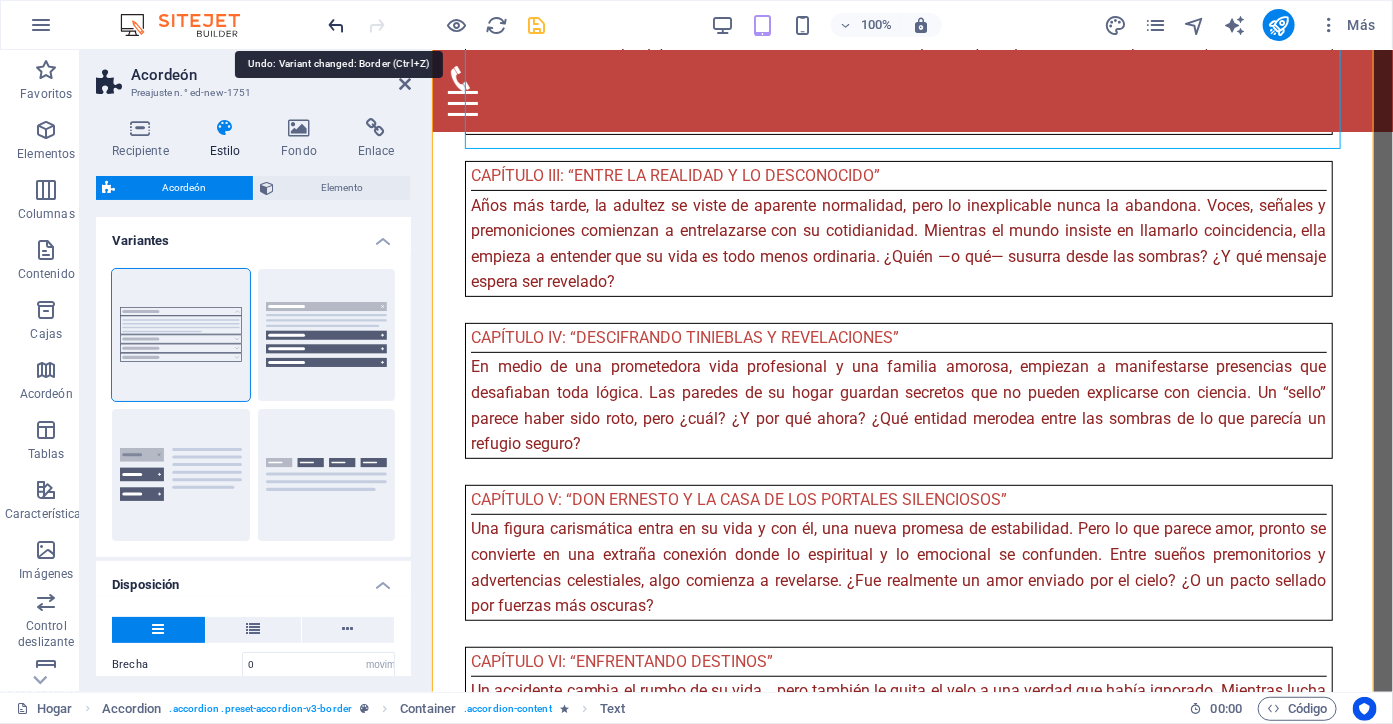 click at bounding box center (337, 25) 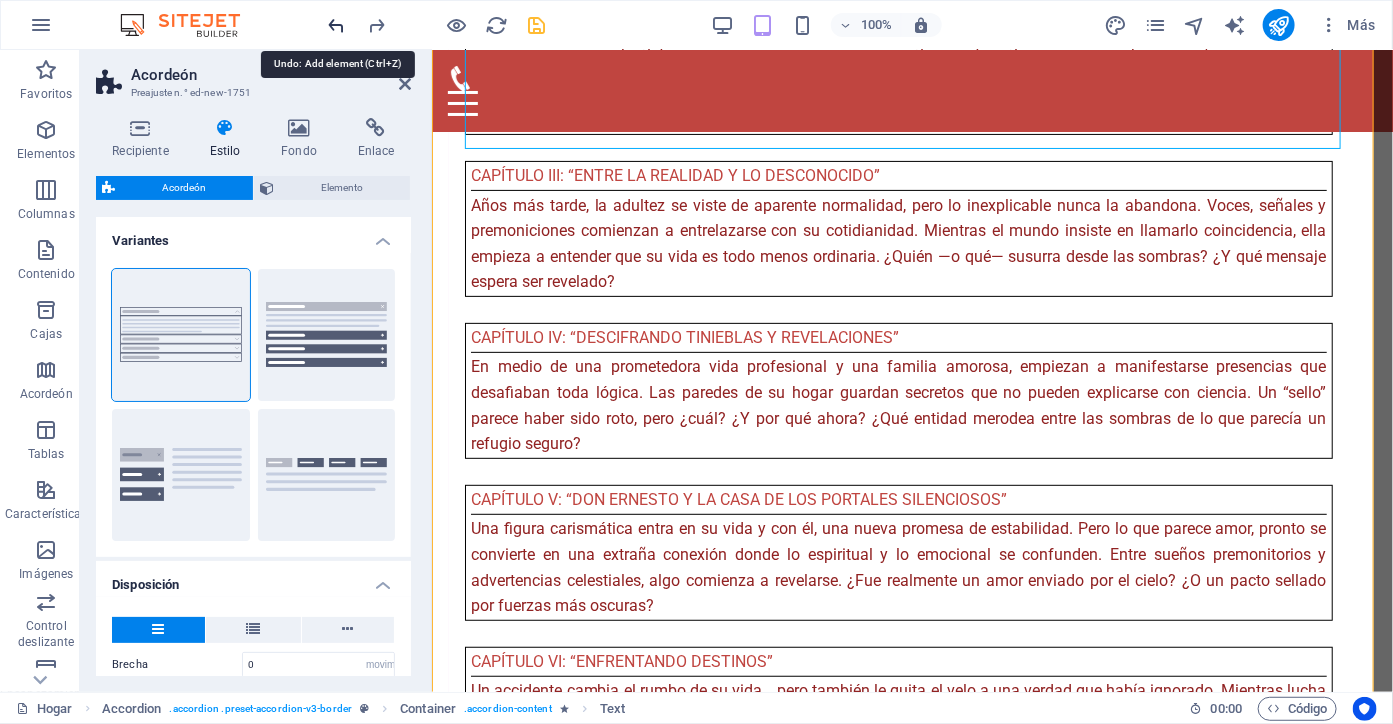 click at bounding box center (337, 25) 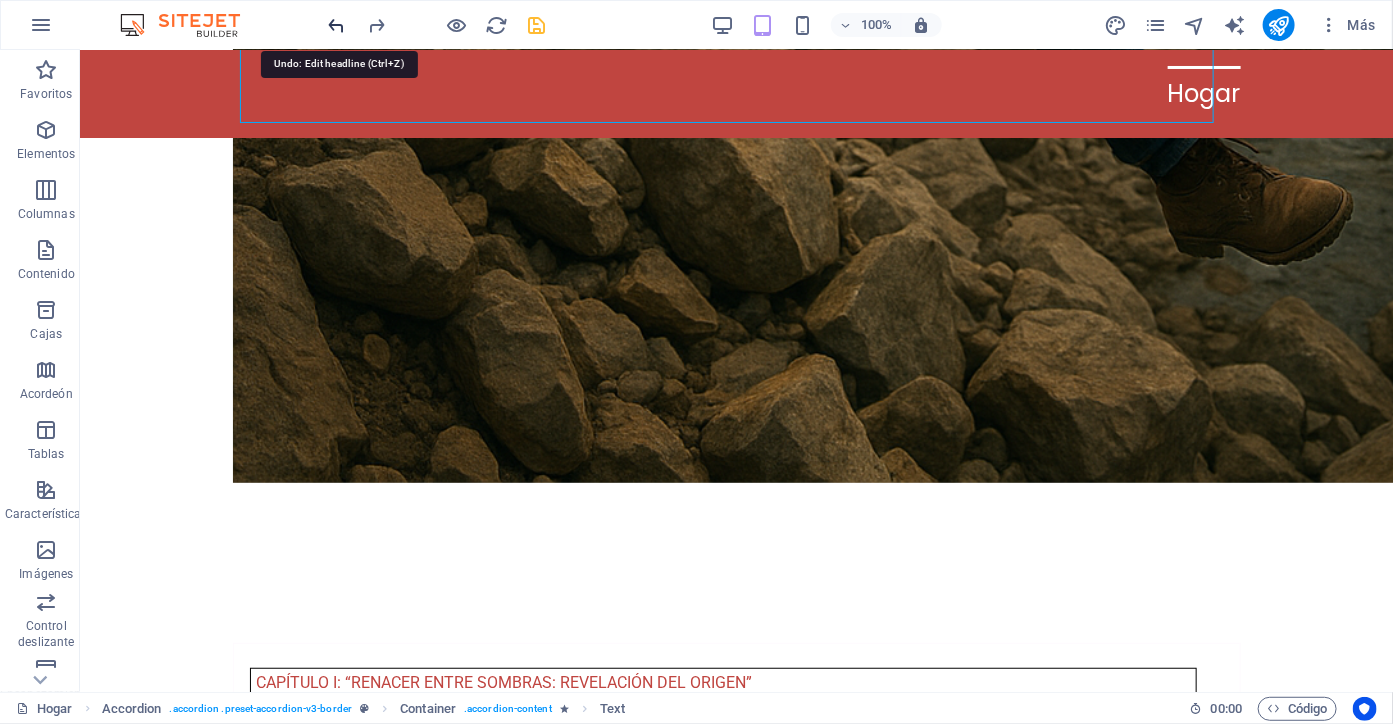 scroll, scrollTop: 6377, scrollLeft: 0, axis: vertical 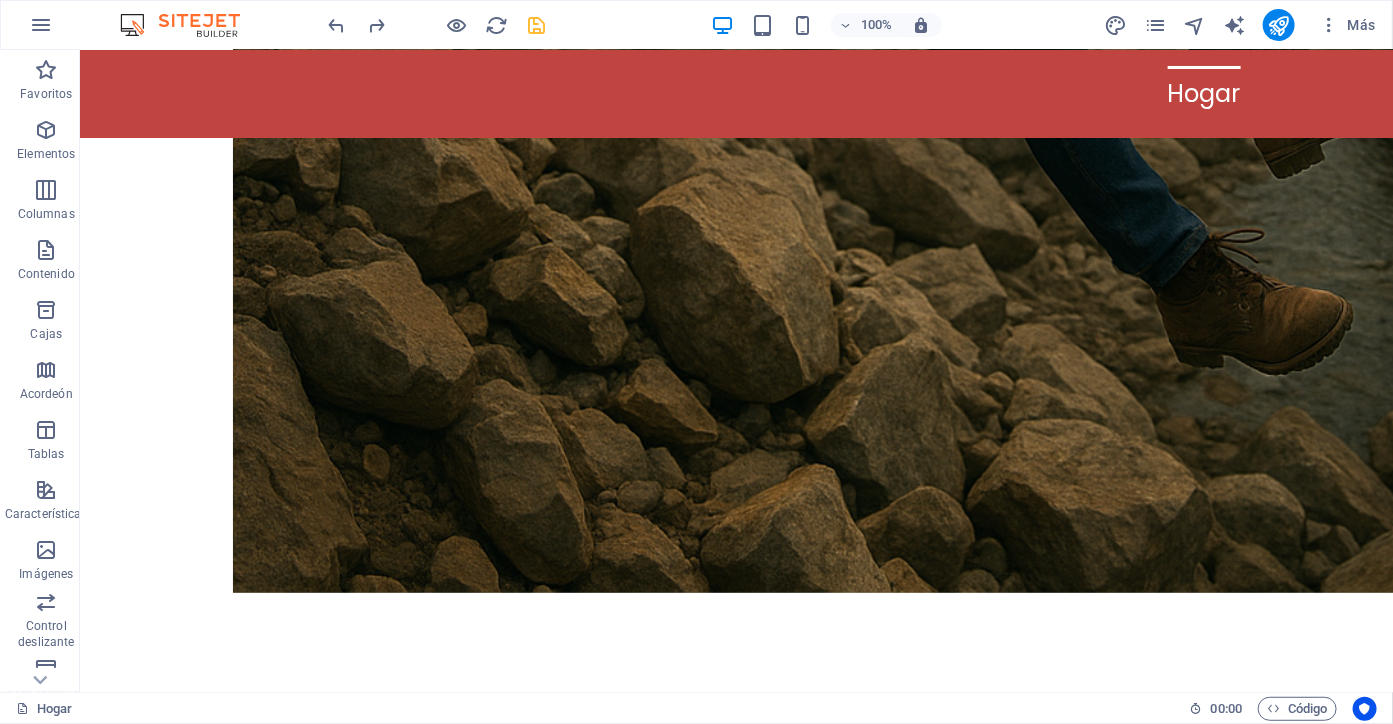 drag, startPoint x: 1380, startPoint y: 463, endPoint x: 214, endPoint y: 376, distance: 1169.2412 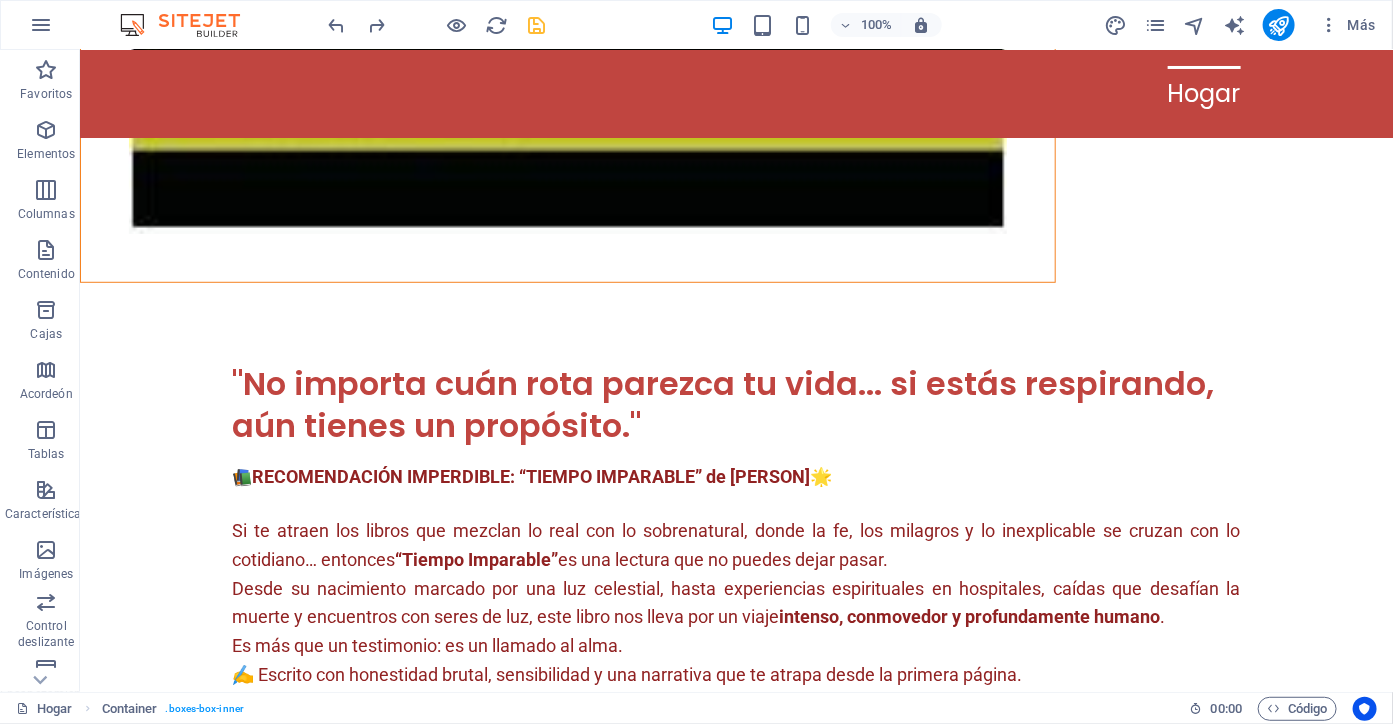 scroll, scrollTop: 3909, scrollLeft: 0, axis: vertical 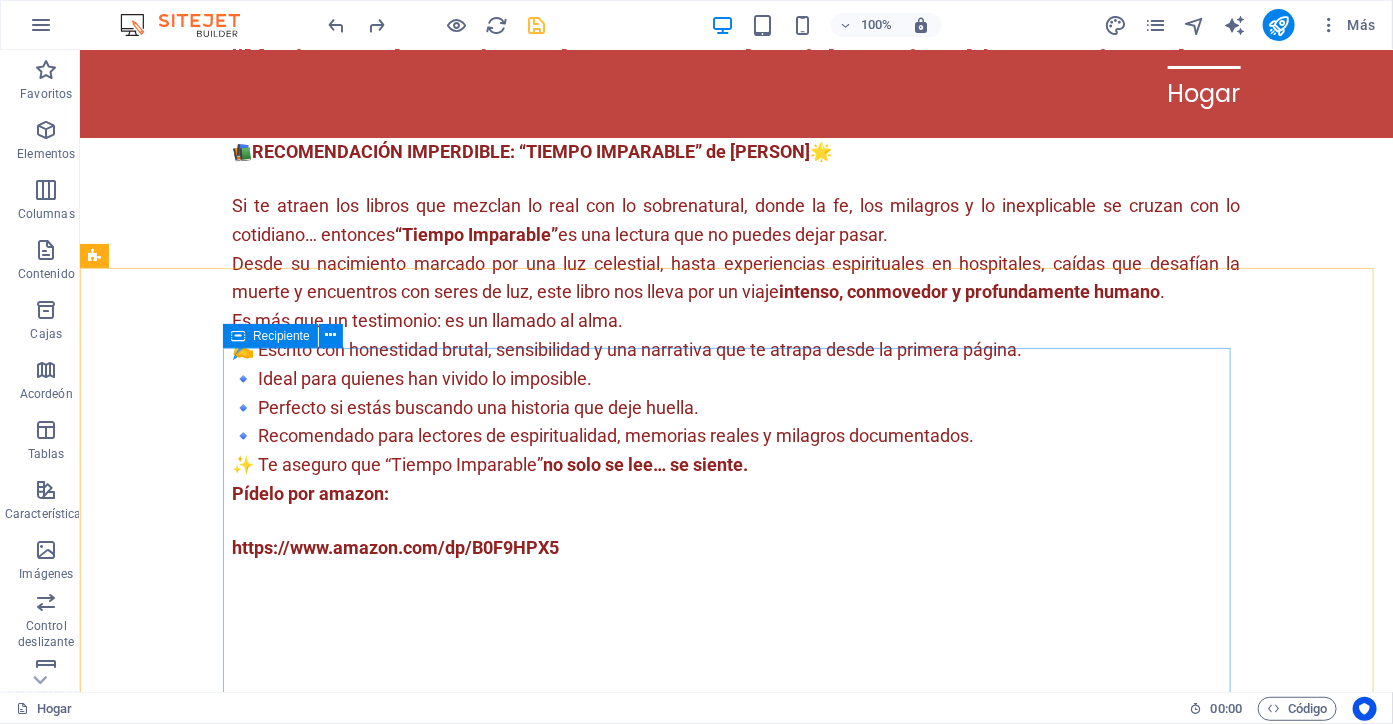 click at bounding box center (238, 336) 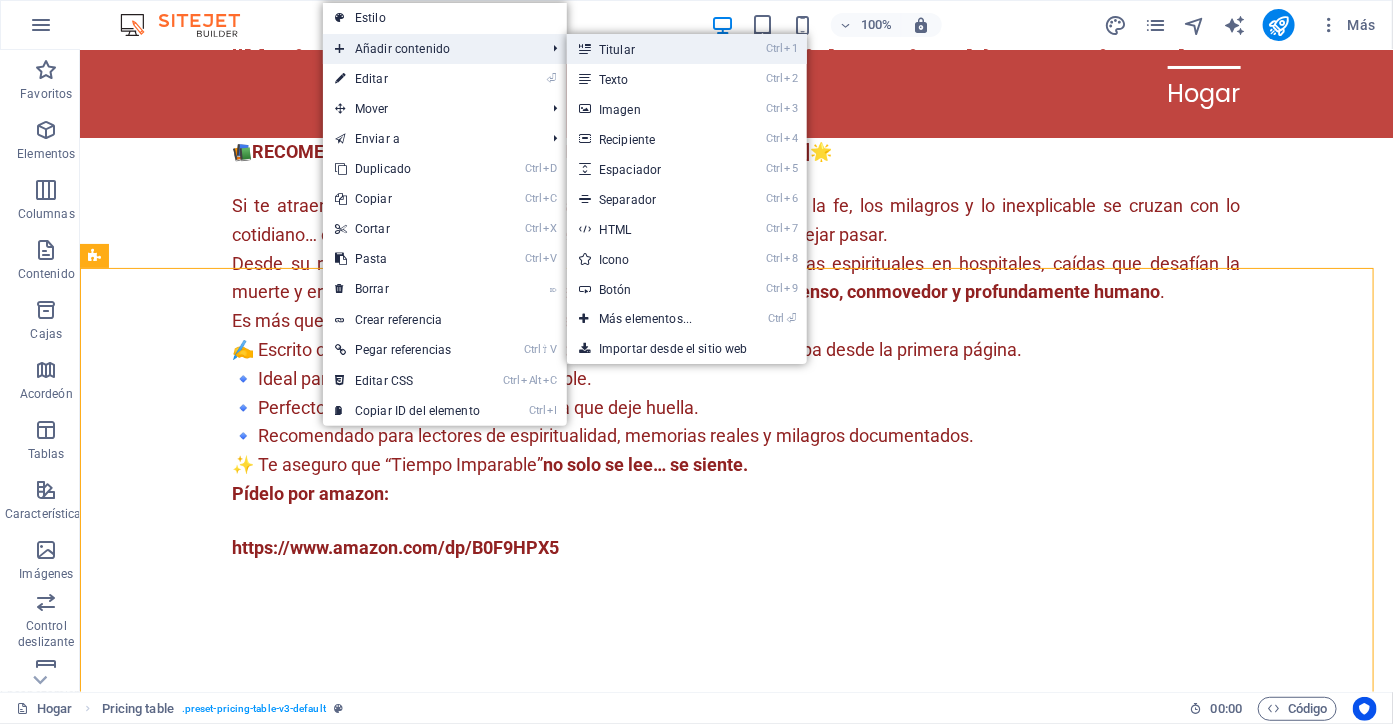 click on "Titular" at bounding box center [617, 50] 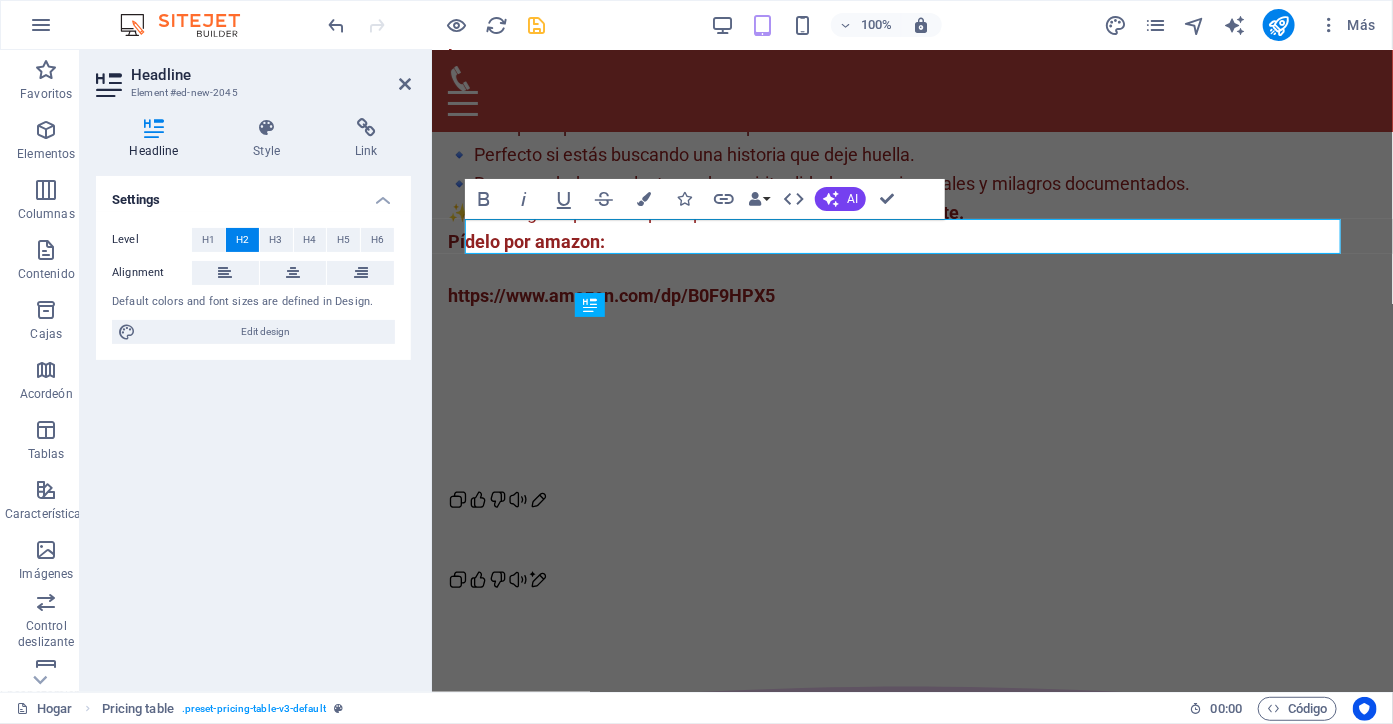 scroll, scrollTop: 3939, scrollLeft: 0, axis: vertical 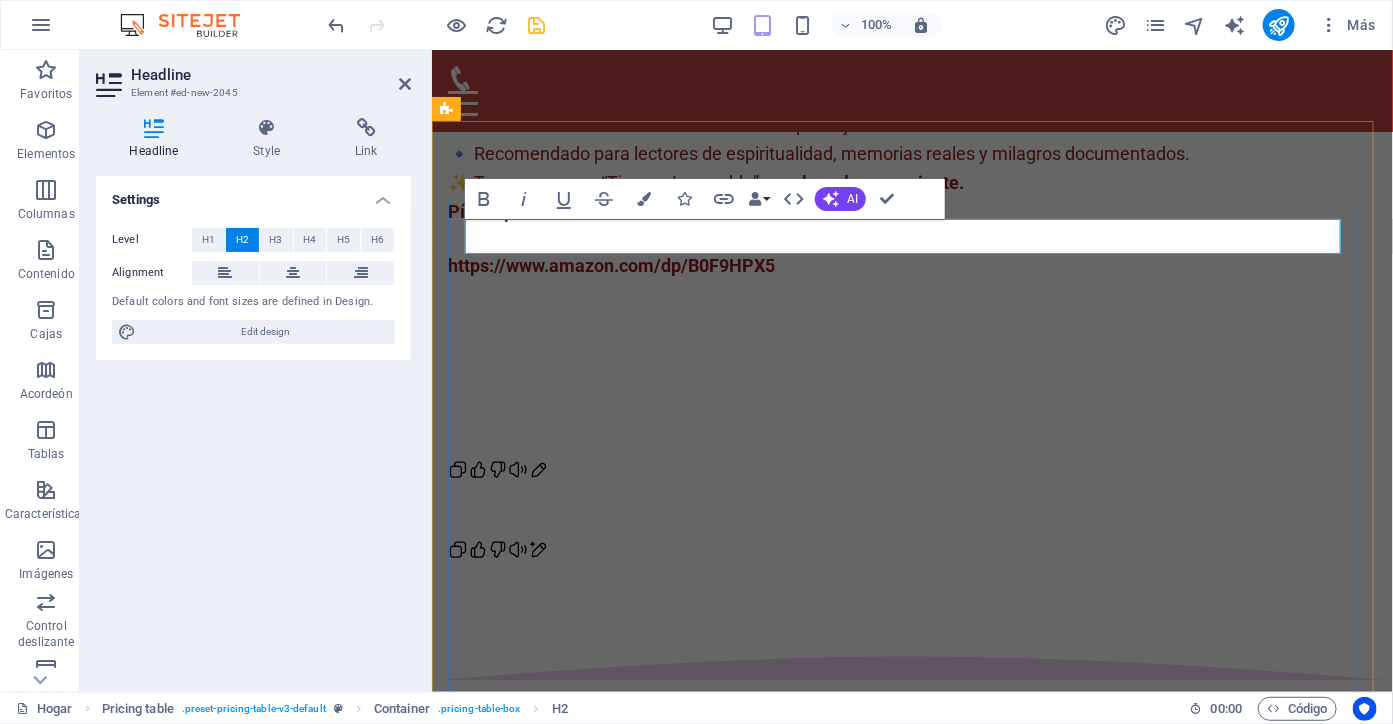 click on "New headline" at bounding box center [911, 2395] 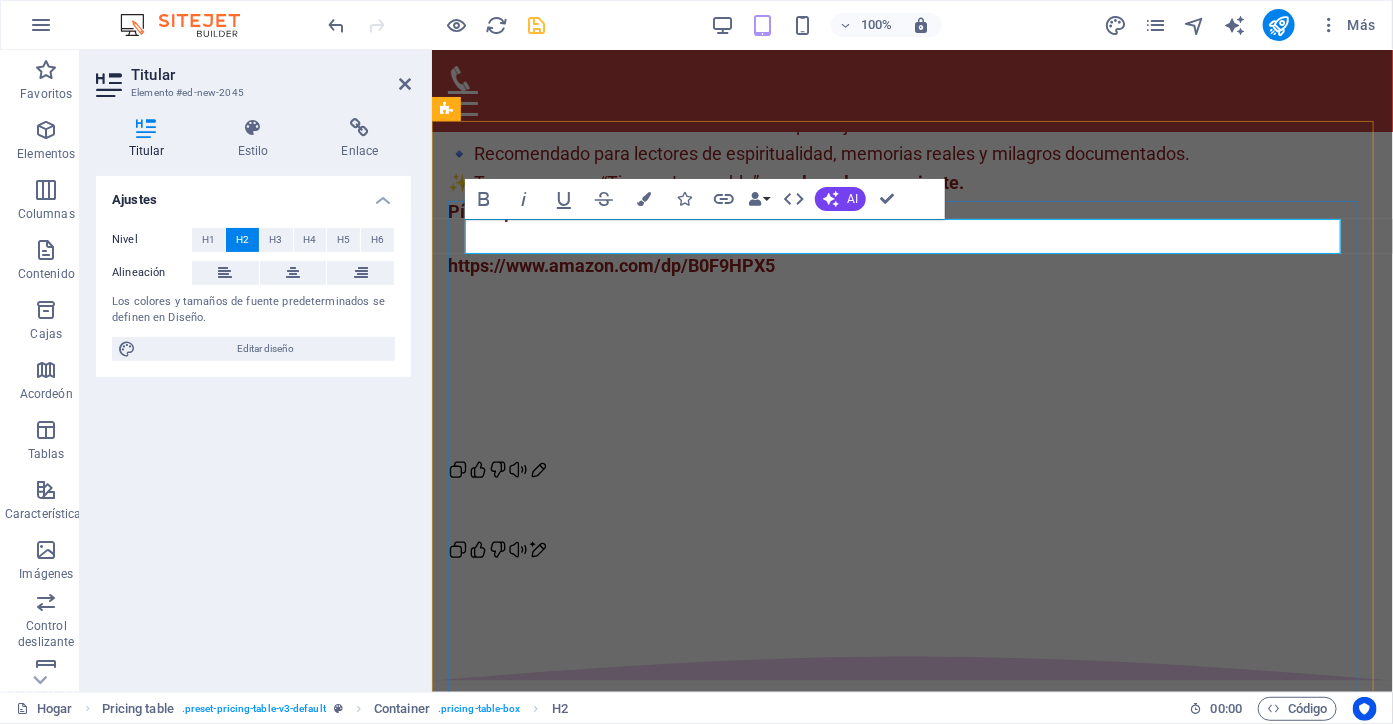 type 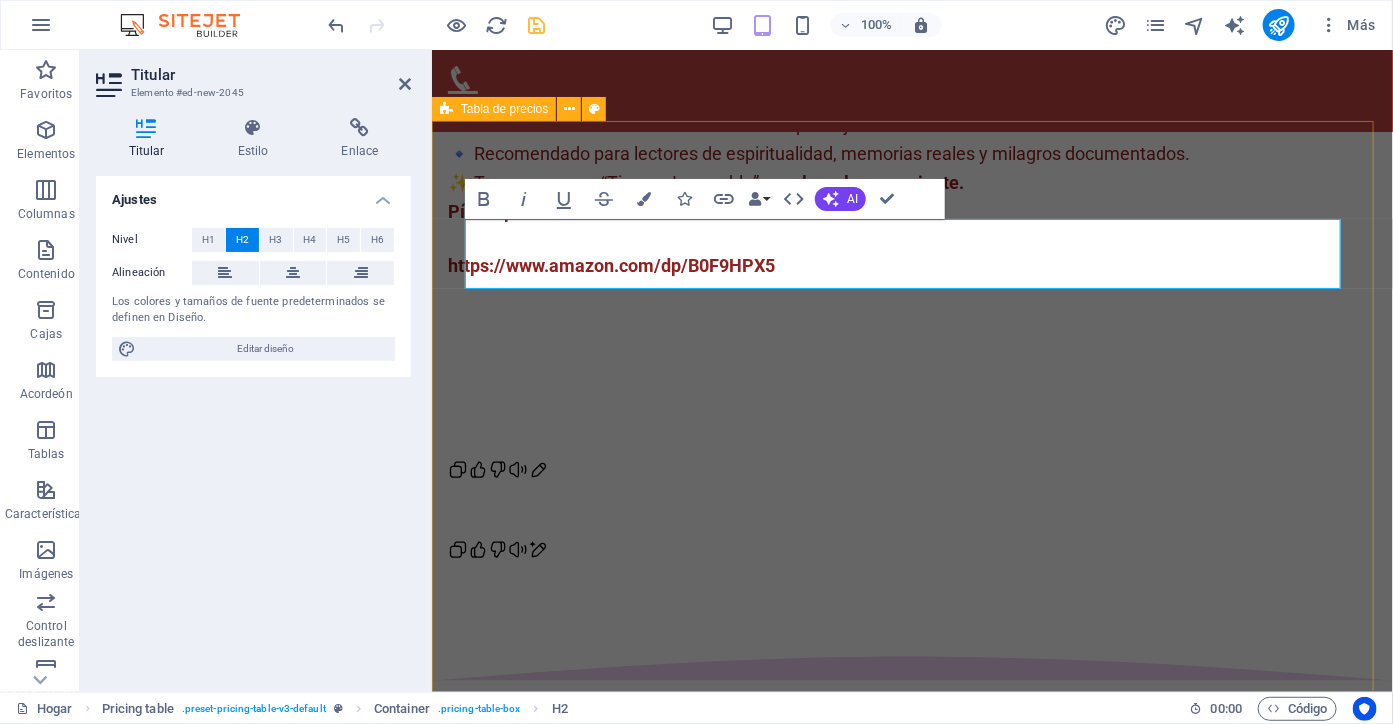 click on "RESUMEN DE  CAPITULOS :"TIEMPO IMPARABLE"                                    De la Tragedia a la Redención CAPÍTULO I: “Renacer entre sombras: revelación del origen” Una niña nace marcada por la tragedia y el misterio. Los secretos familiares, las tensiones espirituales y los silencios de su entorno tejen un origen lleno de señales. Pero hay algo más allá del dolor: una conexión inexplicable con lo sobrenatural que la acompañará por el resto de su vida. ¿Qué revelaciones le guardaban en su niñez? ¿Y qué fuerza desconocida la había elegido desde el principio? CAPÍTULO II: “Luces en La Noche” CAPÍTULO III: “Entre la Realidad y lo Desconocido” CAPÍTULO IV: “Descifrando Tinieblas y revelaciones” CAPÍTULO V: “Don Ernesto y La Casa de los Portales Silenciosos” CAPÍTULO VI: “Enfrentando Destinos” CAPÍTULO VII: “Mentiras y Amores: Un viaje de superación” CAPÍTULO VIII: “En el abismo y las alas” CAPÍTULO IX: “Encuentro Nocturno” $10" at bounding box center [911, 3473] 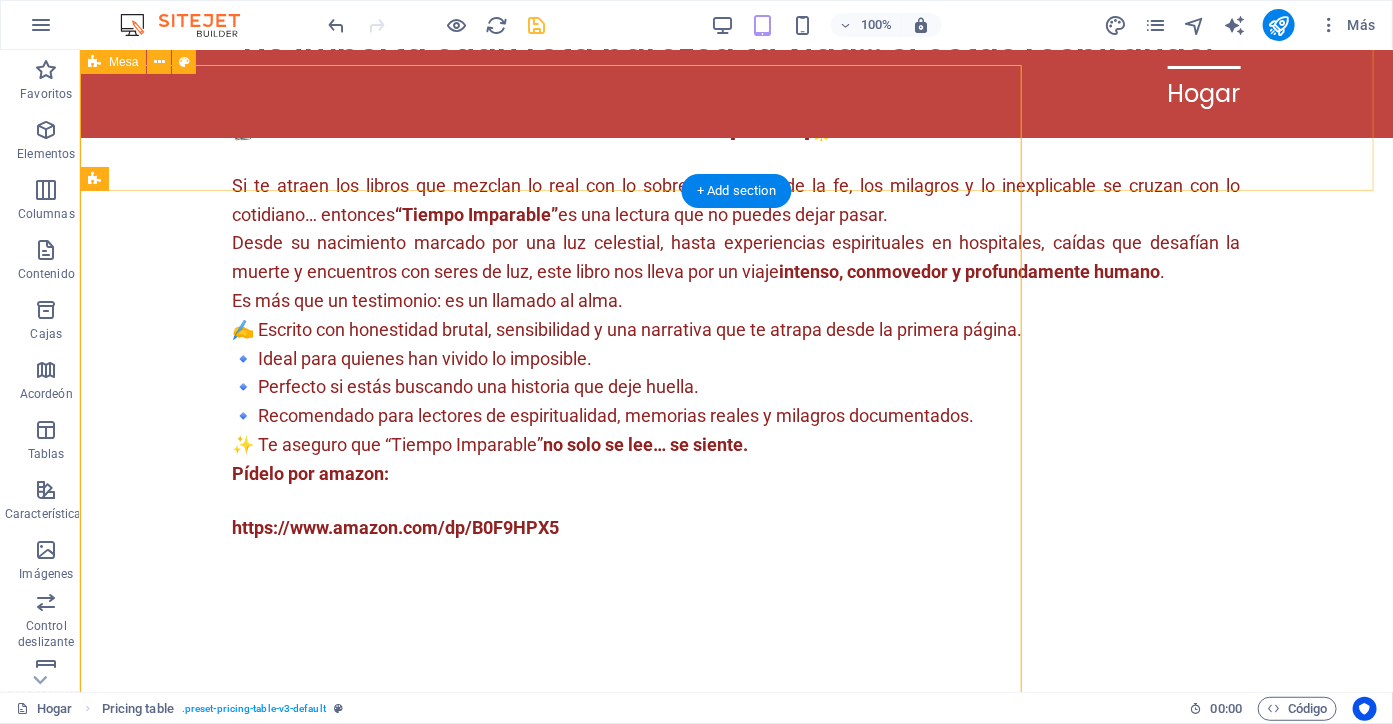 scroll, scrollTop: 3986, scrollLeft: 0, axis: vertical 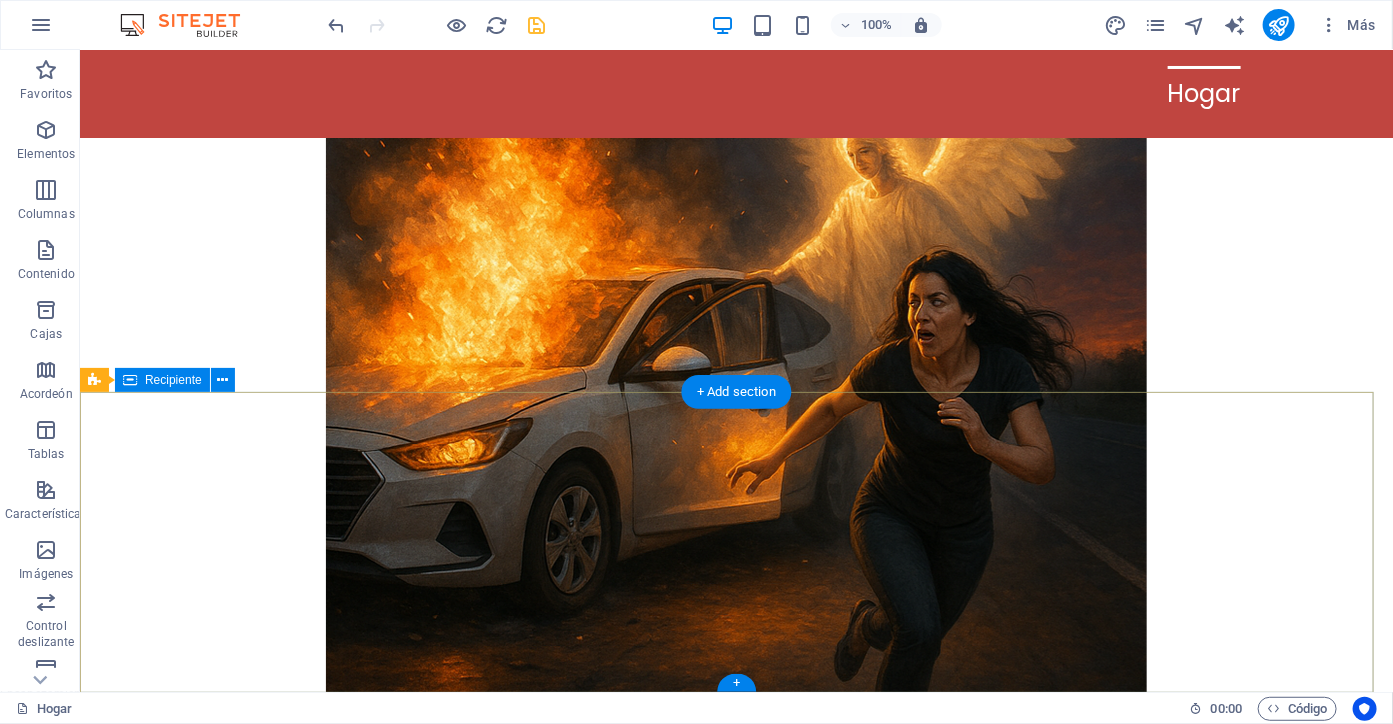 click on "Contacto marketingdigitalelite369@[EXAMPLE.COM] Social https://www.facebook.com/VidaconProposito23/ https://www.threads.com/@comerciodigital17?xmt=AQF0XLPR3QOTT1qfTa-eWZCVi1hrgngWUV6mZhoVCRXMR3c" at bounding box center (735, 3418) 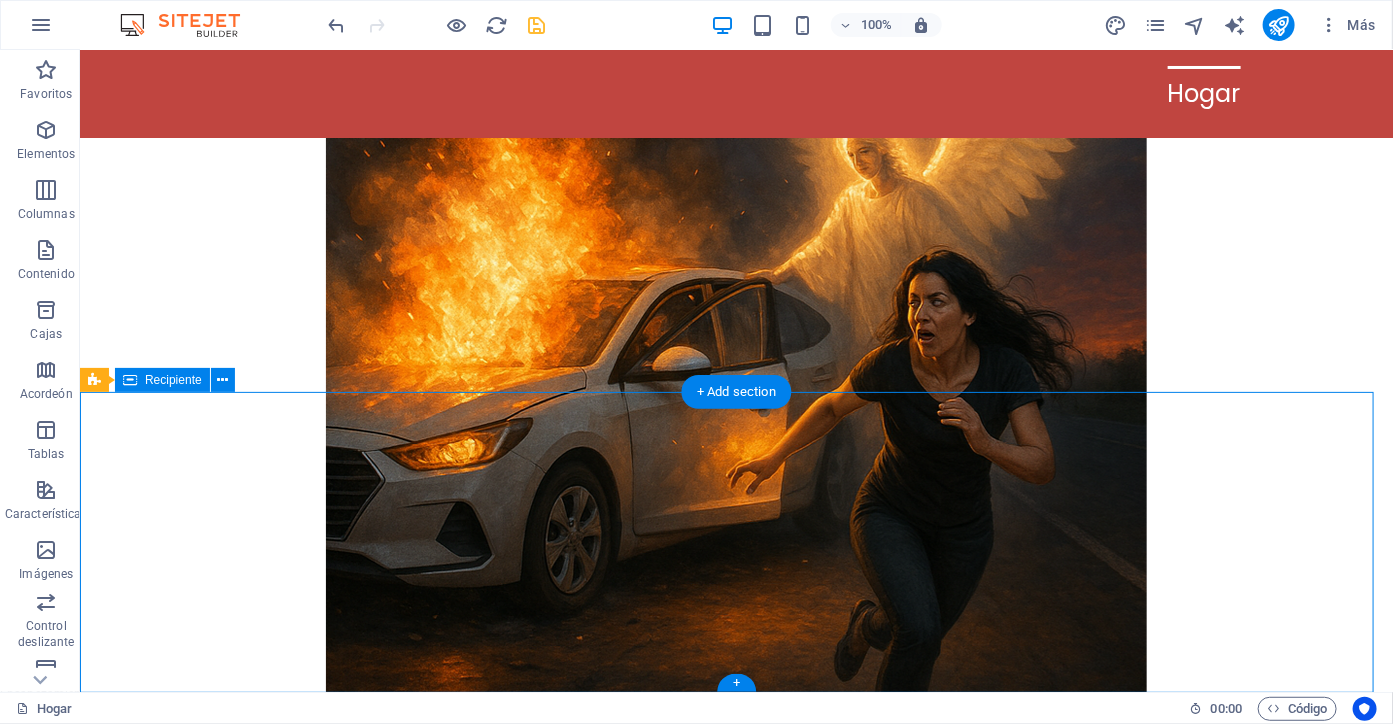 click on "Contacto marketingdigitalelite369@[EXAMPLE.COM] Social https://www.facebook.com/VidaconProposito23/ https://www.threads.com/@comerciodigital17?xmt=AQF0XLPR3QOTT1qfTa-eWZCVi1hrgngWUV6mZhoVCRXMR3c" at bounding box center [735, 3418] 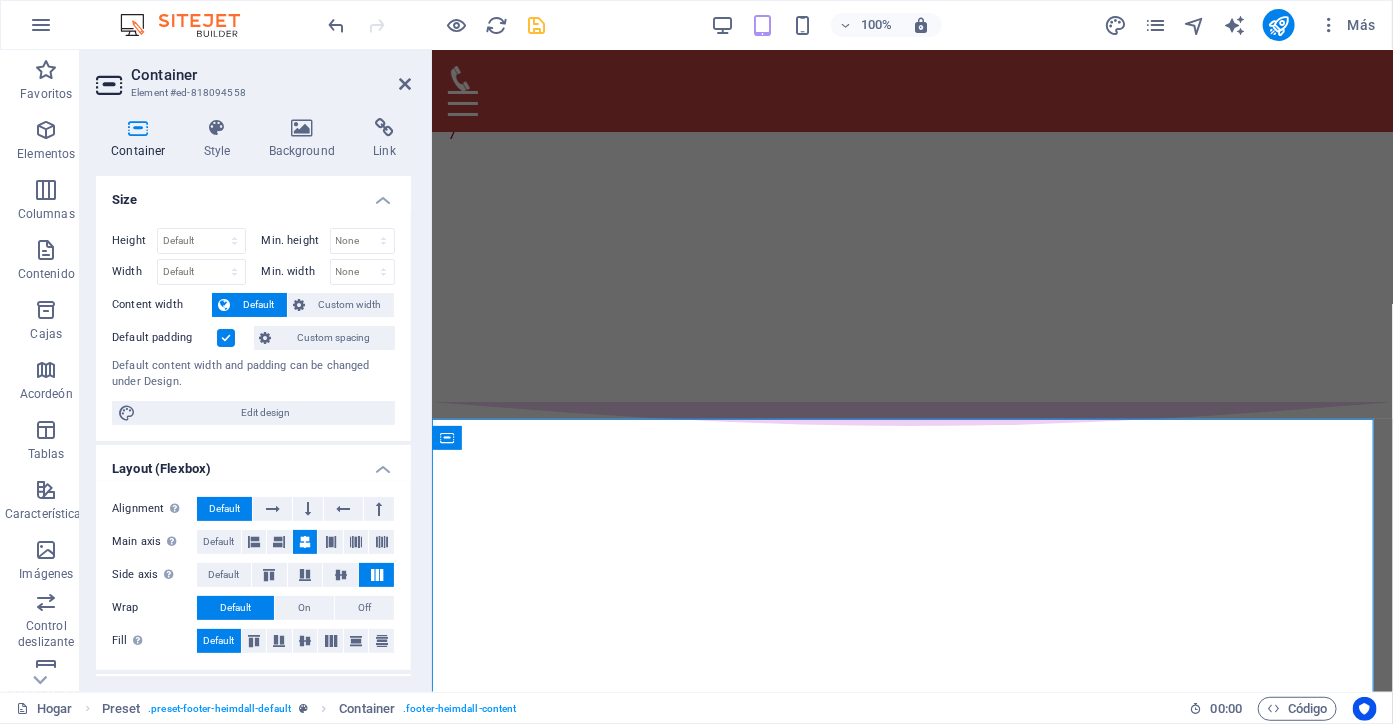 scroll, scrollTop: 9196, scrollLeft: 0, axis: vertical 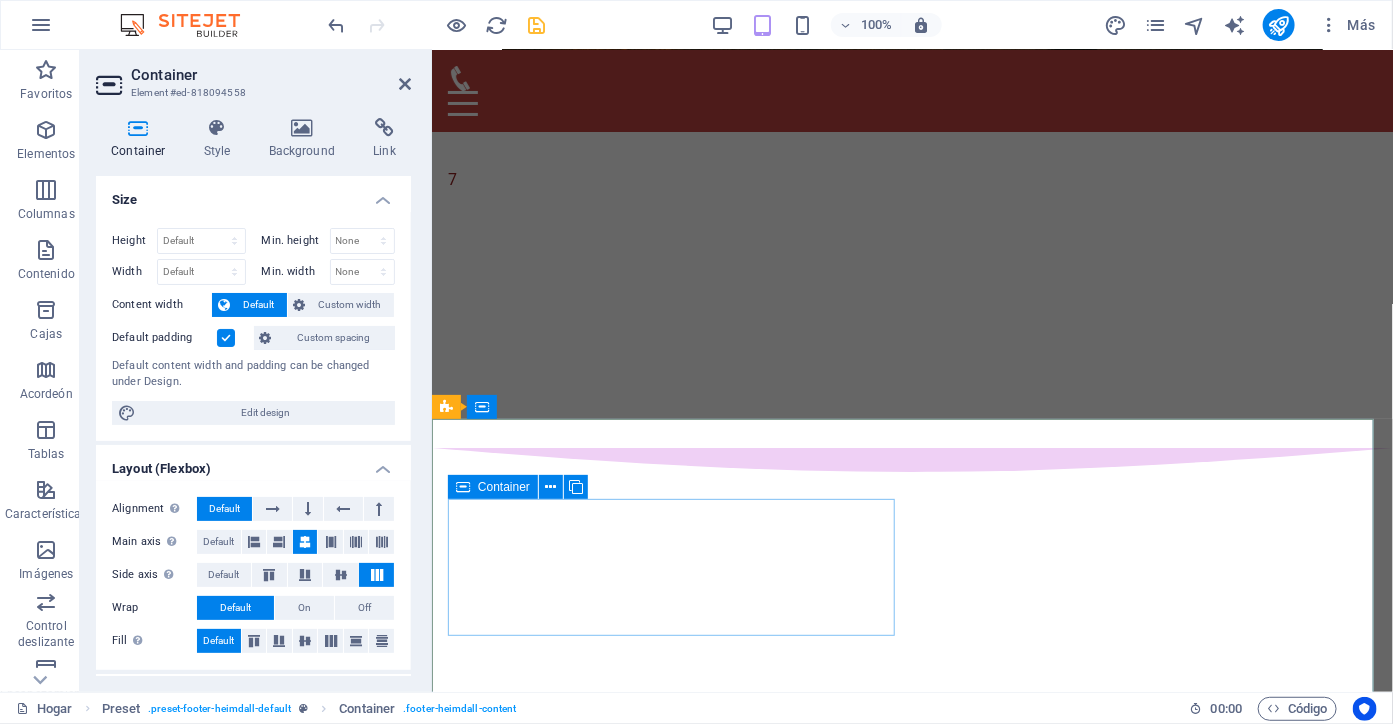 click on "Contacto [EMAIL]" at bounding box center [911, 2684] 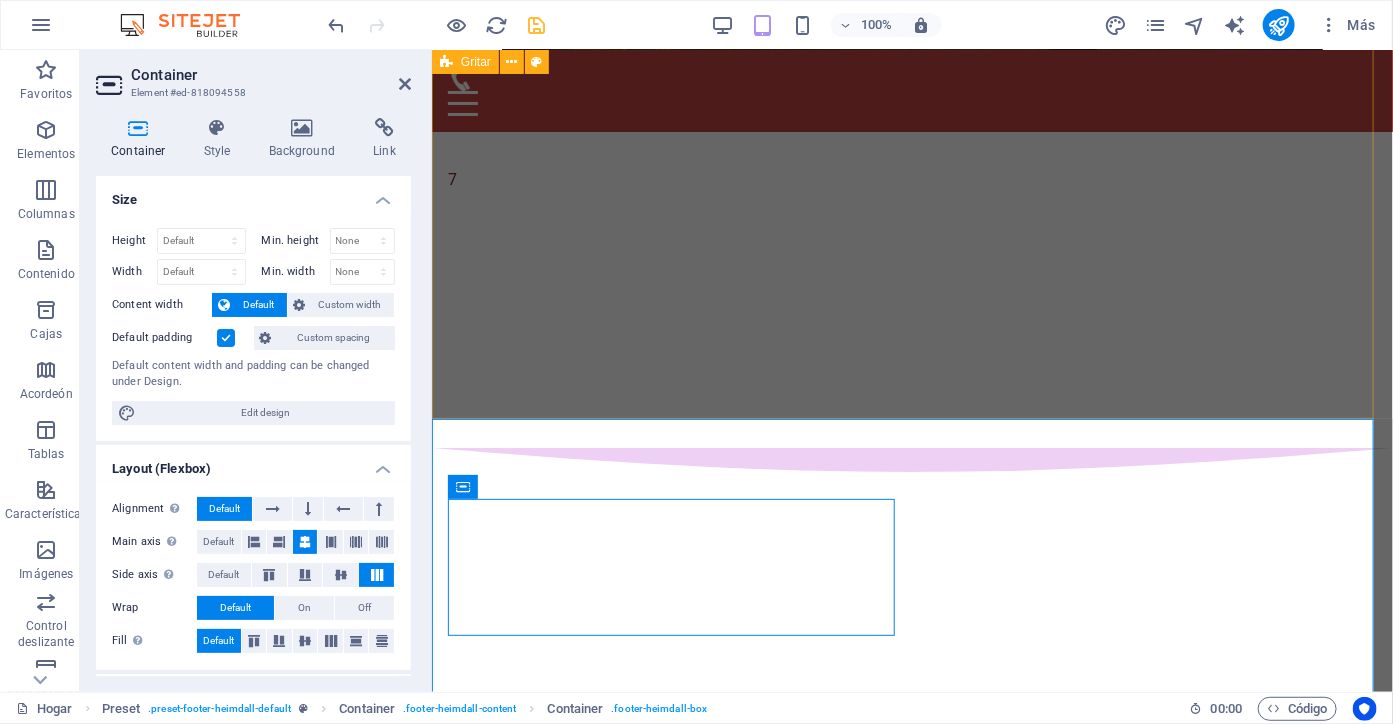 click on "A ti, alma valiente que estás hoy en esta página.  No es casualidad que estés aquí.Escribí Tiempo Imparable desde las grietas más profundas de mi vida, donde el dolor parecía no tener fin, pero también desde los cielos abiertos que presencié en los momentos más inesperados.  Cada capítulo guarda el eco de una lágrima, el fuego de una batalla y el susurro de un milagro.  Lo sobrenatural no fue una invención para mí: fue una realidad que me rescató una y otra vez. Este libro está dedicado a quienes han amado hasta romperse, a quienes han perdido y aún esperan, a quienes han caído y buscan una razón para volver a levantarse.  A los escépticos, a los heridos, a los que oran en silencio.  A ti, que alguna vez sentiste que nadie te escuchaba. Quiero que este testimonio sea faro en tus noches oscuras.  Quiero que en cada página sientas que no estás solo.  Este no es un libro cualquiera: es un pacto entre almas.  Y si llegó a ti… tal vez también tú seas tiempo imparable.Con amor," at bounding box center (911, 2085) 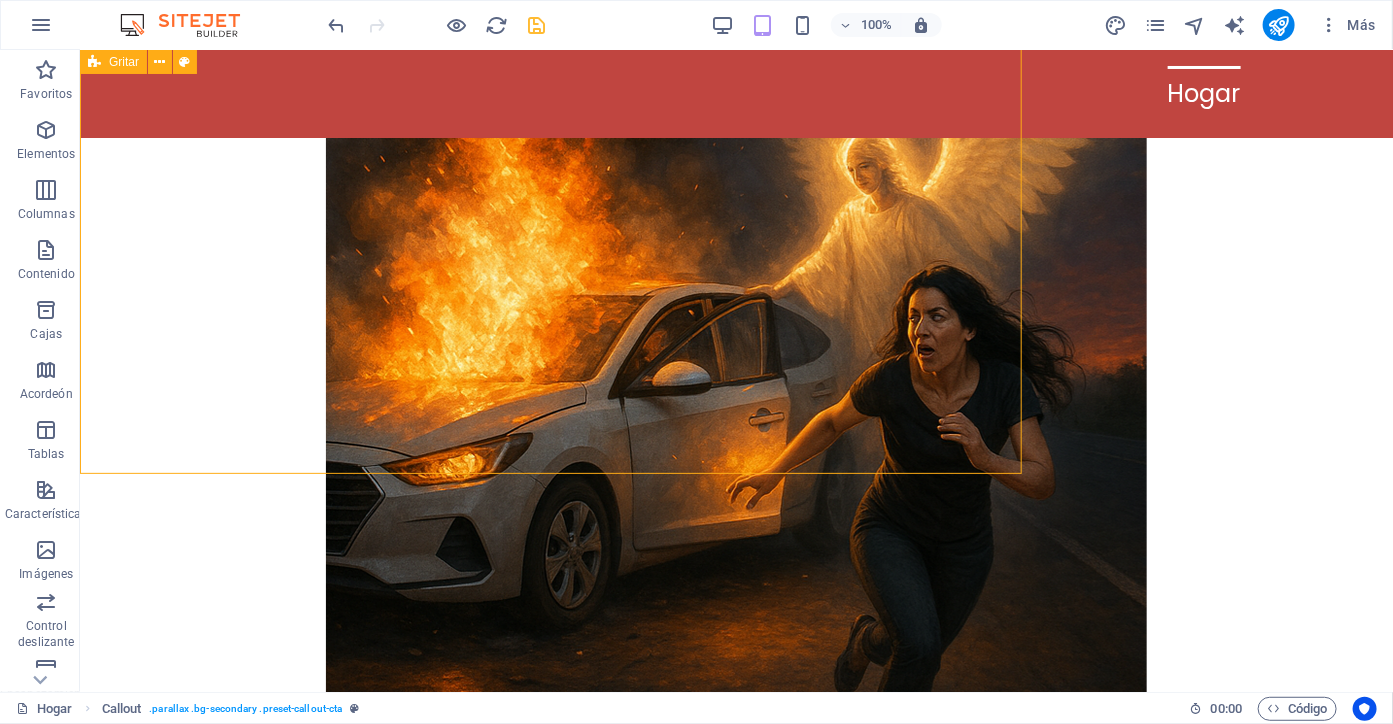 scroll, scrollTop: 9242, scrollLeft: 0, axis: vertical 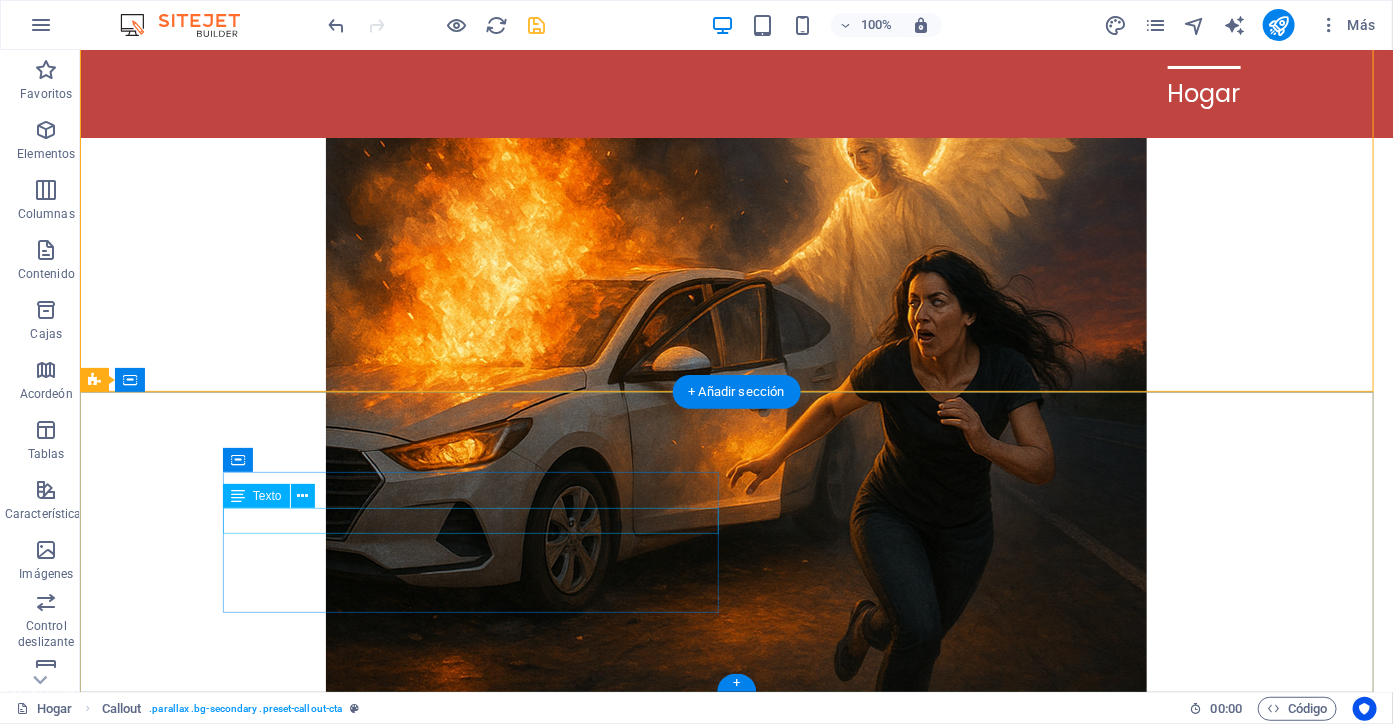 click on "marketingdigitalelite369@[EXAMPLE.COM]" at bounding box center (599, 3389) 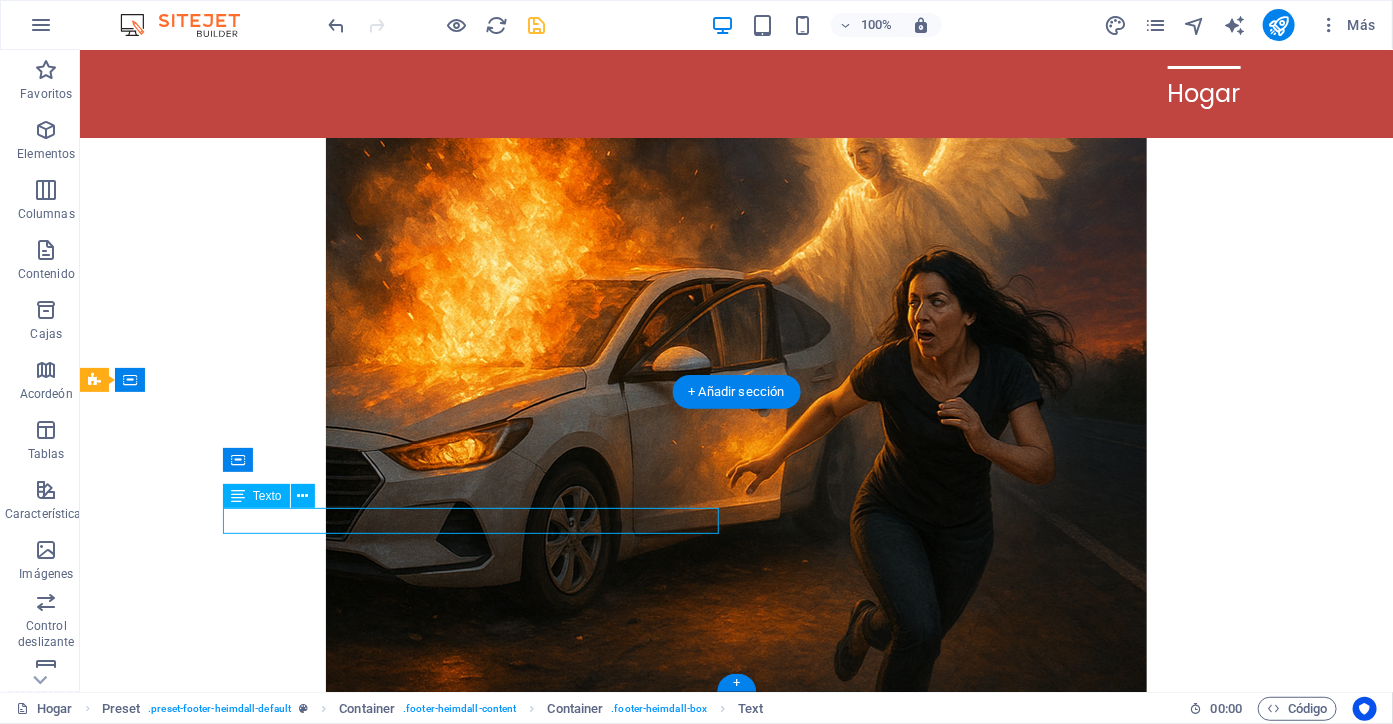 click on "marketingdigitalelite369@[EXAMPLE.COM]" at bounding box center (599, 3389) 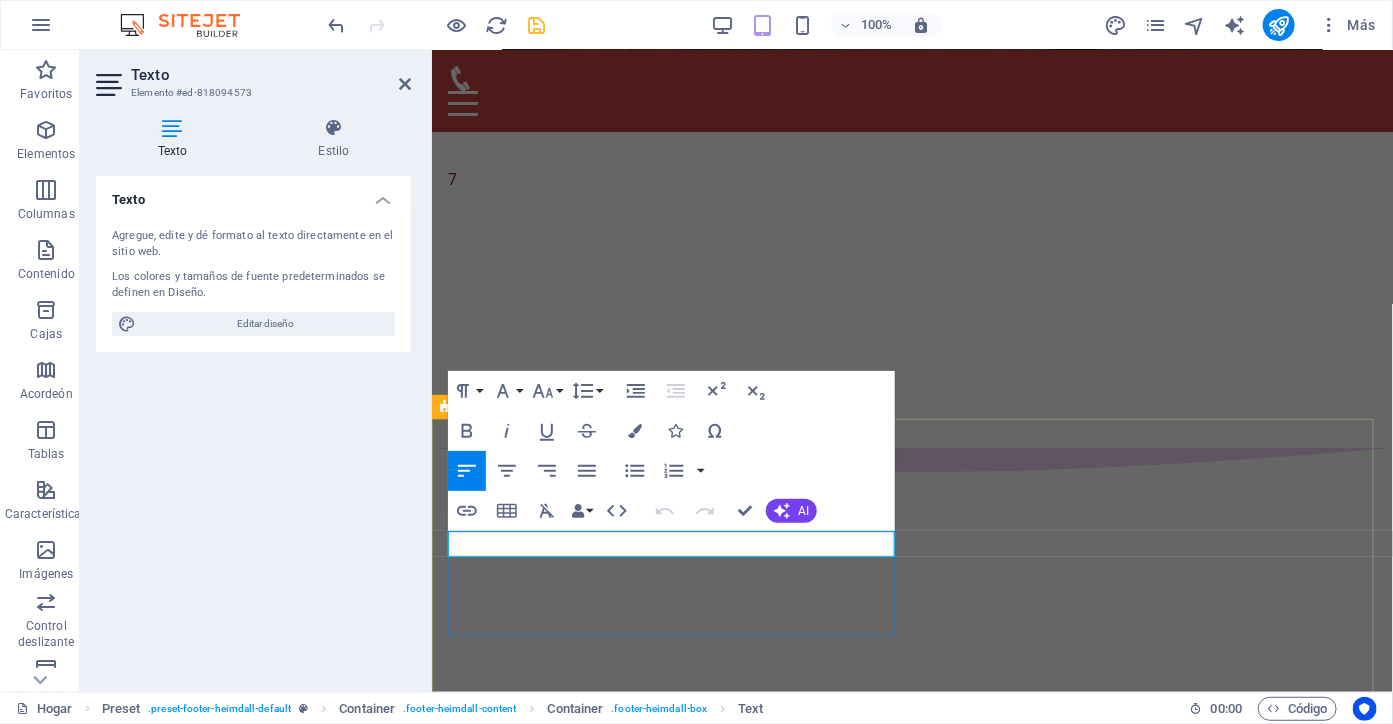click on "marketingdigitalelite369@[EXAMPLE.COM]" at bounding box center (911, 2700) 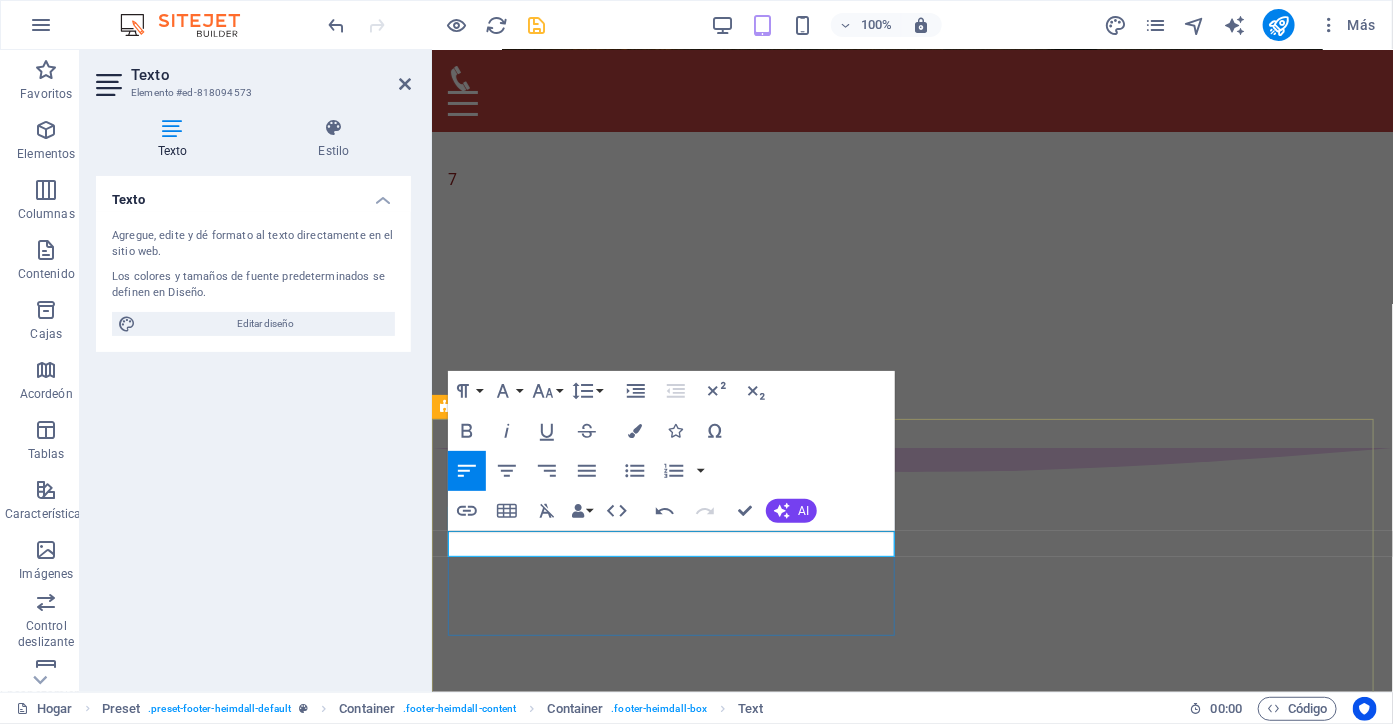 type 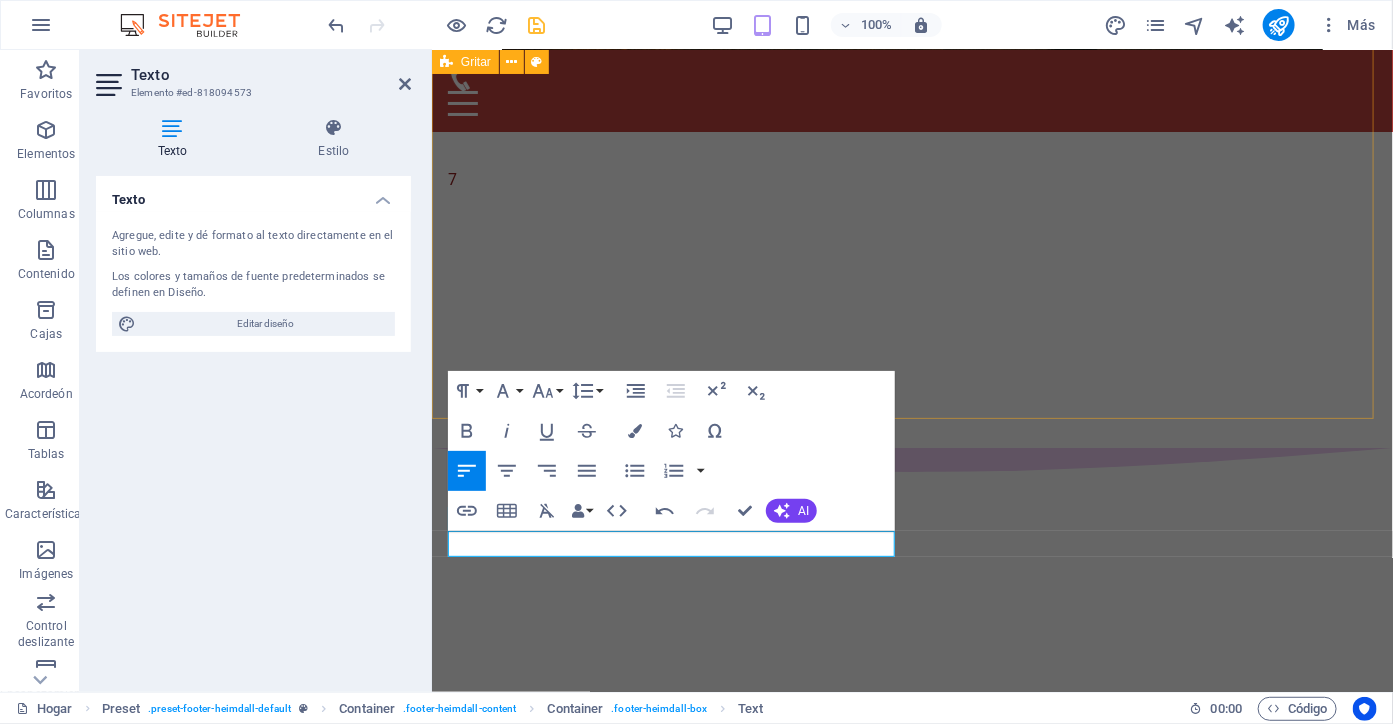 click on "A ti, alma valiente que estás hoy en esta página.  No es casualidad que estés aquí.Escribí Tiempo Imparable desde las grietas más profundas de mi vida, donde el dolor parecía no tener fin, pero también desde los cielos abiertos que presencié en los momentos más inesperados.  Cada capítulo guarda el eco de una lágrima, el fuego de una batalla y el susurro de un milagro.  Lo sobrenatural no fue una invención para mí: fue una realidad que me rescató una y otra vez. Este libro está dedicado a quienes han amado hasta romperse, a quienes han perdido y aún esperan, a quienes han caído y buscan una razón para volver a levantarse.  A los escépticos, a los heridos, a los que oran en silencio.  A ti, que alguna vez sentiste que nadie te escuchaba. Quiero que este testimonio sea faro en tus noches oscuras.  Quiero que en cada página sientas que no estás solo.  Este no es un libro cualquiera: es un pacto entre almas.  Y si llegó a ti… tal vez también tú seas tiempo imparable.Con amor," at bounding box center (911, 2085) 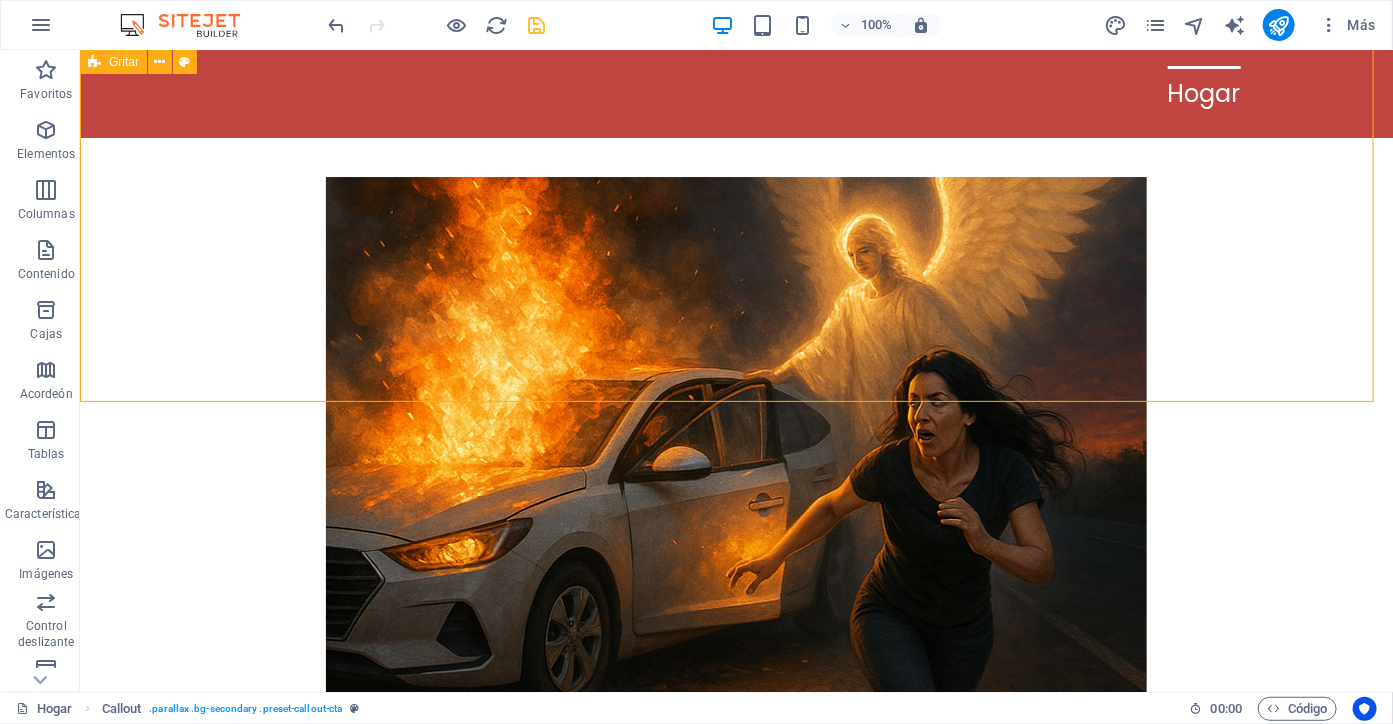 scroll, scrollTop: 9242, scrollLeft: 0, axis: vertical 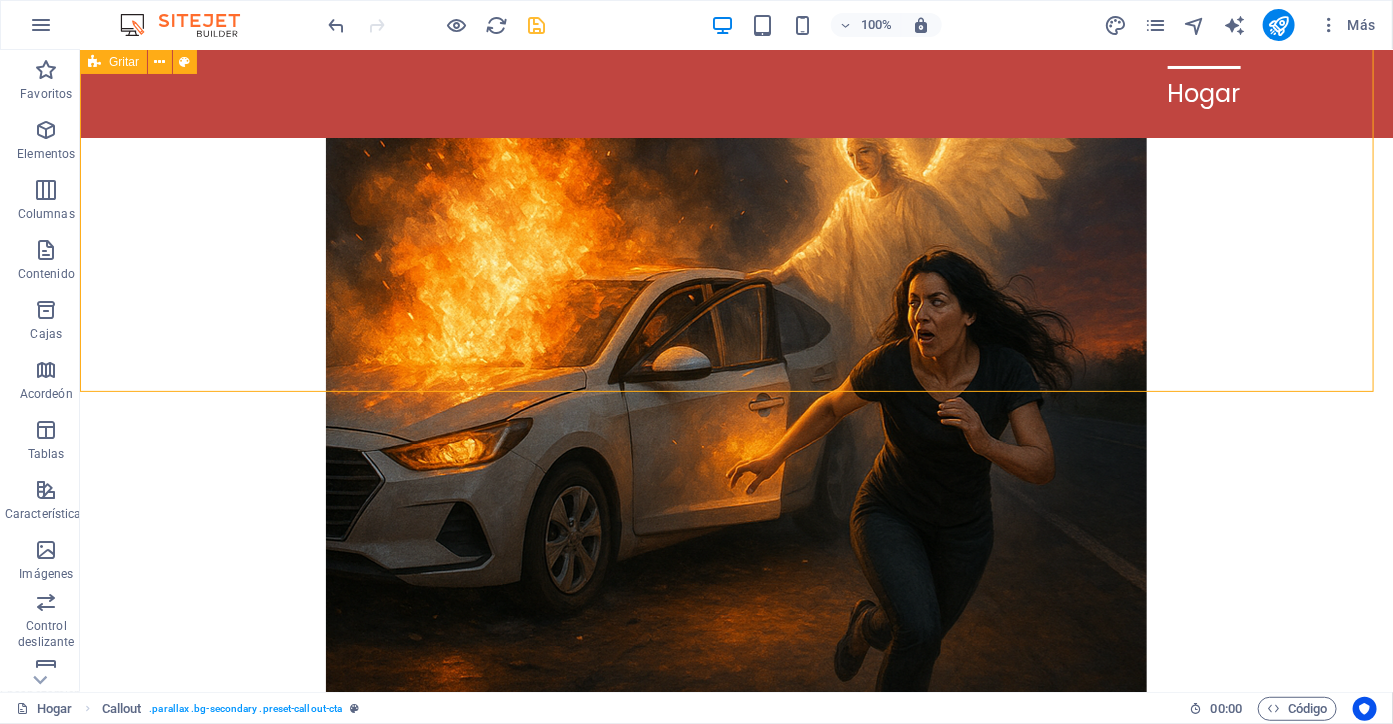 click on "A ti, alma valiente que estás hoy en esta página.  No es casualidad que estés aquí.Escribí Tiempo Imparable desde las grietas más profundas de mi vida, donde el dolor parecía no tener fin, pero también desde los cielos abiertos que presencié en los momentos más inesperados.  Cada capítulo guarda el eco de una lágrima, el fuego de una batalla y el susurro de un milagro.  Lo sobrenatural no fue una invención para mí: fue una realidad que me rescató una y otra vez. Este libro está dedicado a quienes han amado hasta romperse, a quienes han perdido y aún esperan, a quienes han caído y buscan una razón para volver a levantarse.  A los escépticos, a los heridos, a los que oran en silencio.  A ti, que alguna vez sentiste que nadie te escuchaba. Quiero que este testimonio sea faro en tus noches oscuras.  Quiero que en cada página sientas que no estás solo.  Este no es un libro cualquiera: es un pacto entre almas.  Y si llegó a ti… tal vez también tú seas tiempo imparable.Con amor," at bounding box center (735, 2784) 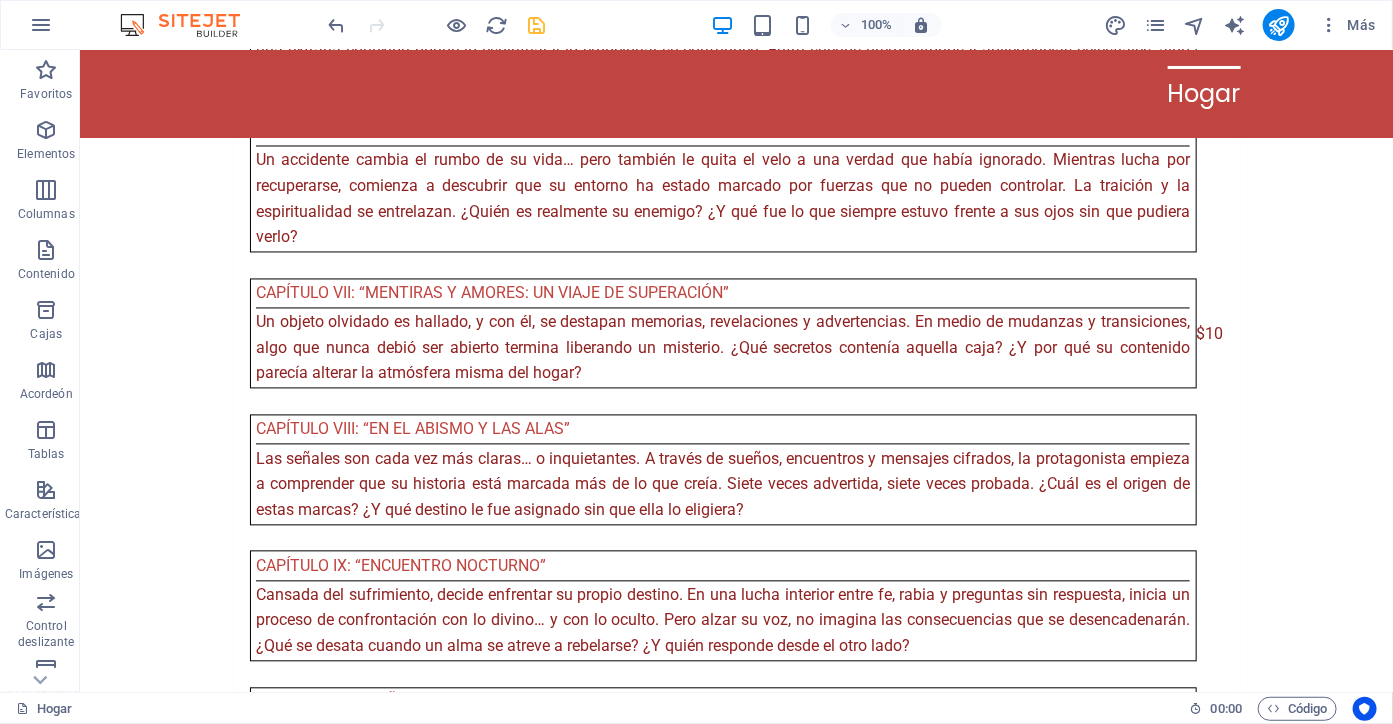 scroll, scrollTop: 7320, scrollLeft: 0, axis: vertical 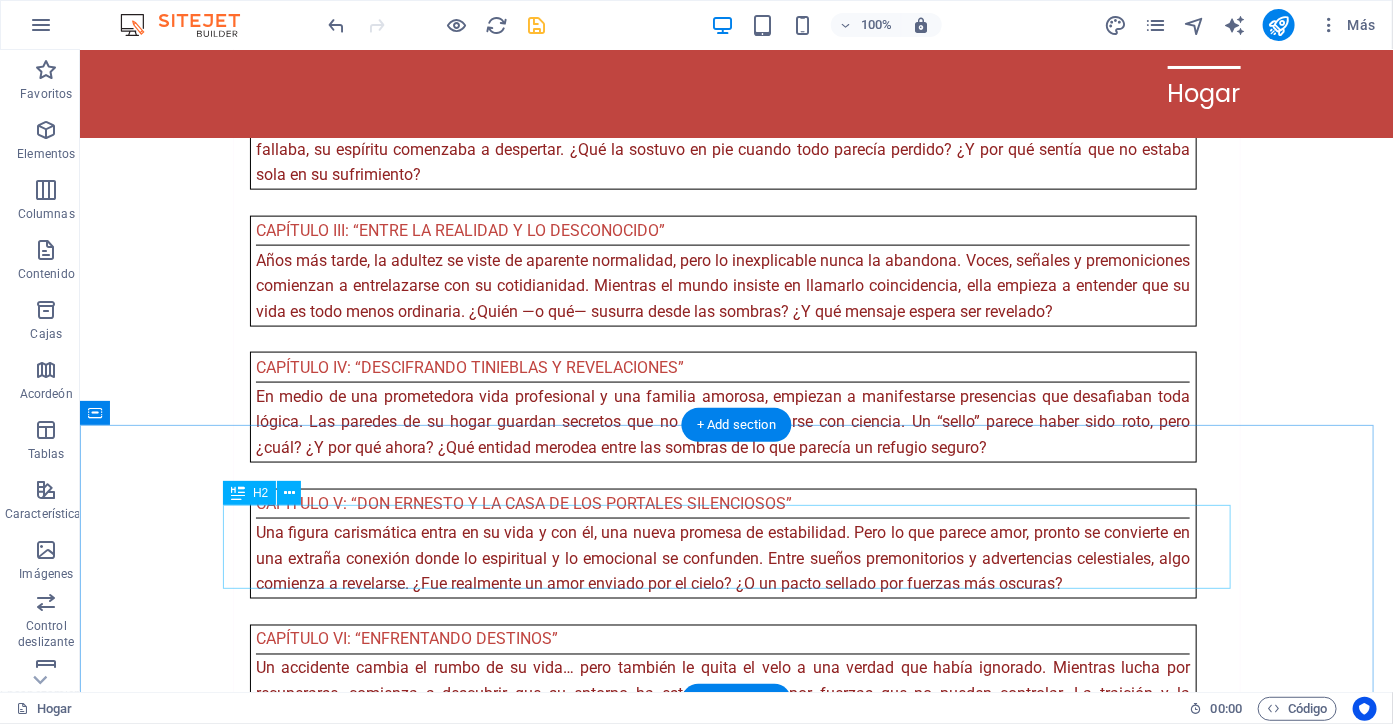 click on "Echa un vistazo al interior del libro en amazon:  https://www.amazon.com/dp/B0F9HPX5" at bounding box center (736, 3414) 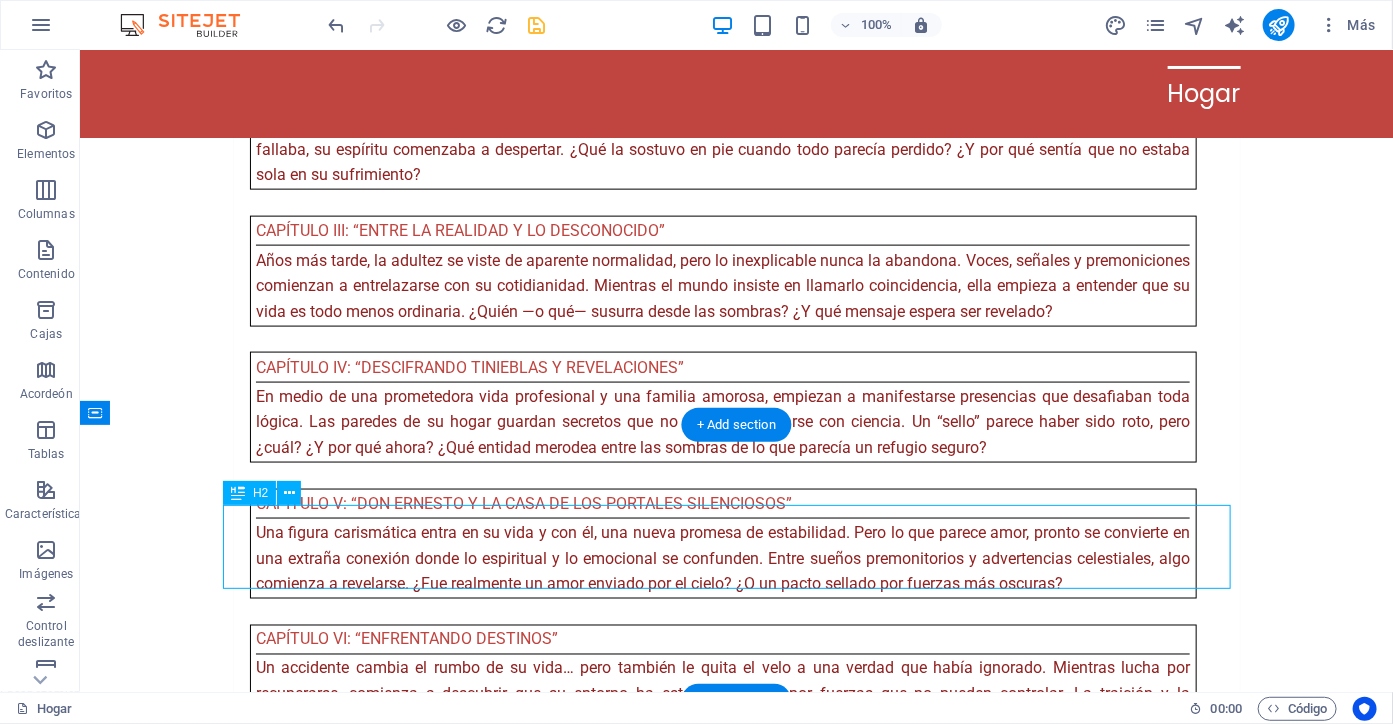 click on "Echa un vistazo al interior del libro en amazon:  https://www.amazon.com/dp/B0F9HPX5" at bounding box center [736, 3414] 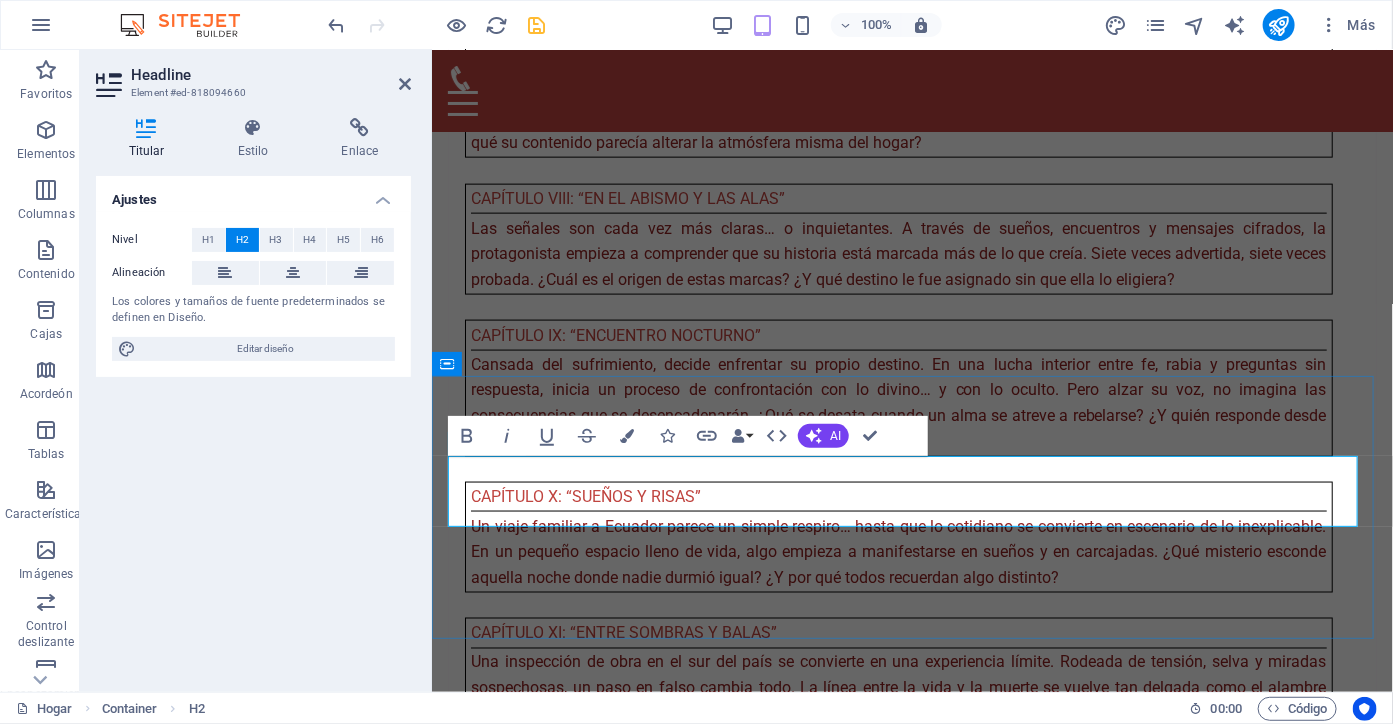 click on "Echa un vistazo al interior del libro en amazon: https://www.amazon.com/dp/B0F9HPX5" at bounding box center [911, 2646] 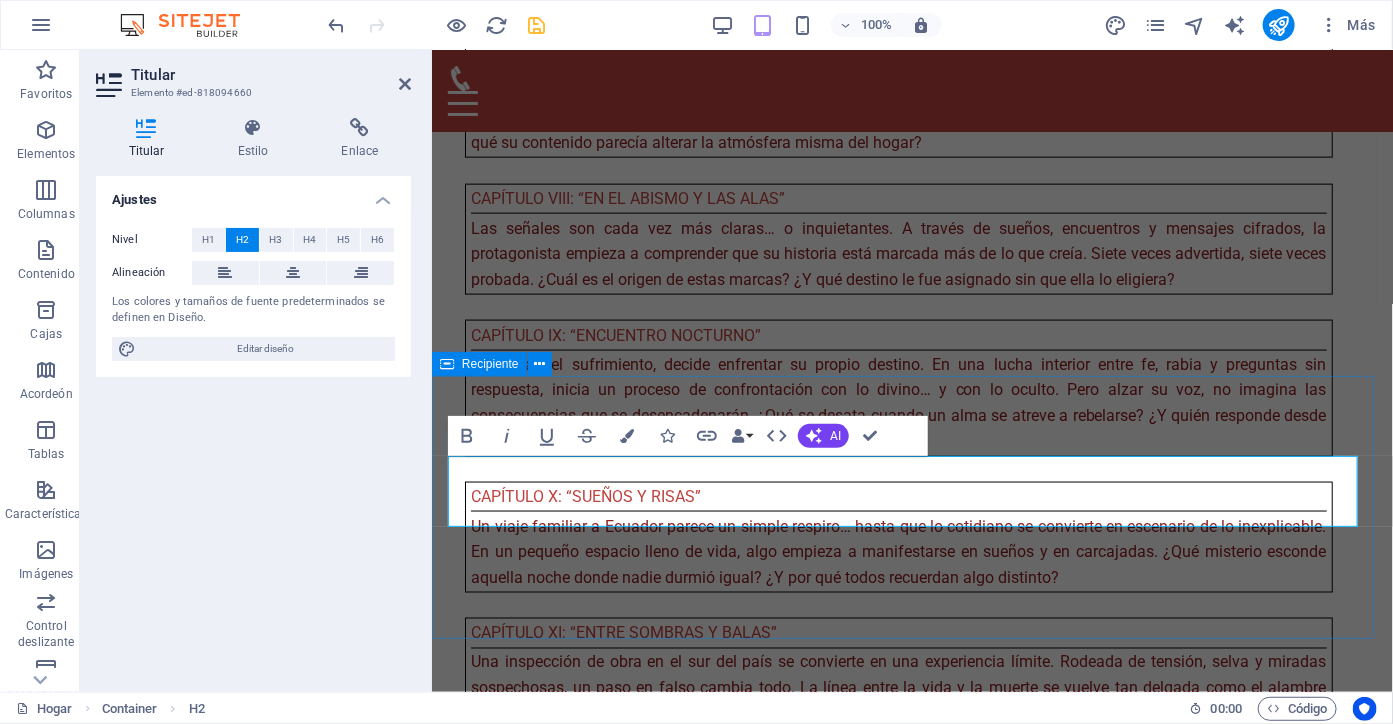 click on "Echa un vistazo al interior del libro en amazon: https://www.amazon.com/dp/B0F9HPX5" at bounding box center [911, 2662] 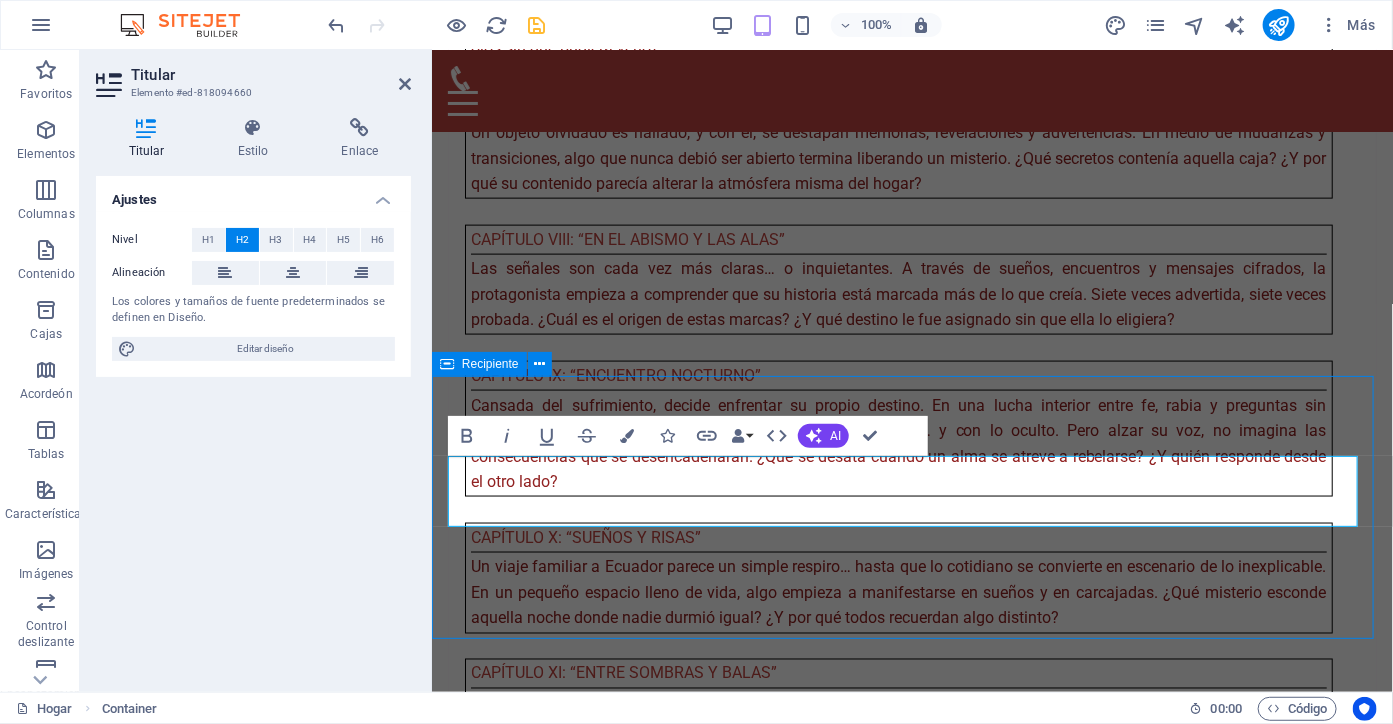 scroll, scrollTop: 7369, scrollLeft: 0, axis: vertical 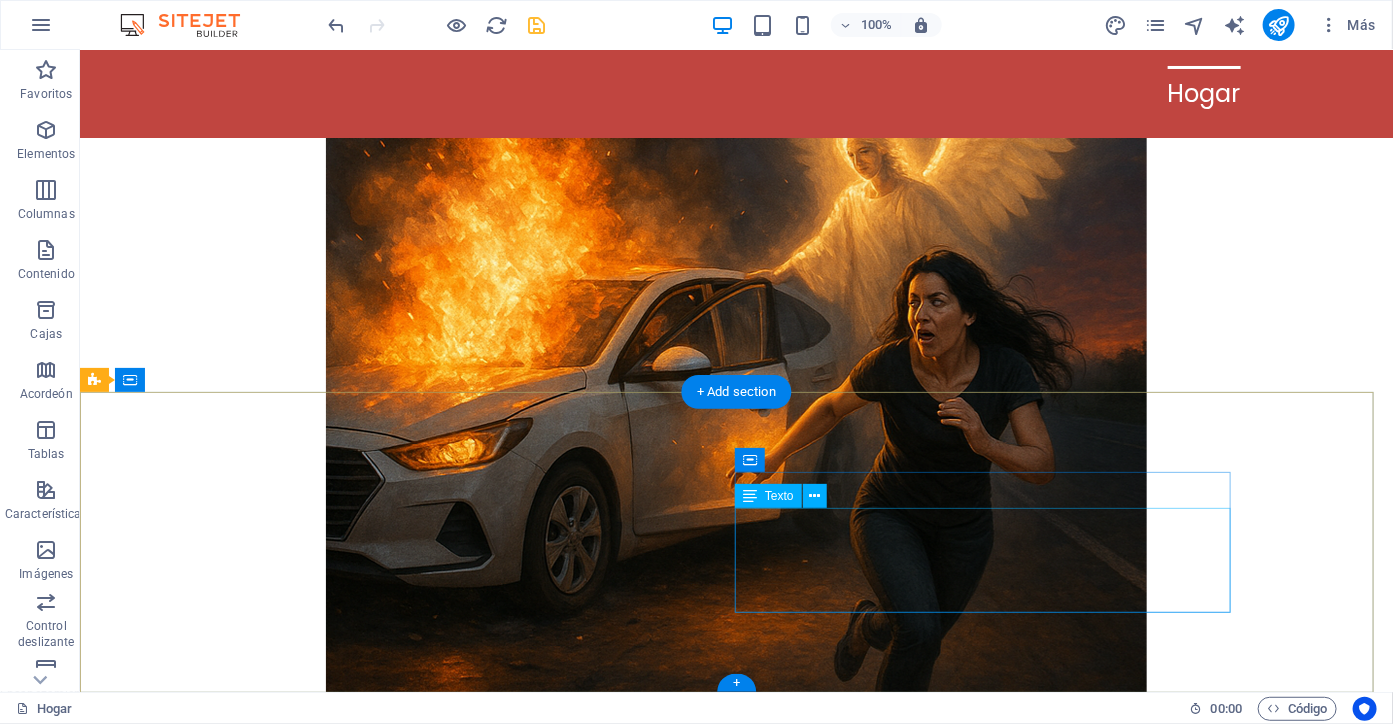 click on "https://www.facebook.com/VidaconProposito23/ https://www.threads.com/@comerciodigital17?xmt=AQF0XLPR3QOTT1qfTa-eWZCVi1hrgngWUV6mZhoVCRXMR3c" at bounding box center [599, 3471] 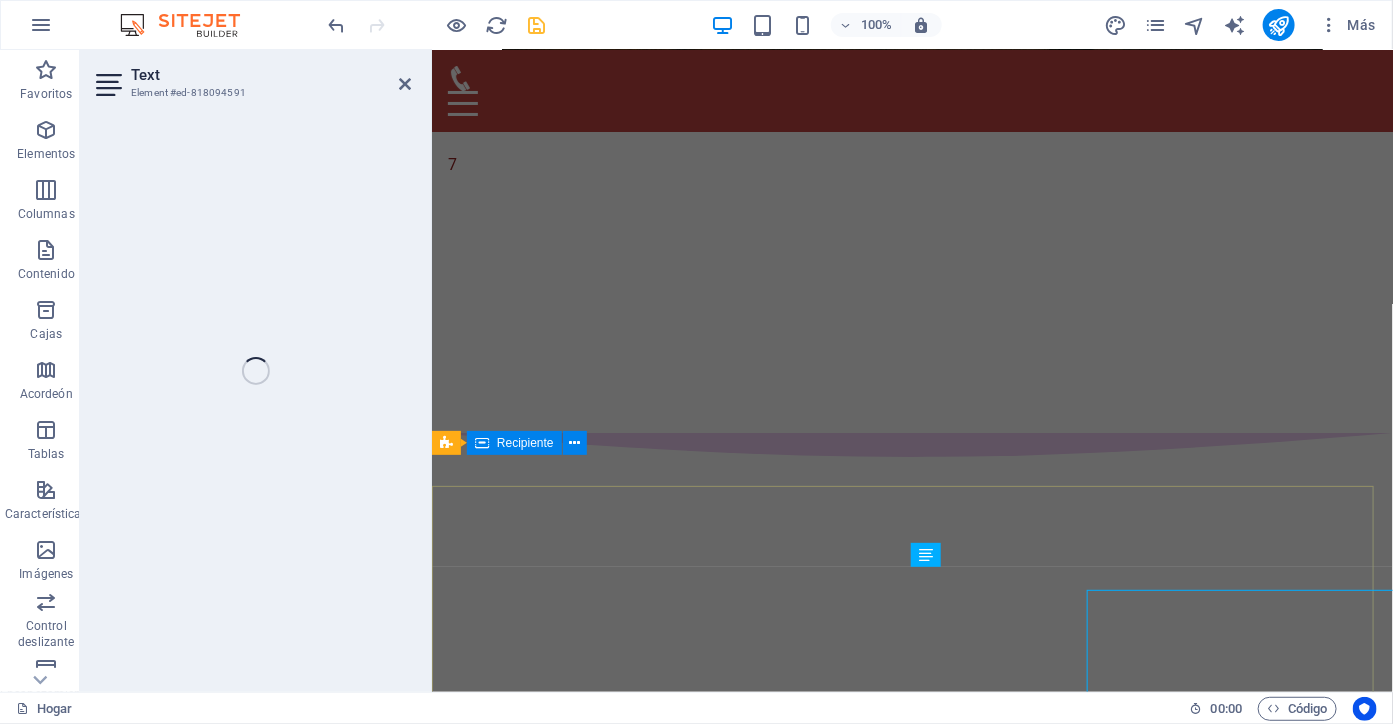 scroll, scrollTop: 9196, scrollLeft: 0, axis: vertical 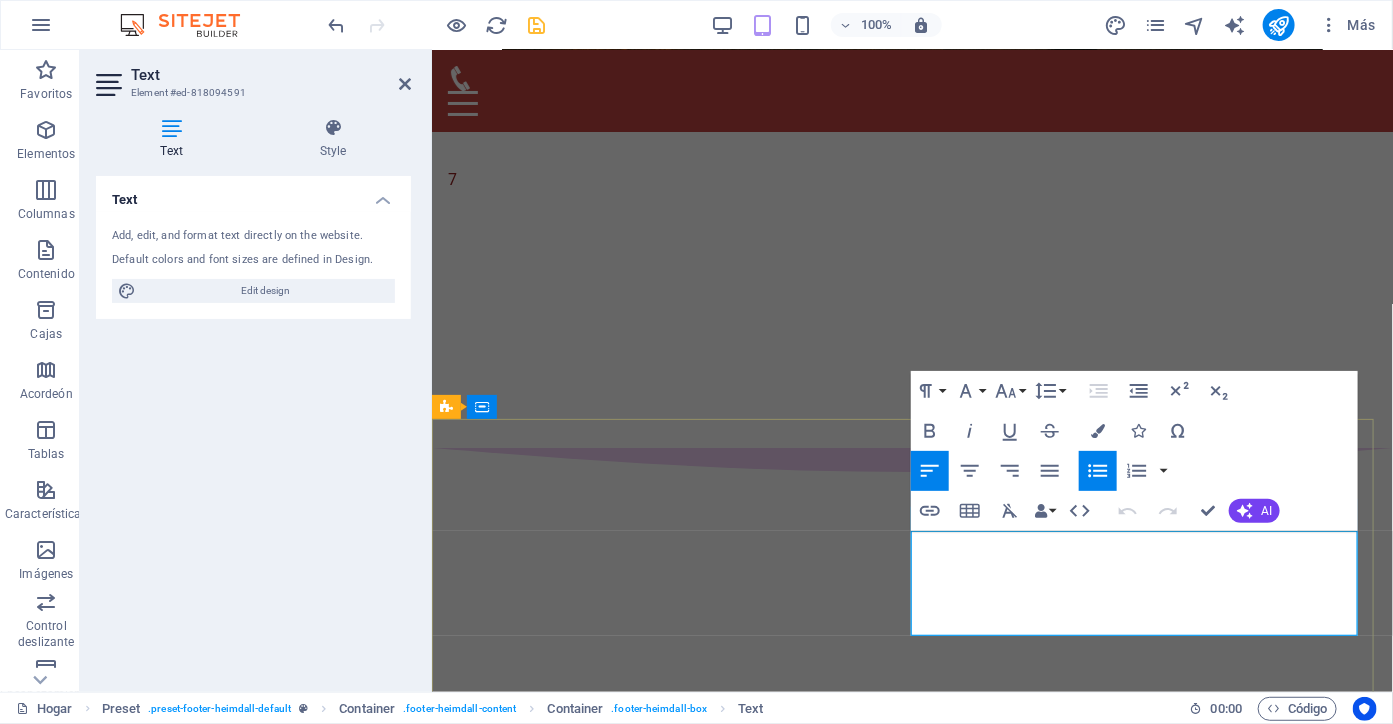 click on "https://www.threads.com/@comerciodigital17?xmt=AQF0XLPR3QOTT1qfTa-eWZCVi1hrgngWUV6mZhoVCRXMR3c" at bounding box center [919, 2791] 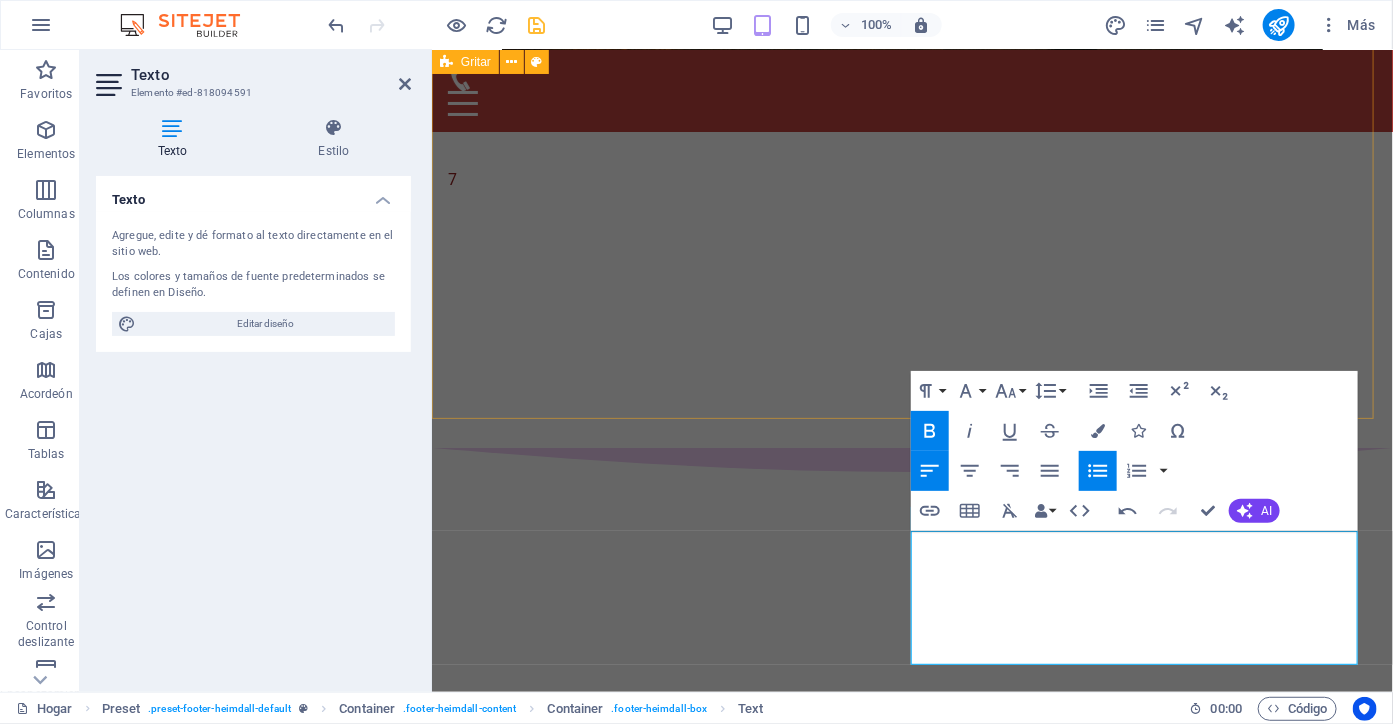 click on "A ti, alma valiente que estás hoy en esta página.  No es casualidad que estés aquí.Escribí Tiempo Imparable desde las grietas más profundas de mi vida, donde el dolor parecía no tener fin, pero también desde los cielos abiertos que presencié en los momentos más inesperados.  Cada capítulo guarda el eco de una lágrima, el fuego de una batalla y el susurro de un milagro.  Lo sobrenatural no fue una invención para mí: fue una realidad que me rescató una y otra vez. Este libro está dedicado a quienes han amado hasta romperse, a quienes han perdido y aún esperan, a quienes han caído y buscan una razón para volver a levantarse.  A los escépticos, a los heridos, a los que oran en silencio.  A ti, que alguna vez sentiste que nadie te escuchaba. Quiero que este testimonio sea faro en tus noches oscuras.  Quiero que en cada página sientas que no estás solo.  Este no es un libro cualquiera: es un pacto entre almas.  Y si llegó a ti… tal vez también tú seas tiempo imparable.Con amor," at bounding box center [911, 2085] 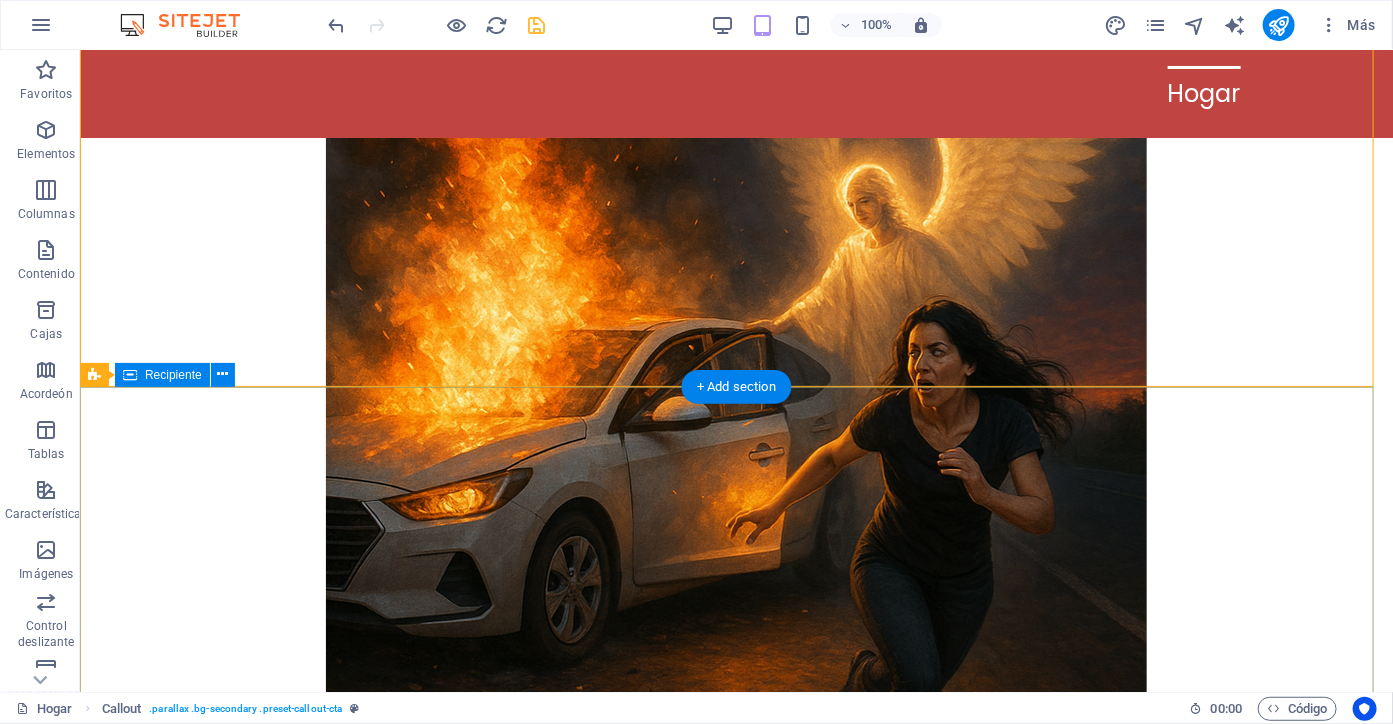scroll, scrollTop: 9242, scrollLeft: 0, axis: vertical 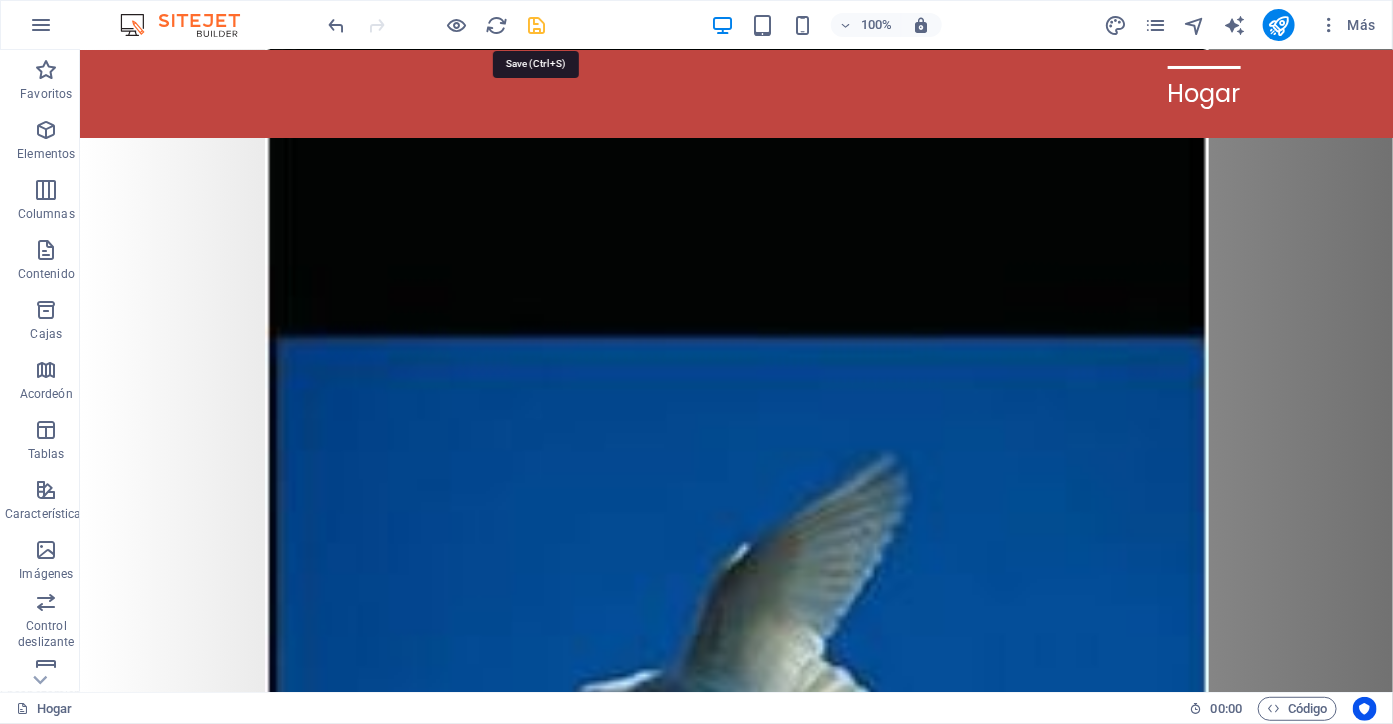 click at bounding box center [537, 25] 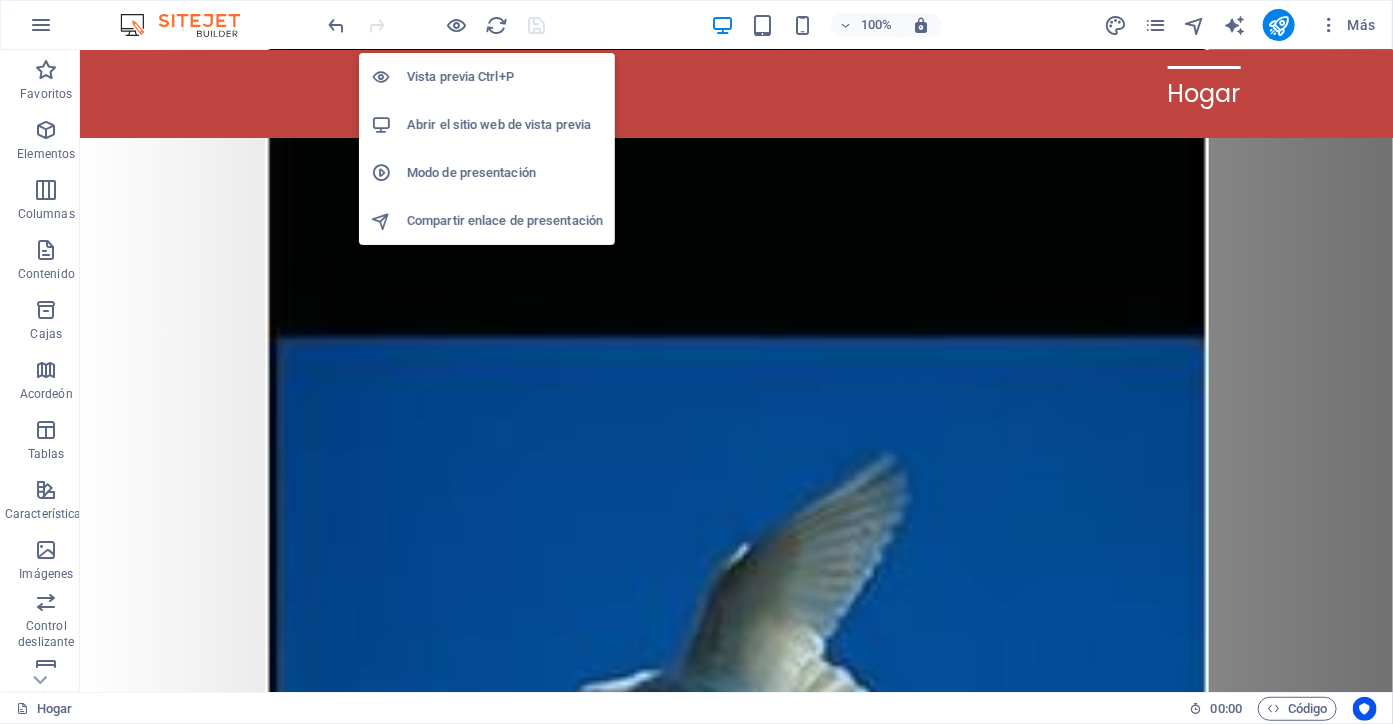 click on "Vista previa Ctrl+P" at bounding box center (460, 76) 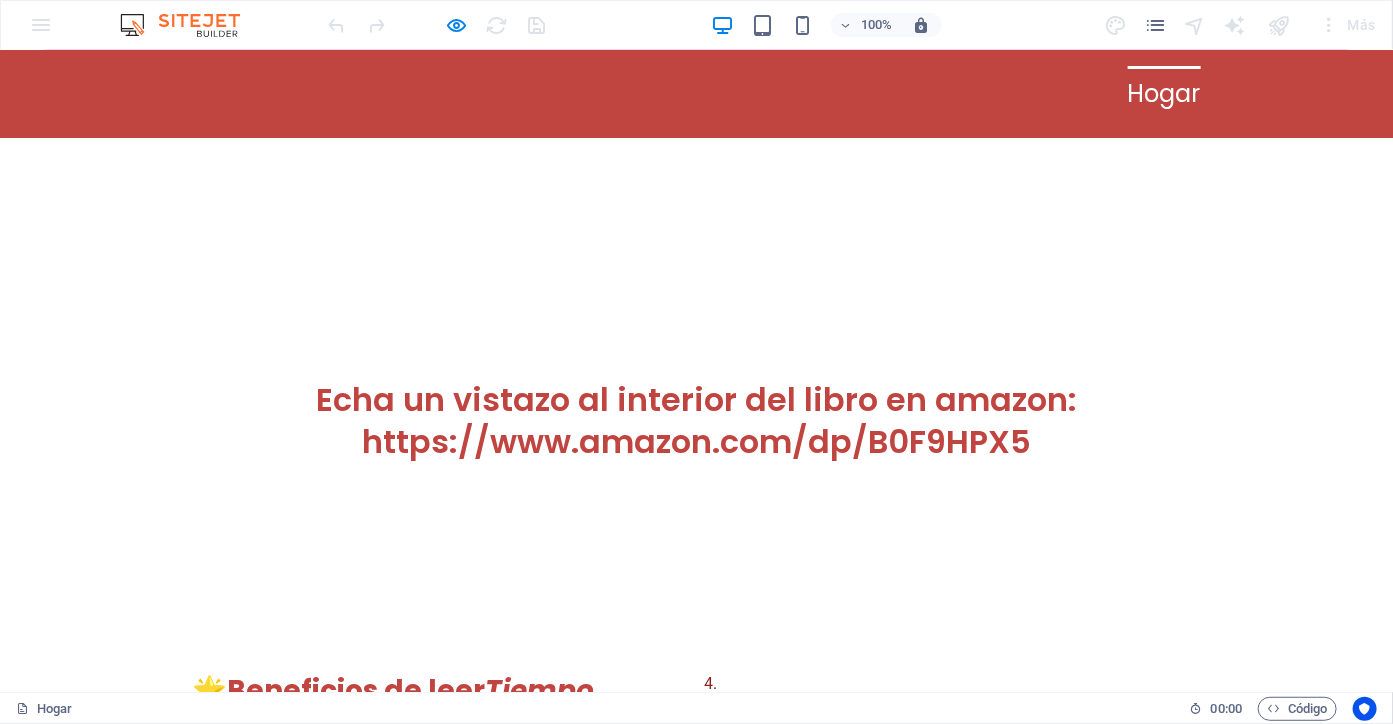 scroll, scrollTop: 8654, scrollLeft: 0, axis: vertical 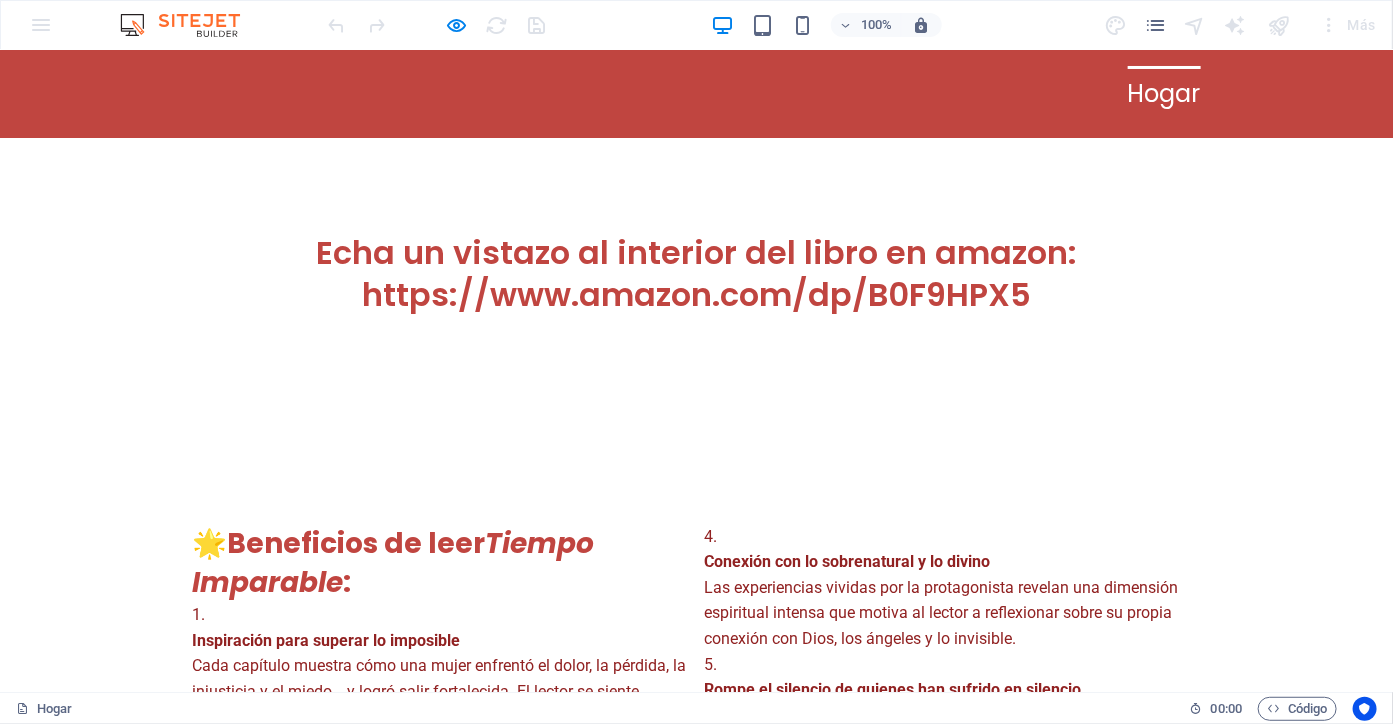 click on "disfruta del libro completo" at bounding box center (697, 1931) 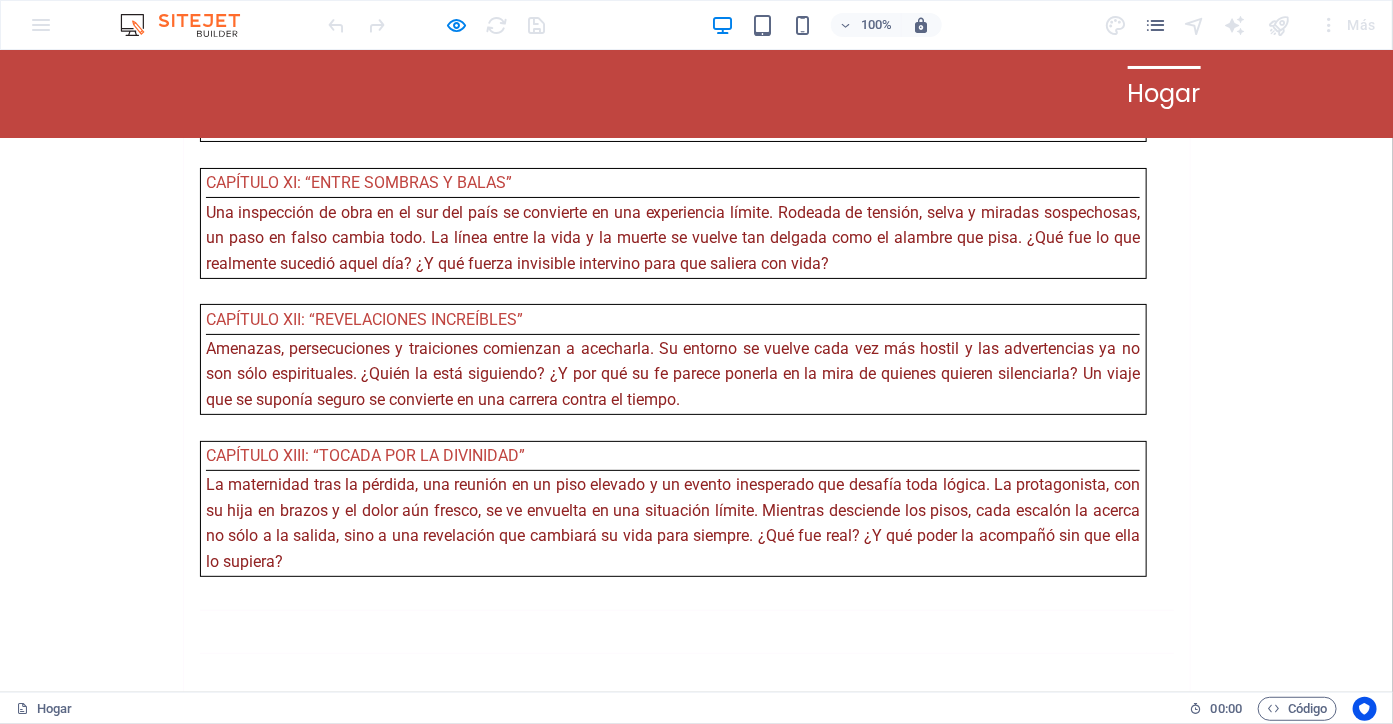 click on "He leído y comprendido la política de privacidad." 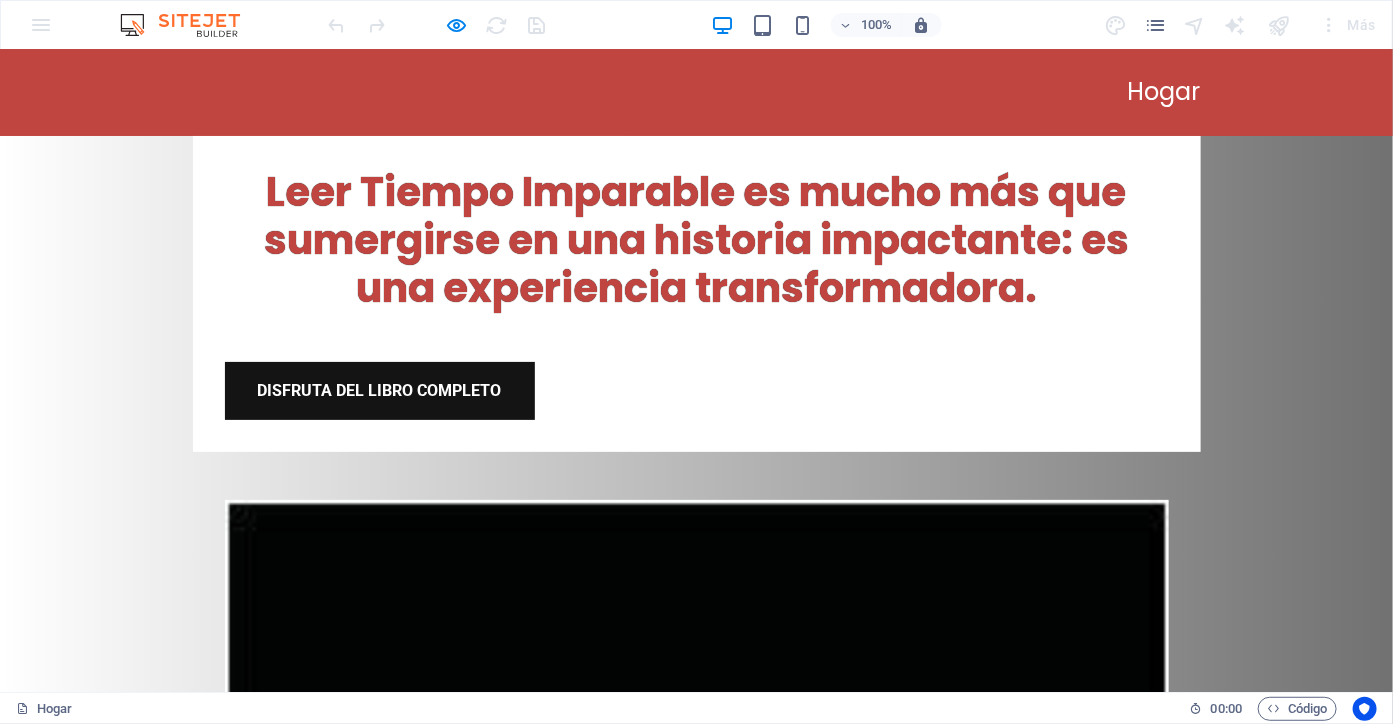 scroll, scrollTop: 0, scrollLeft: 0, axis: both 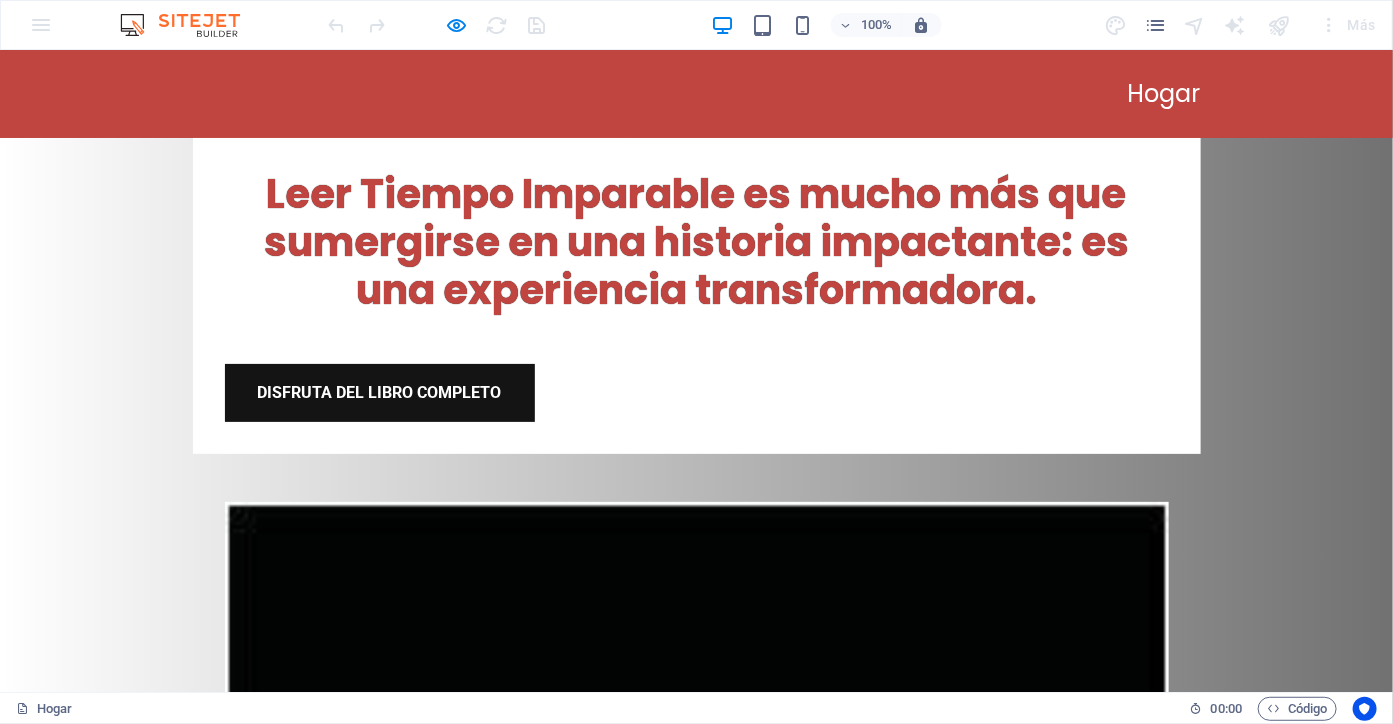 click at bounding box center (437, 25) 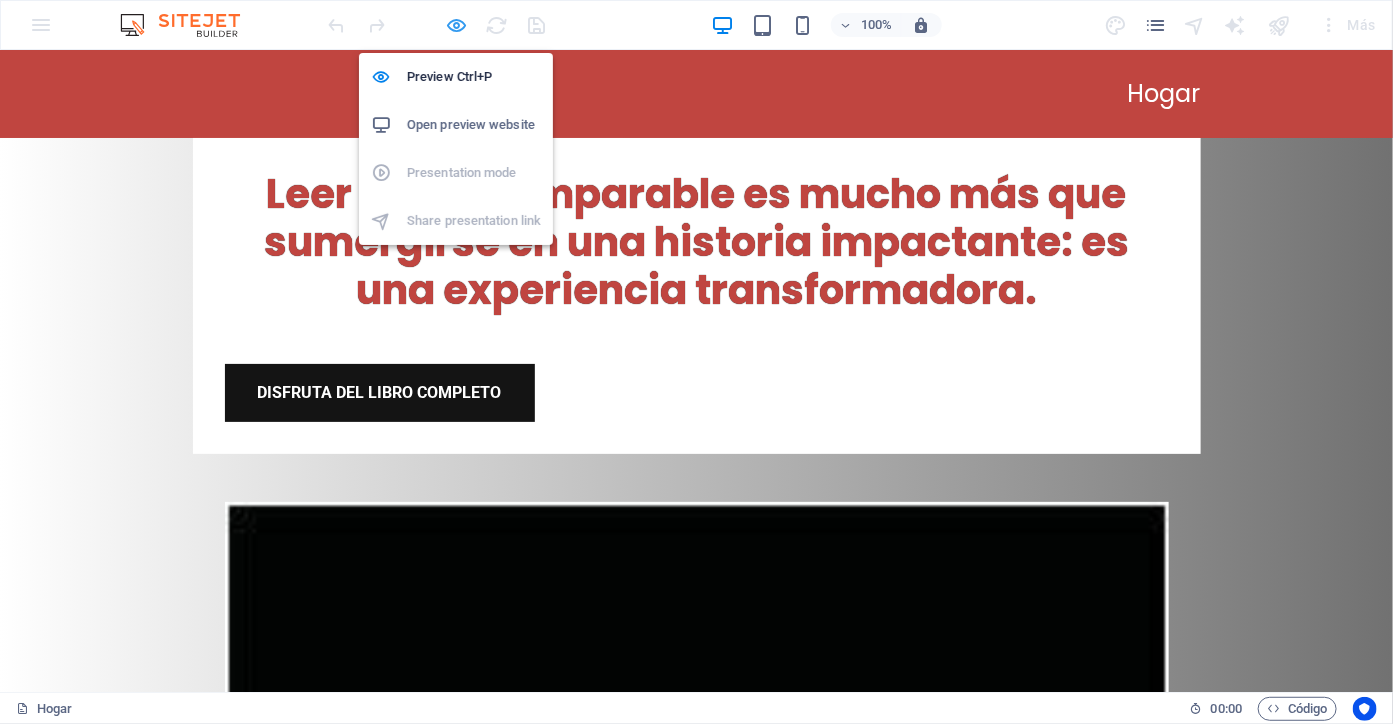 click at bounding box center (457, 25) 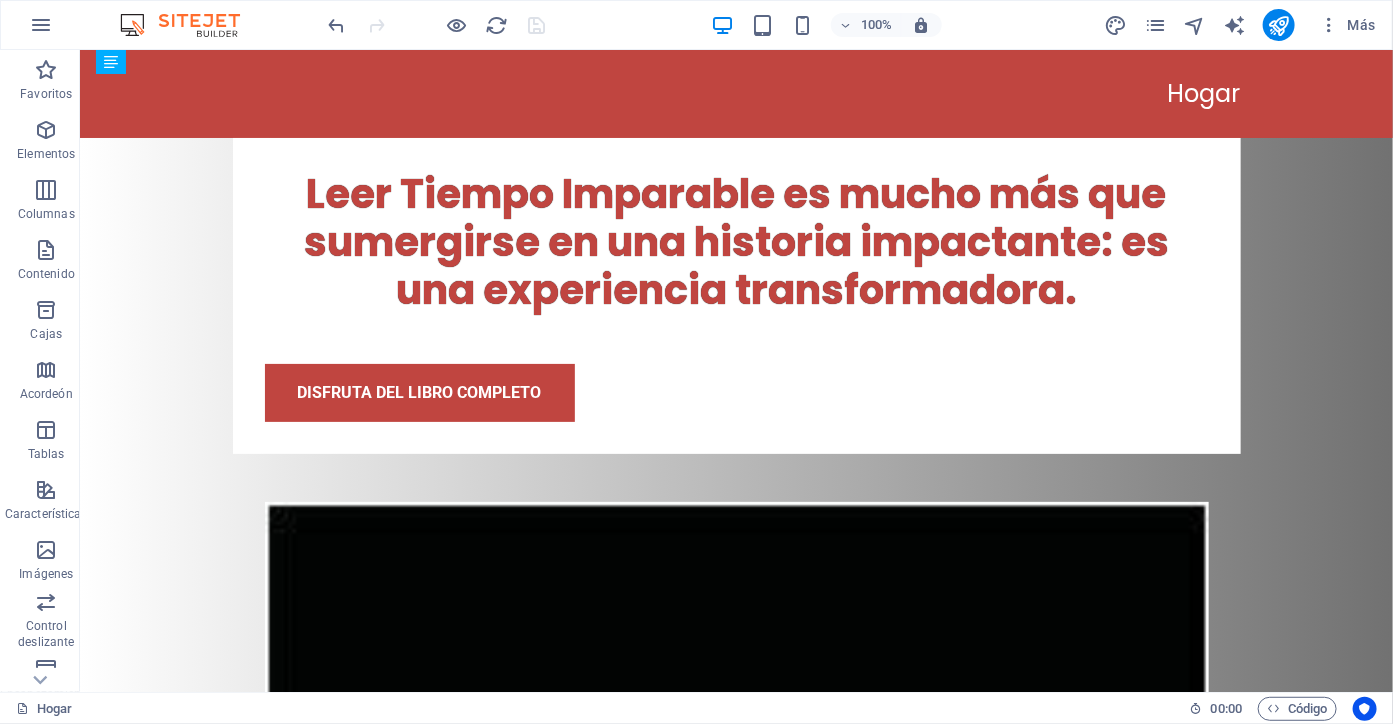 click at bounding box center (437, 25) 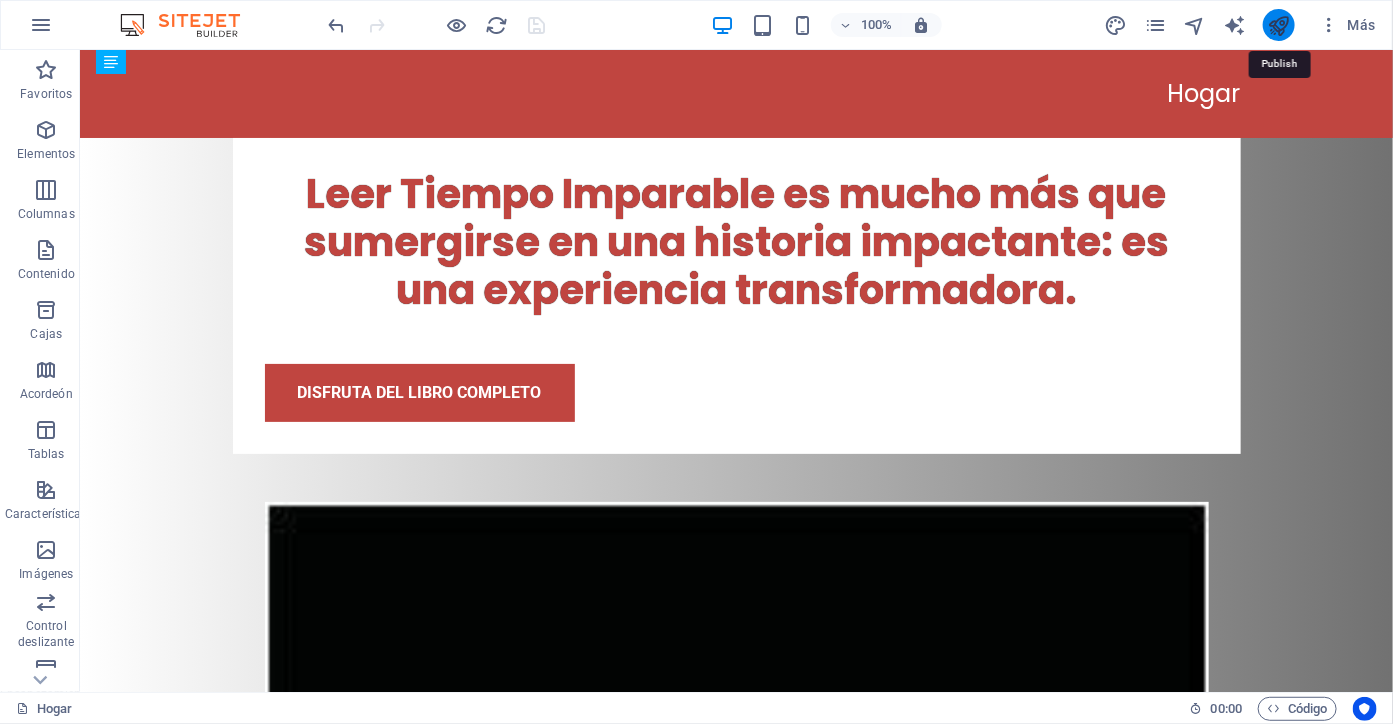 click at bounding box center [1279, 25] 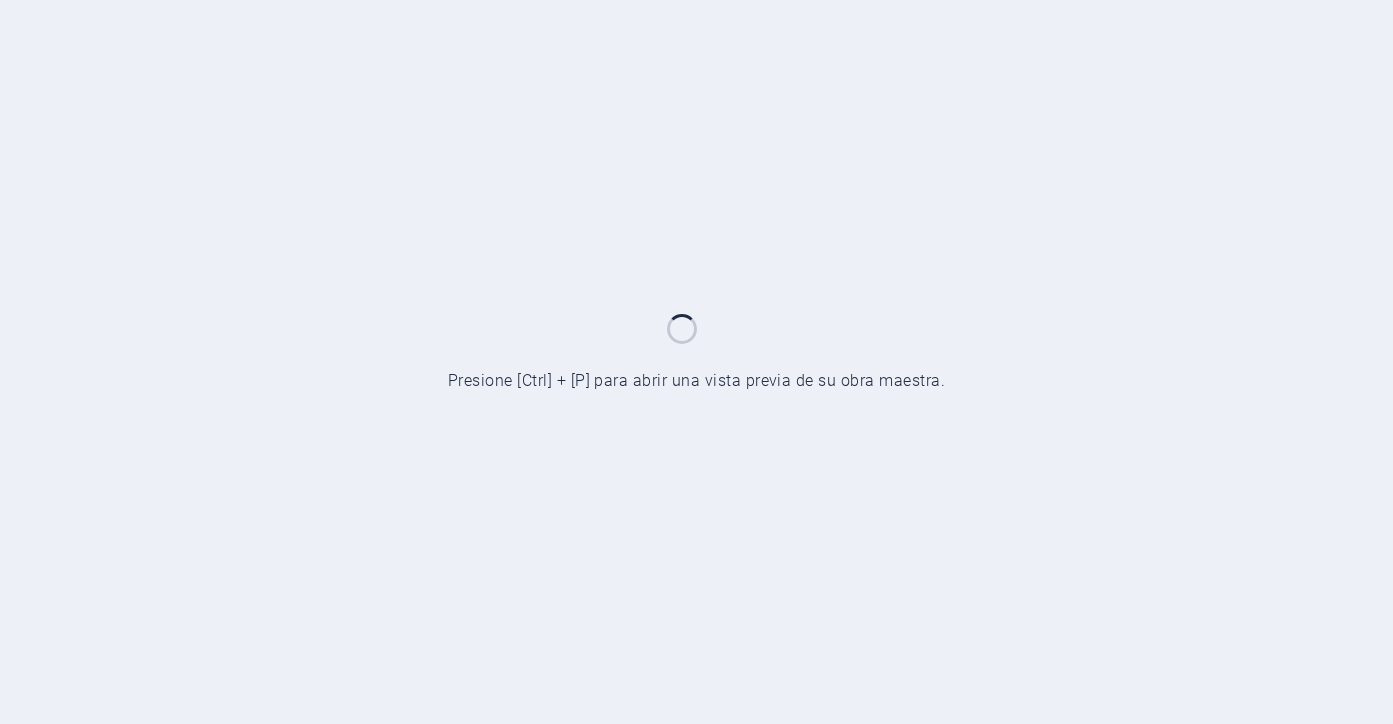 scroll, scrollTop: 0, scrollLeft: 0, axis: both 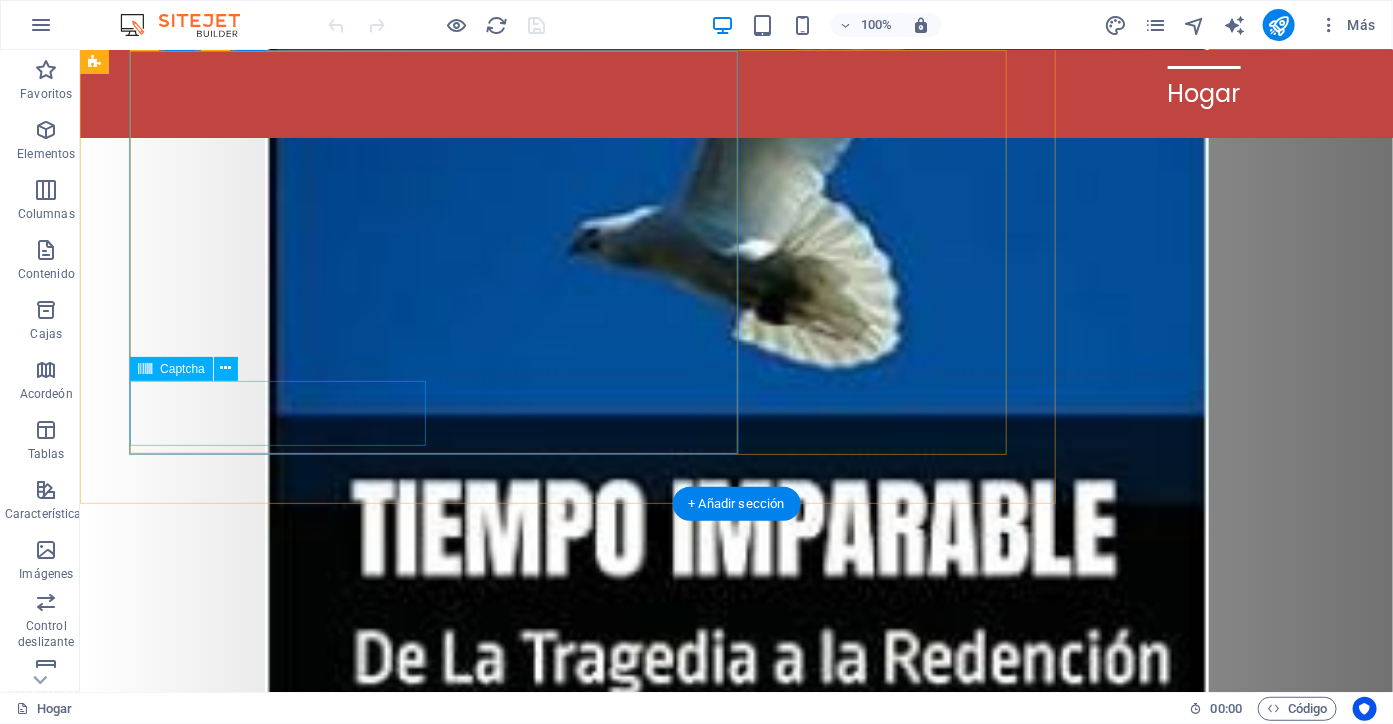 click on "¿Ilegible? Cargar nuevo" 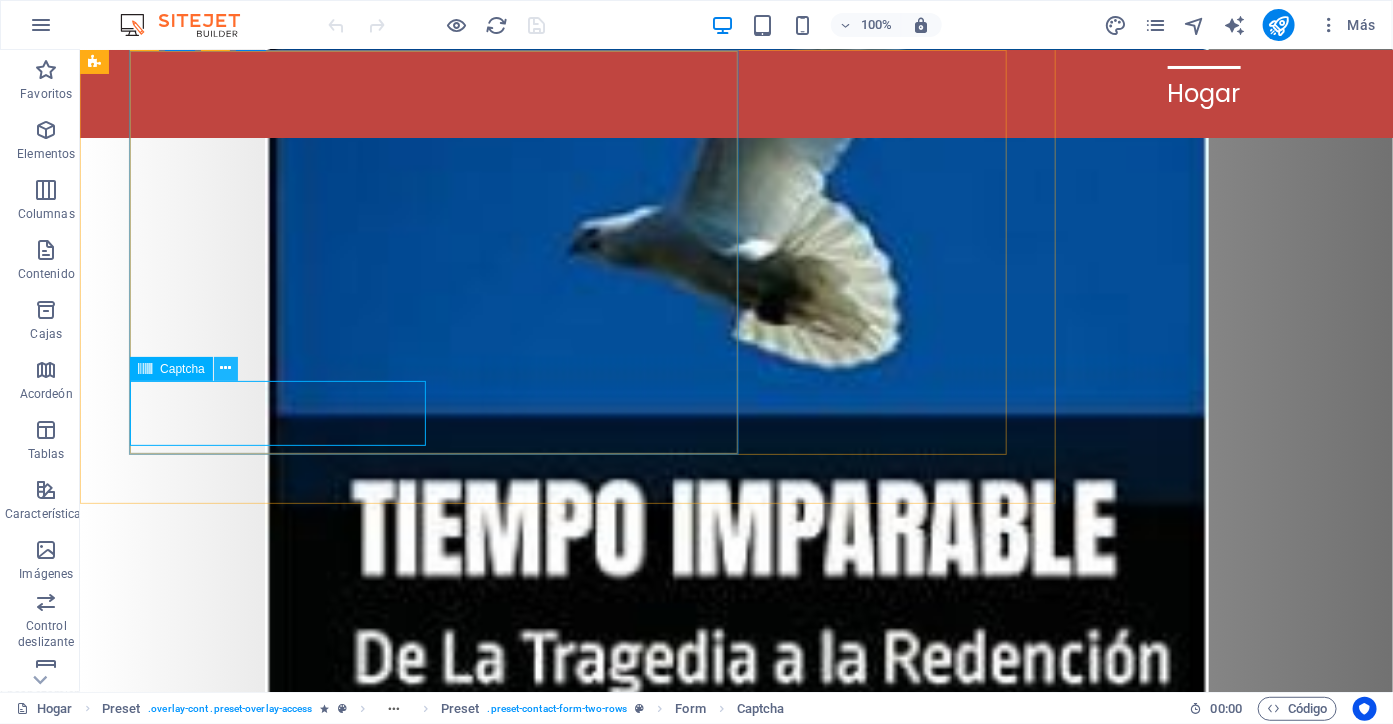 click at bounding box center (225, 368) 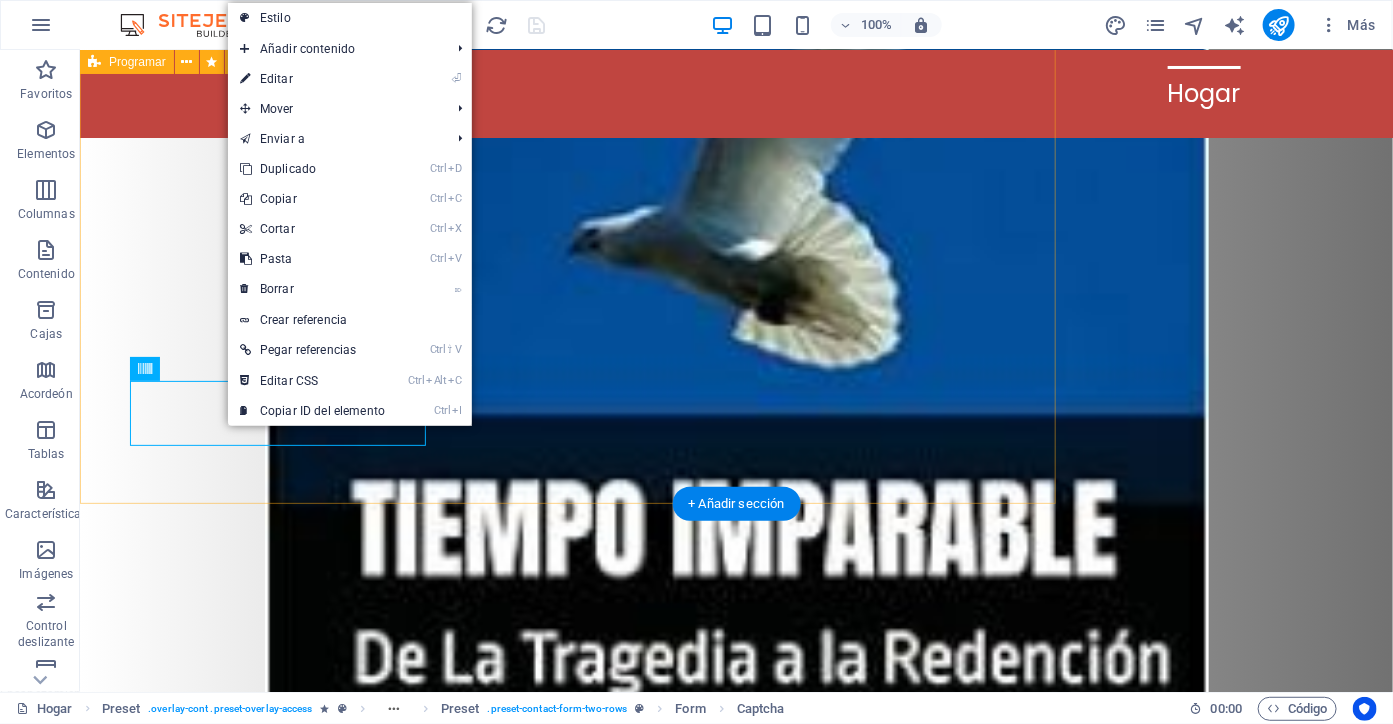 click on "Escribeme para Adquirir el Libro o para solicitar información   He leído y comprendido la política de privacidad. ¿Ilegible? Cargar nuevo Entregar" at bounding box center (567, 1955) 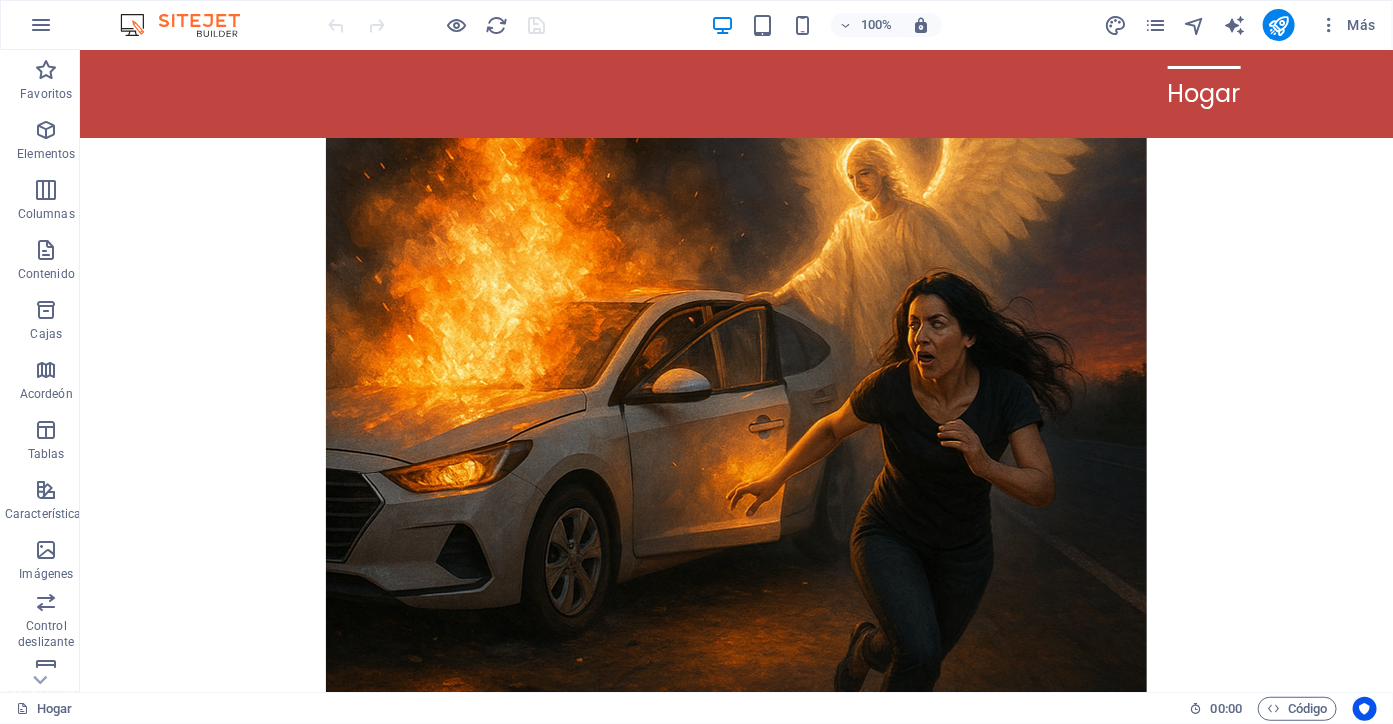 scroll, scrollTop: 9272, scrollLeft: 0, axis: vertical 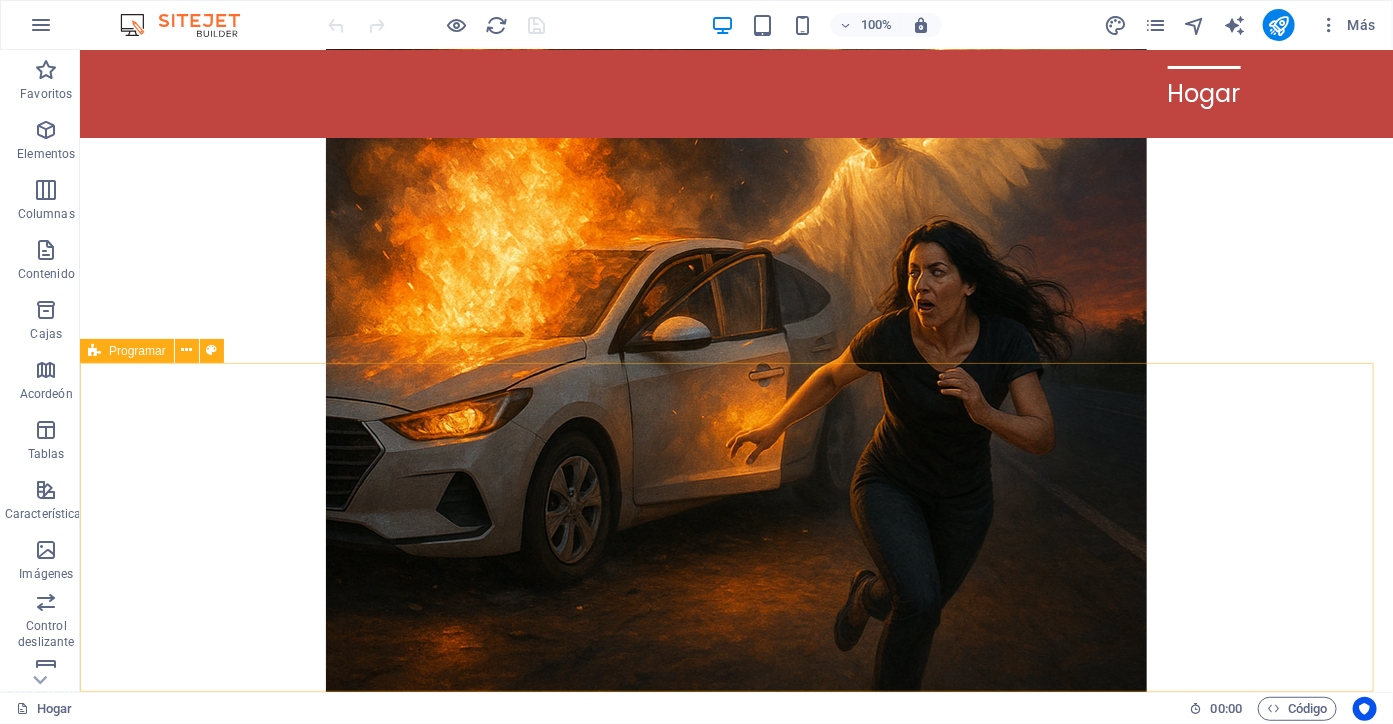 click on "Programar" at bounding box center [137, 351] 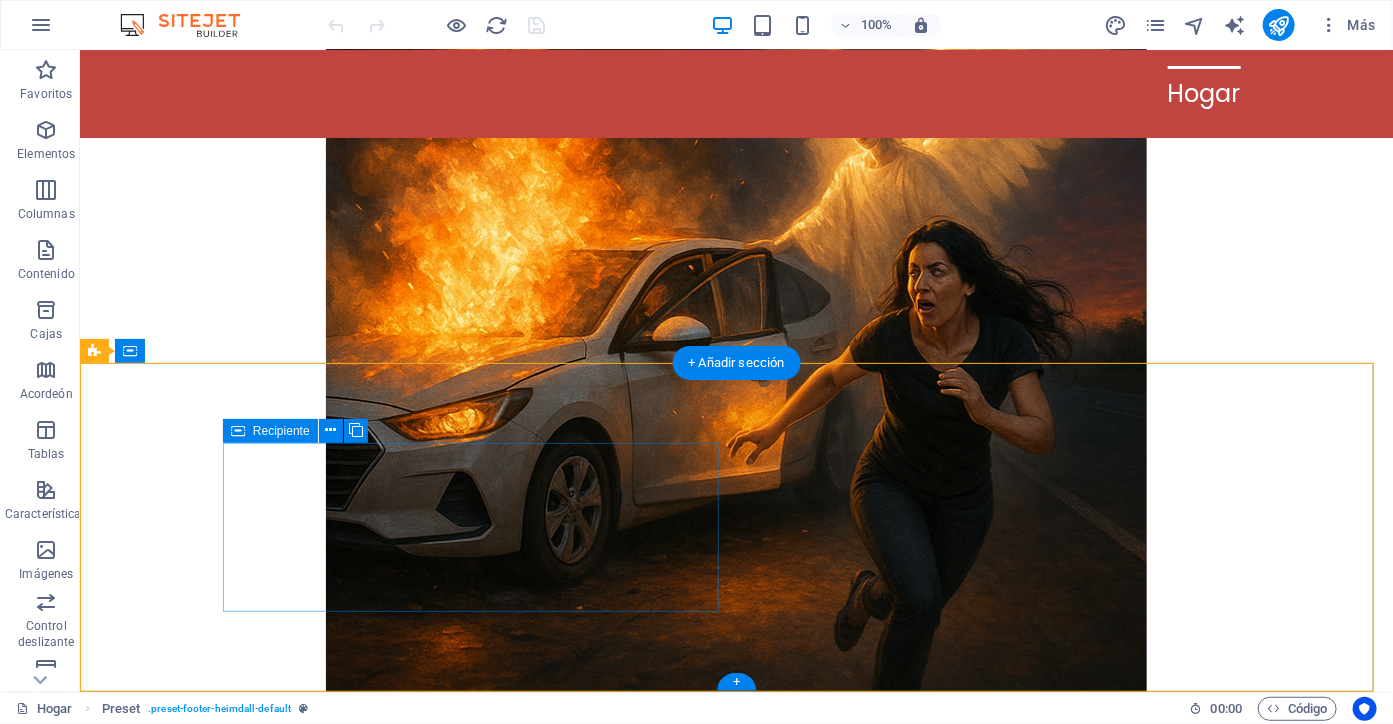 click on "Contacto Yasna@milagrosimparables.com" at bounding box center [599, 3341] 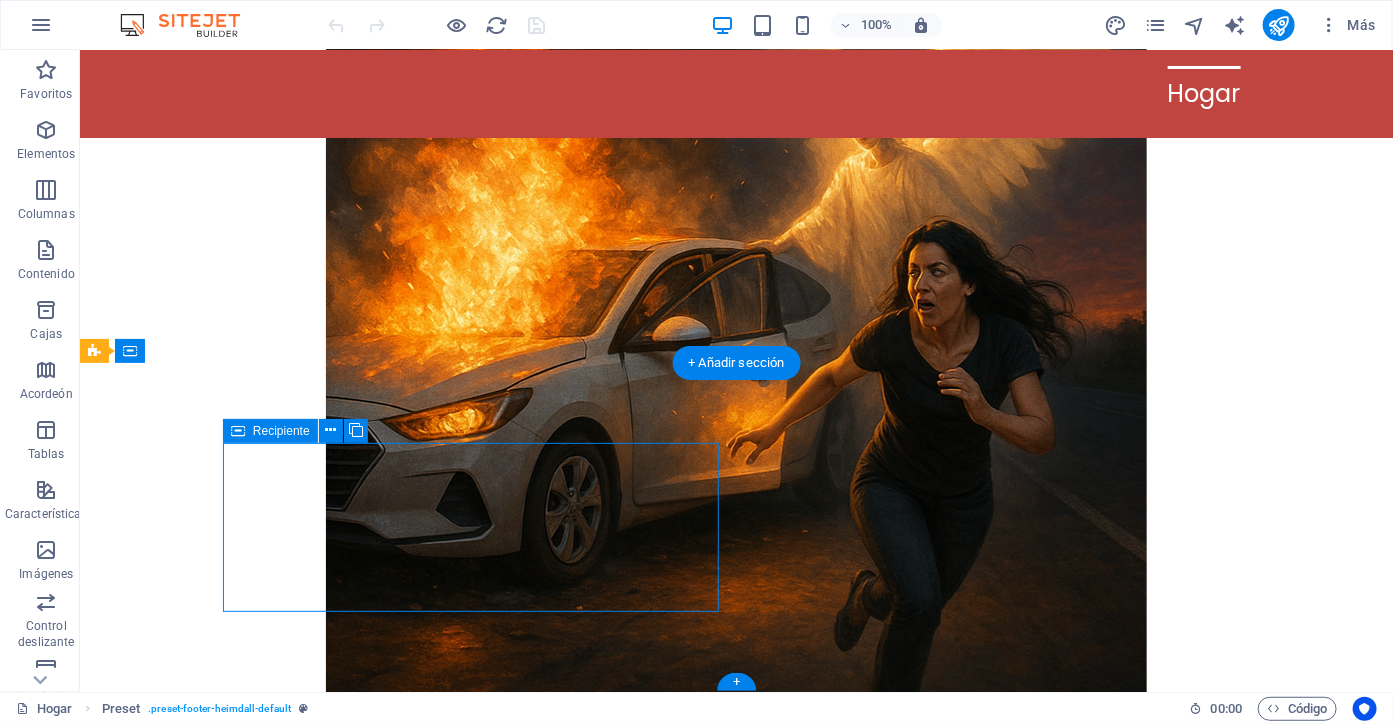 click on "Contacto Yasna@milagrosimparables.com" at bounding box center (599, 3341) 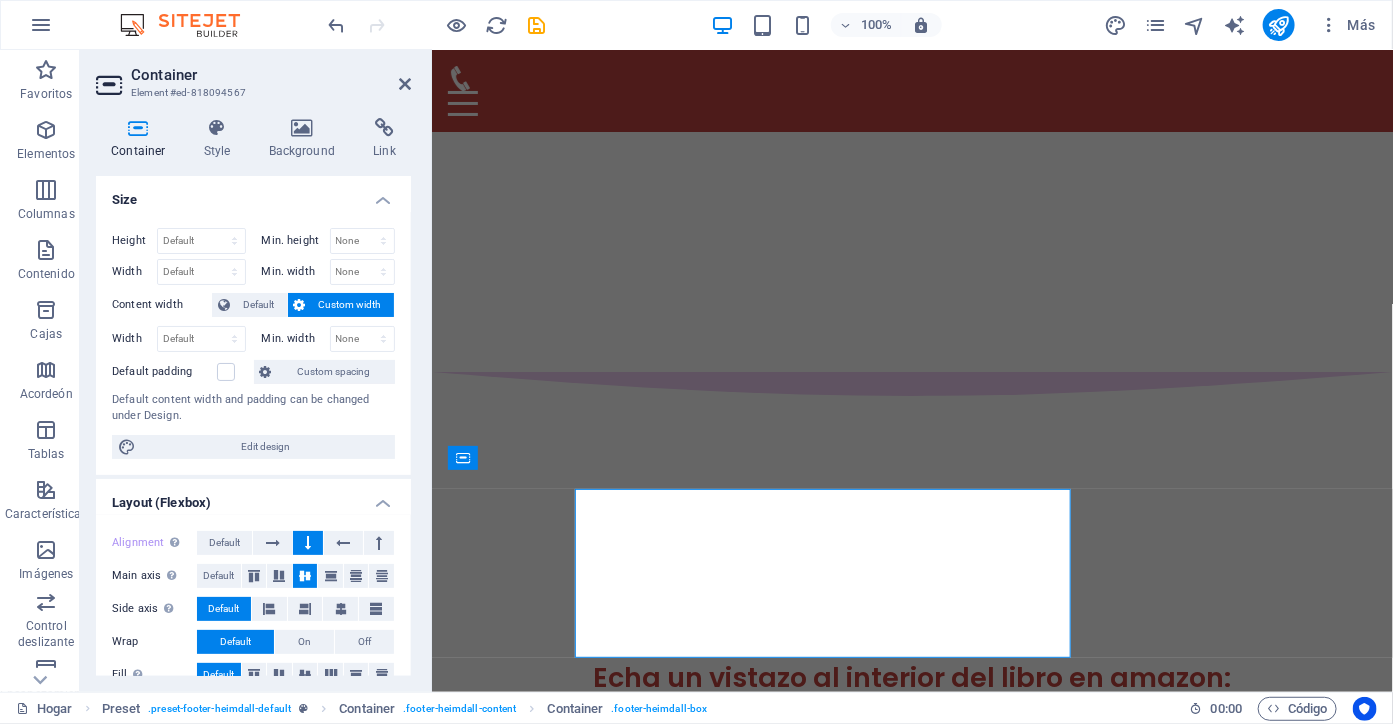 scroll, scrollTop: 9226, scrollLeft: 0, axis: vertical 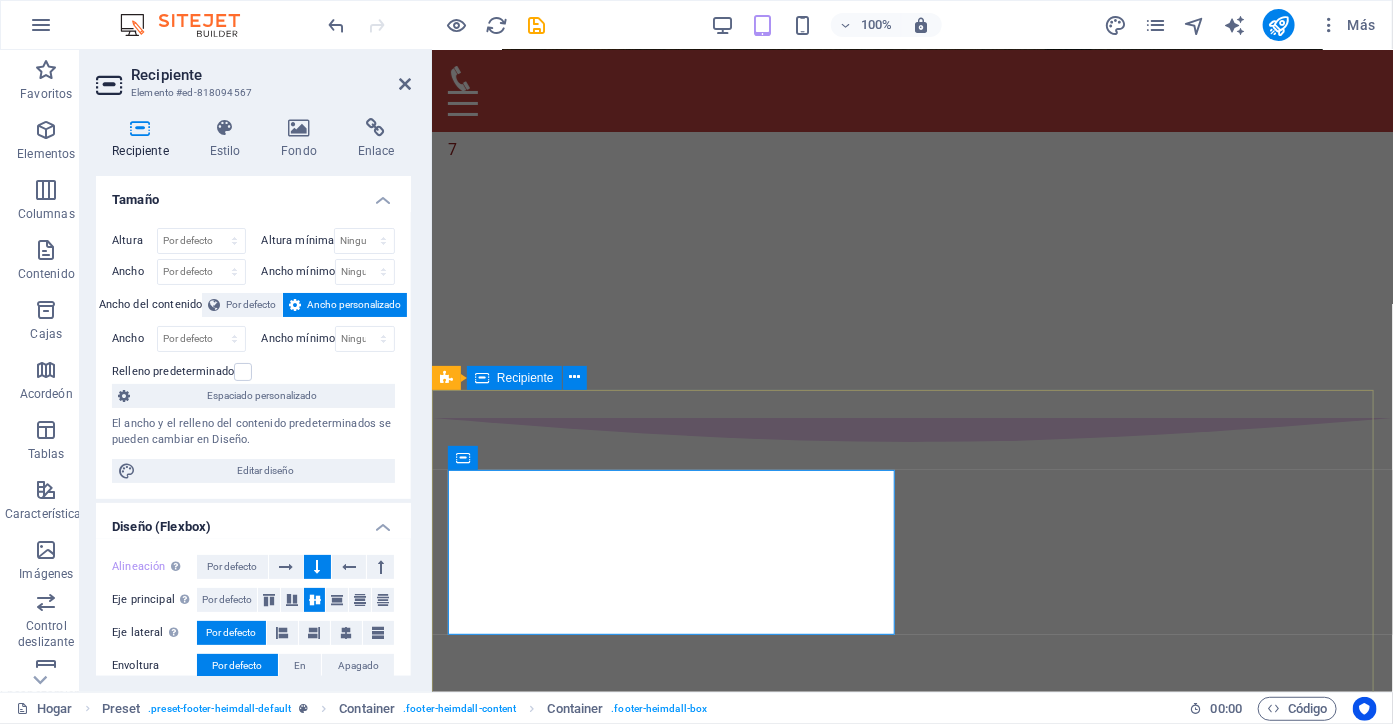 click on "Contacto Yasna@milagrosimparables.com Social https://www.facebook.com/VidaconProposito23/ https://www.threads.com/@comerciodigital17?xmt=AQF0XLPR3QOTT1qfTa-eWZCVi1hrgngWUV6mZhoVCRXMR3c https://www.amazon.com/dp/B0F9HPX5" at bounding box center (911, 2714) 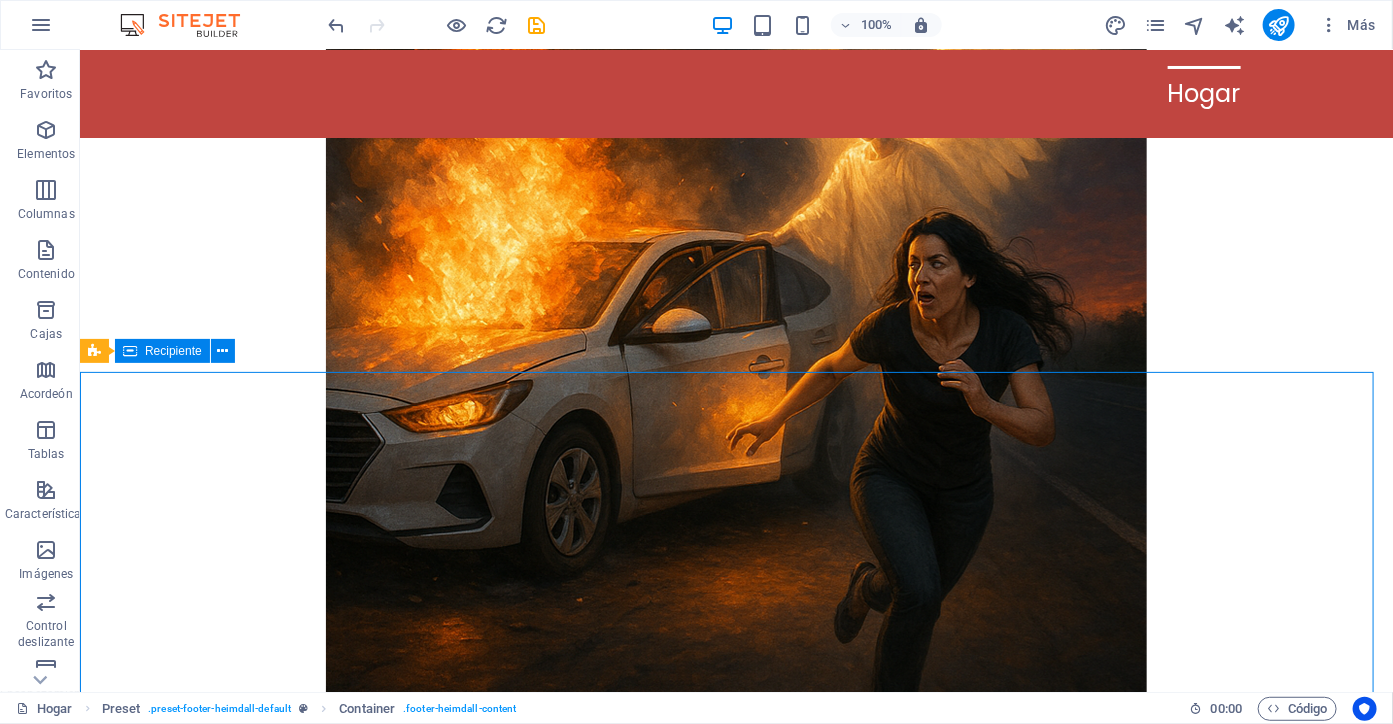 scroll, scrollTop: 9272, scrollLeft: 0, axis: vertical 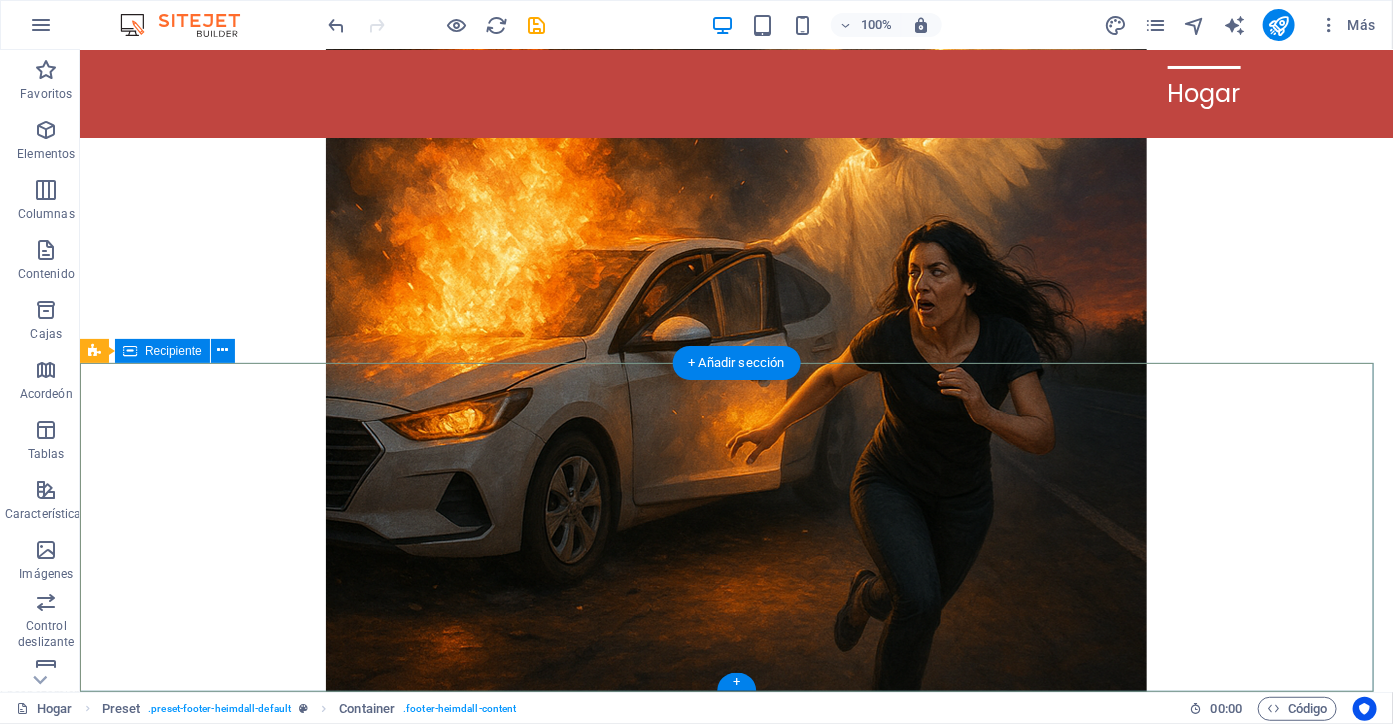 click on "Contacto Yasna@milagrosimparables.com Social https://www.facebook.com/VidaconProposito23/ https://www.threads.com/@comerciodigital17?xmt=AQF0XLPR3QOTT1qfTa-eWZCVi1hrgngWUV6mZhoVCRXMR3c https://www.amazon.com/dp/B0F9HPX5" at bounding box center (735, 3403) 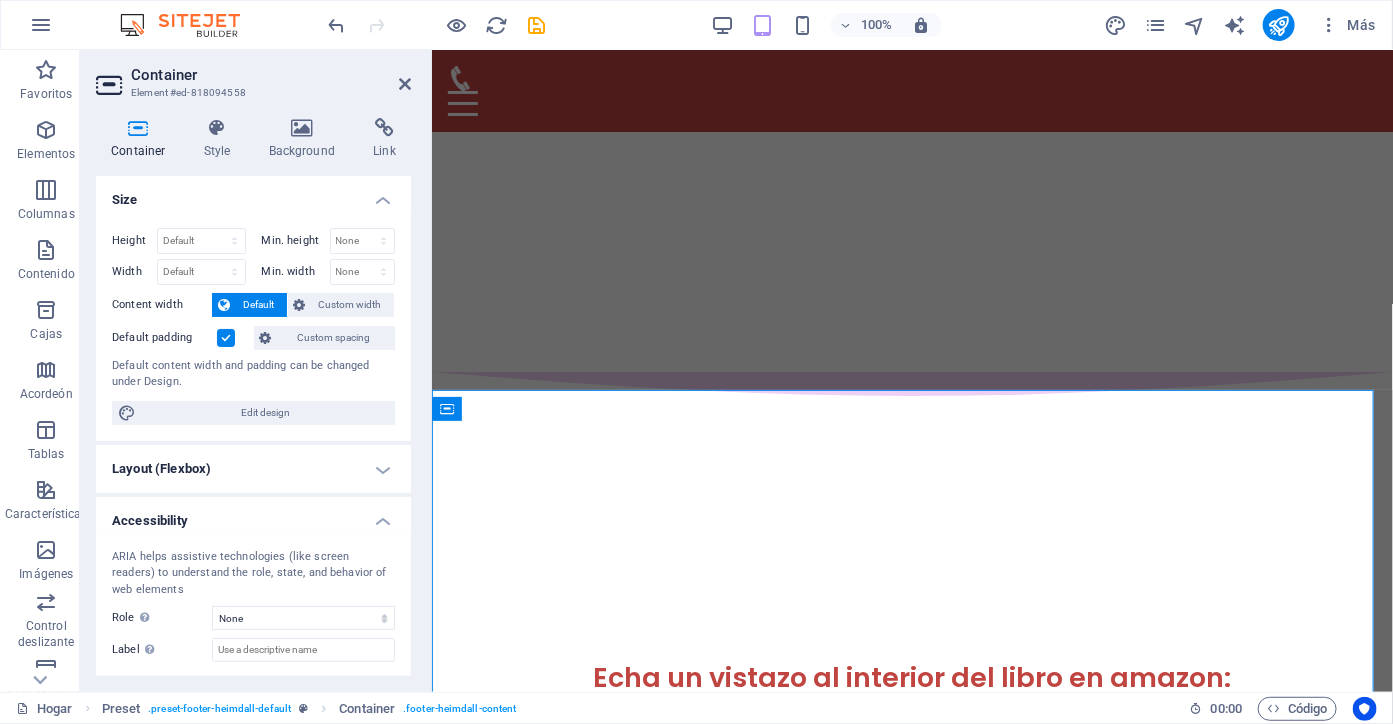 scroll, scrollTop: 9226, scrollLeft: 0, axis: vertical 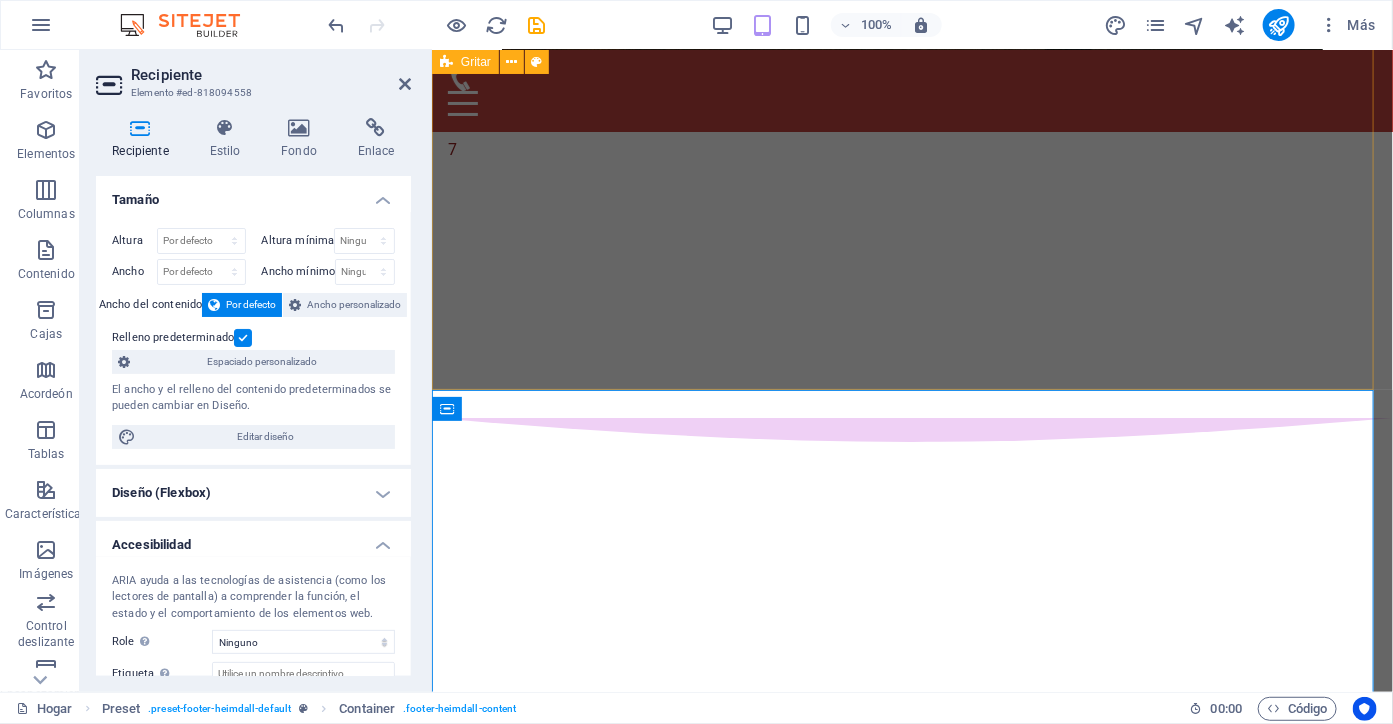 click on "A ti, alma valiente que estás hoy en esta página.  No es casualidad que estés aquí.Escribí Tiempo Imparable desde las grietas más profundas de mi vida, donde el dolor parecía no tener fin, pero también desde los cielos abiertos que presencié en los momentos más inesperados.  Cada capítulo guarda el eco de una lágrima, el fuego de una batalla y el susurro de un milagro.  Lo sobrenatural no fue una invención para mí: fue una realidad que me rescató una y otra vez. Este libro está dedicado a quienes han amado hasta romperse, a quienes han perdido y aún esperan, a quienes han caído y buscan una razón para volver a levantarse.  A los escépticos, a los heridos, a los que oran en silencio.  A ti, que alguna vez sentiste que nadie te escuchaba. Quiero que este testimonio sea faro en tus noches oscuras.  Quiero que en cada página sientas que no estás solo.  Este no es un libro cualquiera: es un pacto entre almas.  Y si llegó a ti… tal vez también tú seas tiempo imparable.Con amor," at bounding box center [911, 2055] 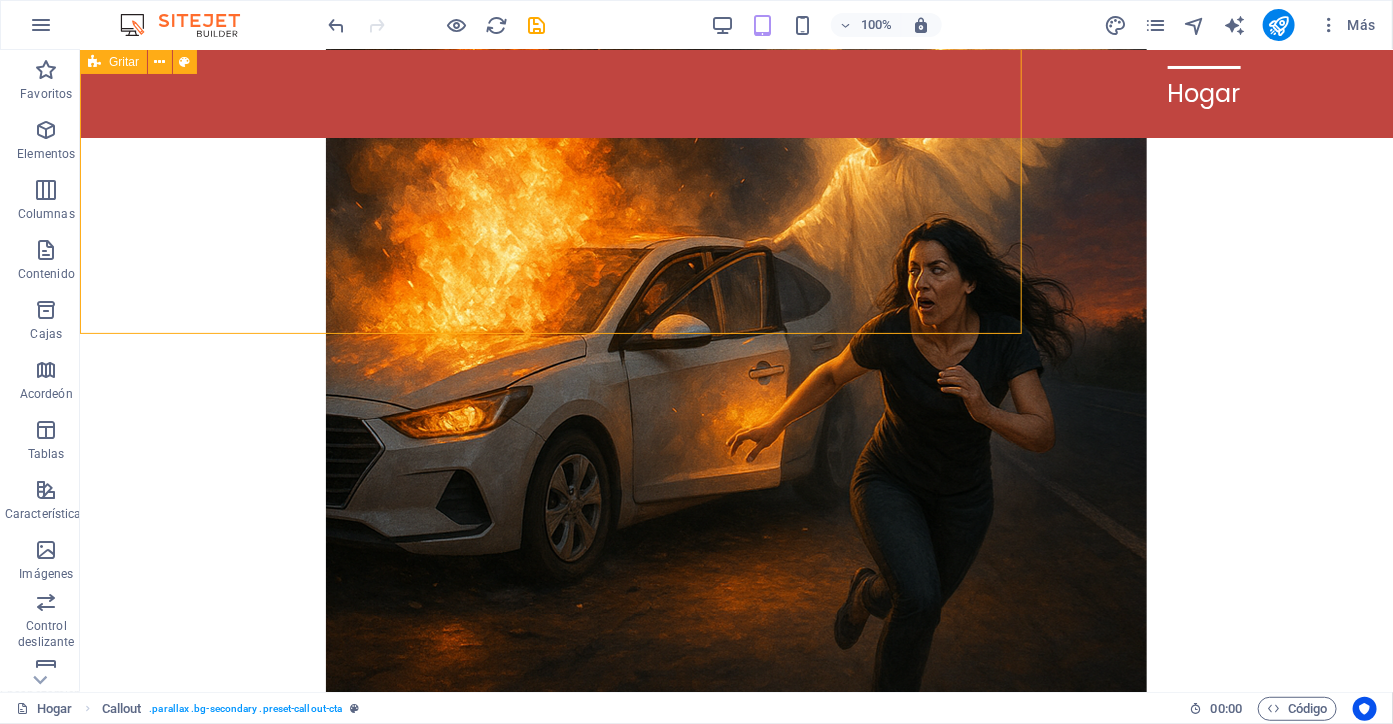 scroll, scrollTop: 9272, scrollLeft: 0, axis: vertical 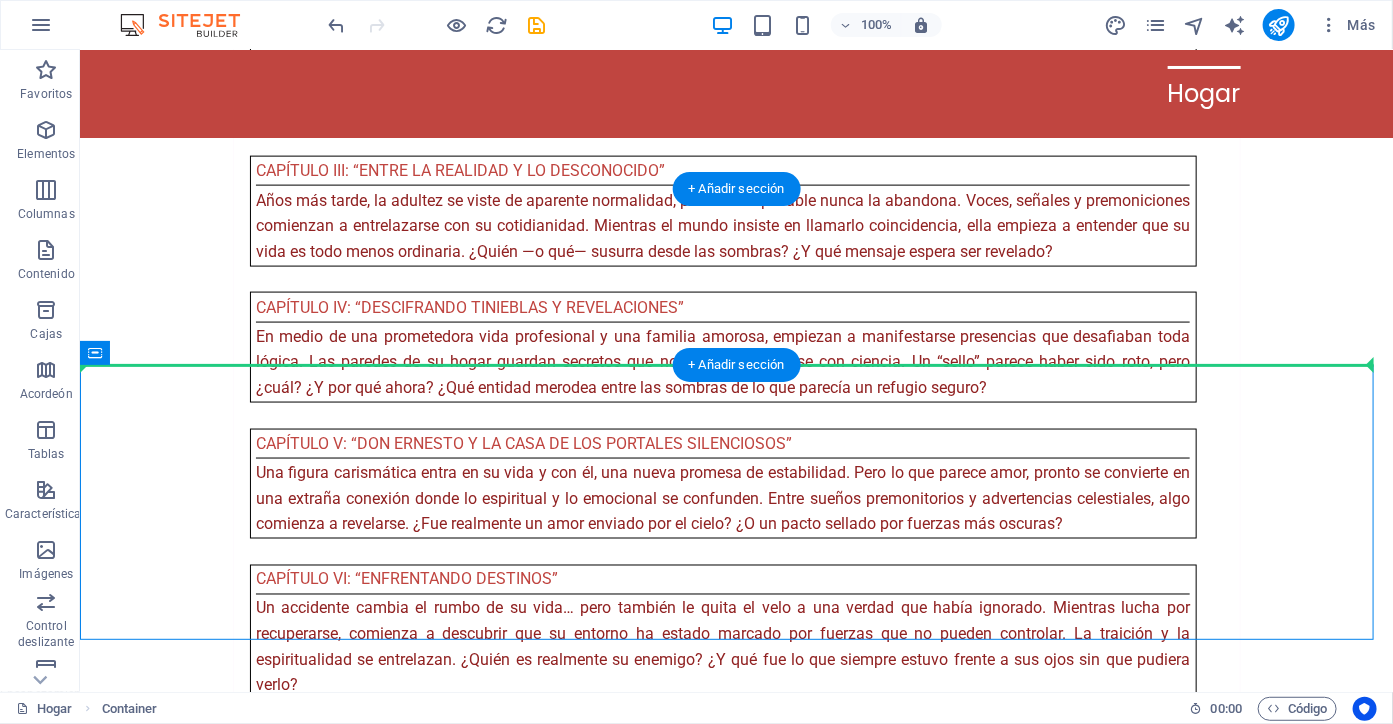 drag, startPoint x: 898, startPoint y: 369, endPoint x: 909, endPoint y: 296, distance: 73.82411 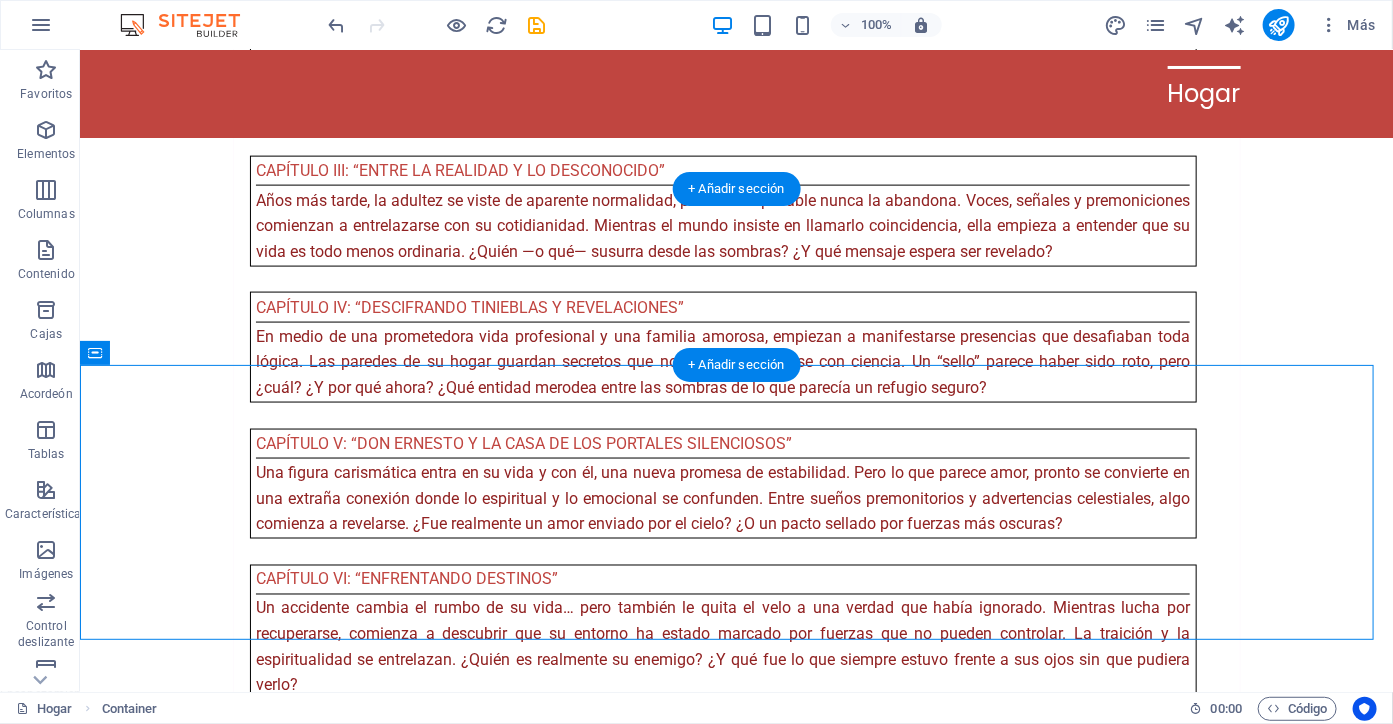 click at bounding box center (735, 3145) 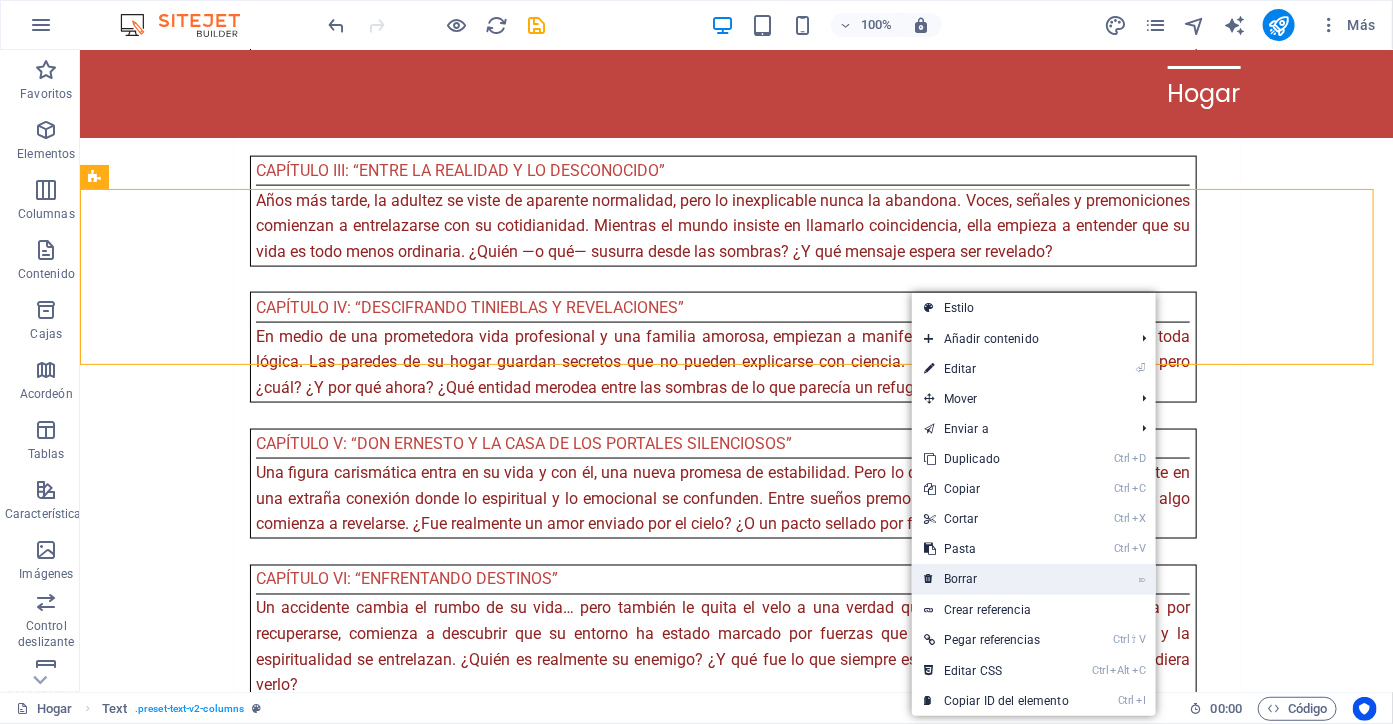 click on "Borrar" at bounding box center (961, 579) 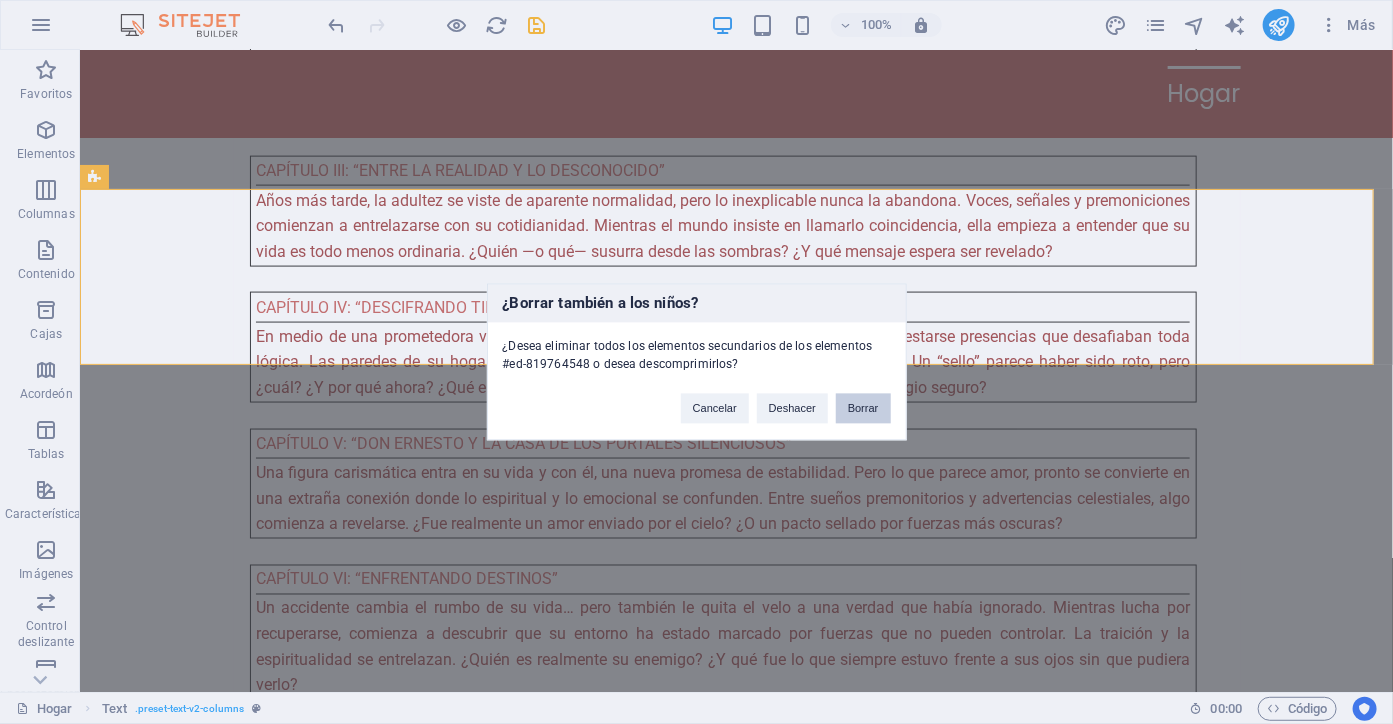 click on "Borrar" at bounding box center [863, 409] 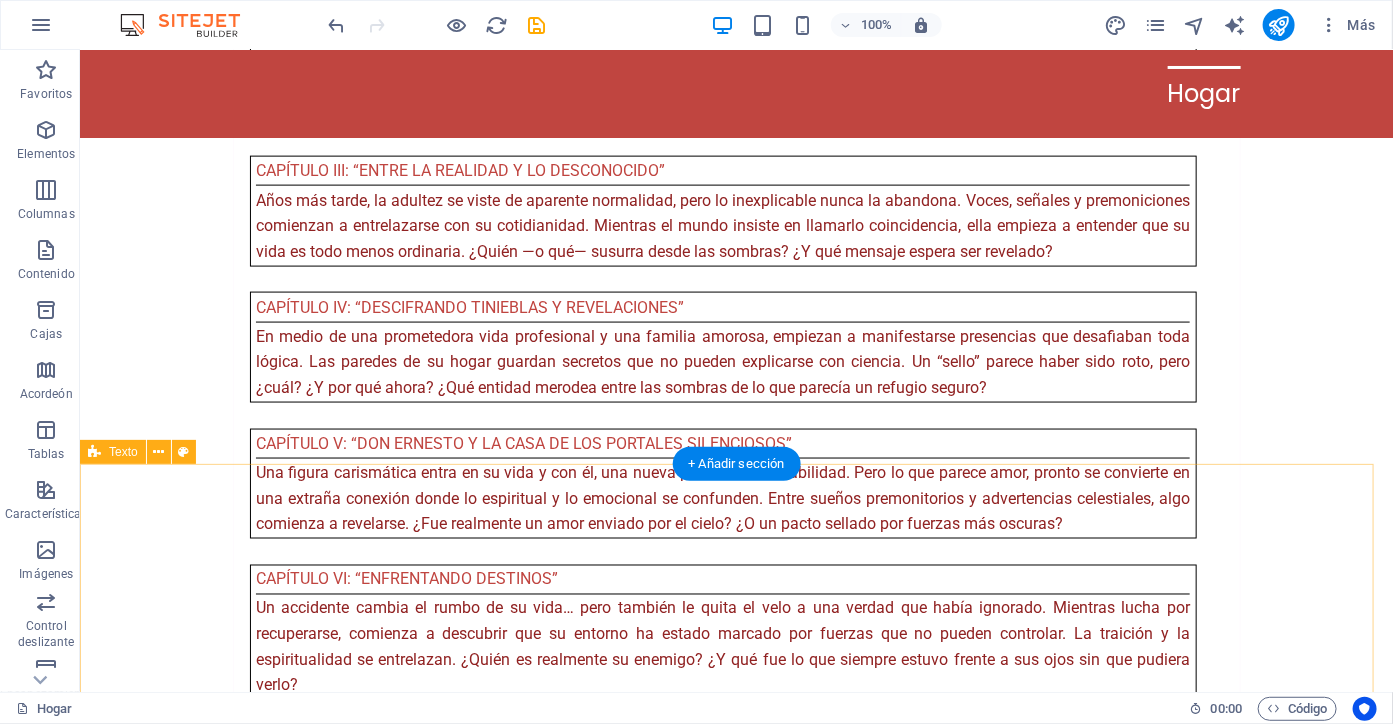 click on "🌟  Beneficios de leer  Tiempo Imparable  : Inspiración para superar lo imposible  Cada capítulo muestra cómo una mujer enfrentó el dolor, la pérdida, la injusticia y el miedo… y logró salir fortalecida. El lector se siente acompañado en su propio camino de lucha. Testimonio real de fe y milagros  Es una obra llena de experiencias extraordinarias y milagrosas, donde lo espiritual se entrelaza con la vida cotidiana, despertando una nueva visión sobre la fe, lo divino y el propósito personal. Fortalece la resiliencia y la esperanza  El libro enseña a no rendirse nunca, incluso en medio de la oscuridad más profunda. Cada página ayuda a reconstruirse emocionalmente y encontrar luz en medio del caos. Conexión con lo sobrenatural y lo divino  Las experiencias vividas por la protagonista revelan una dimensión espiritual intensa que motiva al lector a reflexionar sobre su propia conexión con Dios, los ángeles y lo invisible. Rompe el silencio de quienes han sufrido en silencio Tiempo Imparable" at bounding box center [735, 3663] 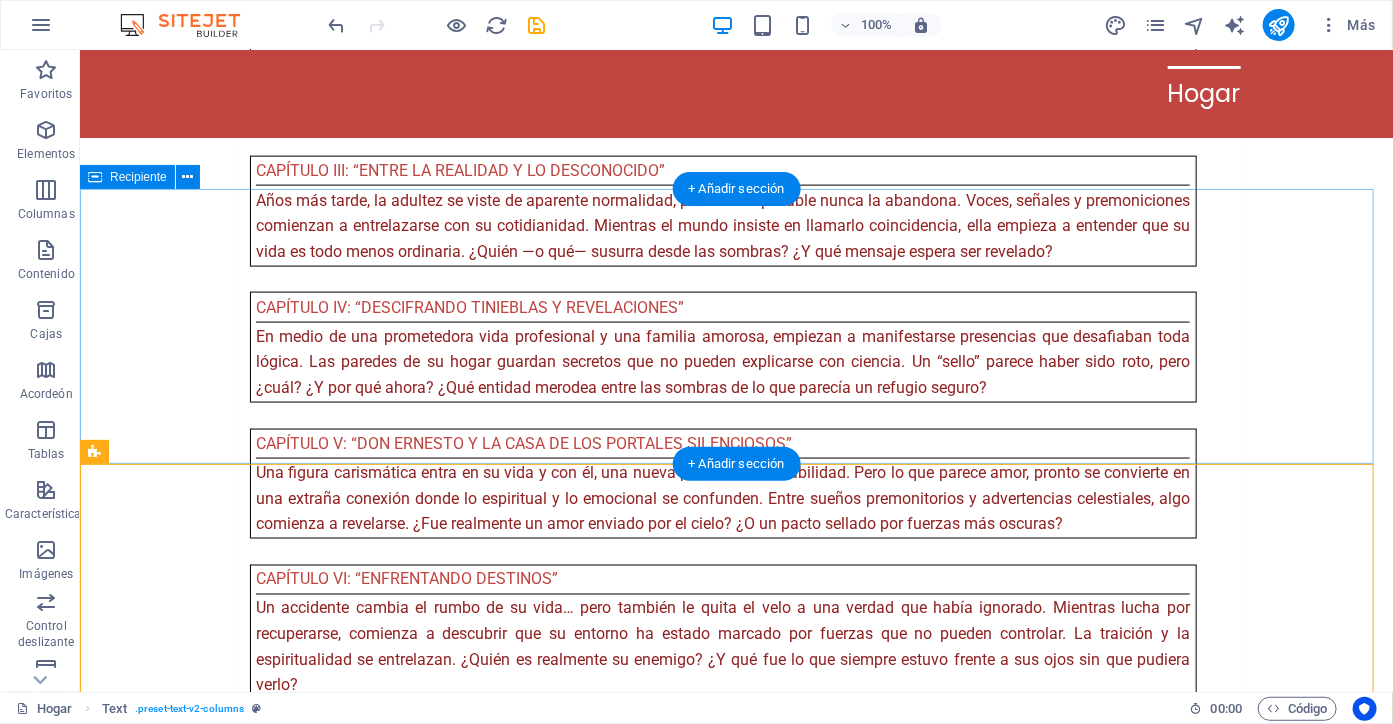 click on "Echa un vistazo al interior del libro en amazon: https://www.amazon.com/dp/B0F9HPX5" at bounding box center (735, 3194) 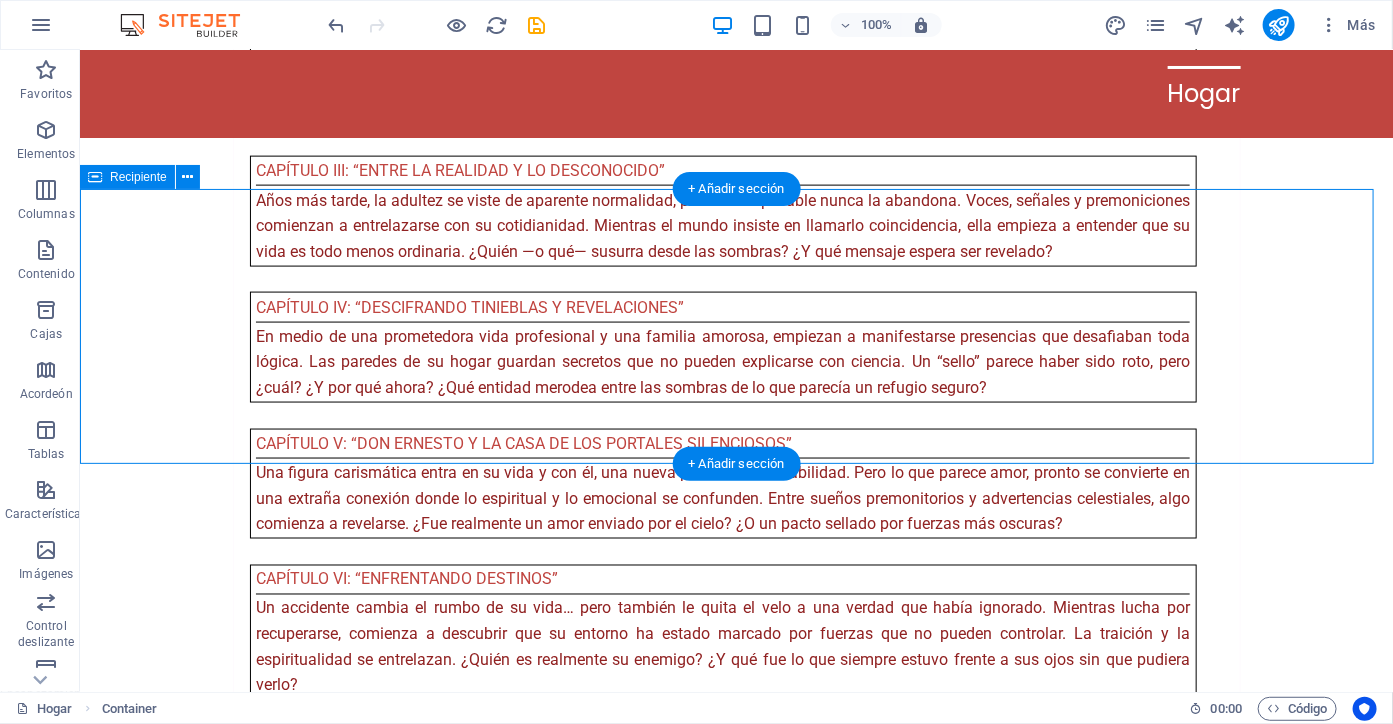 drag, startPoint x: 822, startPoint y: 510, endPoint x: 749, endPoint y: 406, distance: 127.06297 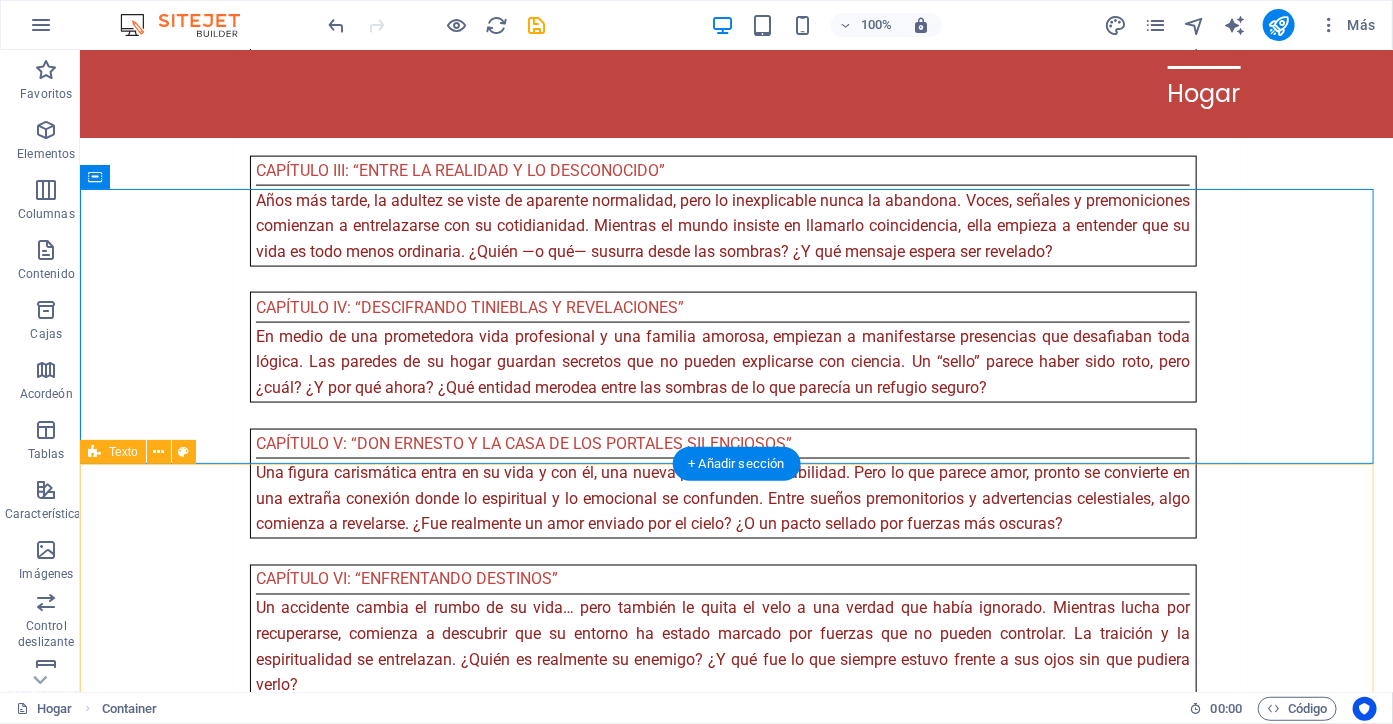 click on "🌟  Beneficios de leer  Tiempo Imparable  : Inspiración para superar lo imposible  Cada capítulo muestra cómo una mujer enfrentó el dolor, la pérdida, la injusticia y el miedo… y logró salir fortalecida. El lector se siente acompañado en su propio camino de lucha. Testimonio real de fe y milagros  Es una obra llena de experiencias extraordinarias y milagrosas, donde lo espiritual se entrelaza con la vida cotidiana, despertando una nueva visión sobre la fe, lo divino y el propósito personal. Fortalece la resiliencia y la esperanza  El libro enseña a no rendirse nunca, incluso en medio de la oscuridad más profunda. Cada página ayuda a reconstruirse emocionalmente y encontrar luz en medio del caos. Conexión con lo sobrenatural y lo divino  Las experiencias vividas por la protagonista revelan una dimensión espiritual intensa que motiva al lector a reflexionar sobre su propia conexión con Dios, los ángeles y lo invisible. Rompe el silencio de quienes han sufrido en silencio Tiempo Imparable" at bounding box center [735, 3663] 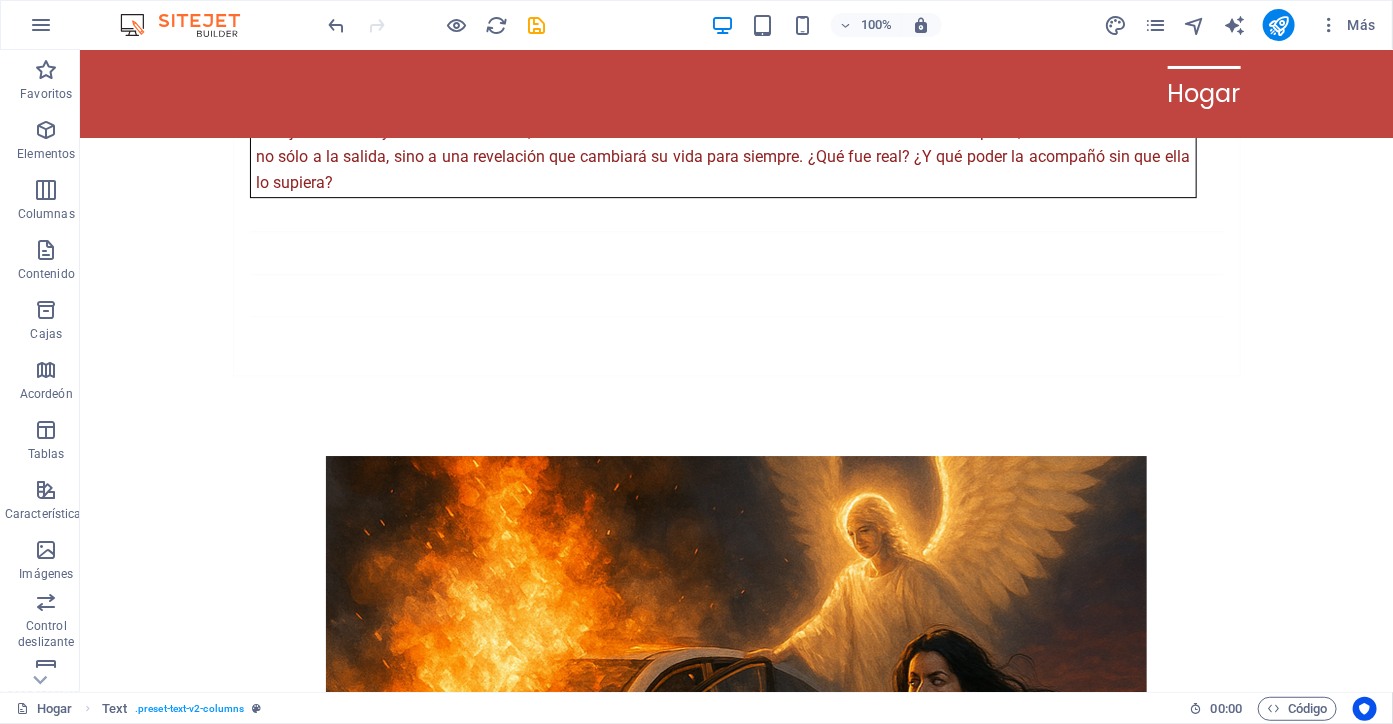 scroll, scrollTop: 9078, scrollLeft: 0, axis: vertical 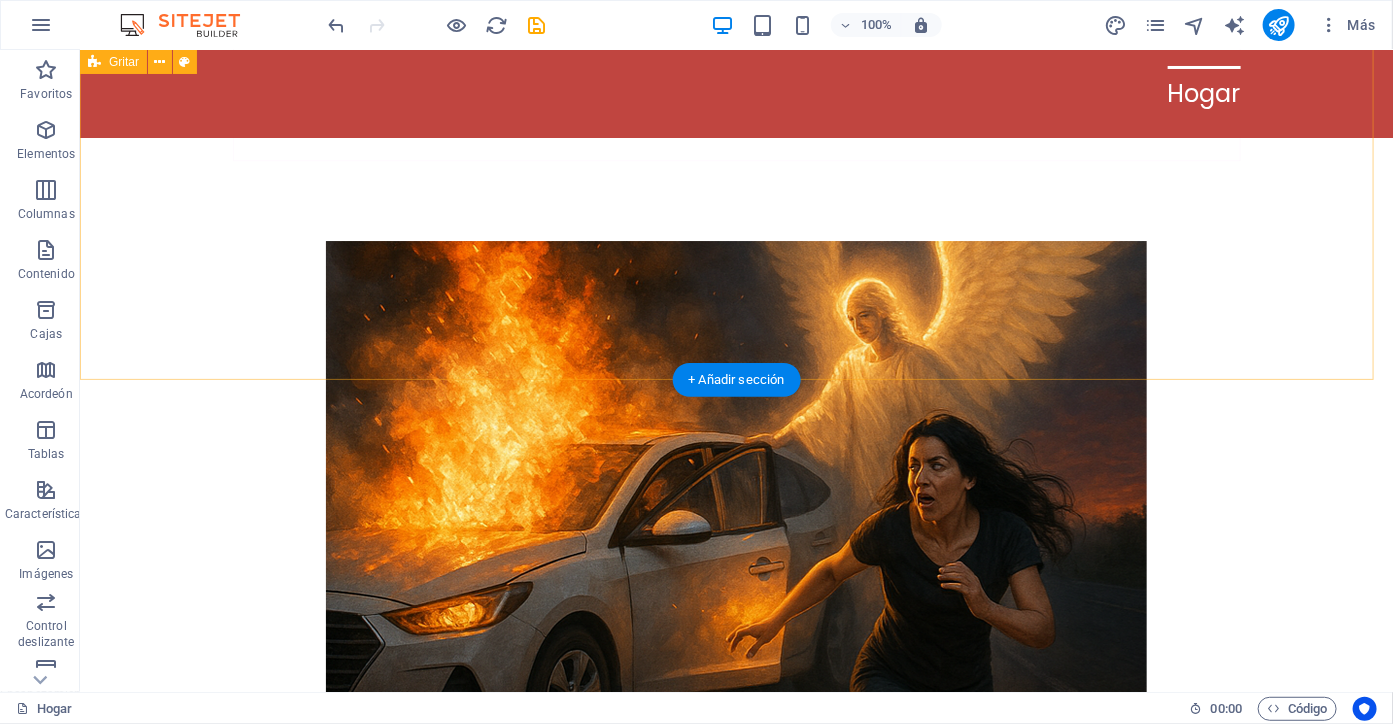 click on "A ti, alma valiente que estás hoy en esta página.  No es casualidad que estés aquí.Escribí Tiempo Imparable desde las grietas más profundas de mi vida, donde el dolor parecía no tener fin, pero también desde los cielos abiertos que presencié en los momentos más inesperados.  Cada capítulo guarda el eco de una lágrima, el fuego de una batalla y el susurro de un milagro.  Lo sobrenatural no fue una invención para mí: fue una realidad que me rescató una y otra vez. Este libro está dedicado a quienes han amado hasta romperse, a quienes han perdido y aún esperan, a quienes han caído y buscan una razón para volver a levantarse.  A los escépticos, a los heridos, a los que oran en silencio.  A ti, que alguna vez sentiste que nadie te escuchaba. Quiero que este testimonio sea faro en tus noches oscuras.  Quiero que en cada página sientas que no estás solo.  Este no es un libro cualquiera: es un pacto entre almas.  Y si llegó a ti… tal vez también tú seas tiempo imparable.Con amor," at bounding box center (735, 2772) 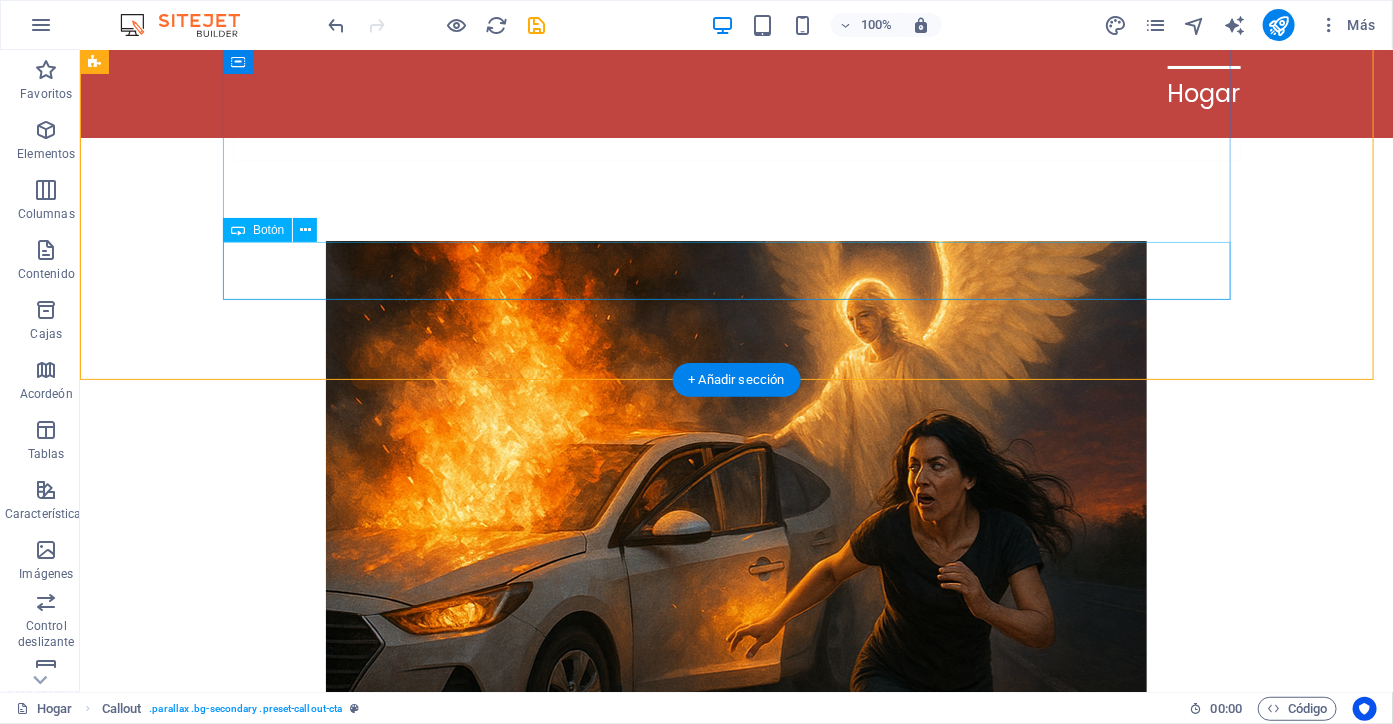 click on "disfruta del libro completo" at bounding box center (736, 3139) 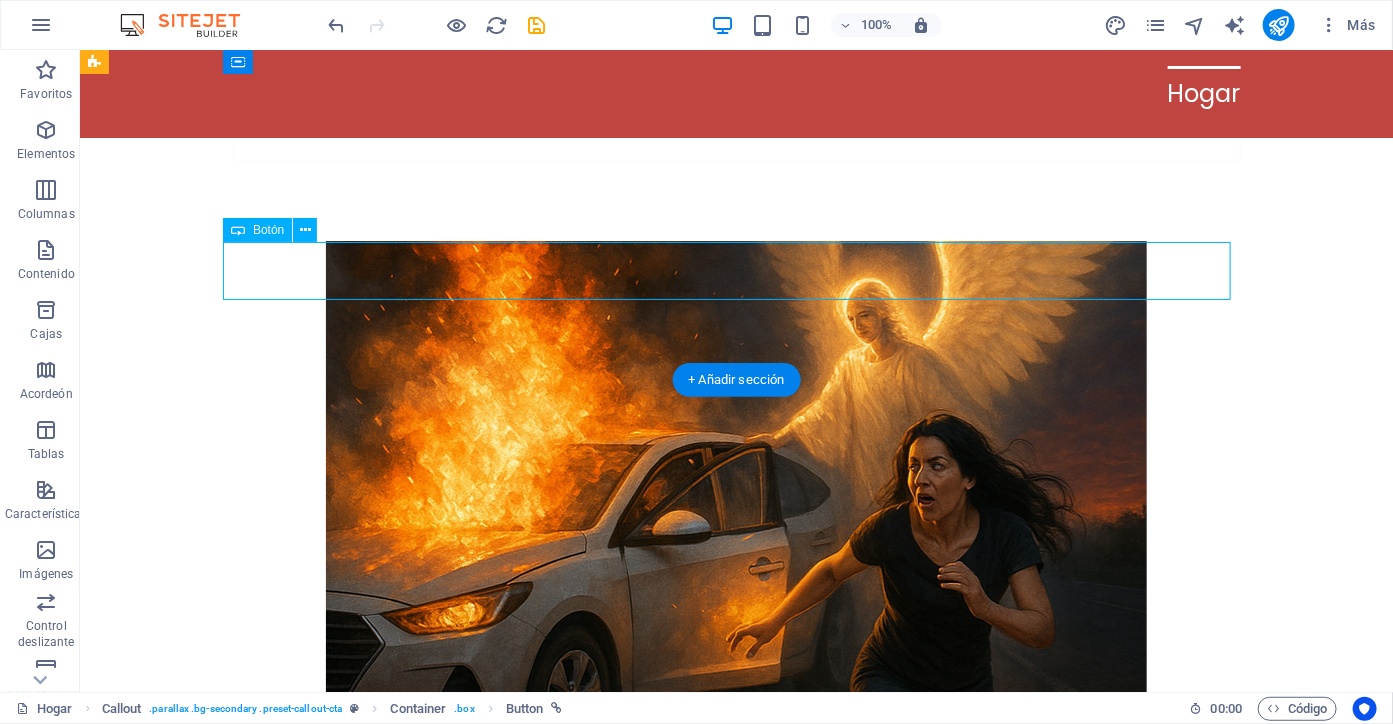 click on "disfruta del libro completo" at bounding box center (736, 3139) 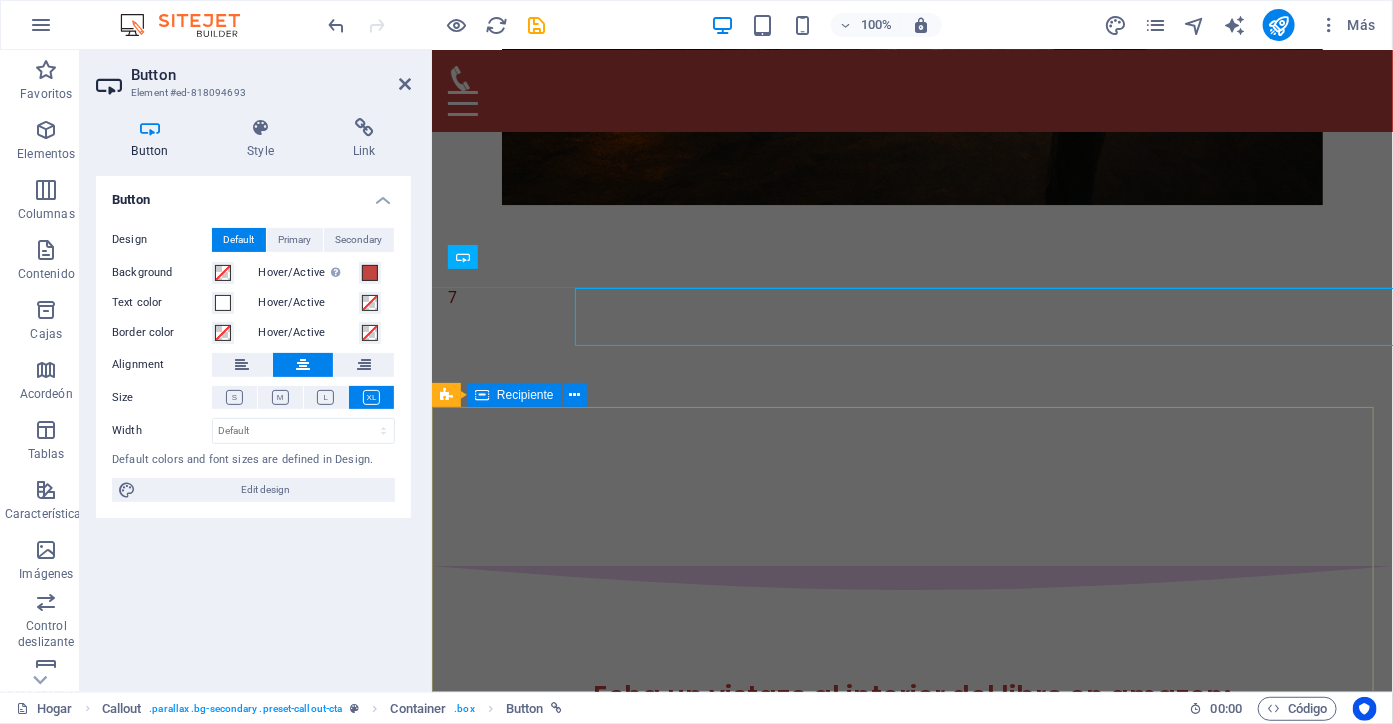scroll, scrollTop: 9032, scrollLeft: 0, axis: vertical 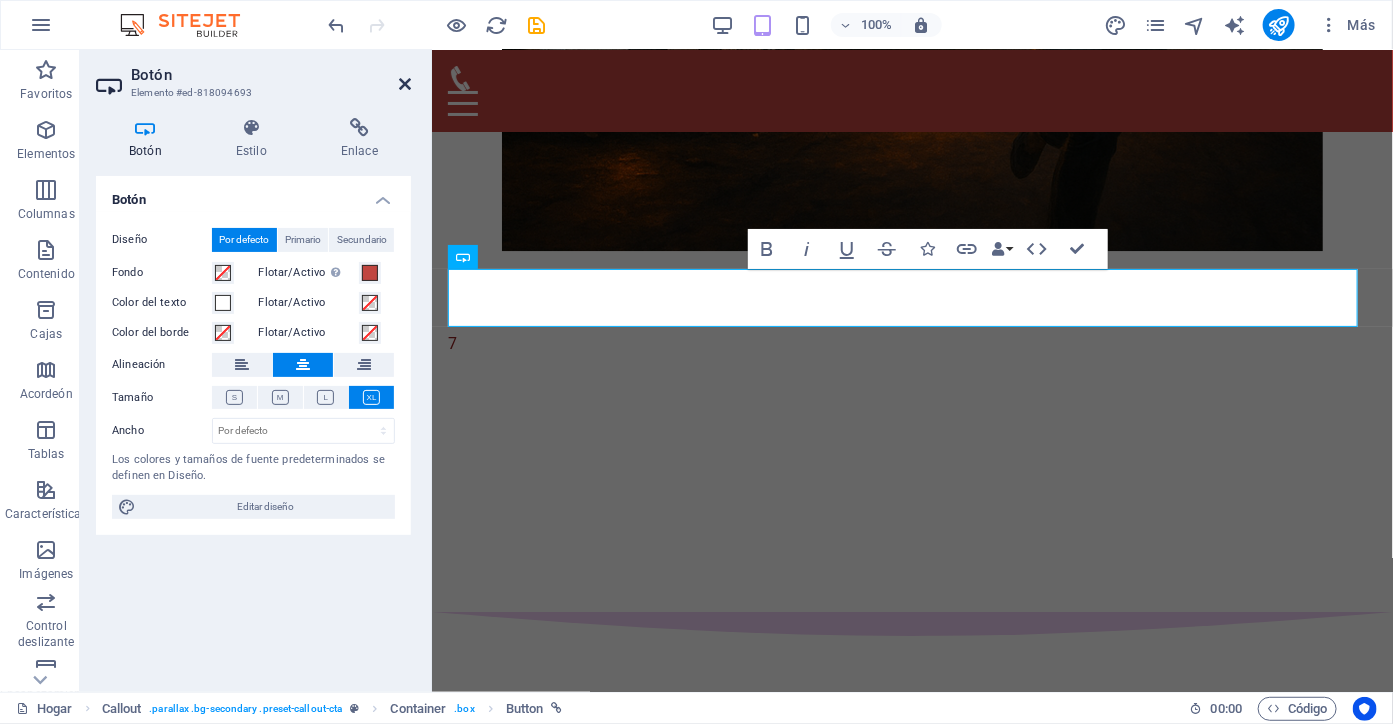 click at bounding box center (405, 84) 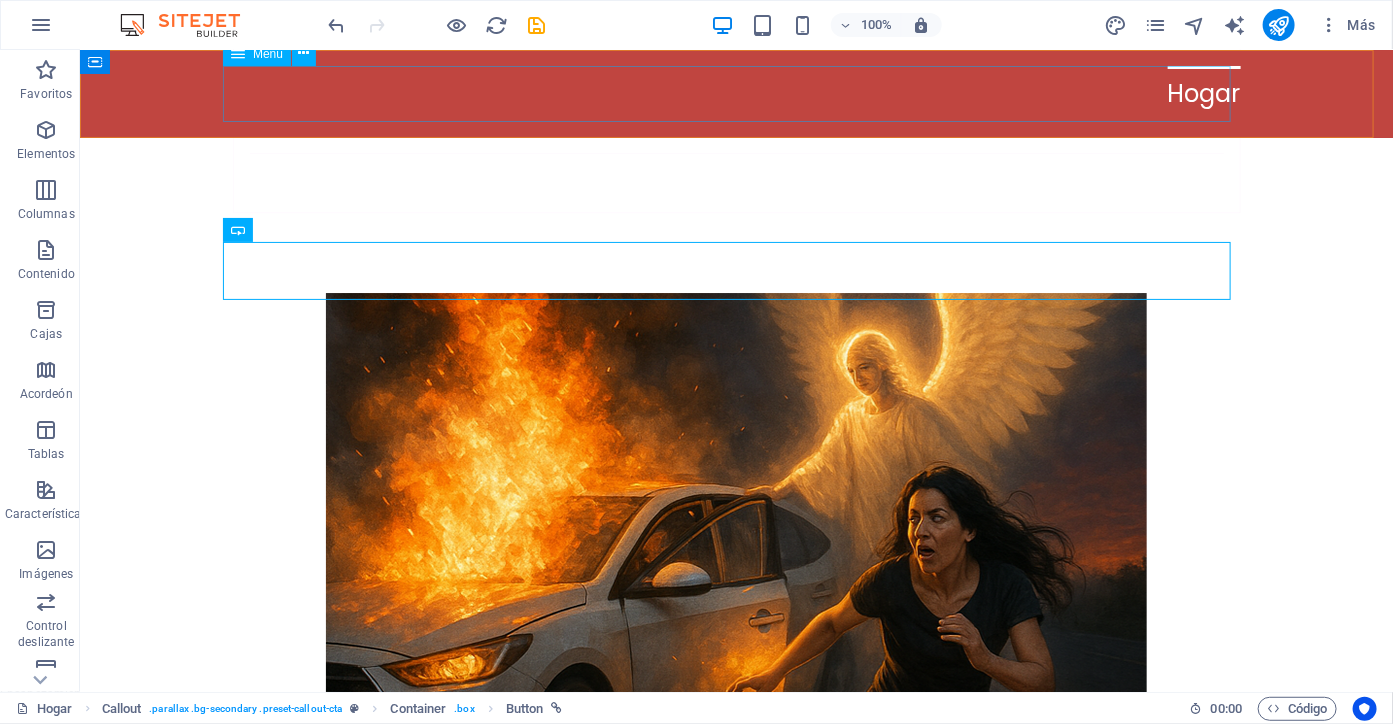 scroll, scrollTop: 9078, scrollLeft: 0, axis: vertical 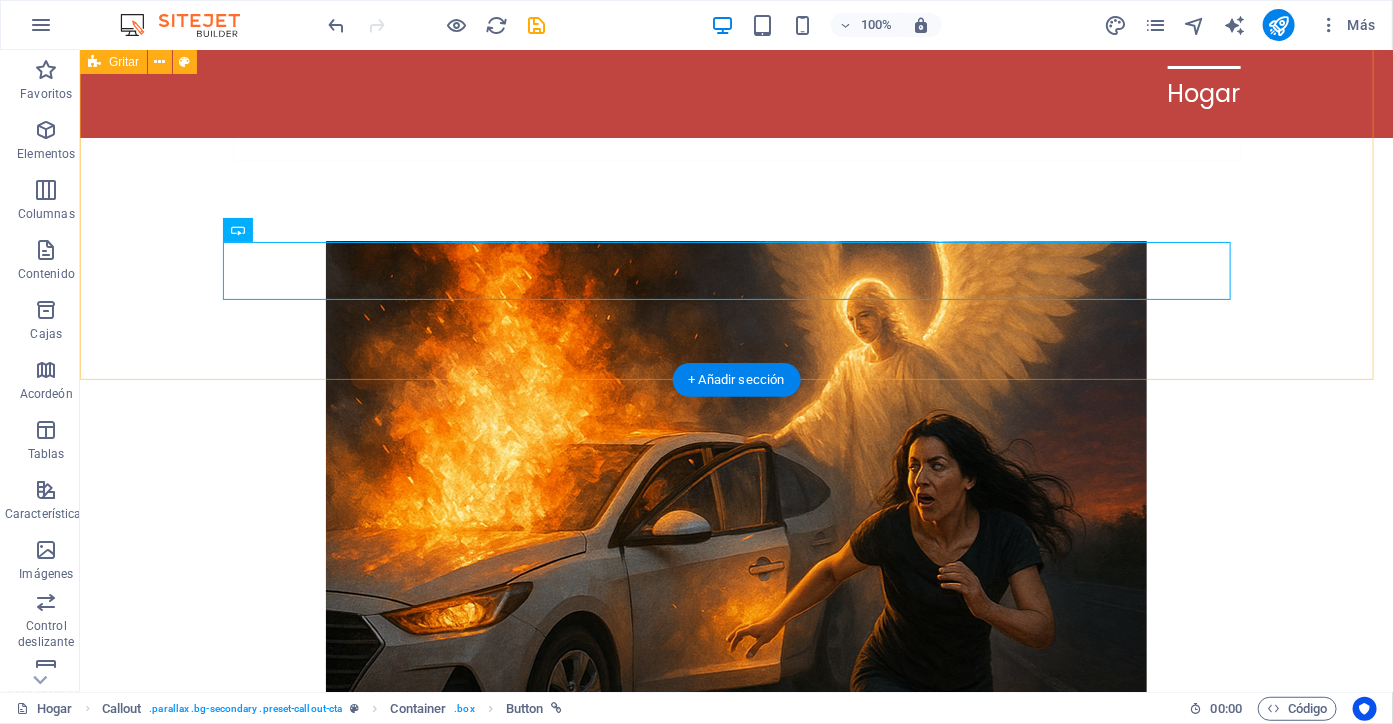 click on "A ti, alma valiente que estás hoy en esta página.  No es casualidad que estés aquí.Escribí Tiempo Imparable desde las grietas más profundas de mi vida, donde el dolor parecía no tener fin, pero también desde los cielos abiertos que presencié en los momentos más inesperados.  Cada capítulo guarda el eco de una lágrima, el fuego de una batalla y el susurro de un milagro.  Lo sobrenatural no fue una invención para mí: fue una realidad que me rescató una y otra vez. Este libro está dedicado a quienes han amado hasta romperse, a quienes han perdido y aún esperan, a quienes han caído y buscan una razón para volver a levantarse.  A los escépticos, a los heridos, a los que oran en silencio.  A ti, que alguna vez sentiste que nadie te escuchaba. Quiero que este testimonio sea faro en tus noches oscuras.  Quiero que en cada página sientas que no estás solo.  Este no es un libro cualquiera: es un pacto entre almas.  Y si llegó a ti… tal vez también tú seas tiempo imparable.Con amor," at bounding box center [735, 2772] 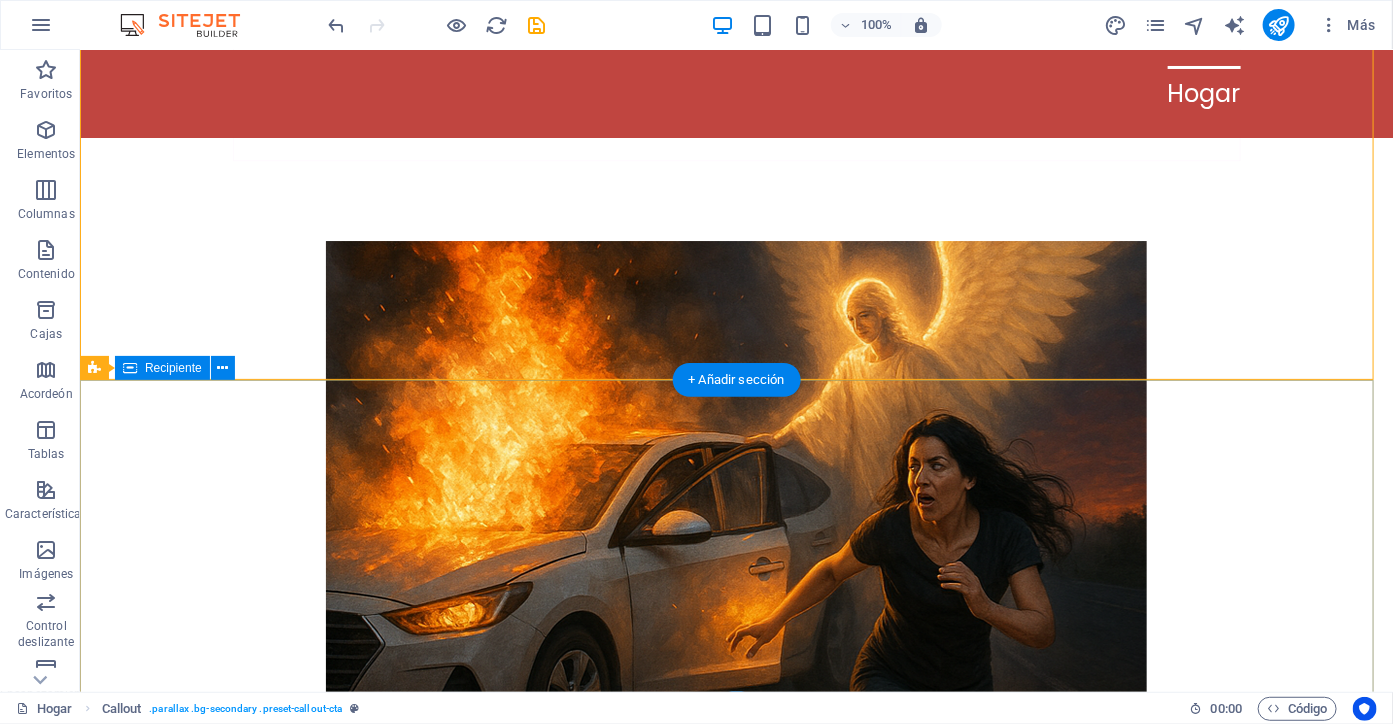click on "Contacto Yasna@milagrosimparables.com Social https://www.facebook.com/VidaconProposito23/ https://www.threads.com/@comerciodigital17?xmt=AQF0XLPR3QOTT1qfTa-eWZCVi1hrgngWUV6mZhoVCRXMR3c https://www.amazon.com/dp/B0F9HPX5" at bounding box center (735, 3421) 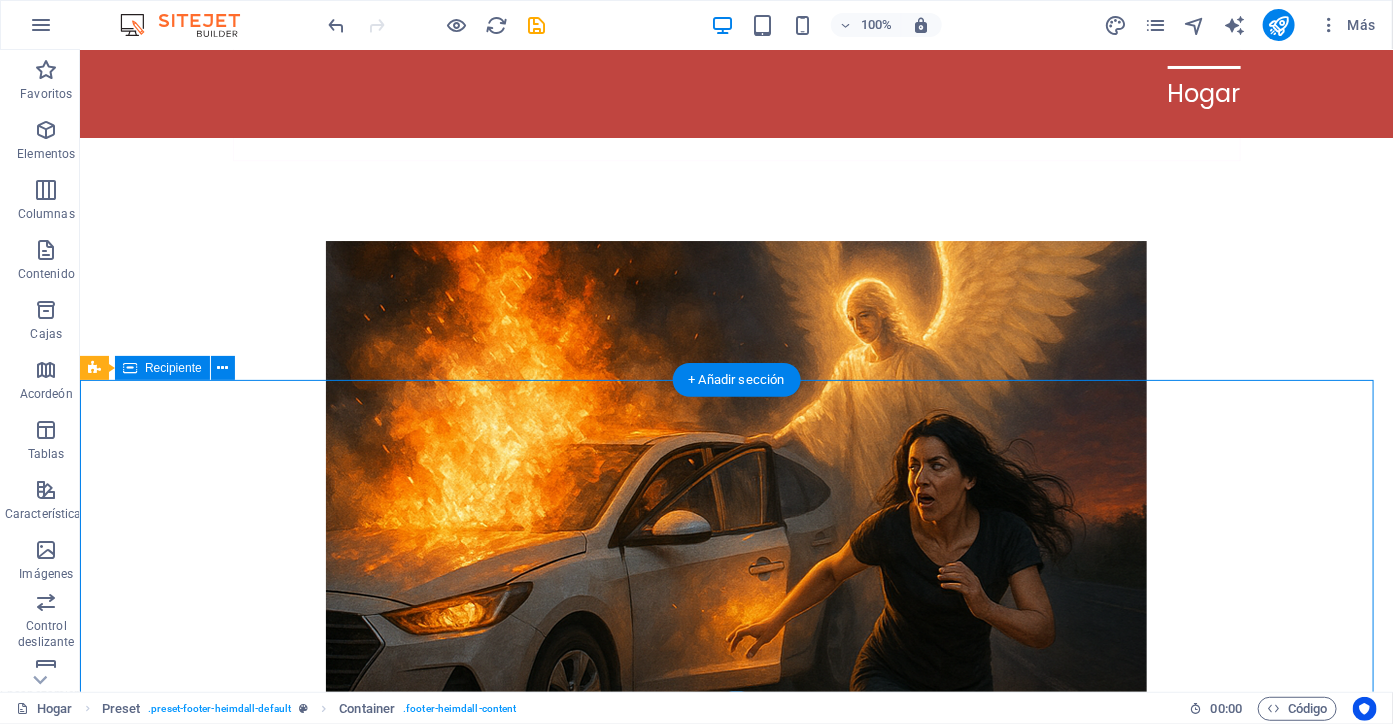 click on "Contacto Yasna@milagrosimparables.com Social https://www.facebook.com/VidaconProposito23/ https://www.threads.com/@comerciodigital17?xmt=AQF0XLPR3QOTT1qfTa-eWZCVi1hrgngWUV6mZhoVCRXMR3c https://www.amazon.com/dp/B0F9HPX5" at bounding box center (735, 3421) 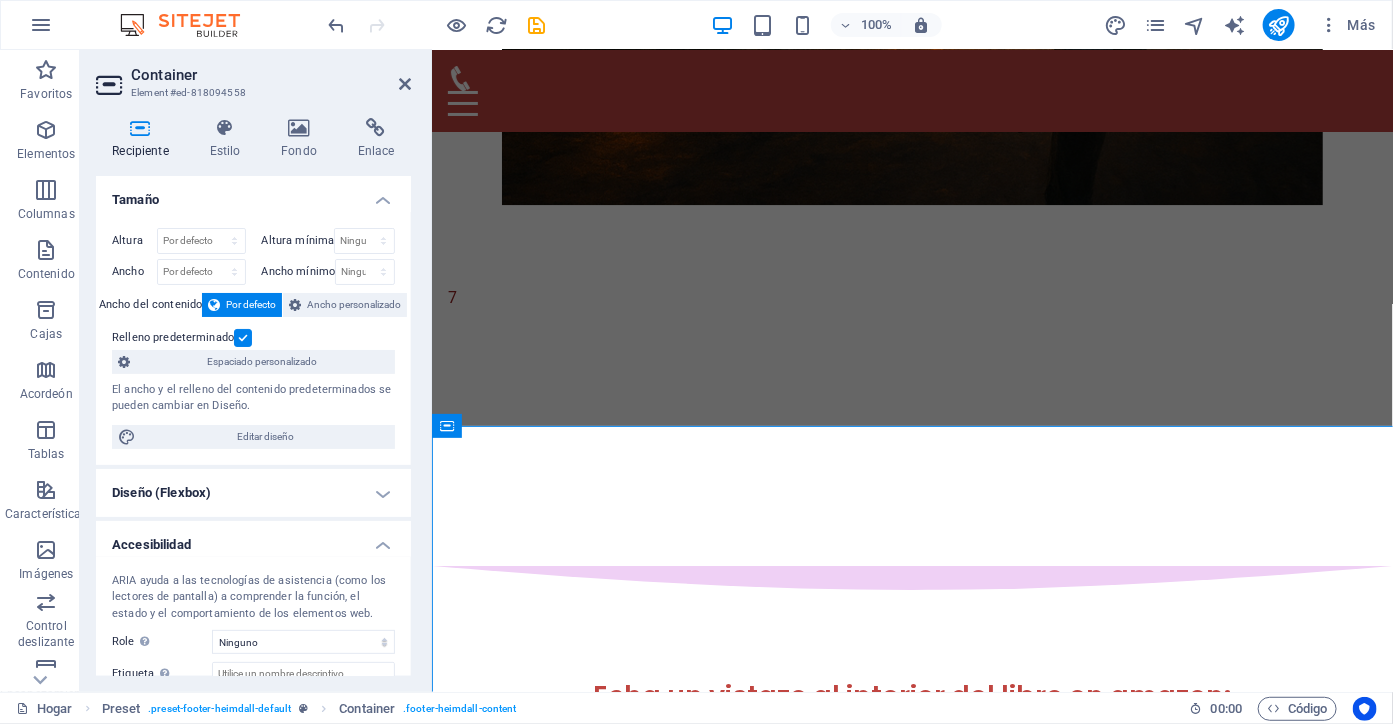 scroll, scrollTop: 9032, scrollLeft: 0, axis: vertical 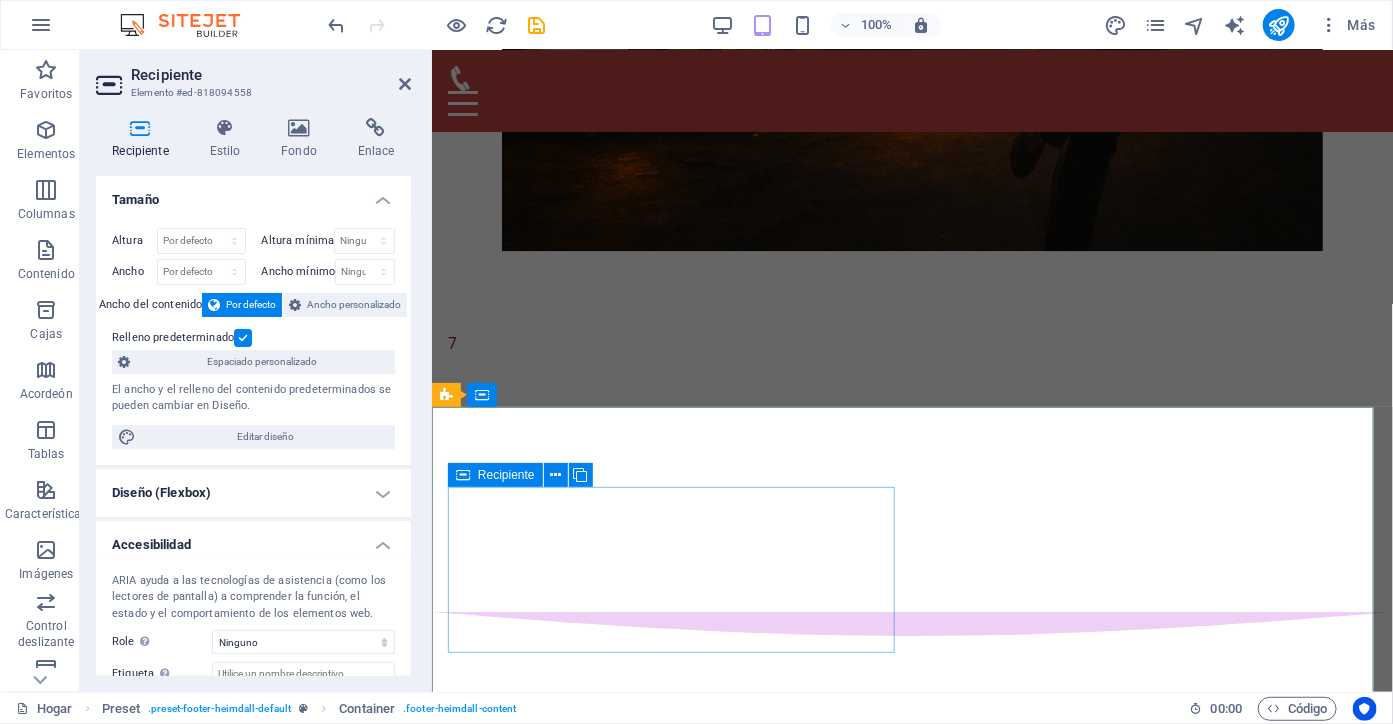 click on "Contacto Yasna@milagrosimparables.com" at bounding box center [911, 2672] 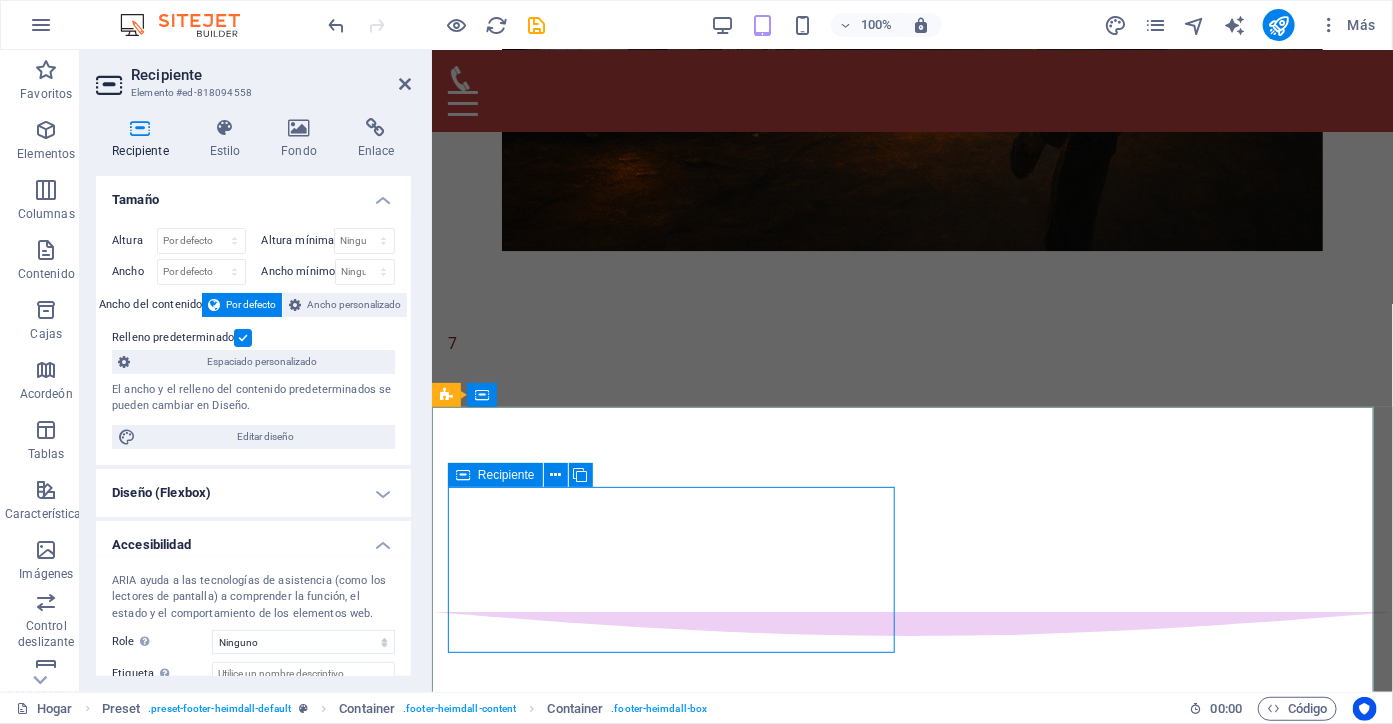 click at bounding box center [463, 475] 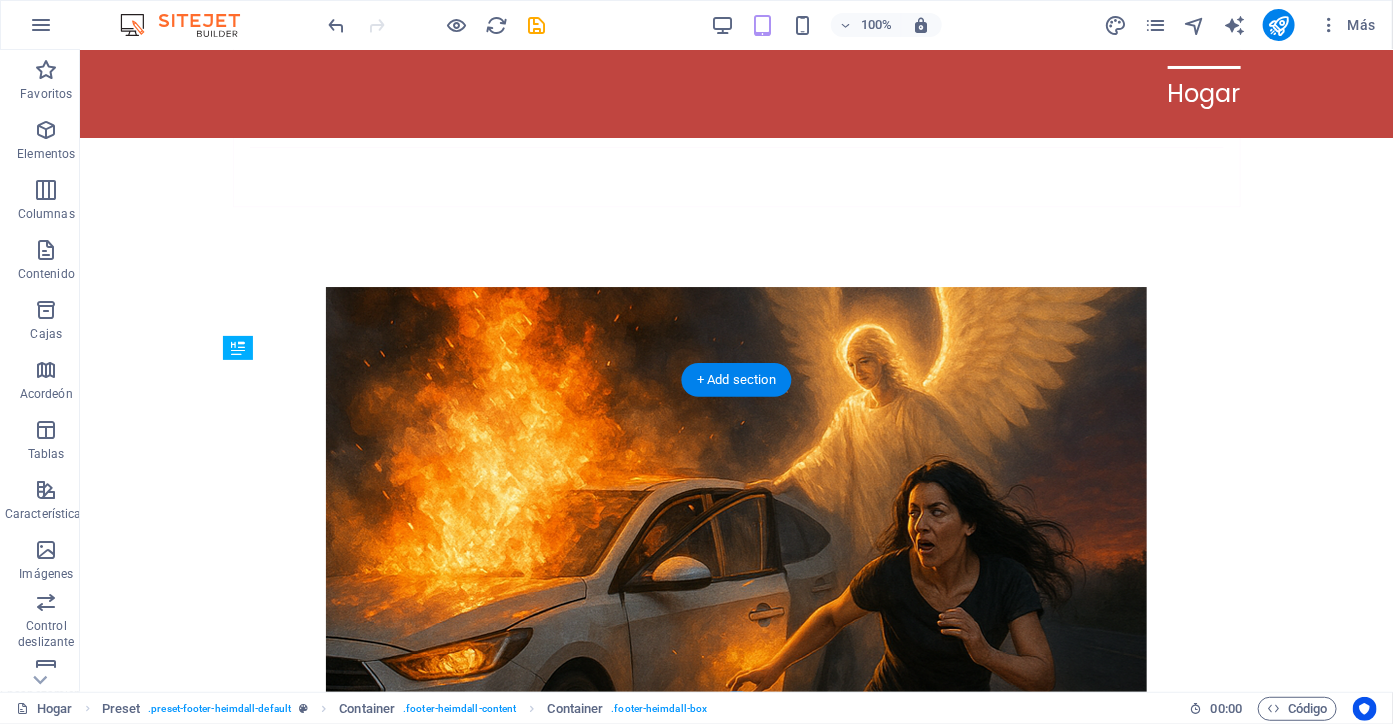 scroll, scrollTop: 9078, scrollLeft: 0, axis: vertical 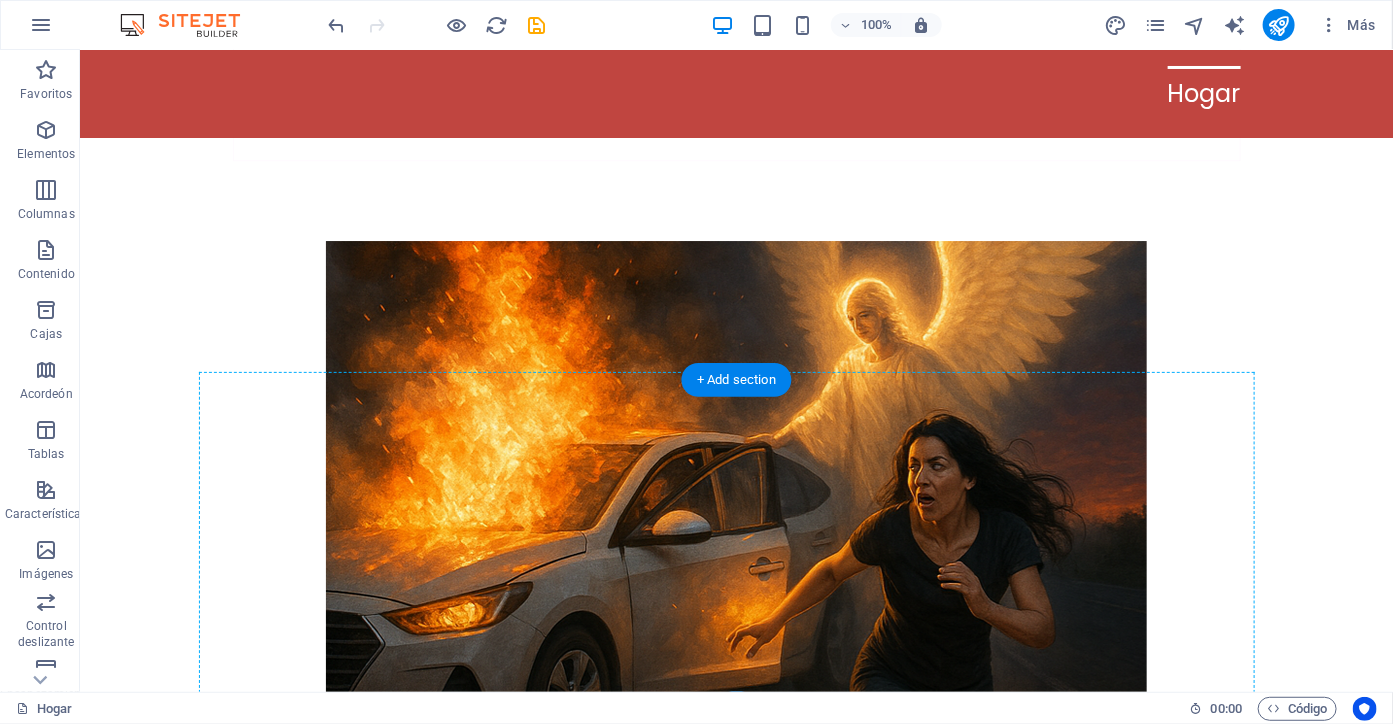 drag, startPoint x: 166, startPoint y: 569, endPoint x: 380, endPoint y: 555, distance: 214.45746 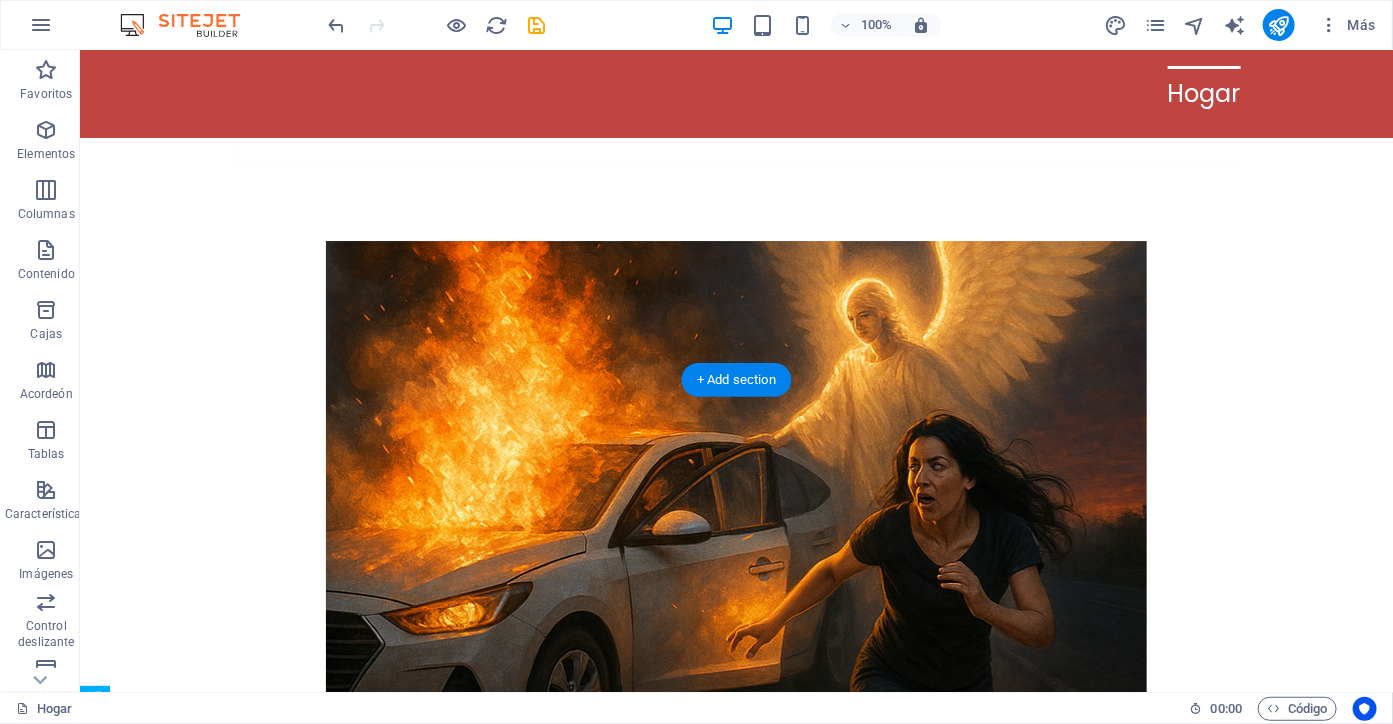 scroll, scrollTop: 9135, scrollLeft: 0, axis: vertical 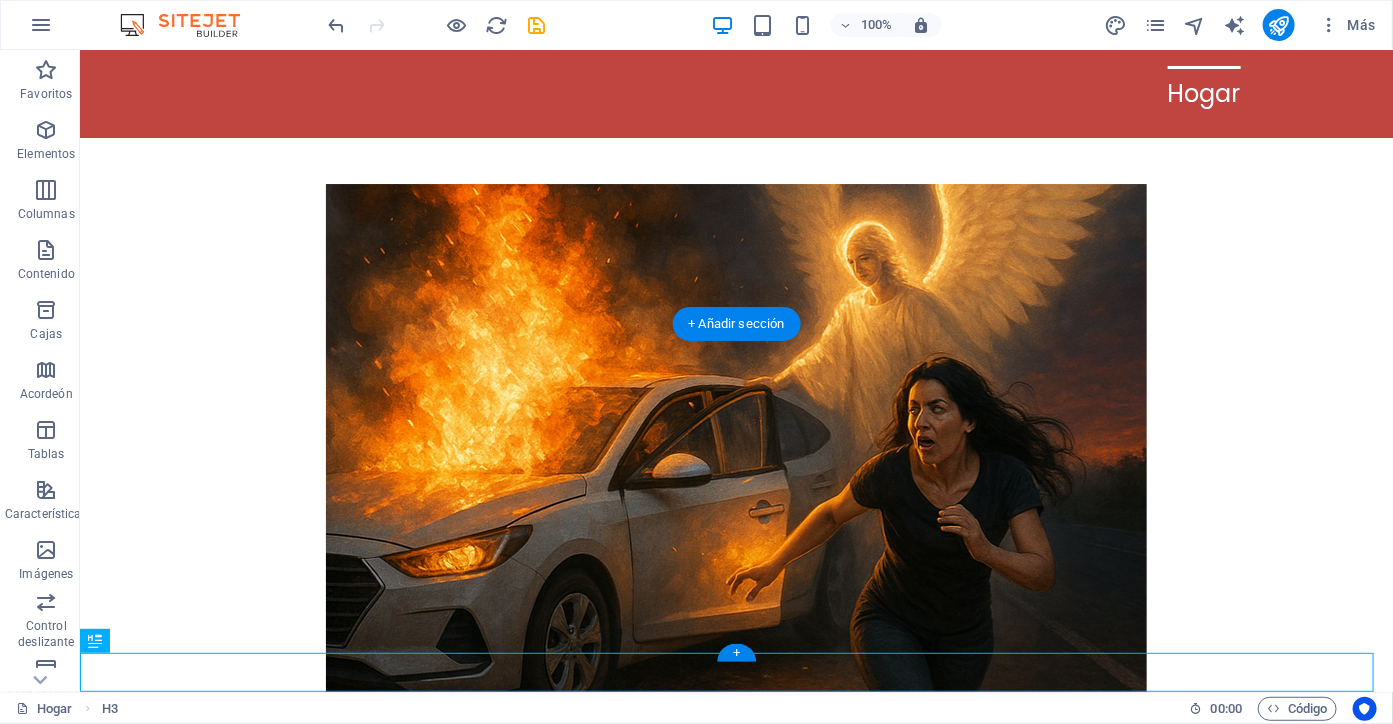 click on "Yasna@[EXAMPLE.COM]" at bounding box center (599, 3288) 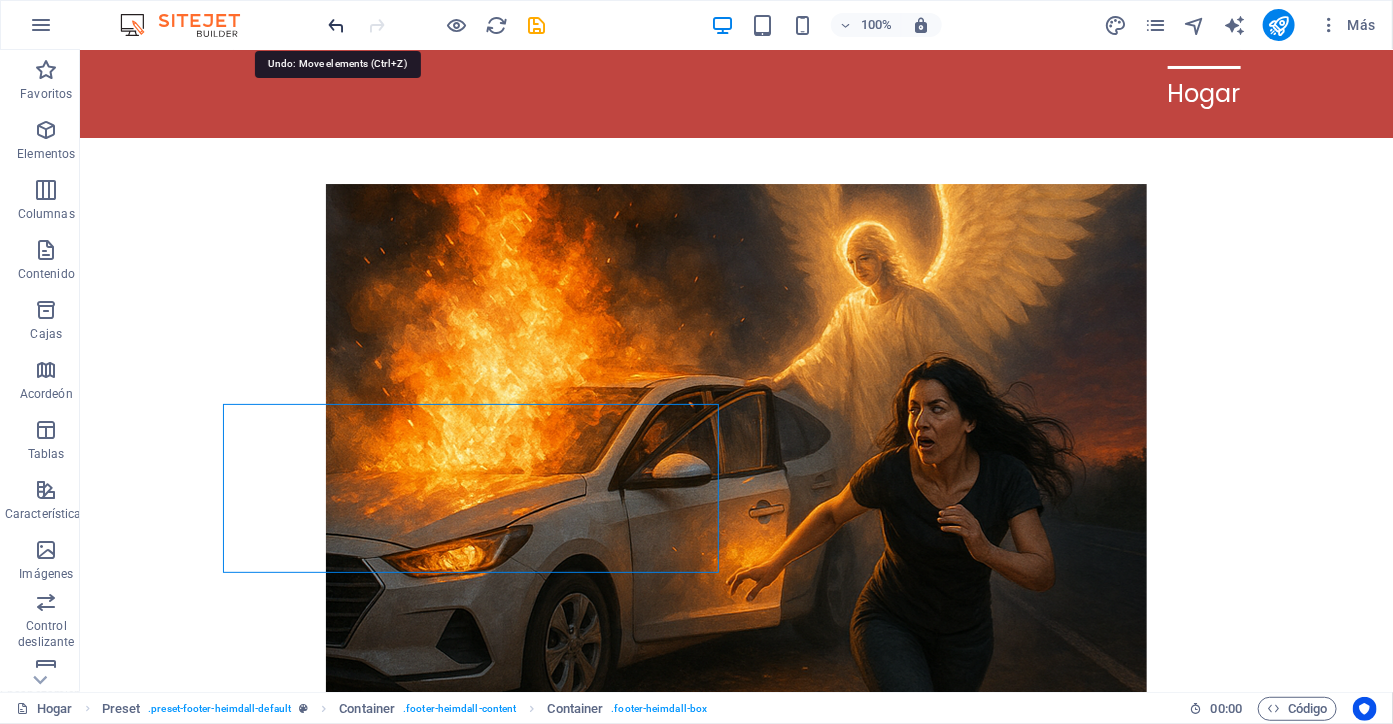 click at bounding box center [337, 25] 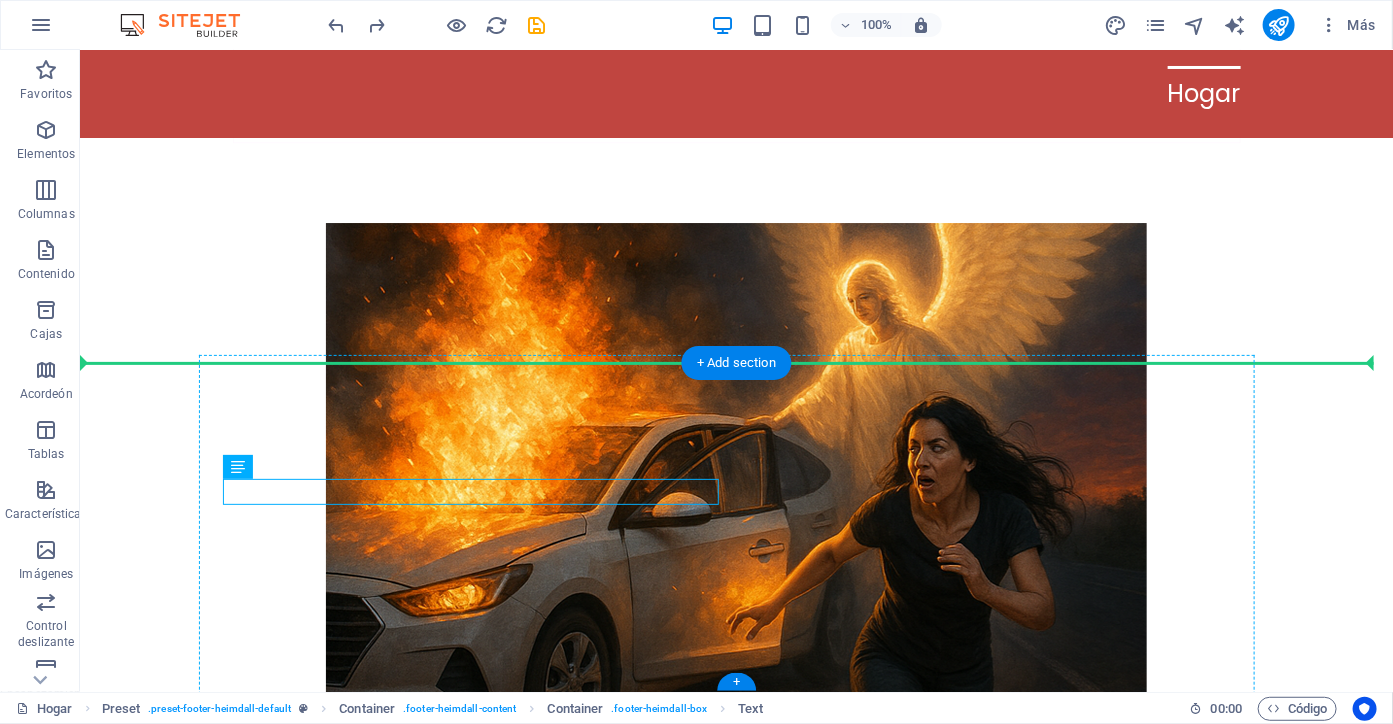 drag, startPoint x: 243, startPoint y: 492, endPoint x: 332, endPoint y: 504, distance: 89.80534 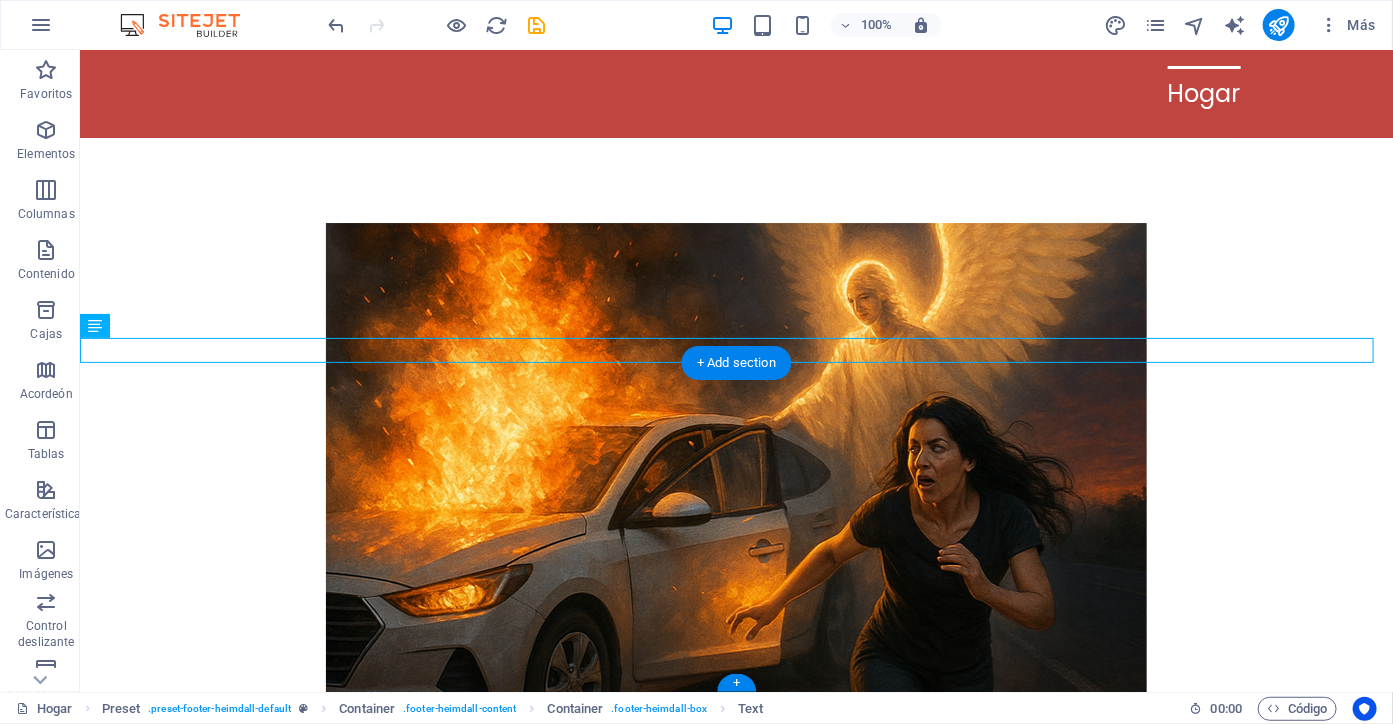 scroll, scrollTop: 9121, scrollLeft: 0, axis: vertical 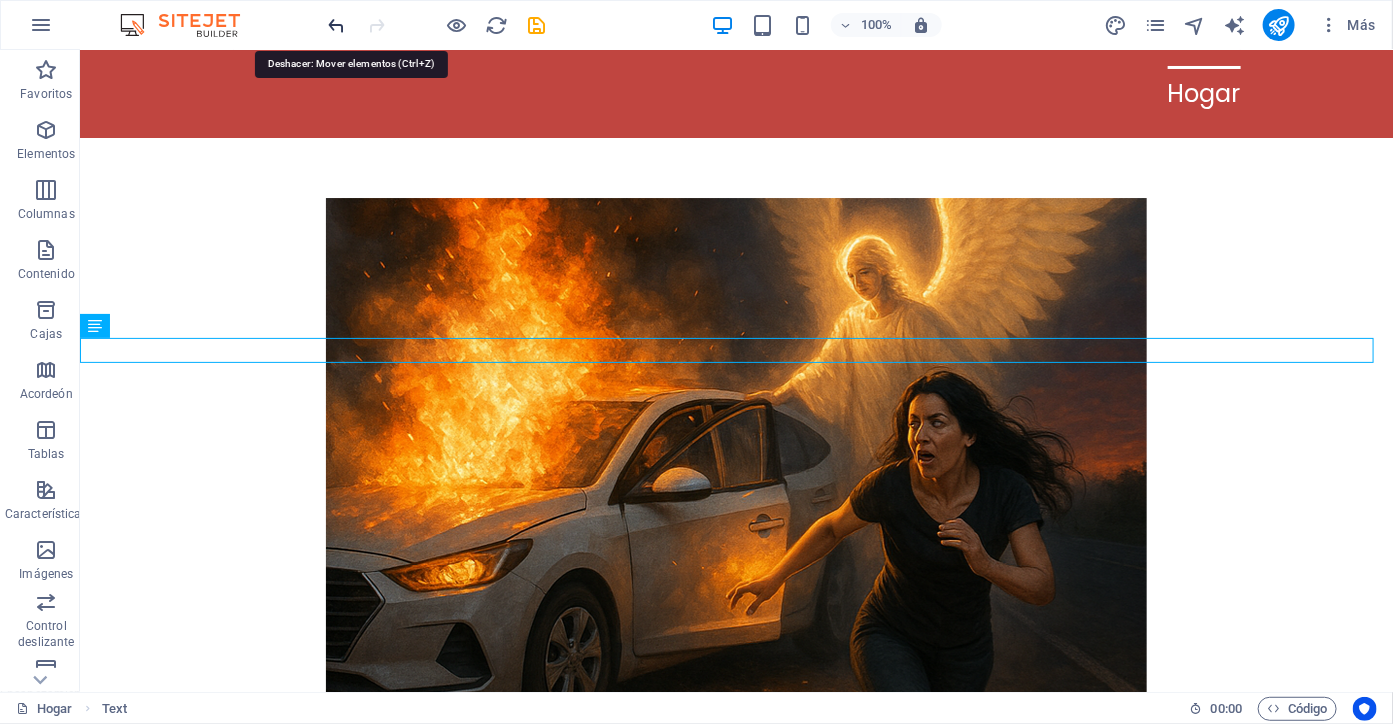 click at bounding box center (337, 25) 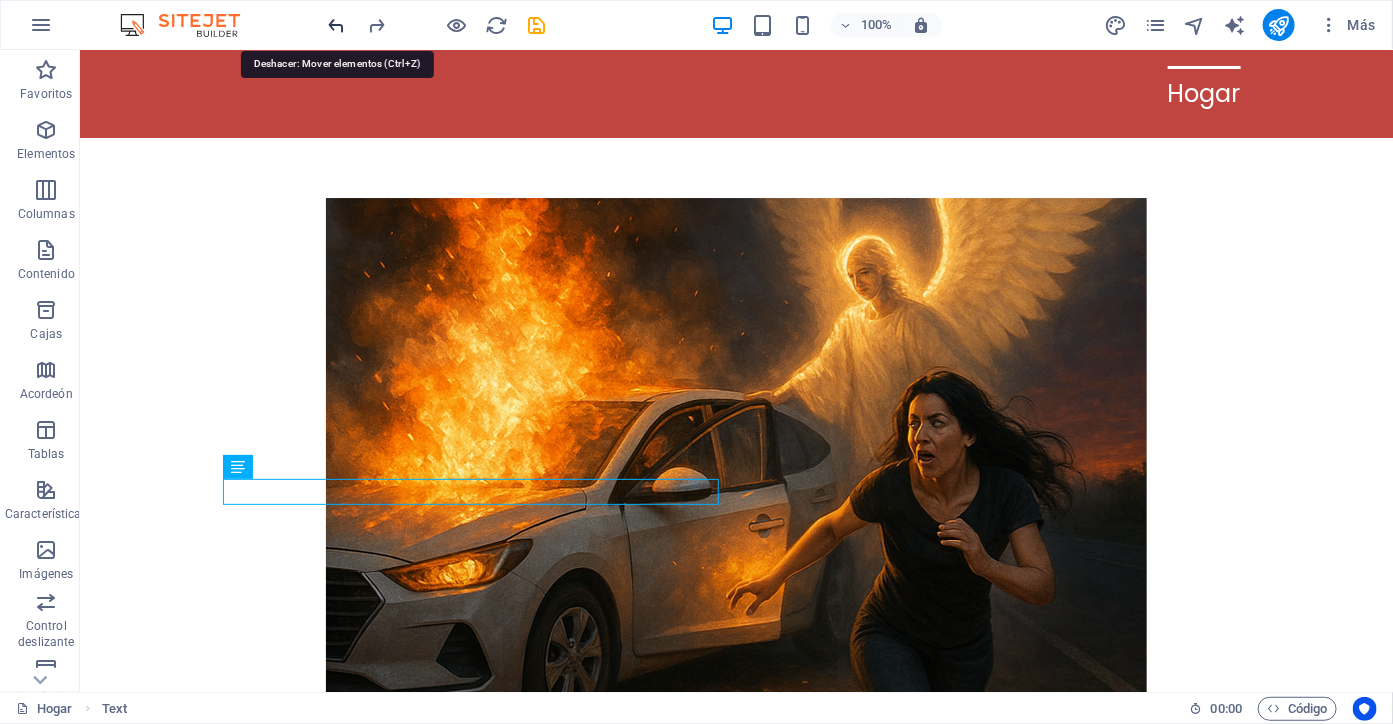 scroll, scrollTop: 9096, scrollLeft: 0, axis: vertical 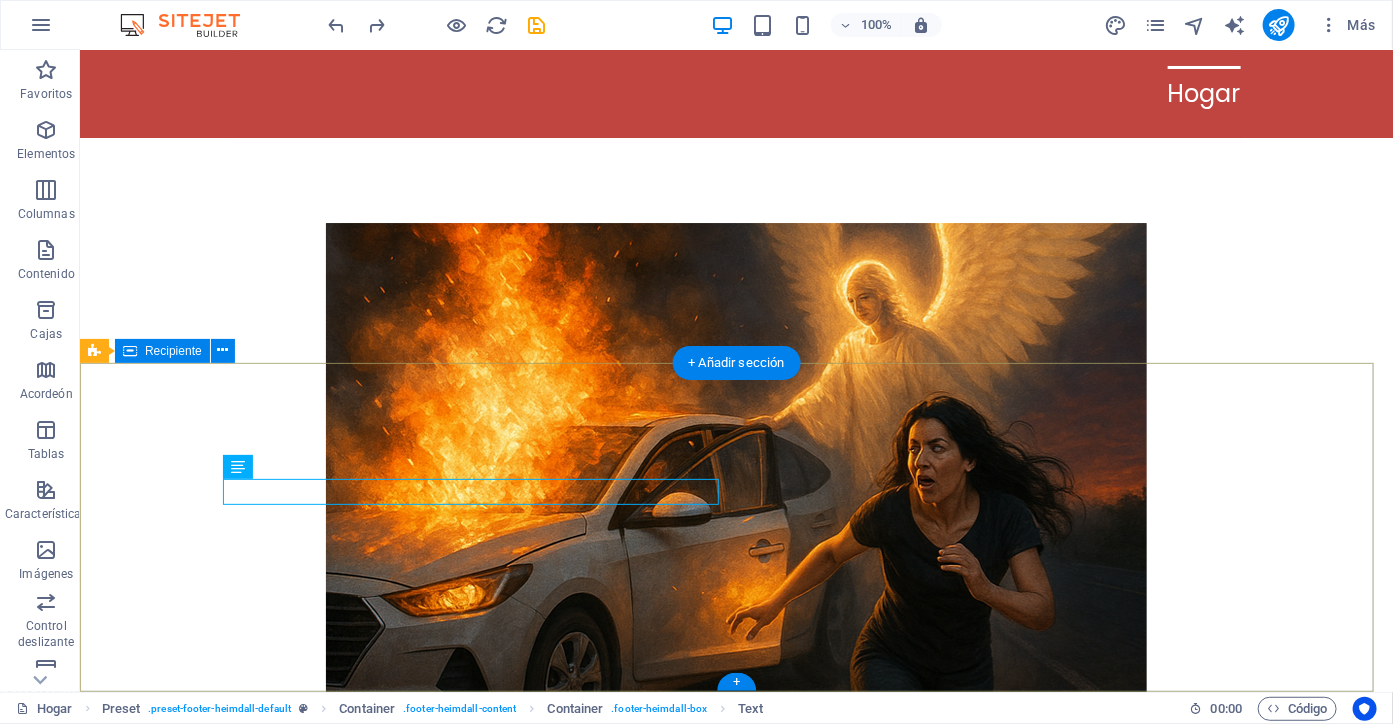 click on "Contacto Yasna@milagrosimparables.com Social https://www.facebook.com/VidaconProposito23/ https://www.threads.com/@comerciodigital17?xmt=AQF0XLPR3QOTT1qfTa-eWZCVi1hrgngWUV6mZhoVCRXMR3c https://www.amazon.com/dp/B0F9HPX5" at bounding box center [735, 3403] 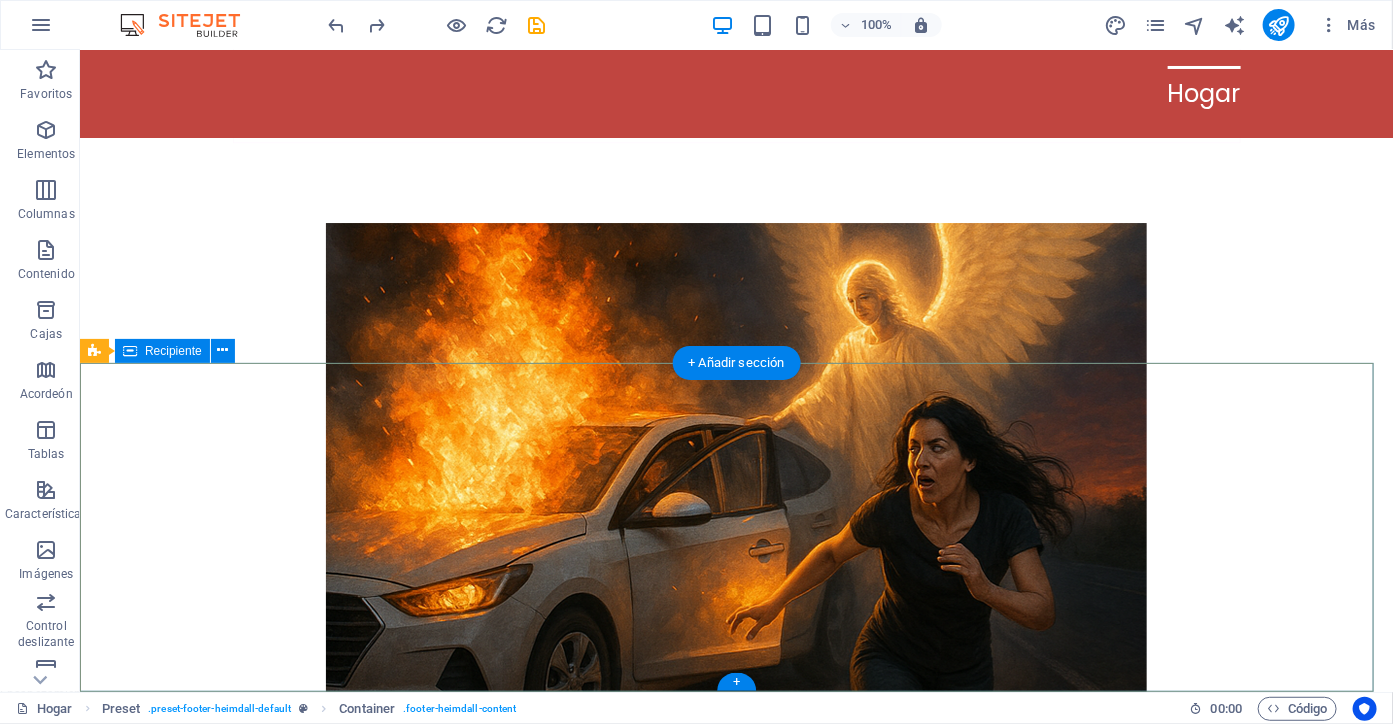 drag, startPoint x: 816, startPoint y: 727, endPoint x: 741, endPoint y: 628, distance: 124.20145 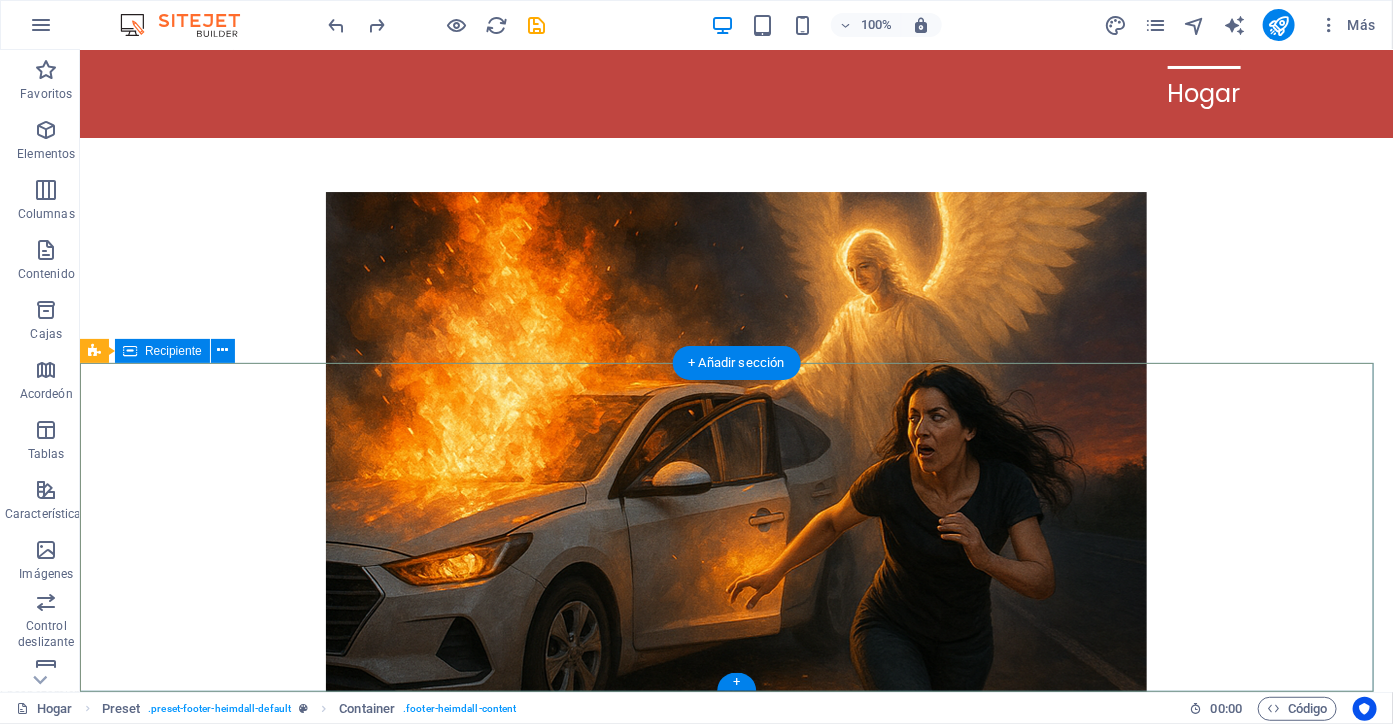 scroll, scrollTop: 9092, scrollLeft: 0, axis: vertical 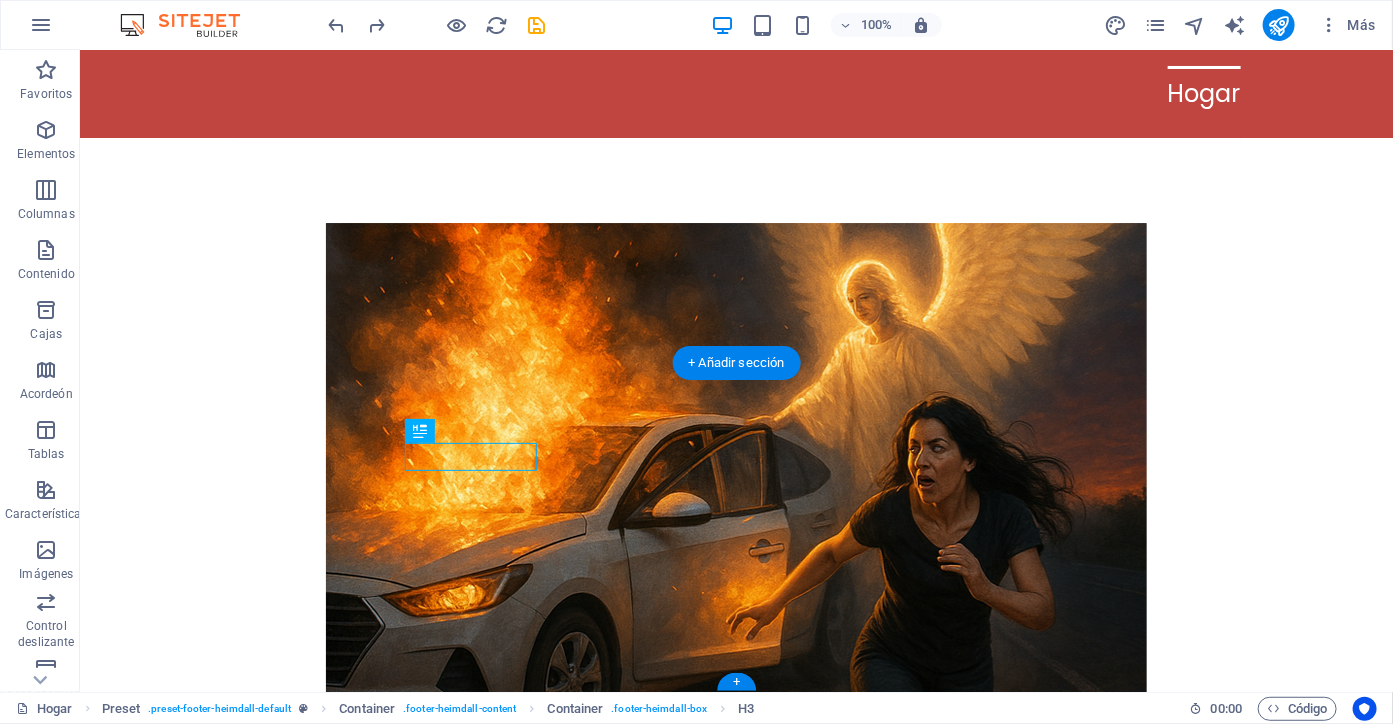 drag, startPoint x: 162, startPoint y: 507, endPoint x: 413, endPoint y: 465, distance: 254.48969 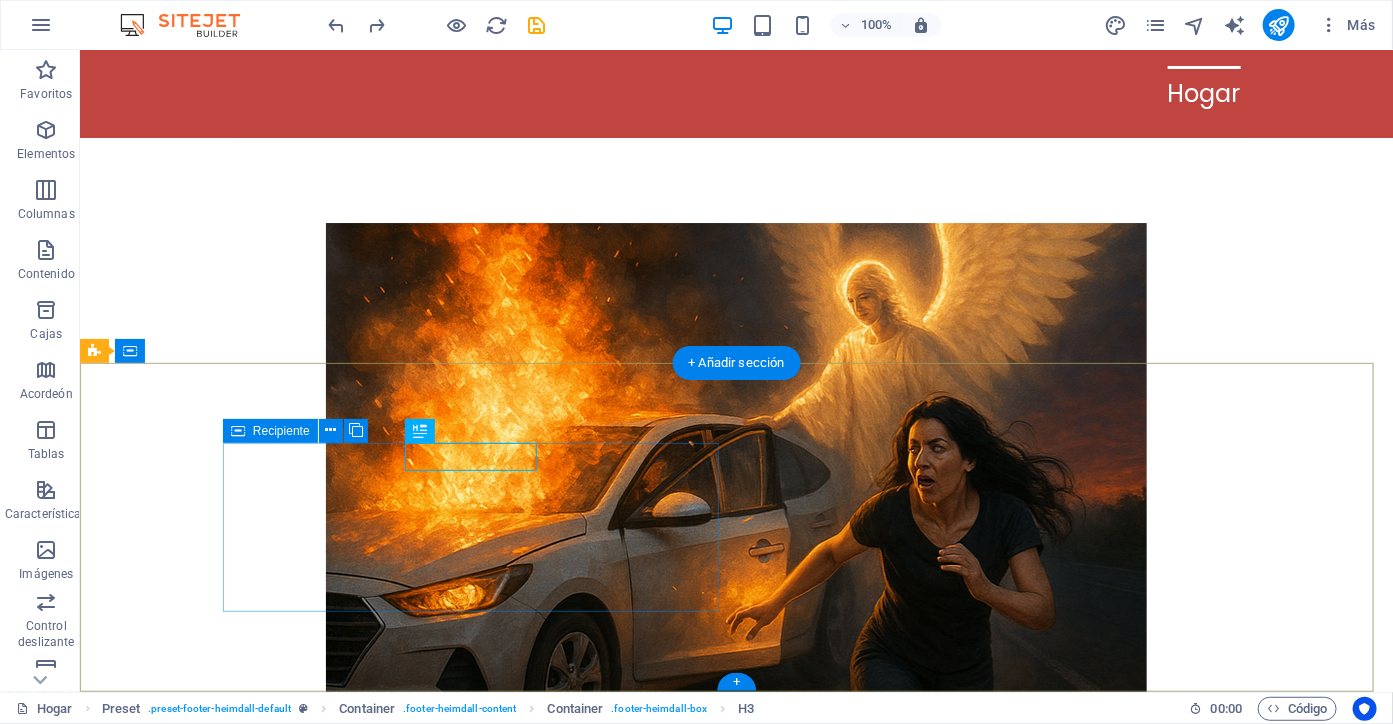 click on "Contacto Yasna@milagrosimparables.com" at bounding box center [599, 3341] 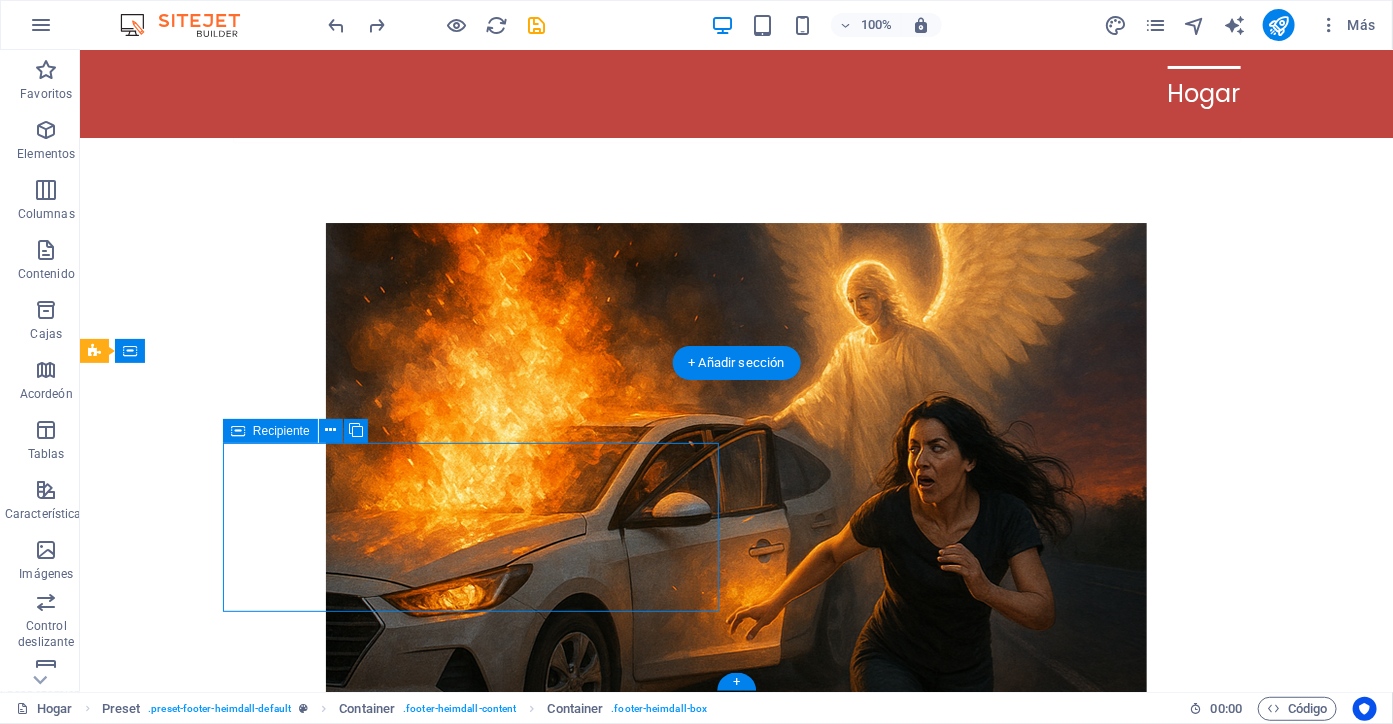 click on "Contacto Yasna@milagrosimparables.com" at bounding box center [599, 3341] 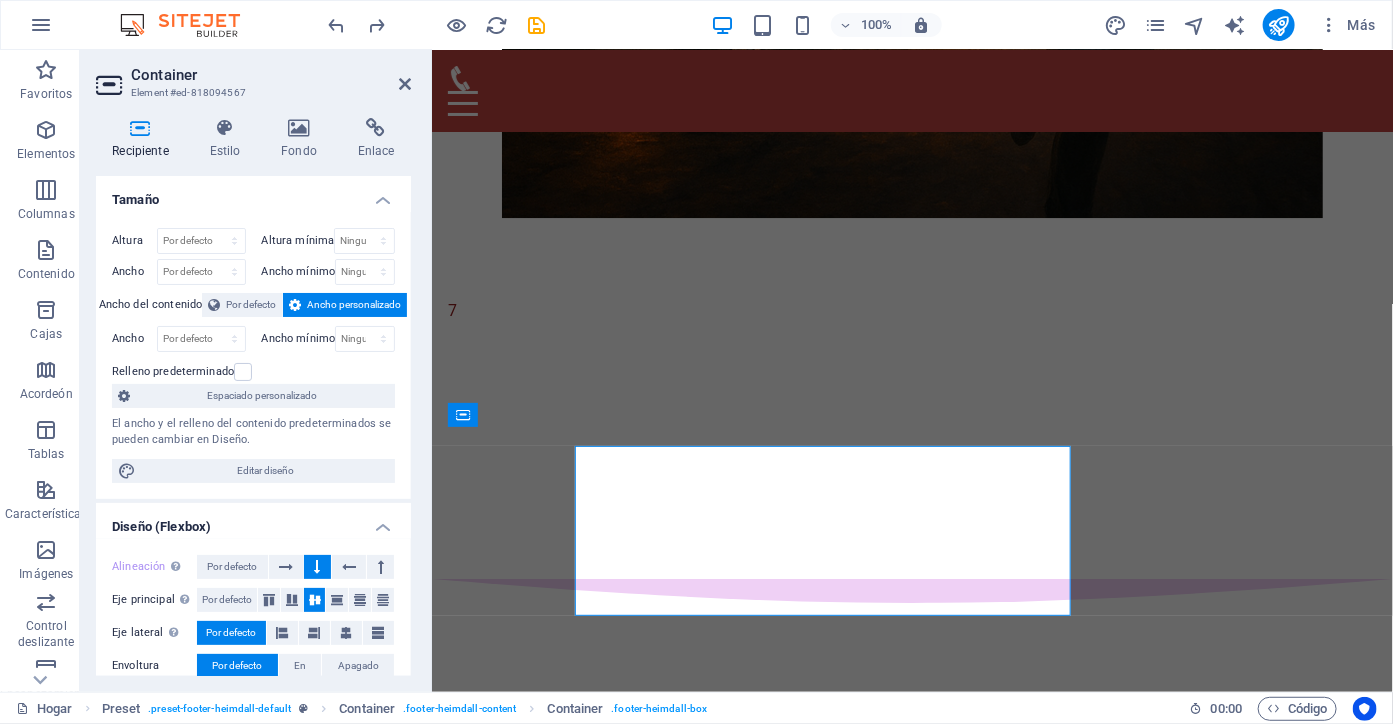 scroll, scrollTop: 9092, scrollLeft: 0, axis: vertical 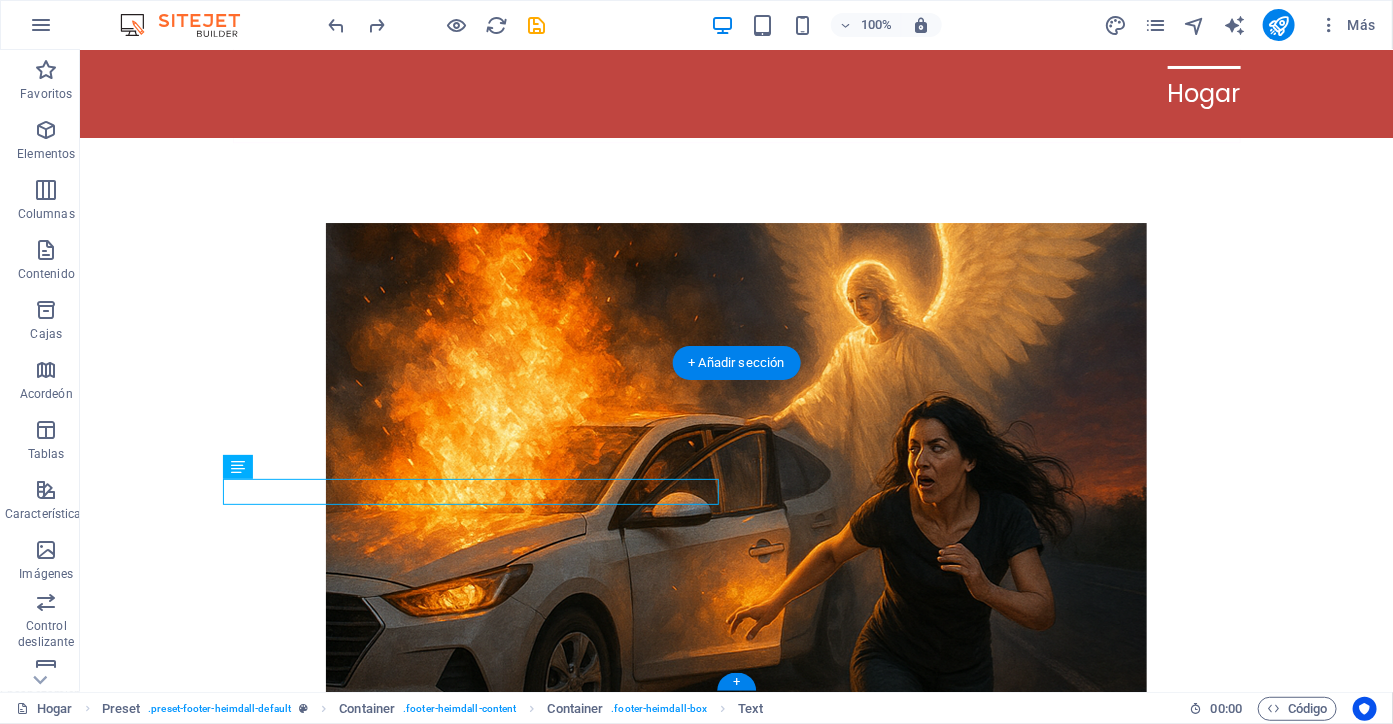 drag, startPoint x: 290, startPoint y: 444, endPoint x: 650, endPoint y: 501, distance: 364.48456 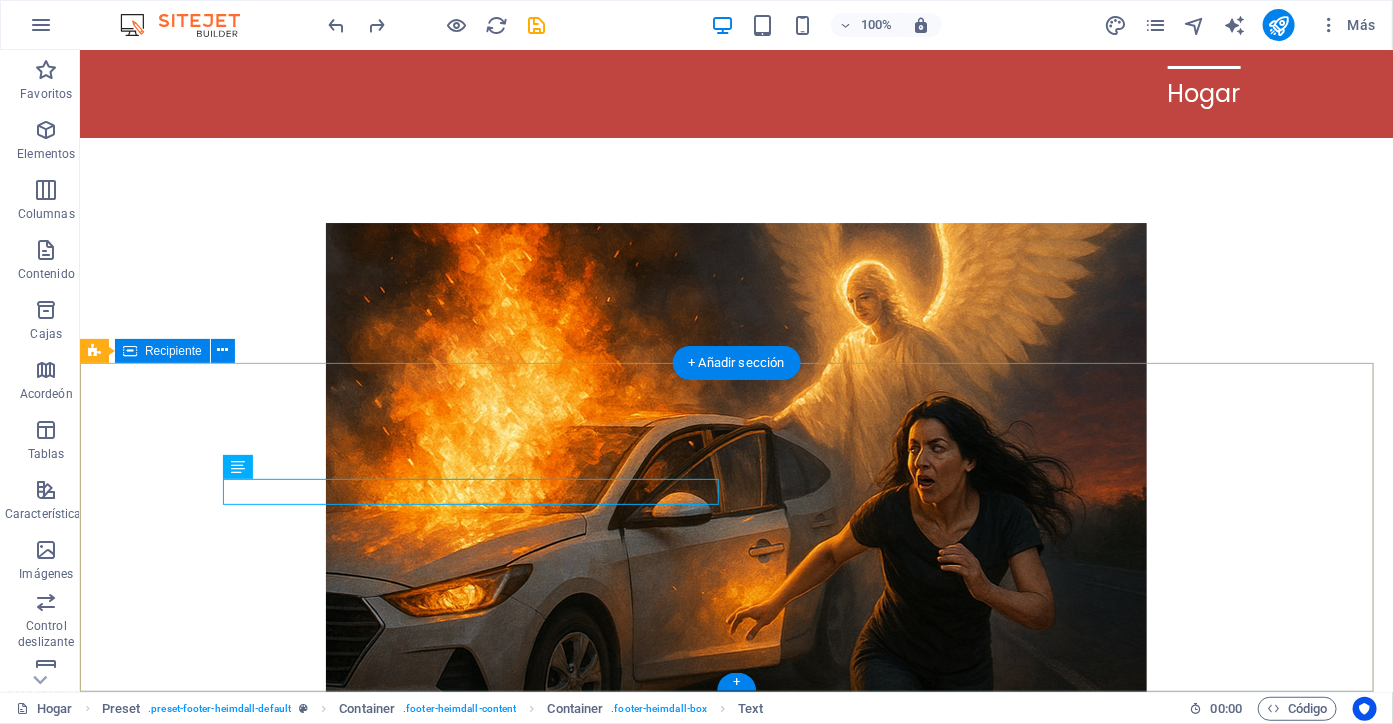 click on "Contacto Yasna@milagrosimparables.com Social https://www.facebook.com/VidaconProposito23/ https://www.threads.com/@comerciodigital17?xmt=AQF0XLPR3QOTT1qfTa-eWZCVi1hrgngWUV6mZhoVCRXMR3c https://www.amazon.com/dp/B0F9HPX5" at bounding box center [735, 3403] 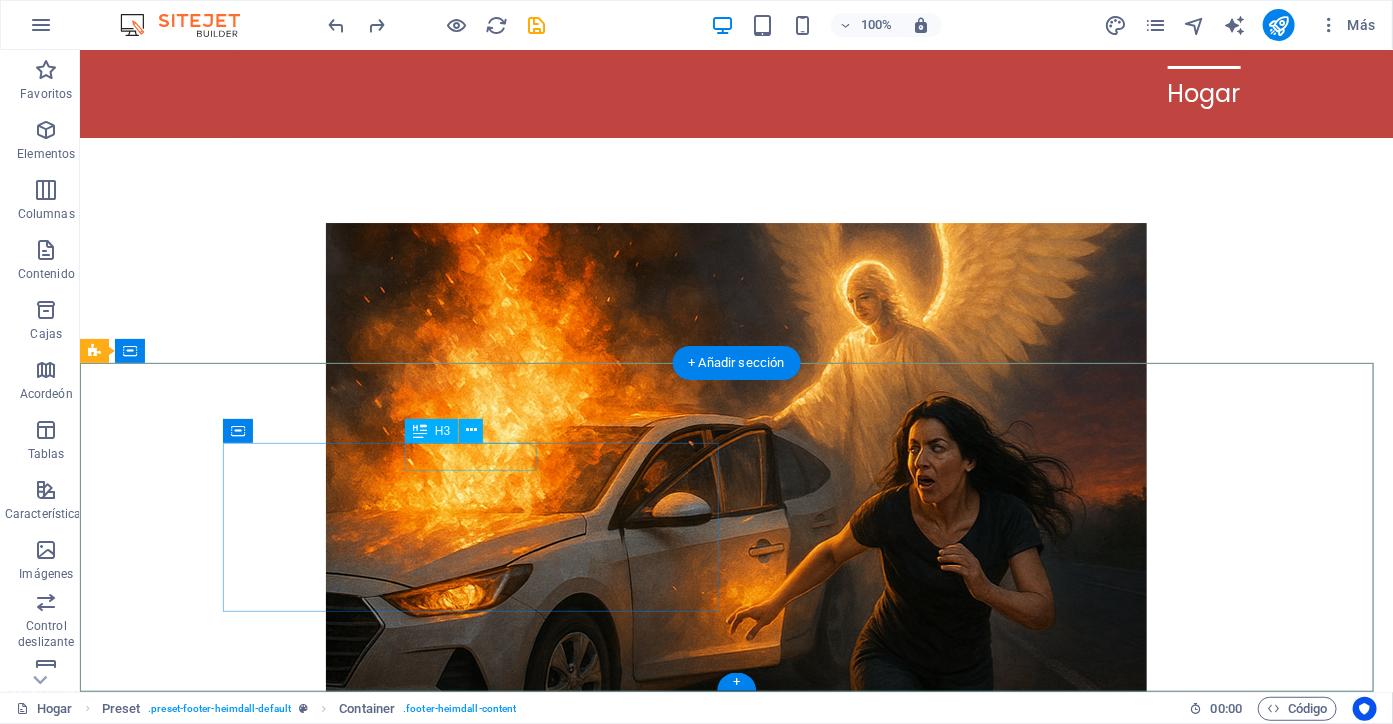 click on "Contacto" at bounding box center [599, 3324] 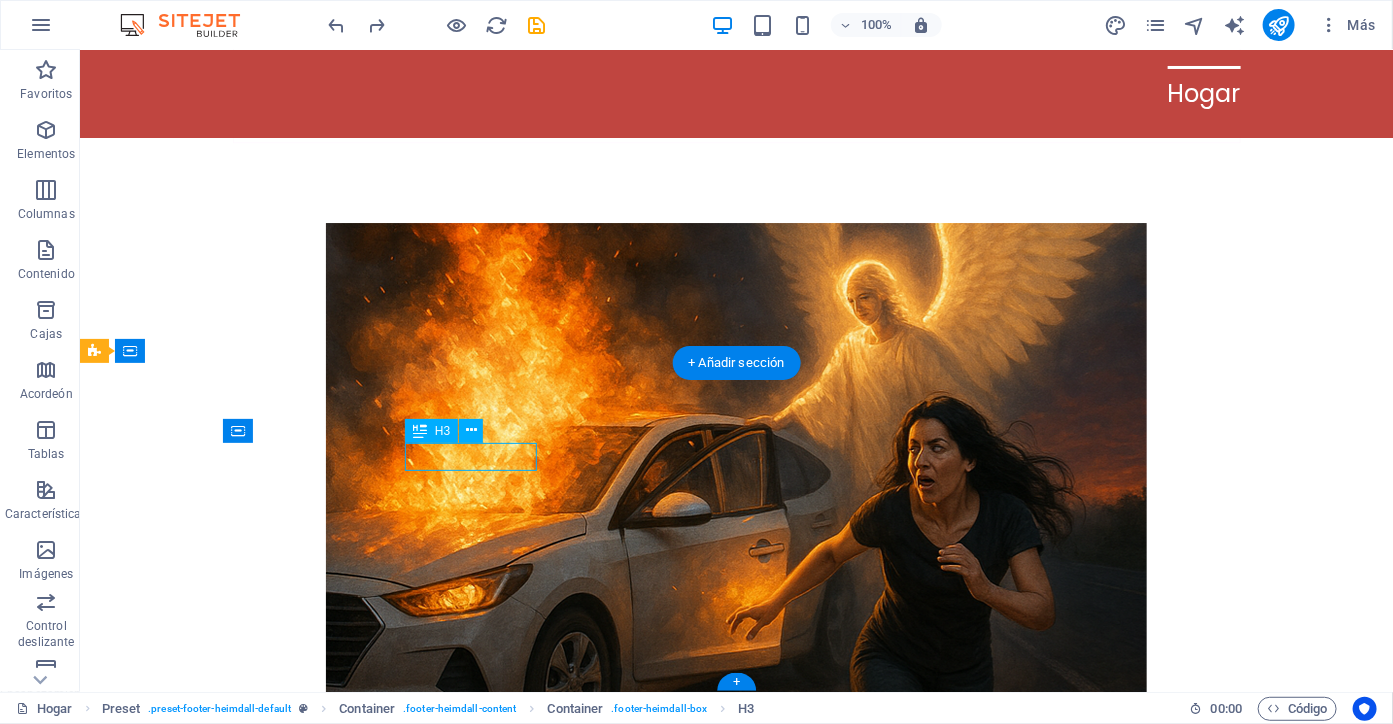 drag, startPoint x: 512, startPoint y: 452, endPoint x: 467, endPoint y: 449, distance: 45.099888 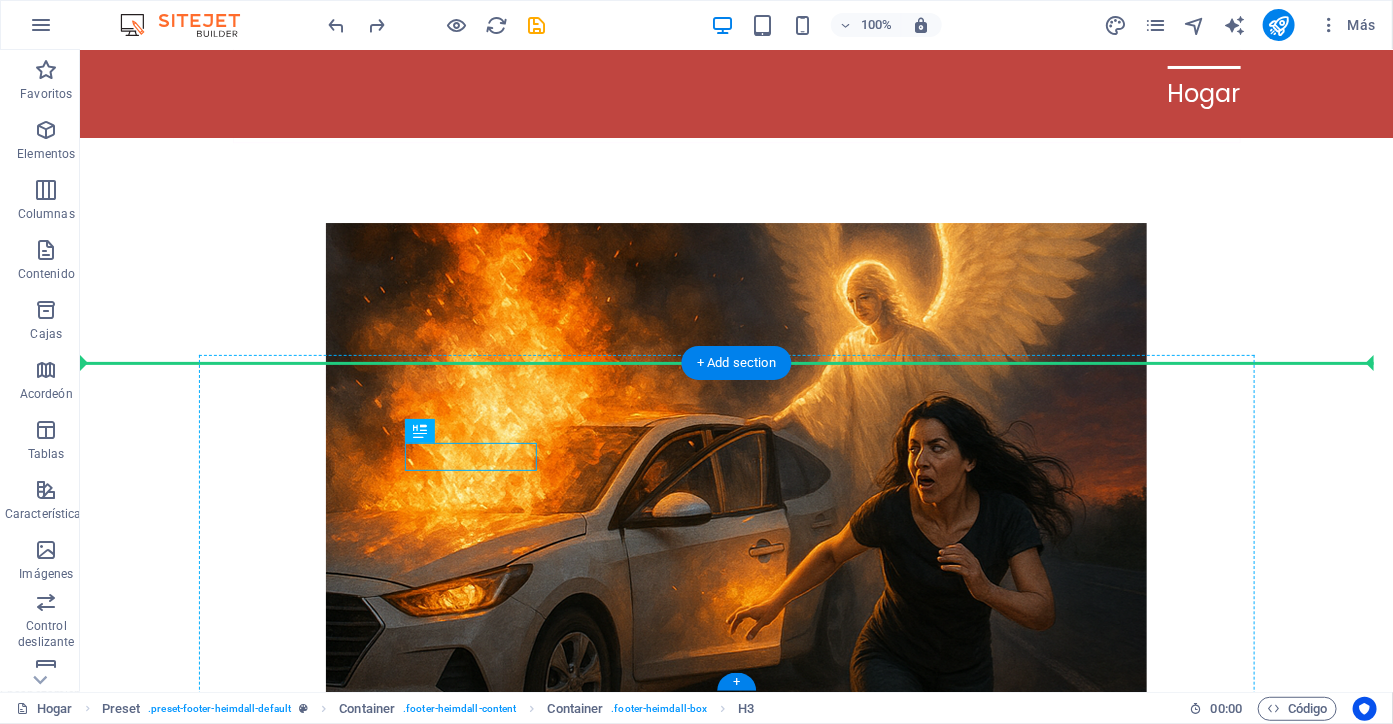 drag, startPoint x: 406, startPoint y: 451, endPoint x: 240, endPoint y: 464, distance: 166.50826 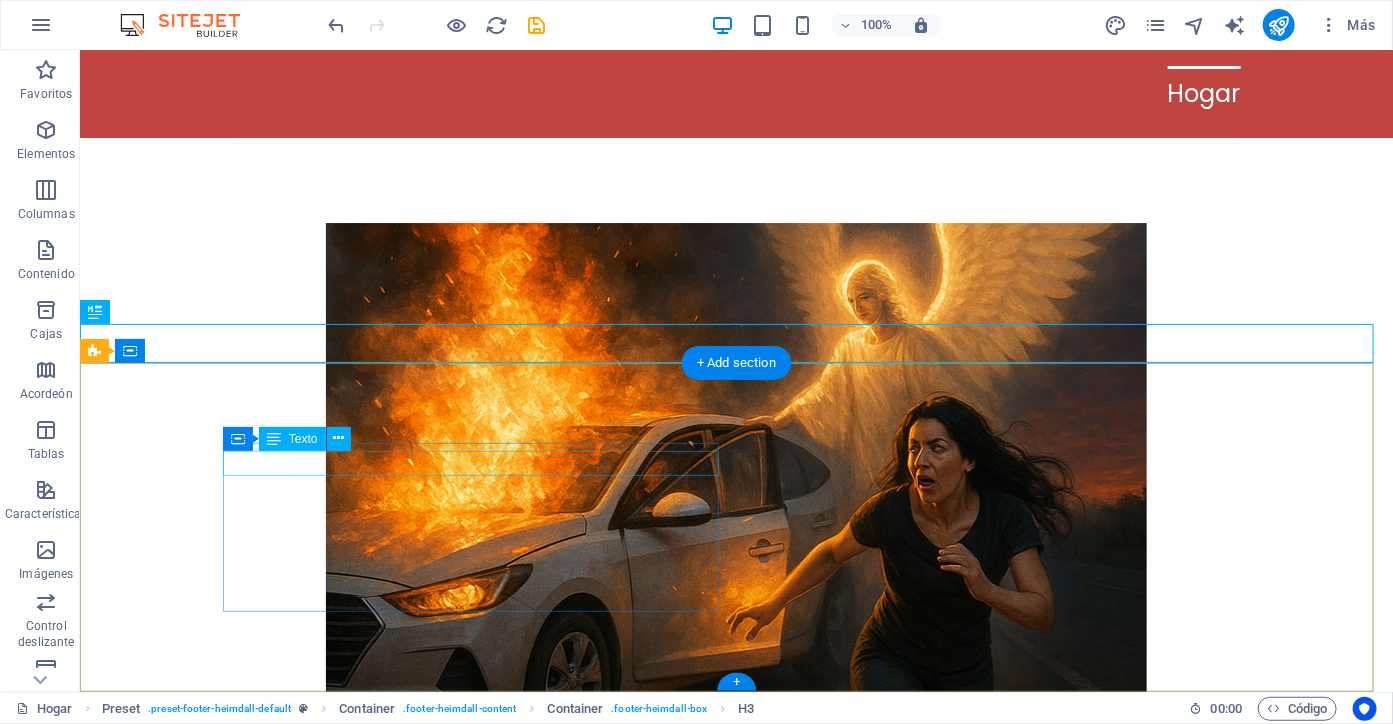 scroll, scrollTop: 9135, scrollLeft: 0, axis: vertical 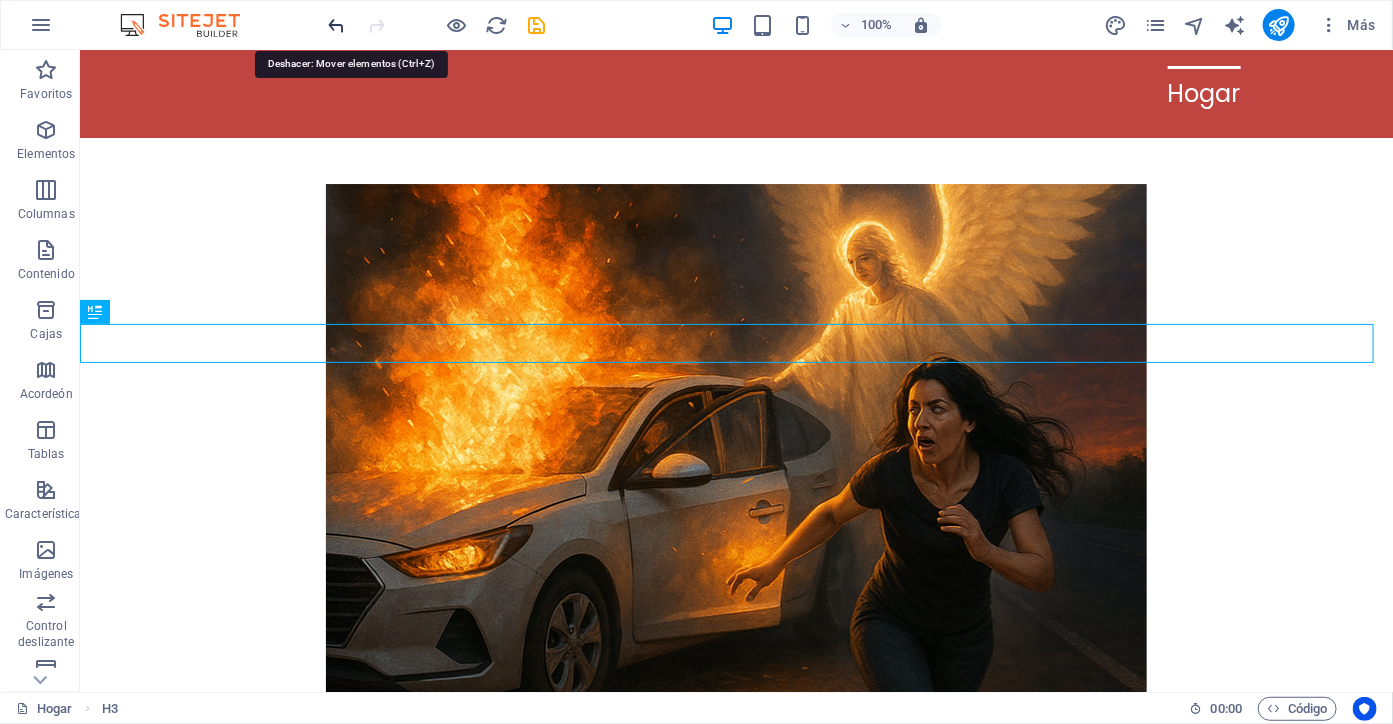 click at bounding box center [337, 25] 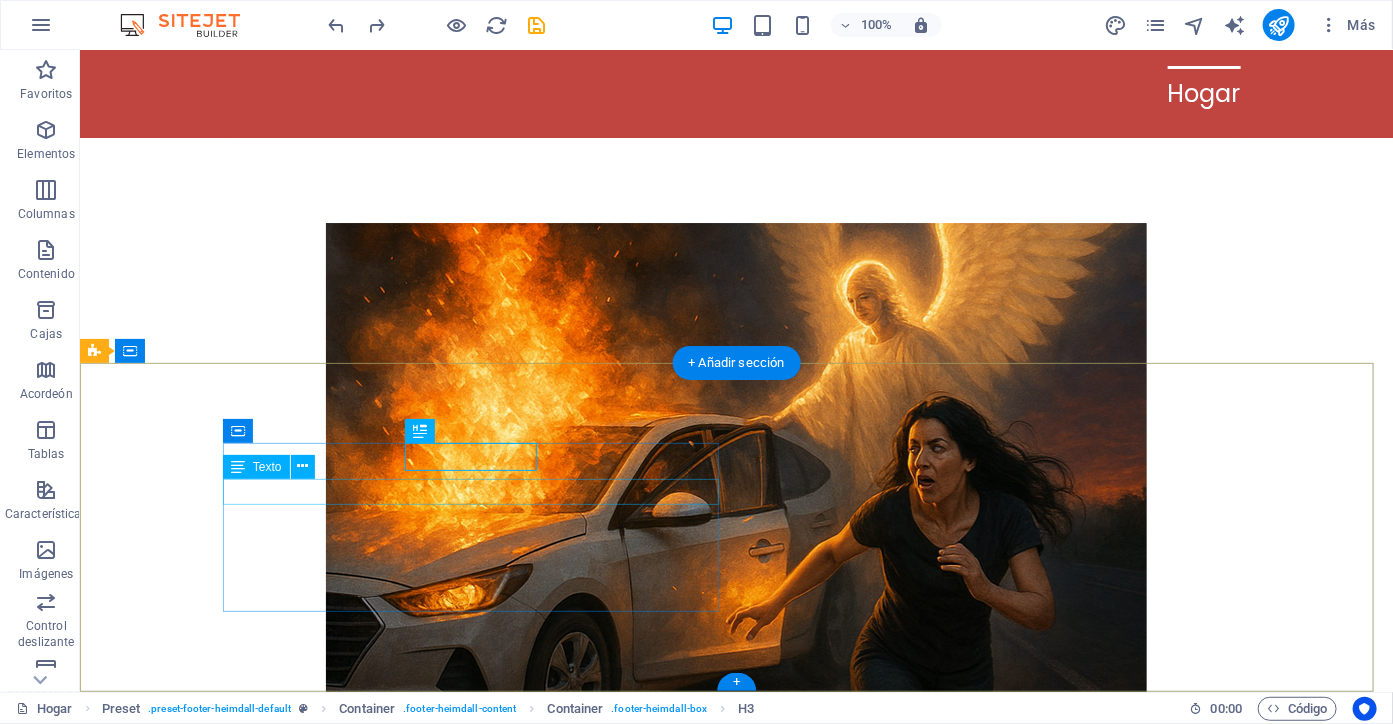 click on "Yasna@[EXAMPLE.COM]" at bounding box center [599, 3359] 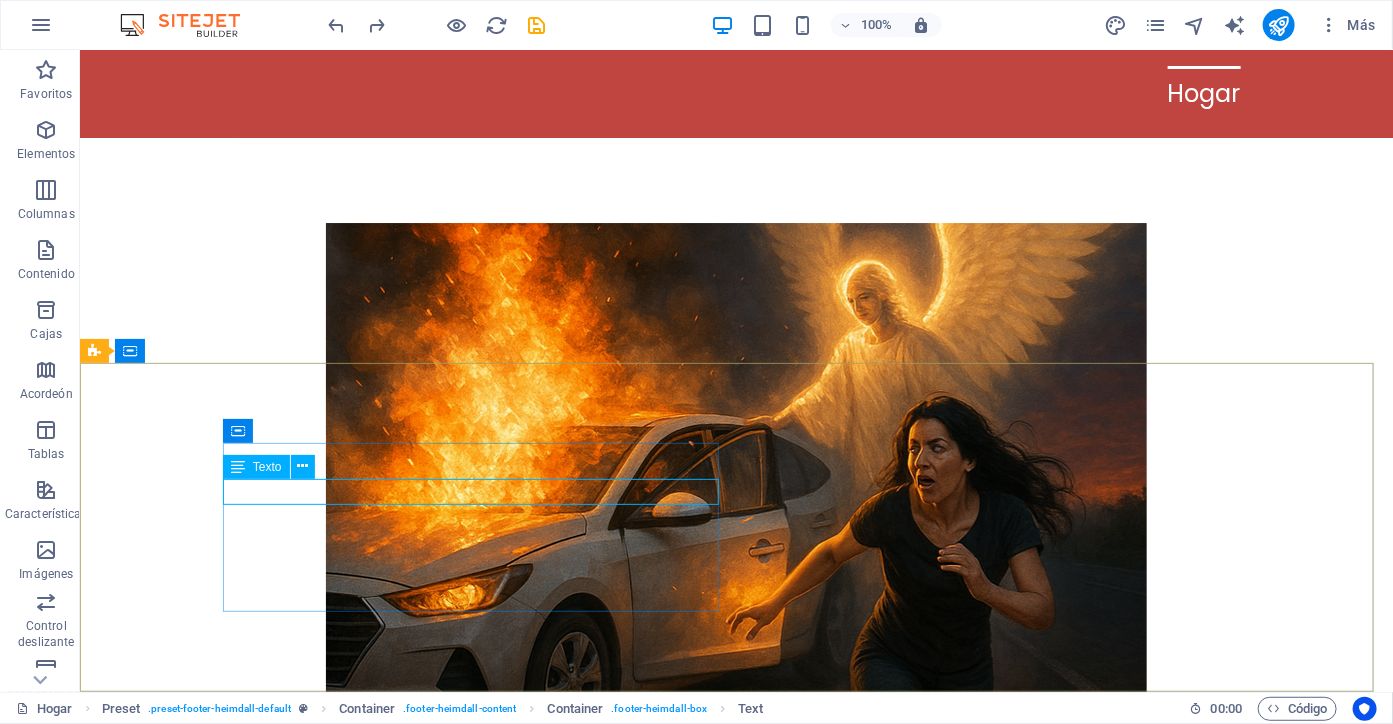 click at bounding box center (238, 467) 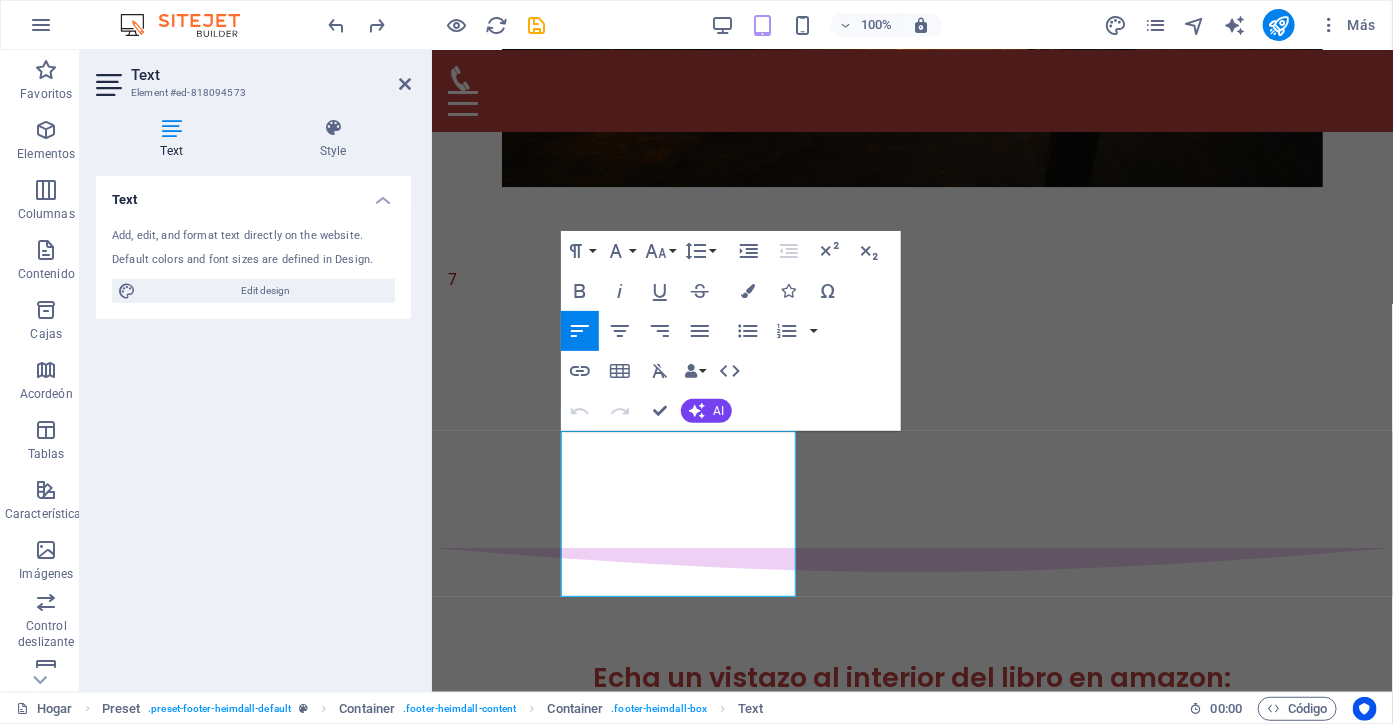 scroll, scrollTop: 9092, scrollLeft: 0, axis: vertical 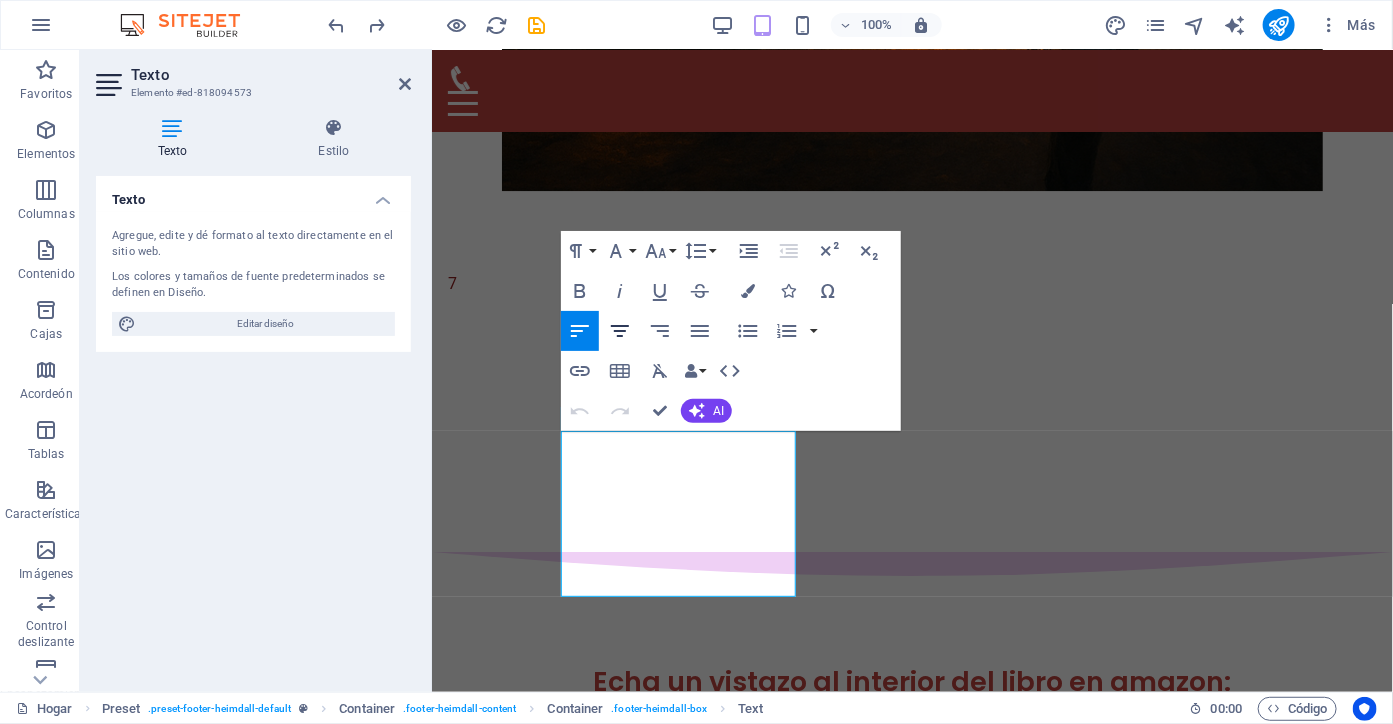 click 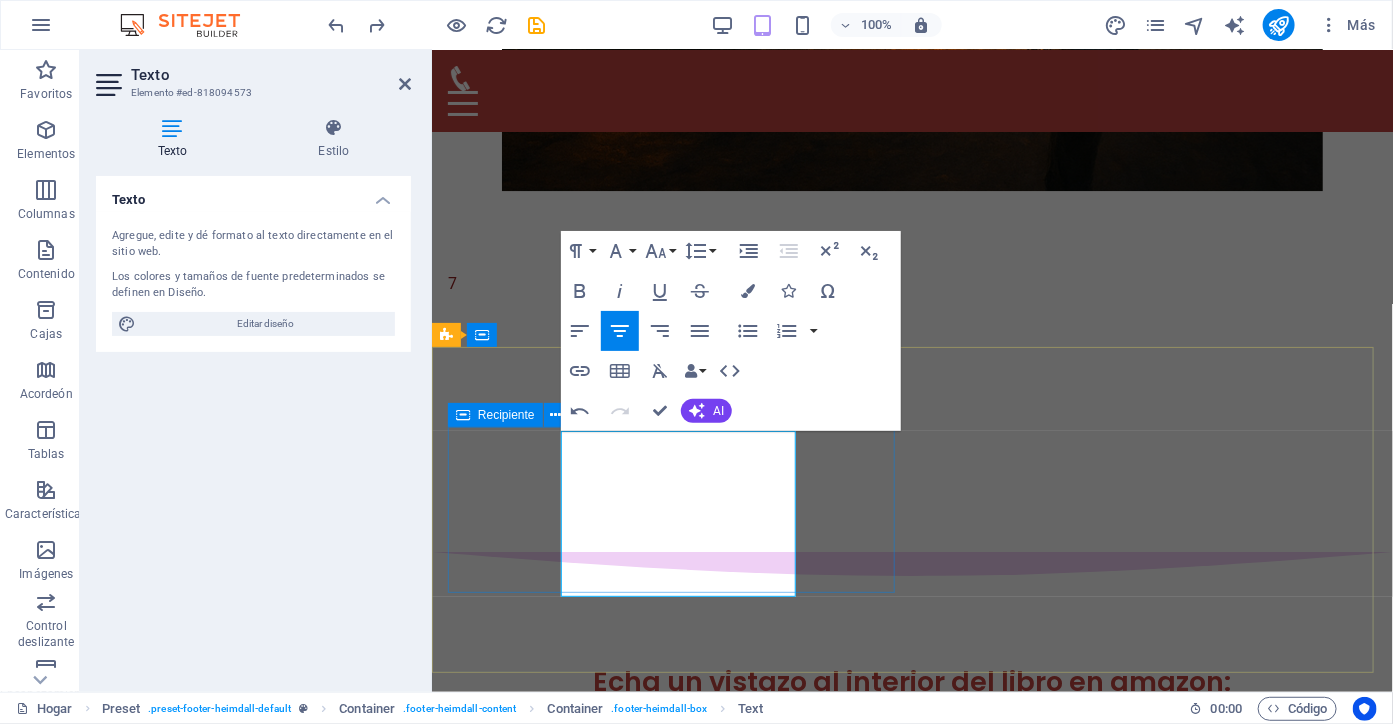 click on "Contacto Yasna@milagrosimparables.com" at bounding box center [911, 2612] 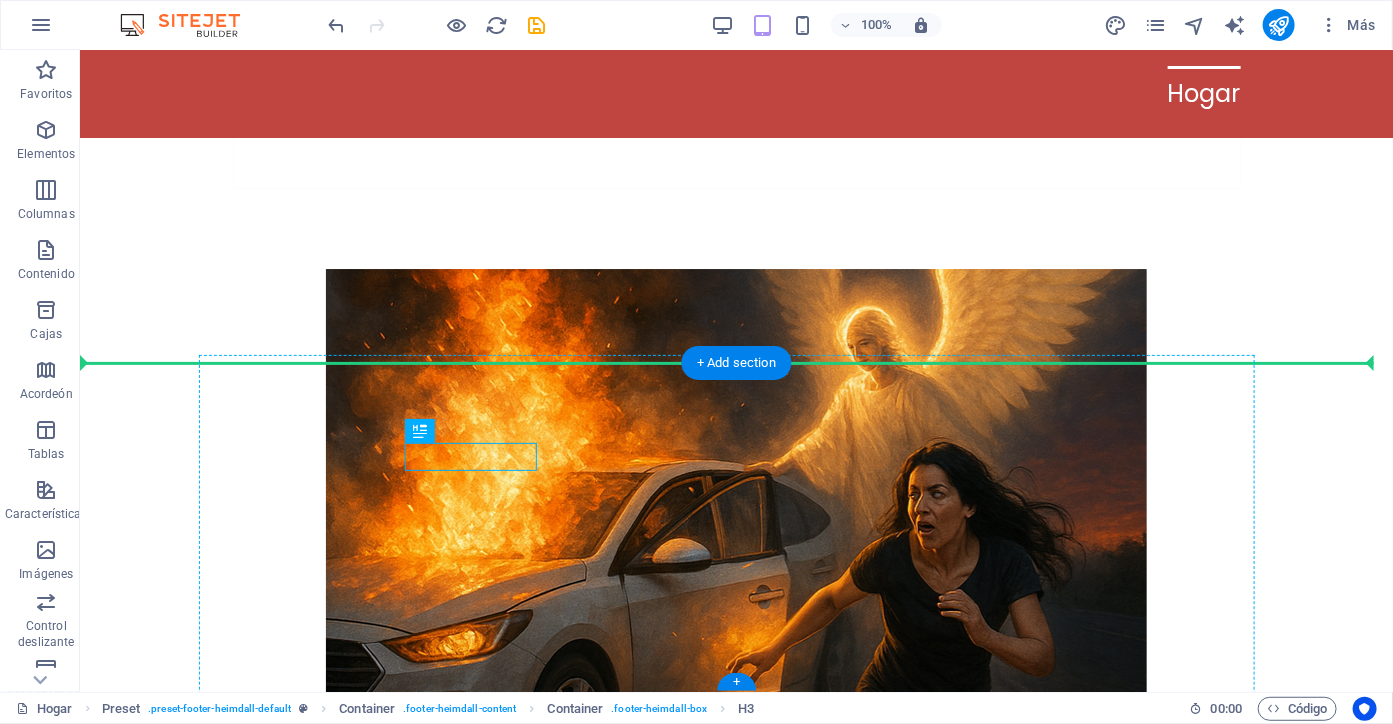 scroll, scrollTop: 9096, scrollLeft: 0, axis: vertical 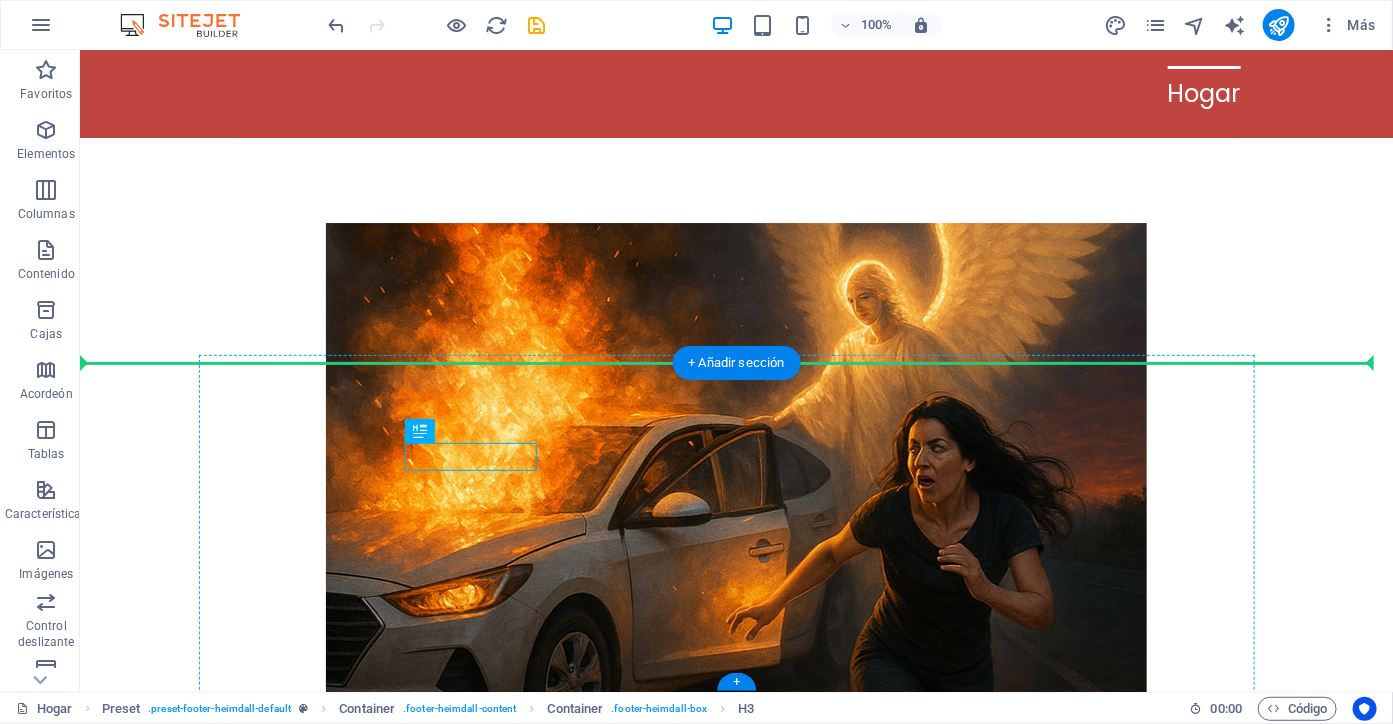 drag, startPoint x: 194, startPoint y: 556, endPoint x: 553, endPoint y: 480, distance: 366.9564 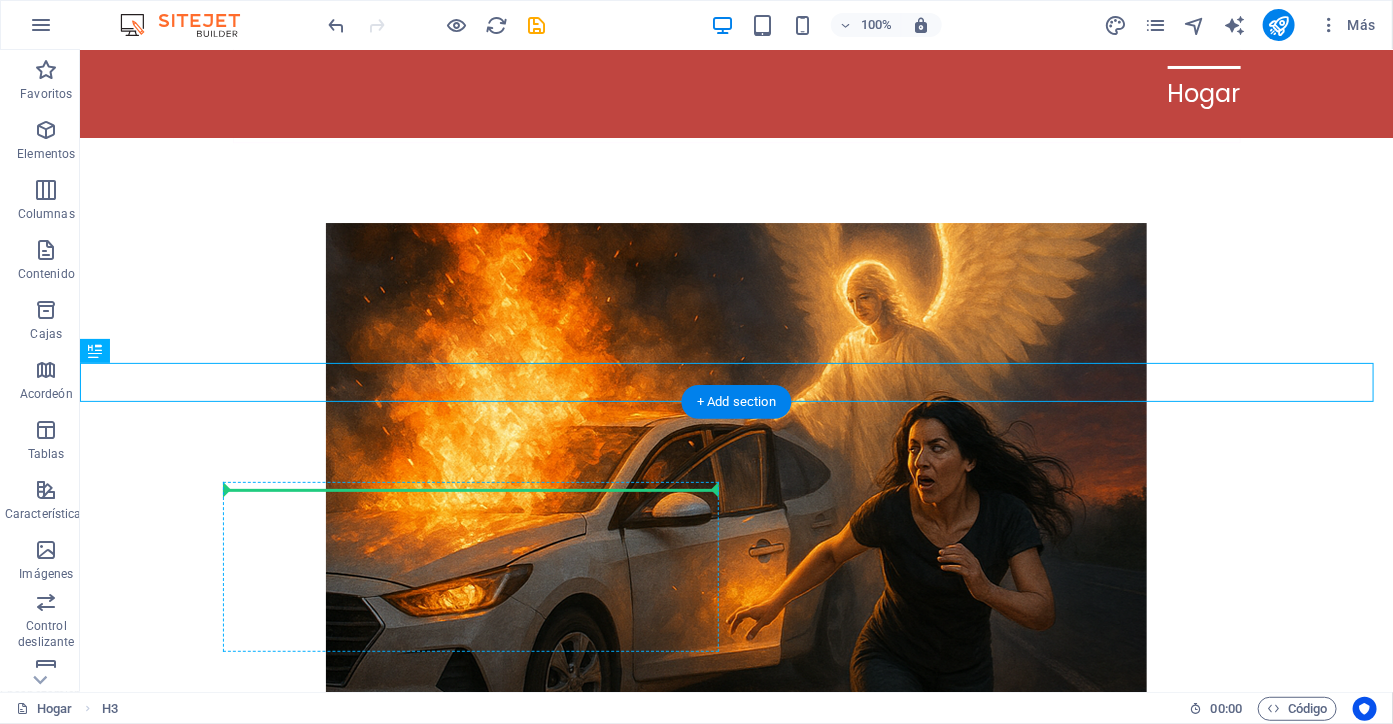 drag, startPoint x: 167, startPoint y: 376, endPoint x: 242, endPoint y: 493, distance: 138.97482 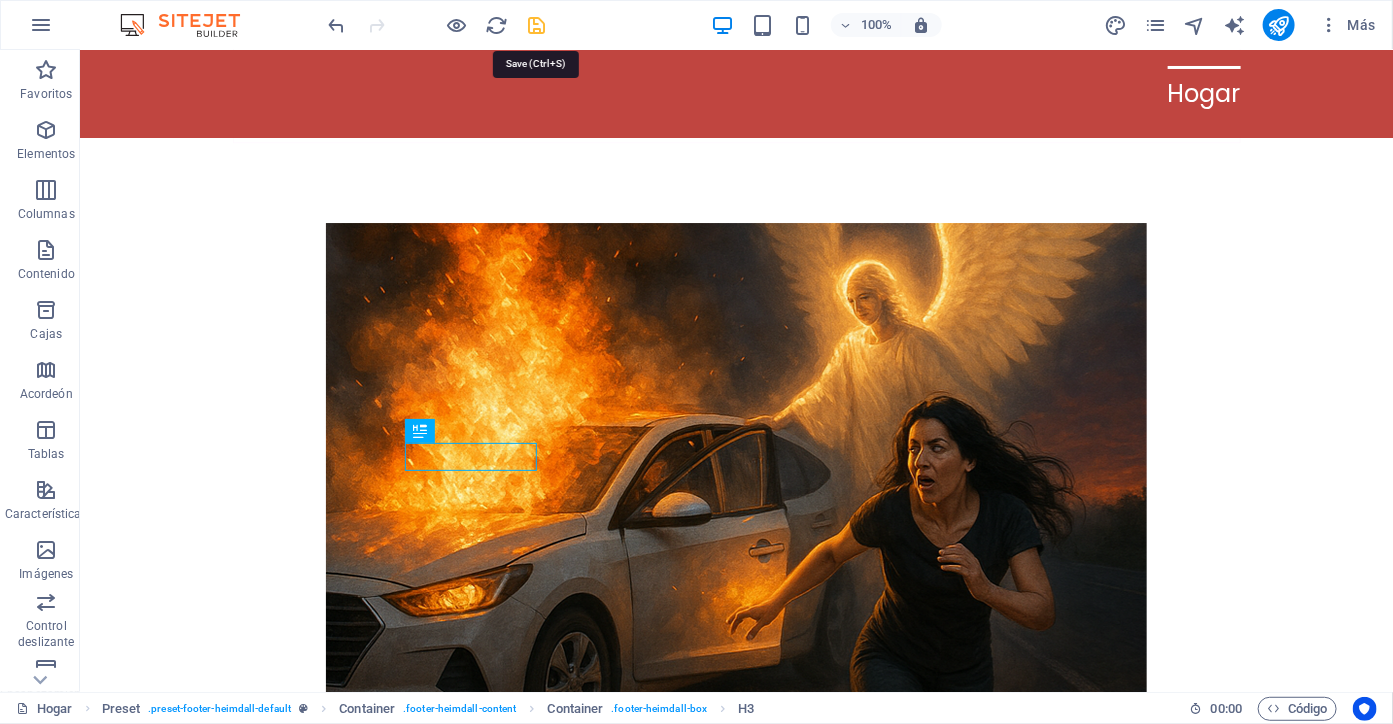 click at bounding box center [537, 25] 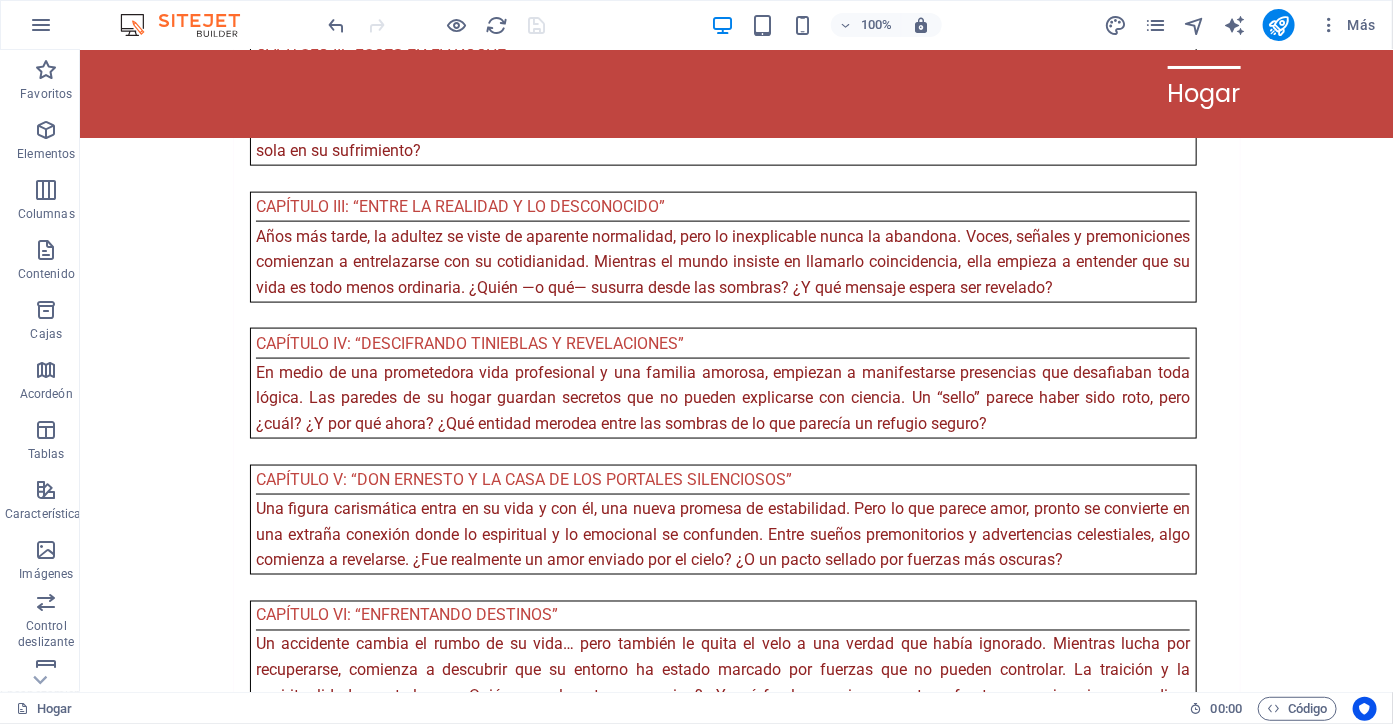 scroll, scrollTop: 7111, scrollLeft: 0, axis: vertical 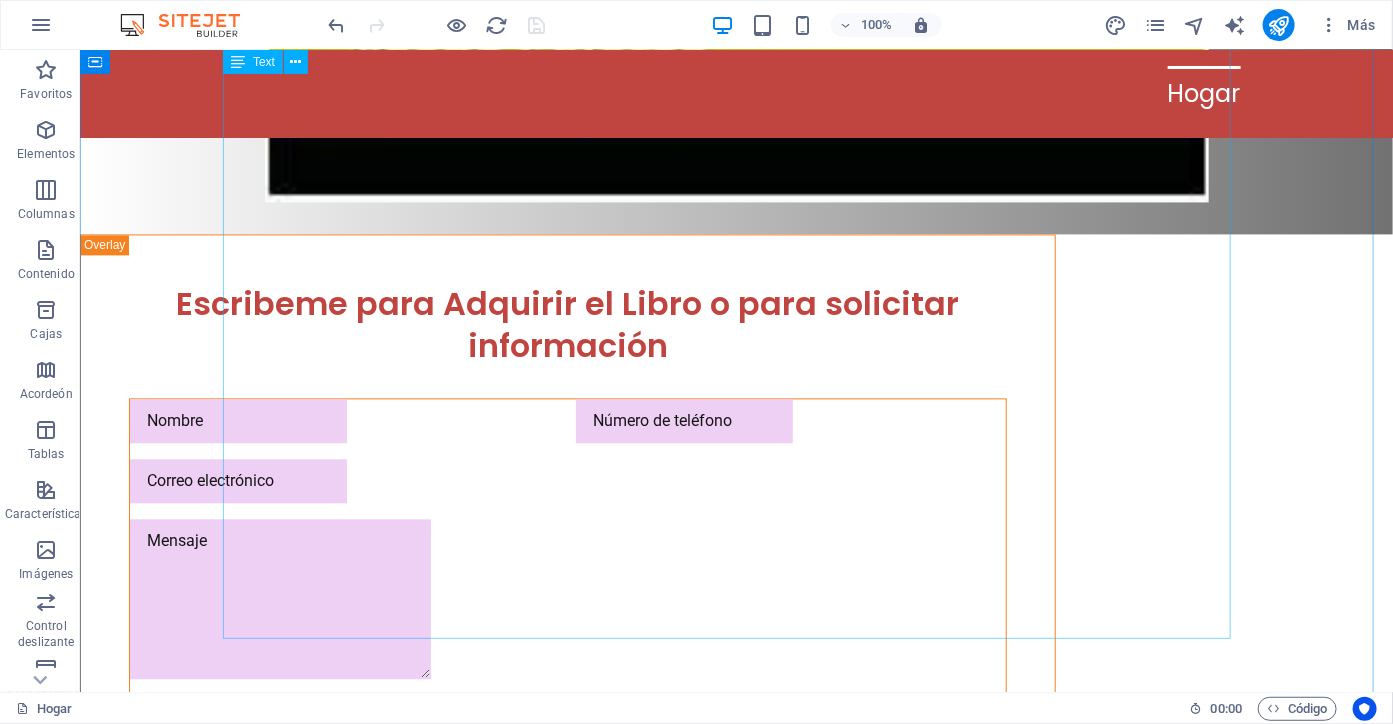 click on "📚  RECOMENDACIÓN IMPERDIBLE: “TIEMPO IMPARABLE” de Yasna  🌟 Si te atraen los libros que mezclan lo real con lo sobrenatural, donde la fe, los milagros y lo inexplicable se cruzan con lo cotidiano… entonces  “Tiempo Imparable”  es una lectura que no puedes dejar pasar. Desde su nacimiento marcado por una luz celestial, hasta experiencias espirituales en hospitales, caídas que desafían la muerte y encuentros con seres de luz, este libro nos lleva por un viaje  intenso, conmovedor y profundamente humano  . Es más que un testimonio: es un llamado al alma.     ✍️ Escrito con honestidad brutal, sensibilidad y una narrativa que te atrapa desde la primera página. 🔹 Ideal para quienes han vivido lo imposible.     🔹 Perfecto si estás buscando una historia que deje huella.     🔹 Recomendado para lectores de espiritualidad, memorias reales y milagros documentados. ✨ Te aseguro que “Tiempo Imparable”  no solo se lee… se siente.     Pídelo por amazon:" at bounding box center (736, 2696) 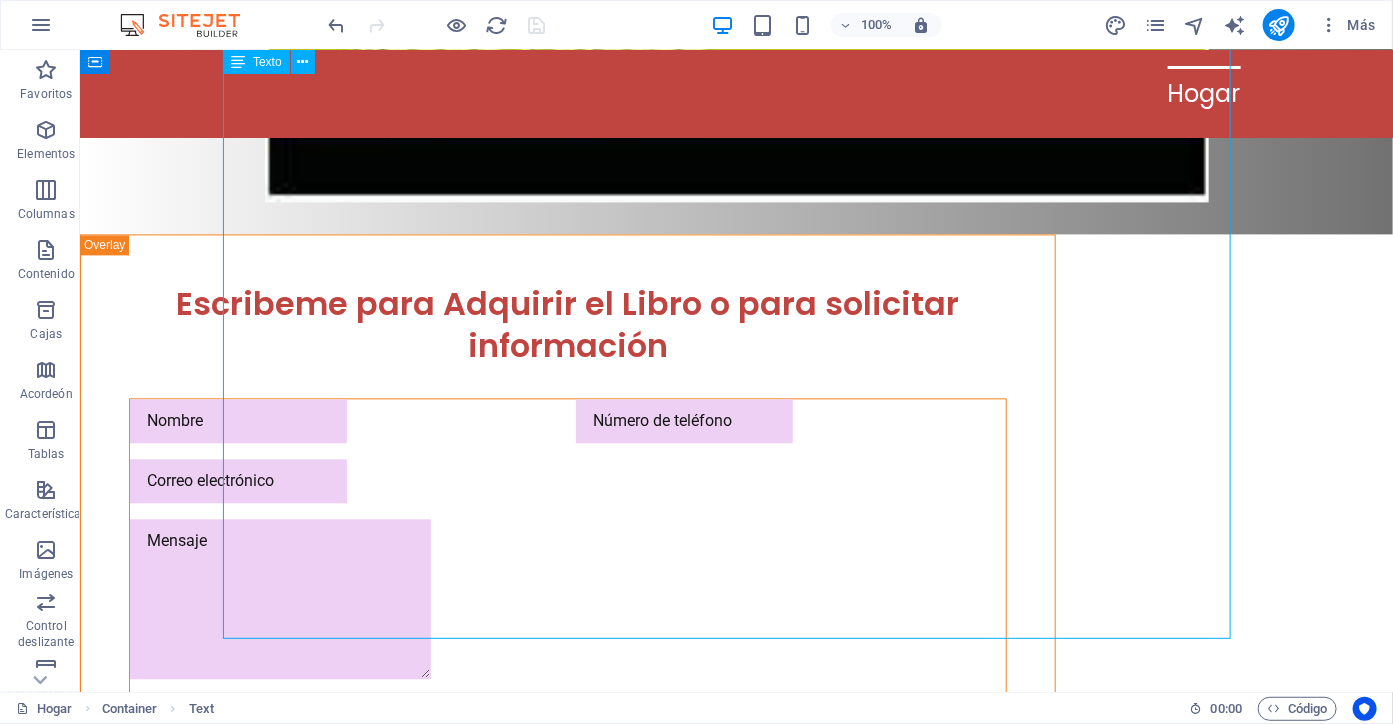 click on "📚  RECOMENDACIÓN IMPERDIBLE: “TIEMPO IMPARABLE” de Yasna  🌟 Si te atraen los libros que mezclan lo real con lo sobrenatural, donde la fe, los milagros y lo inexplicable se cruzan con lo cotidiano… entonces  “Tiempo Imparable”  es una lectura que no puedes dejar pasar. Desde su nacimiento marcado por una luz celestial, hasta experiencias espirituales en hospitales, caídas que desafían la muerte y encuentros con seres de luz, este libro nos lleva por un viaje  intenso, conmovedor y profundamente humano  . Es más que un testimonio: es un llamado al alma.     ✍️ Escrito con honestidad brutal, sensibilidad y una narrativa que te atrapa desde la primera página. 🔹 Ideal para quienes han vivido lo imposible.     🔹 Perfecto si estás buscando una historia que deje huella.     🔹 Recomendado para lectores de espiritualidad, memorias reales y milagros documentados. ✨ Te aseguro que “Tiempo Imparable”  no solo se lee… se siente.     Pídelo por amazon:" at bounding box center [736, 2696] 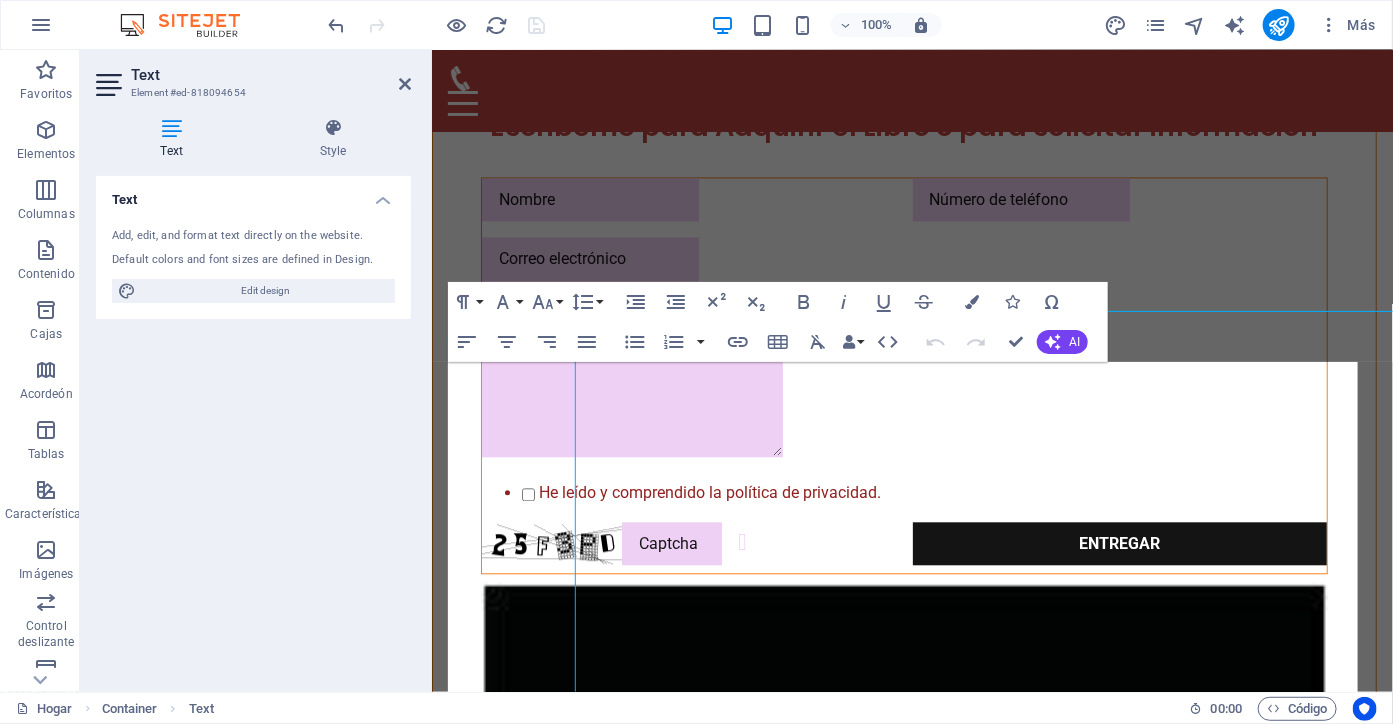scroll, scrollTop: 1319, scrollLeft: 0, axis: vertical 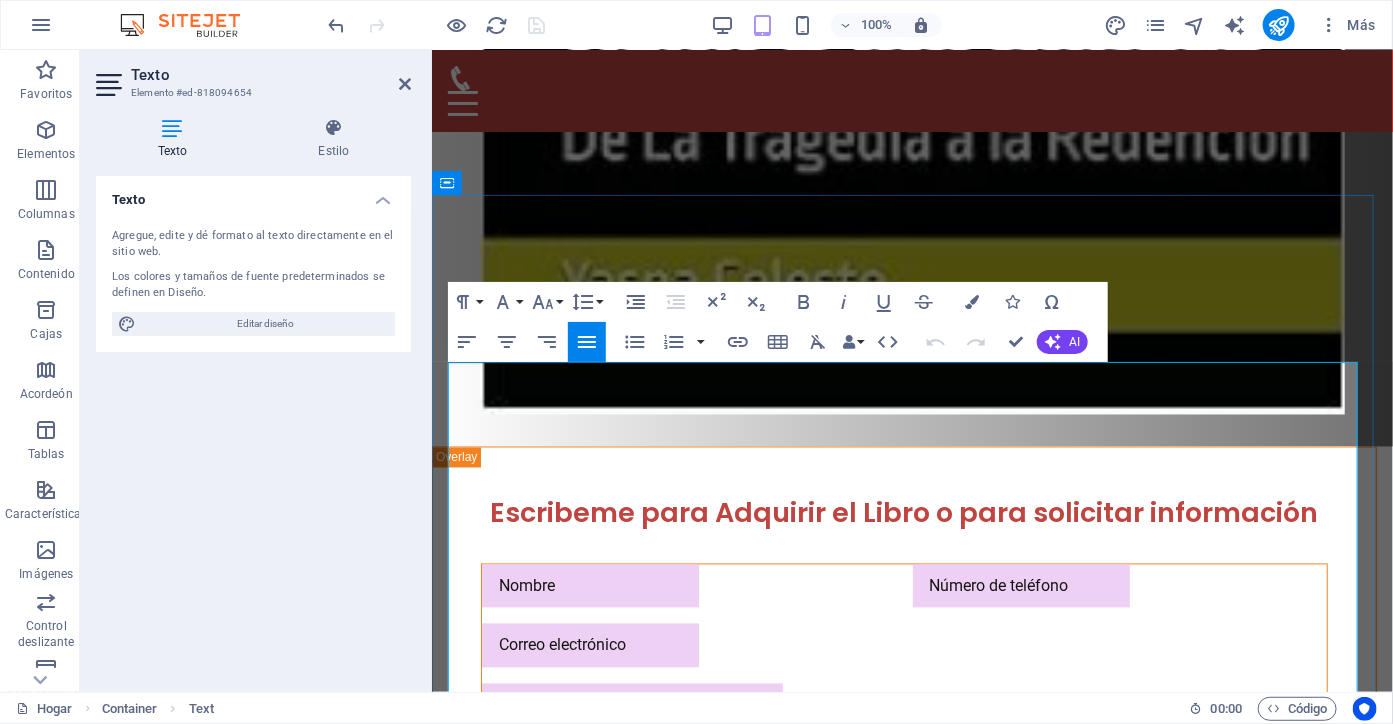 click on "🔹 Ideal para quienes han vivido lo imposible.      🔹 Perfecto si estás buscando una historia que deje huella.      🔹 Recomendado para lectores de espiritualidad, memorias reales y milagros documentados." at bounding box center [911, 2744] 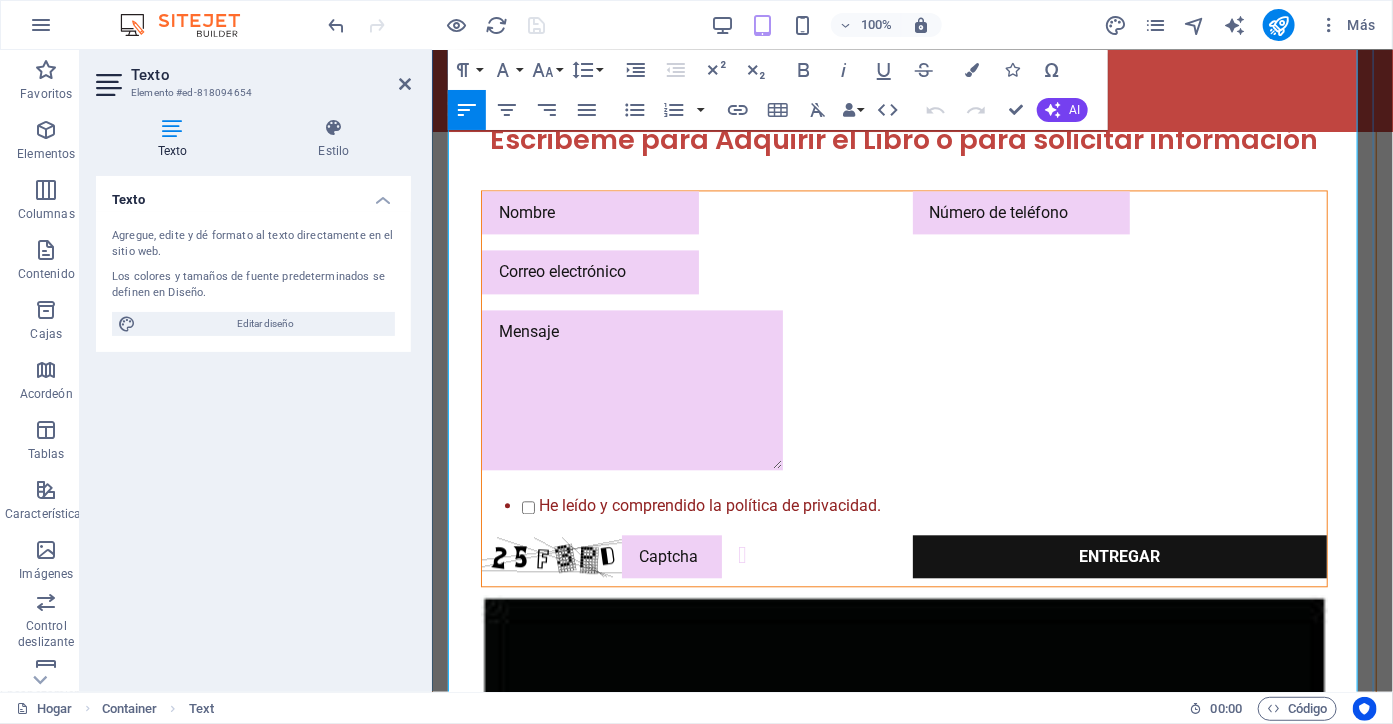 scroll, scrollTop: 1719, scrollLeft: 0, axis: vertical 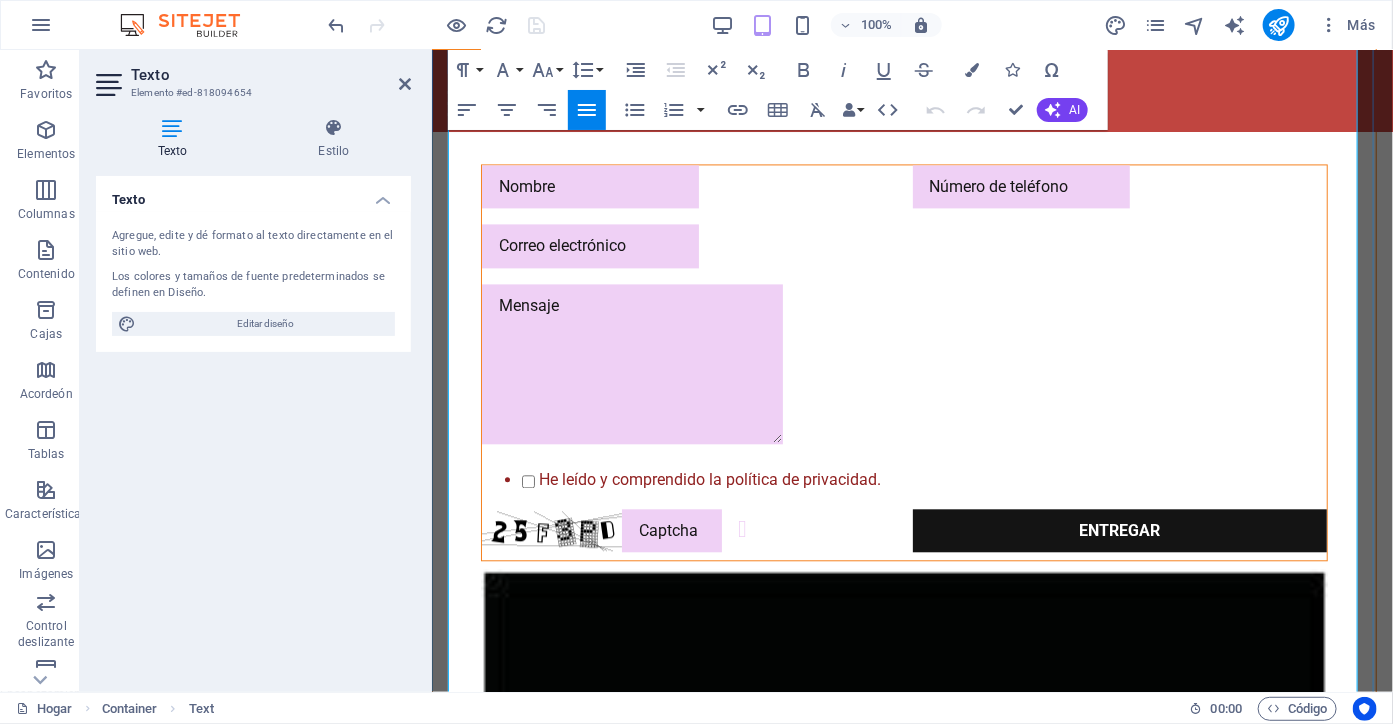 drag, startPoint x: 524, startPoint y: 446, endPoint x: 545, endPoint y: 564, distance: 119.85408 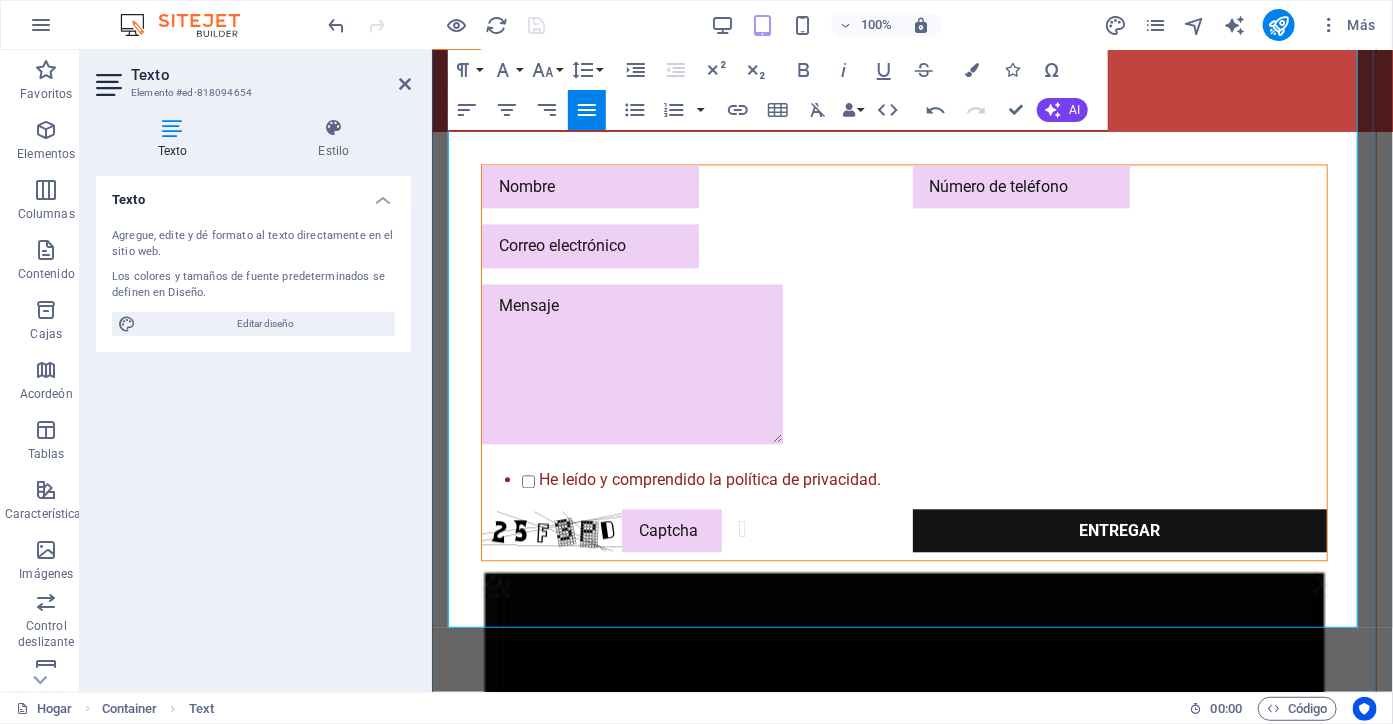 drag, startPoint x: 487, startPoint y: 433, endPoint x: 522, endPoint y: 625, distance: 195.16403 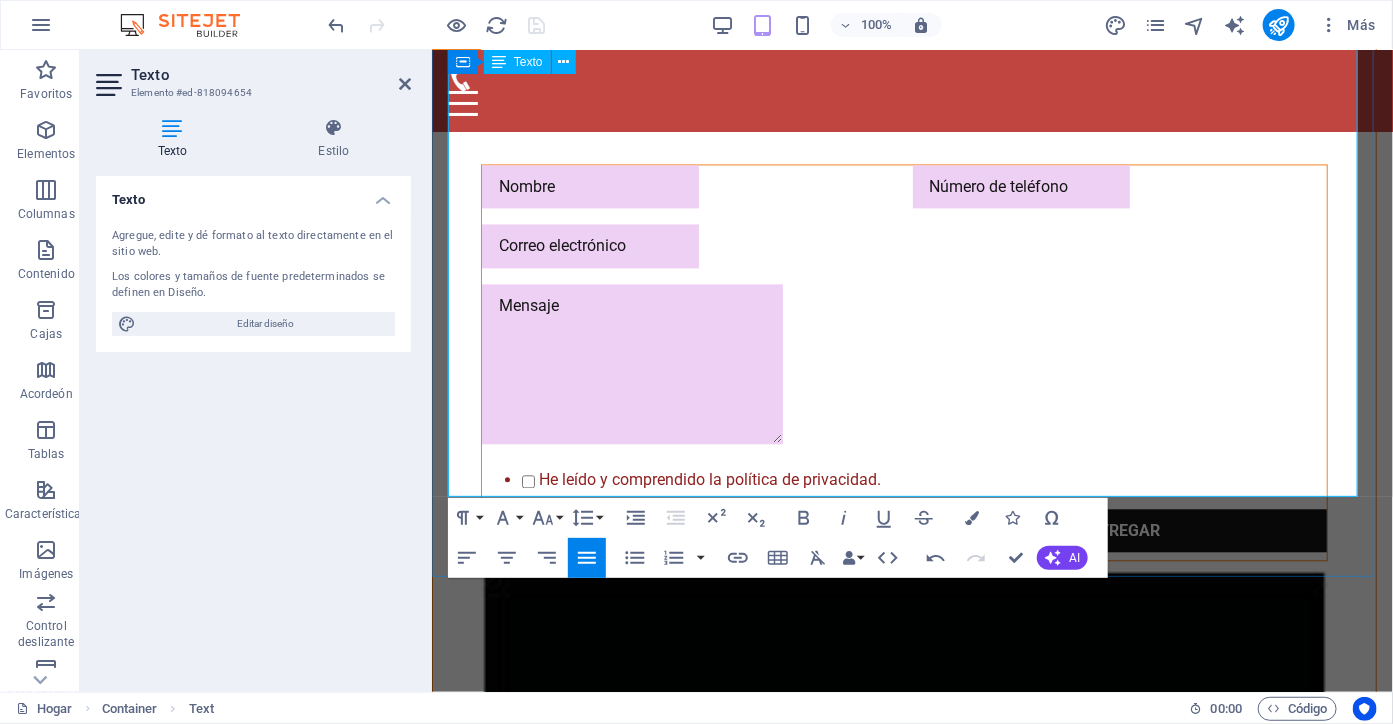 click at bounding box center [911, 2538] 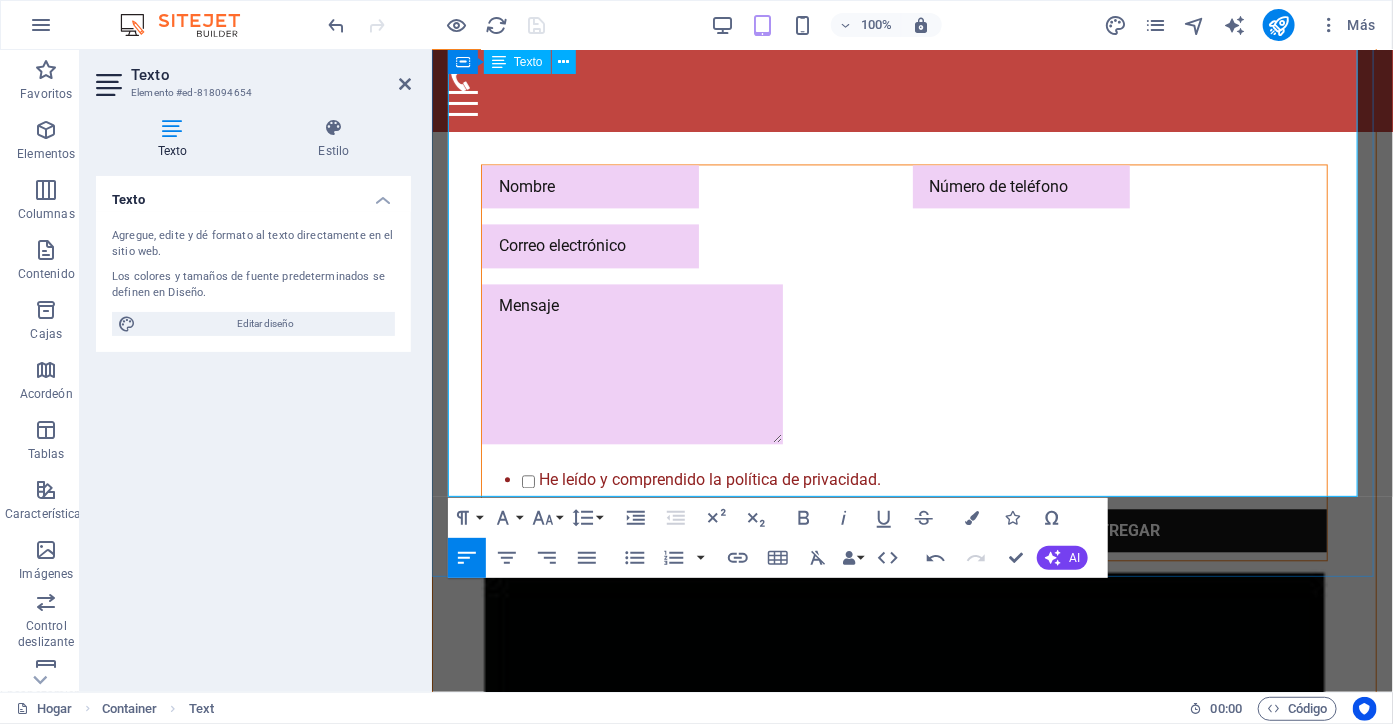 drag, startPoint x: 454, startPoint y: 458, endPoint x: 588, endPoint y: 455, distance: 134.03358 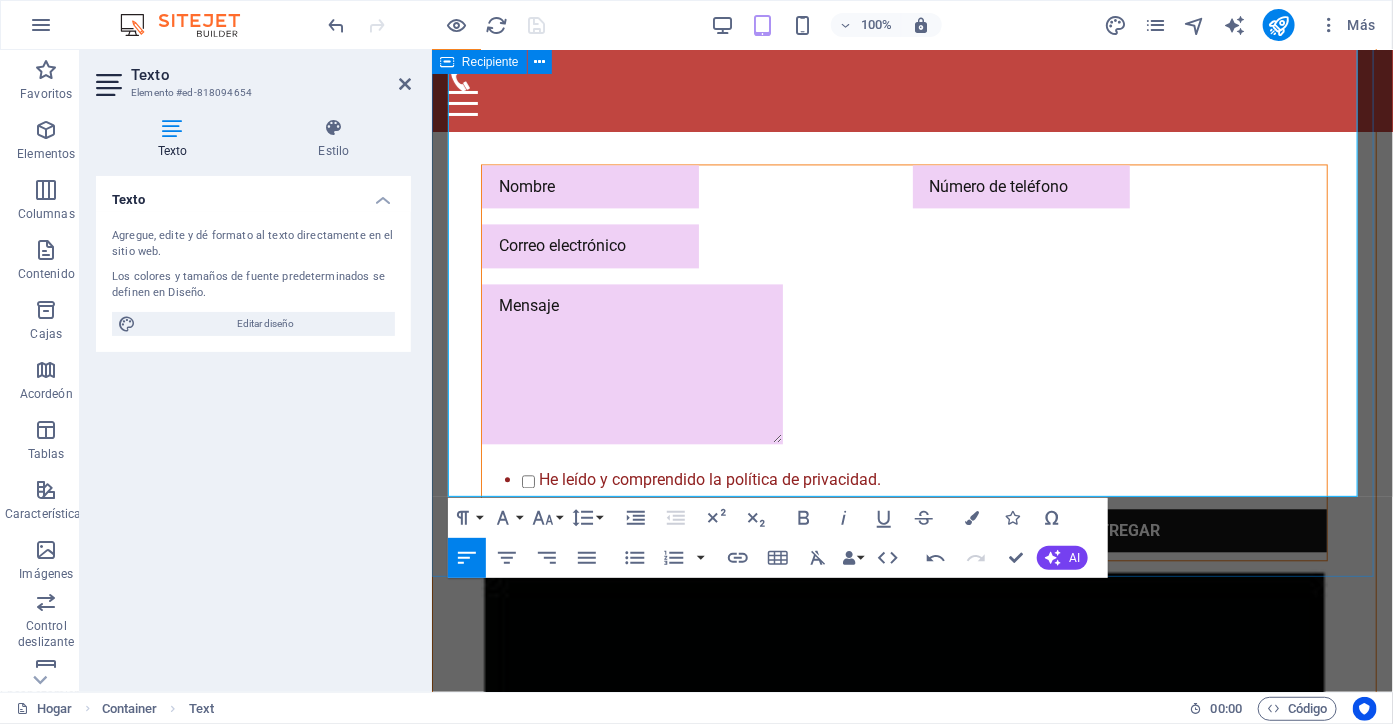 click on ""No importa cuán rota parezca tu vida... si estás respirando, aún tienes un propósito." 📚  RECOMENDACIÓN IMPERDIBLE: “TIEMPO IMPARABLE” de Yasna  🌟 Si te atraen los libros que mezclan lo real con lo sobrenatural, donde la fe, los milagros y lo inexplicable se cruzan con lo cotidiano… entonces  “Tiempo Imparable”  es una lectura que no puedes dejar pasar. Desde su nacimiento marcado por una luz celestial, hasta experiencias espirituales en hospitales, caídas que desafían la muerte y encuentros con seres de luz, este libro nos lleva por un viaje  intenso, conmovedor y profundamente humano  . Es más que un testimonio: es un llamado al alma.      ✍️ Escrito con honestidad brutal, sensibilidad y una narrativa que te atrapa desde la primera página. 🔹 Ideal para quienes han vivido lo imposible.      🔹 Perfecto si estás buscando una historia que deje huella.      🔹 Recomendado para lectores de espiritualidad, memorias reales y milagros documentados. Pídelo por amazon:" at bounding box center [911, 2269] 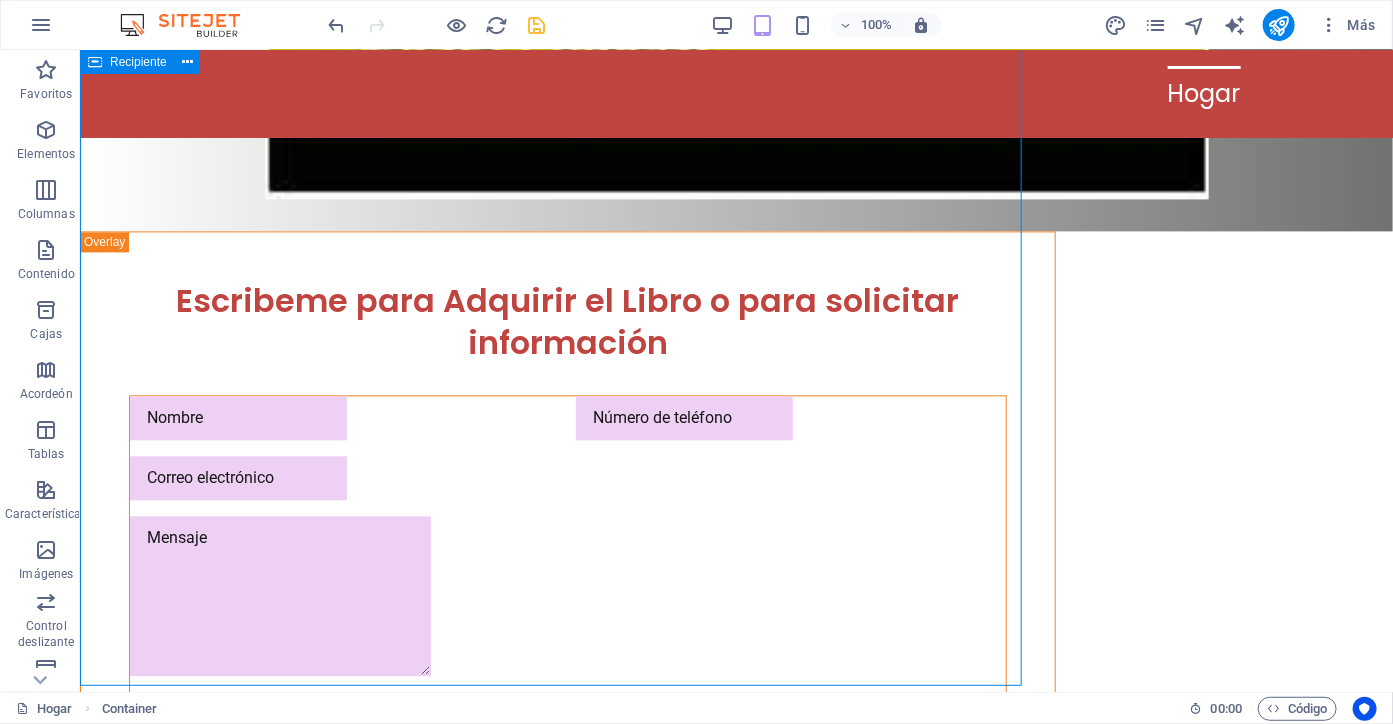 scroll, scrollTop: 1640, scrollLeft: 0, axis: vertical 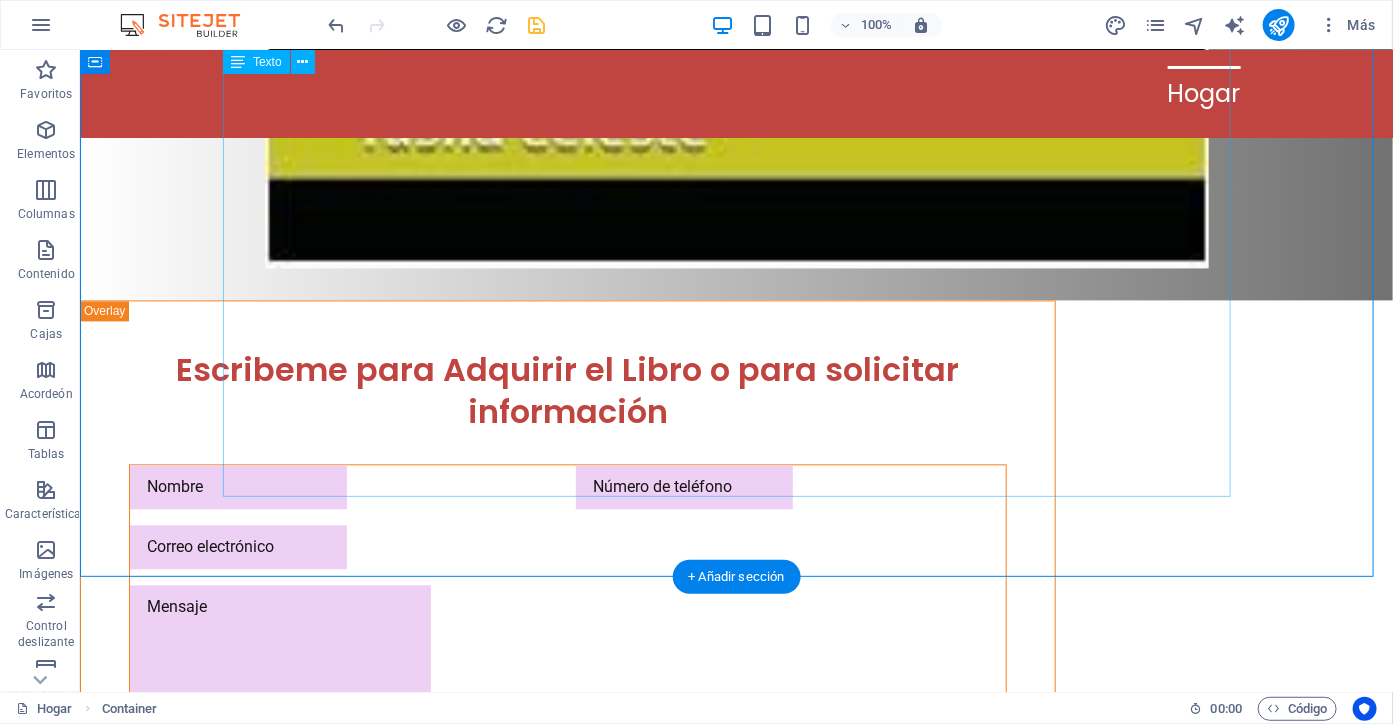 click on "📚  RECOMENDACIÓN IMPERDIBLE: “TIEMPO IMPARABLE” de Yasna  🌟 Si te atraen los libros que mezclan lo real con lo sobrenatural, donde la fe, los milagros y lo inexplicable se cruzan con lo cotidiano… entonces  “Tiempo Imparable”  es una lectura que no puedes dejar pasar. Desde su nacimiento marcado por una luz celestial, hasta experiencias espirituales en hospitales, caídas que desafían la muerte y encuentros con seres de luz, este libro nos lleva por un viaje  intenso, conmovedor y profundamente humano  . Es más que un testimonio: es un llamado al alma.       ✍️ Escrito con honestidad brutal, sensibilidad y una narrativa que te atrapa desde la primera página. 🔹 Ideal para quienes han vivido lo imposible.       🔹 Perfecto si estás buscando una historia que deje huella.       🔹 Recomendado para lectores de espiritualidad, memorias reales y milagros documentados. ✨ Te aseguro que “Tiempo Imparable”  no solo se lee… se siente.     Pídelo por amazon:" at bounding box center [736, 2659] 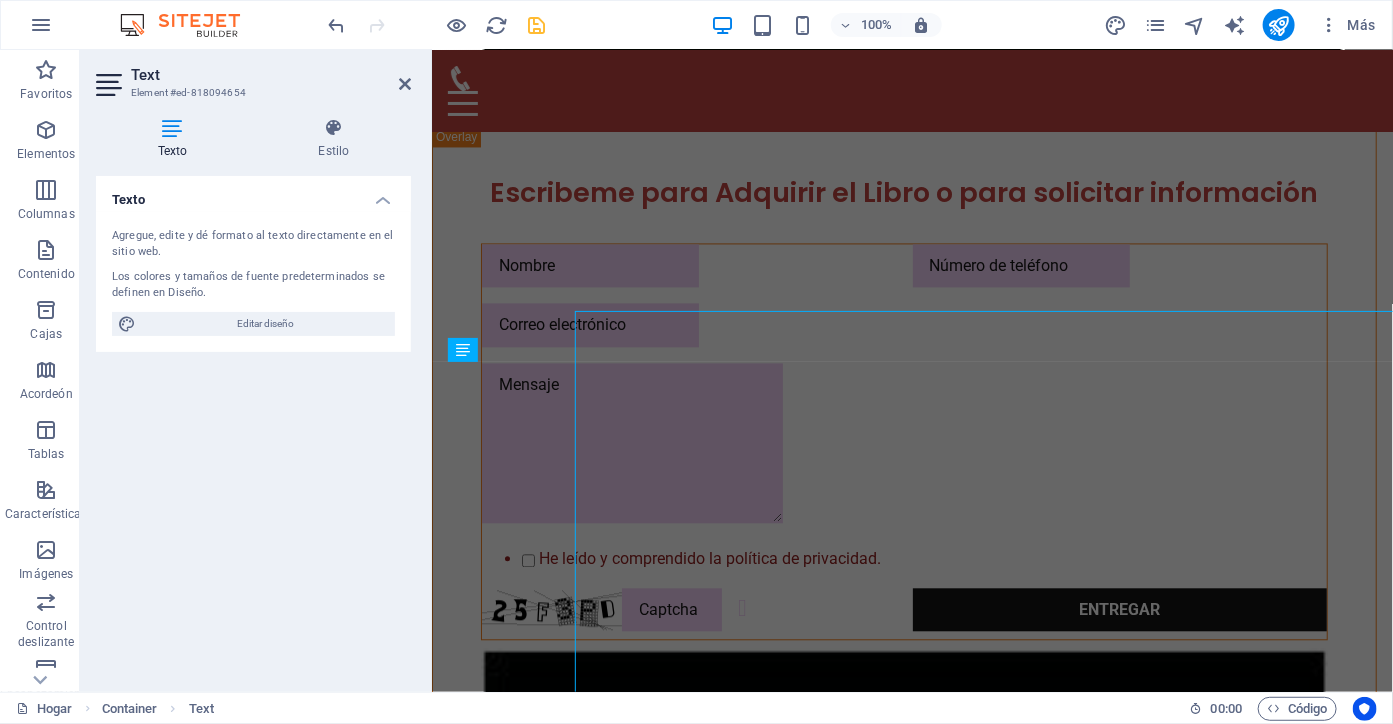 scroll, scrollTop: 1319, scrollLeft: 0, axis: vertical 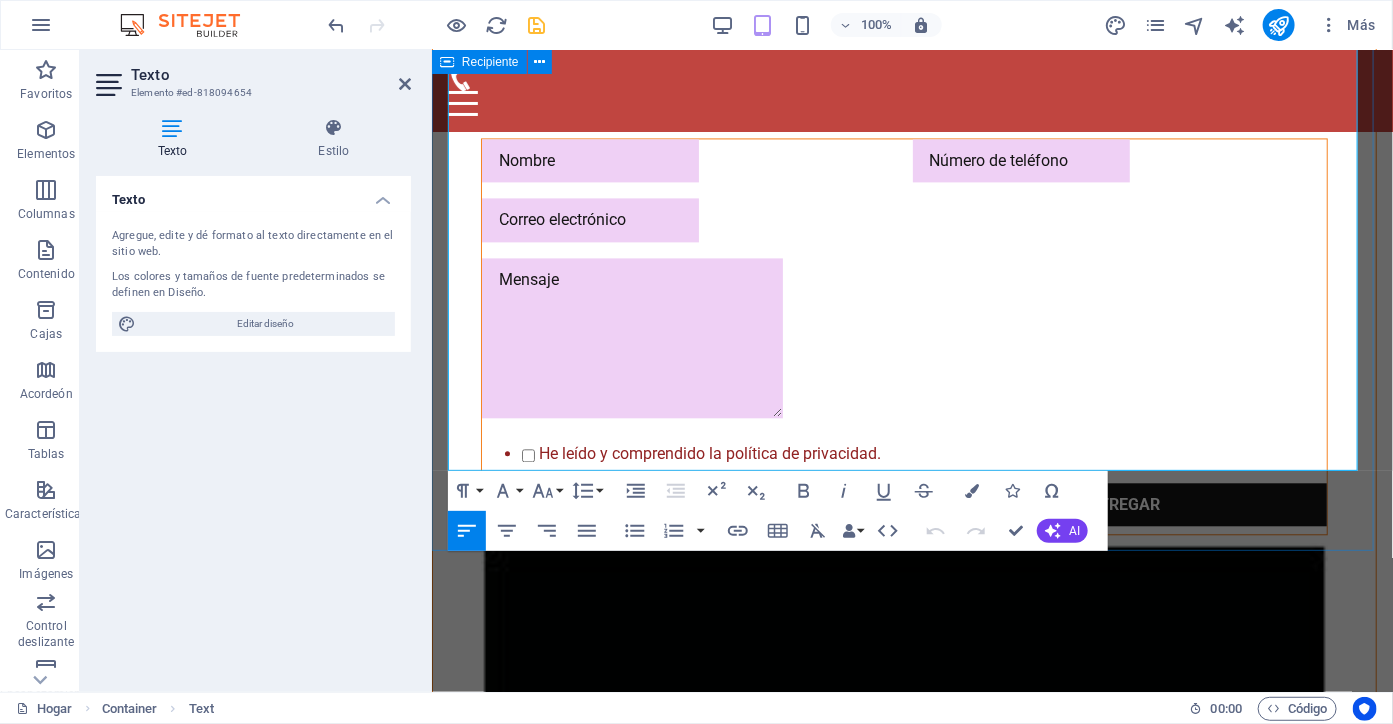 drag, startPoint x: 474, startPoint y: 421, endPoint x: 474, endPoint y: 478, distance: 57 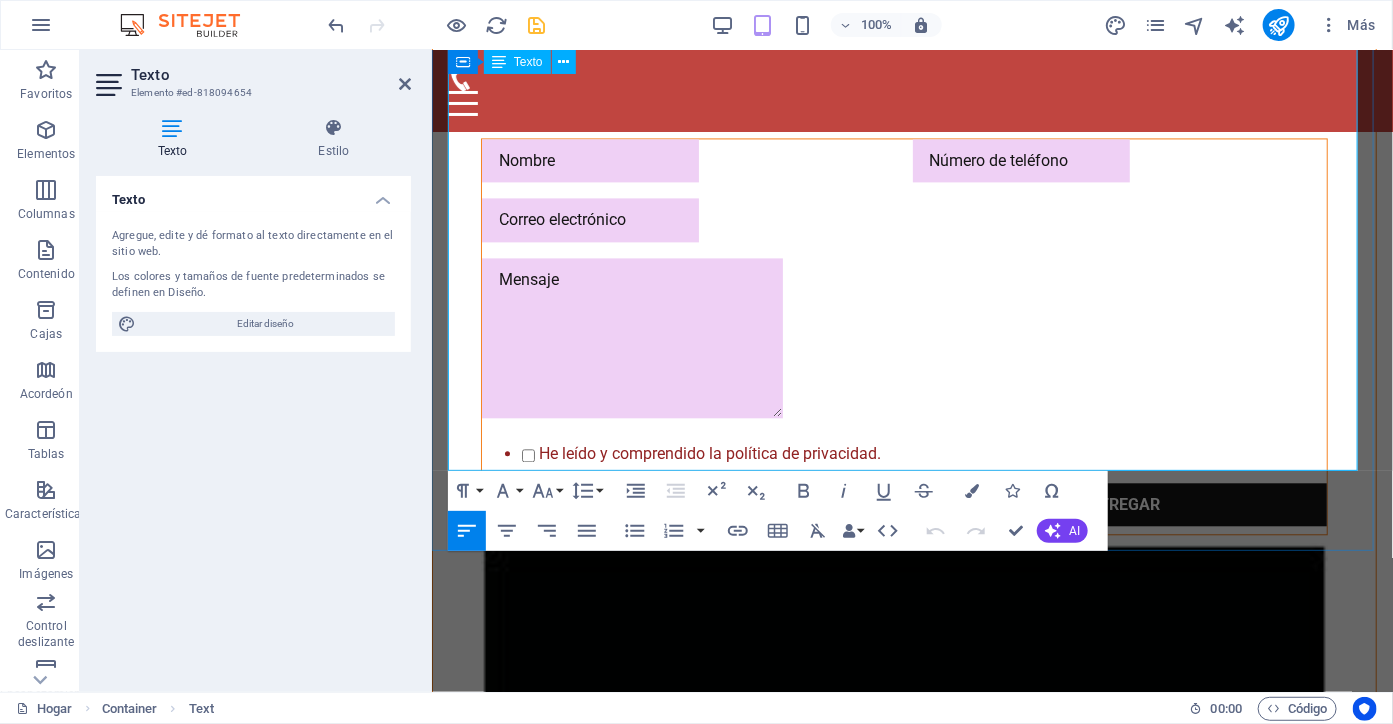 click 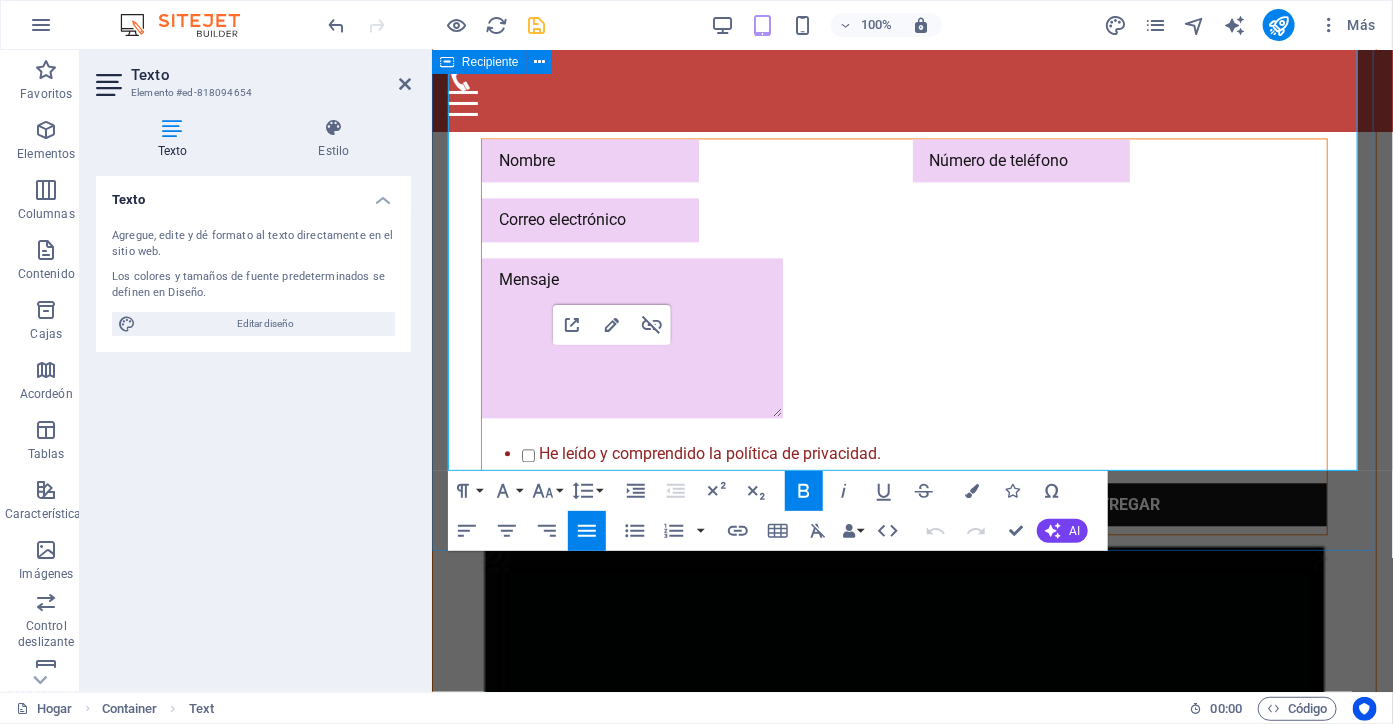 click on ""No importa cuán rota parezca tu vida... si estás respirando, aún tienes un propósito." 📚  RECOMENDACIÓN IMPERDIBLE: “TIEMPO IMPARABLE” de Yasna  🌟 Si te atraen los libros que mezclan lo real con lo sobrenatural, donde la fe, los milagros y lo inexplicable se cruzan con lo cotidiano… entonces  “Tiempo Imparable”  es una lectura que no puedes dejar pasar. Desde su nacimiento marcado por una luz celestial, hasta experiencias espirituales en hospitales, caídas que desafían la muerte y encuentros con seres de luz, este libro nos lleva por un viaje  intenso, conmovedor y profundamente humano  . Es más que un testimonio: es un llamado al alma.        ✍️ Escrito con honestidad brutal, sensibilidad y una narrativa que te atrapa desde la primera página. 🔹 Ideal para quienes han vivido lo imposible.        🔹 Perfecto si estás buscando una historia que deje huella.        🔹 Recomendado para lectores de espiritualidad, memorias reales y milagros documentados. Pídelo por amazon:" at bounding box center [911, 2243] 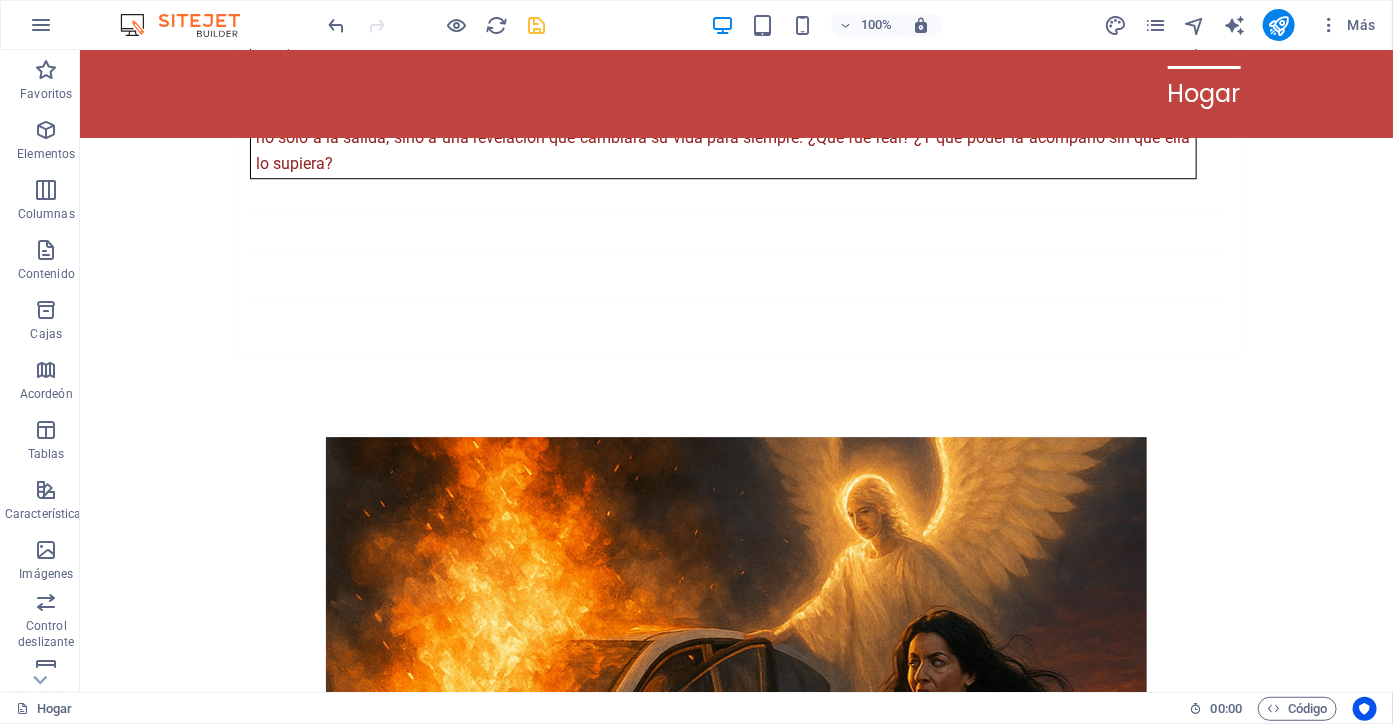 scroll, scrollTop: 8887, scrollLeft: 0, axis: vertical 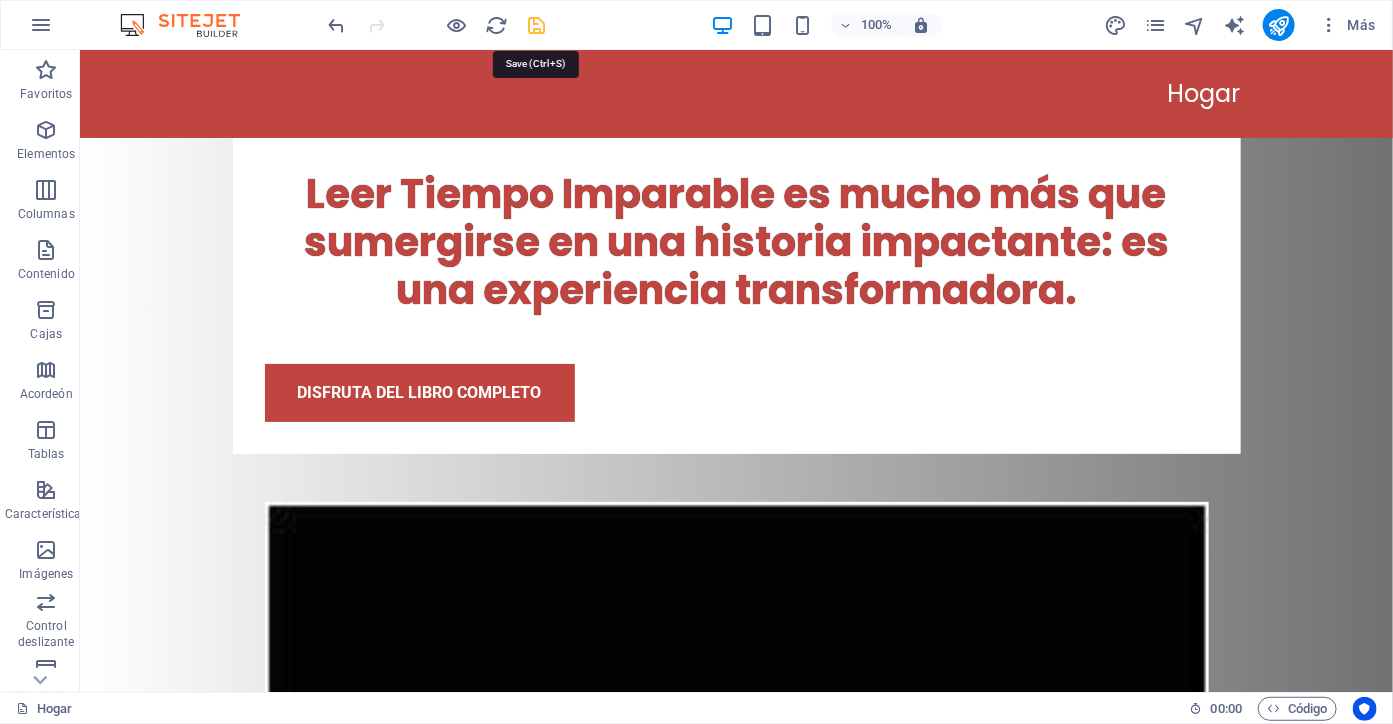 click at bounding box center (537, 25) 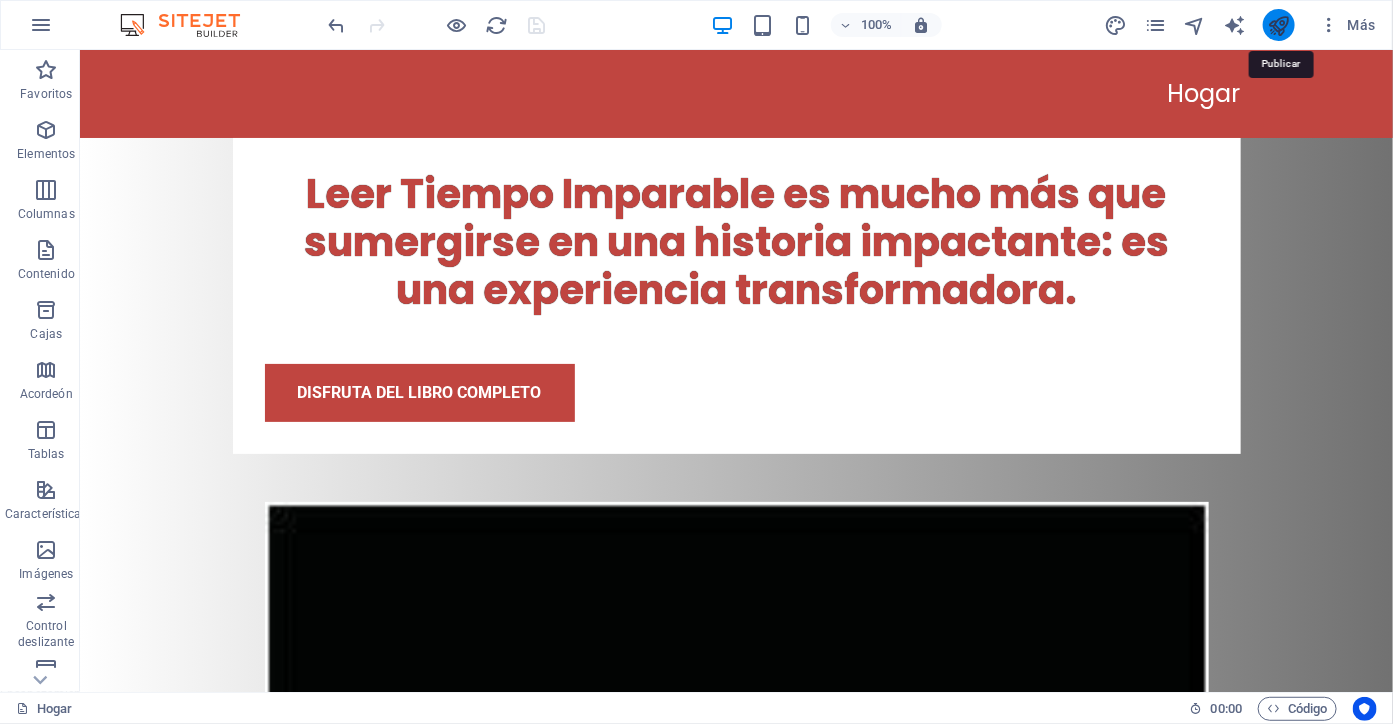 click at bounding box center [1279, 25] 